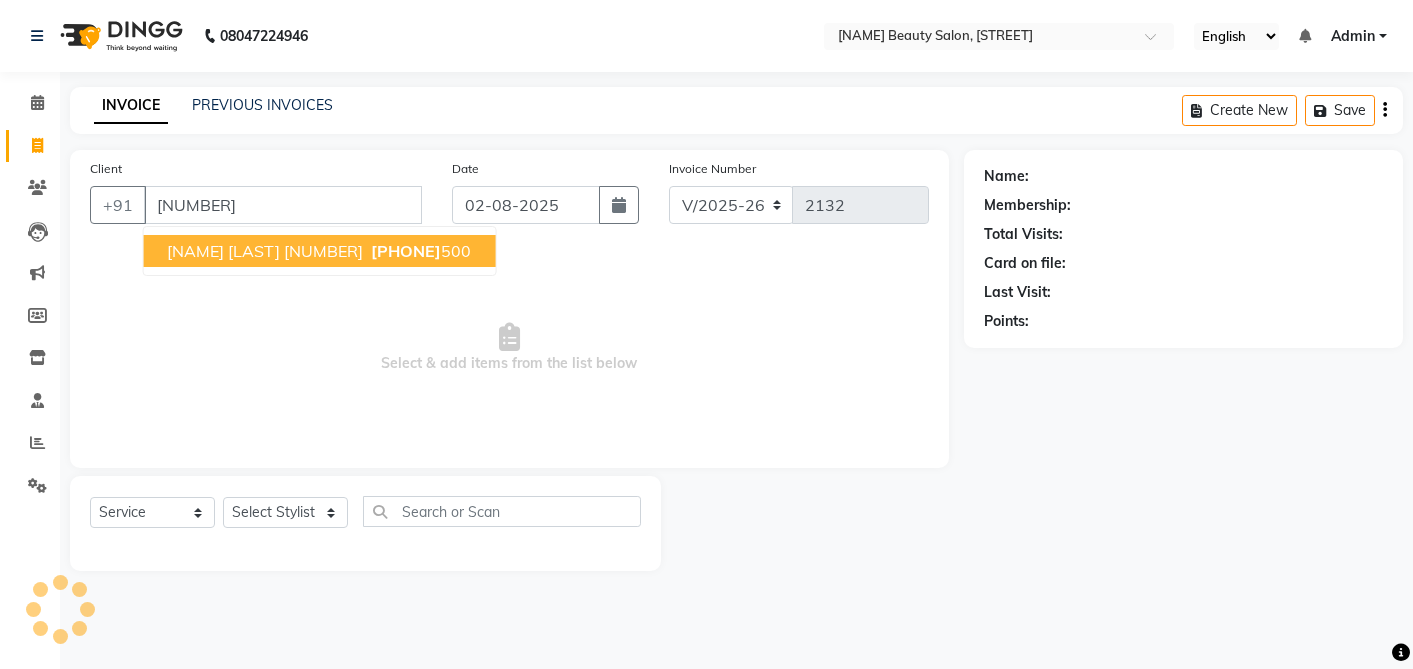 select on "5168" 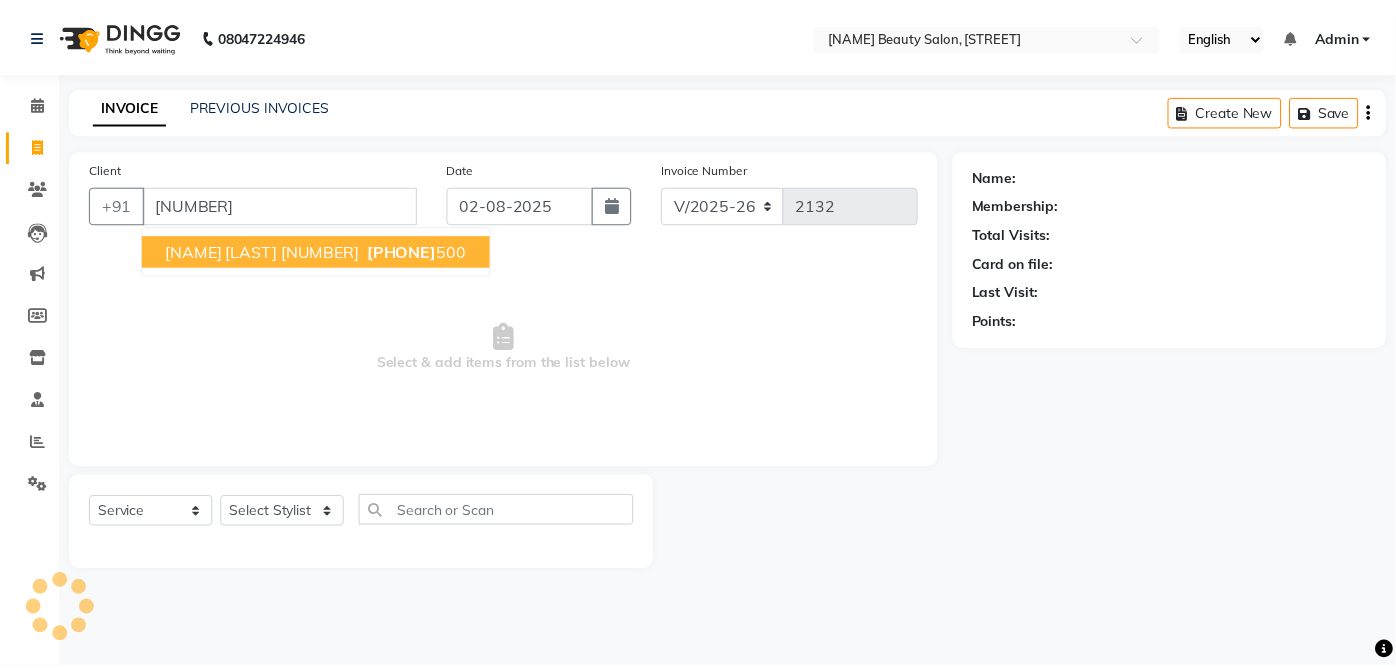 scroll, scrollTop: 0, scrollLeft: 0, axis: both 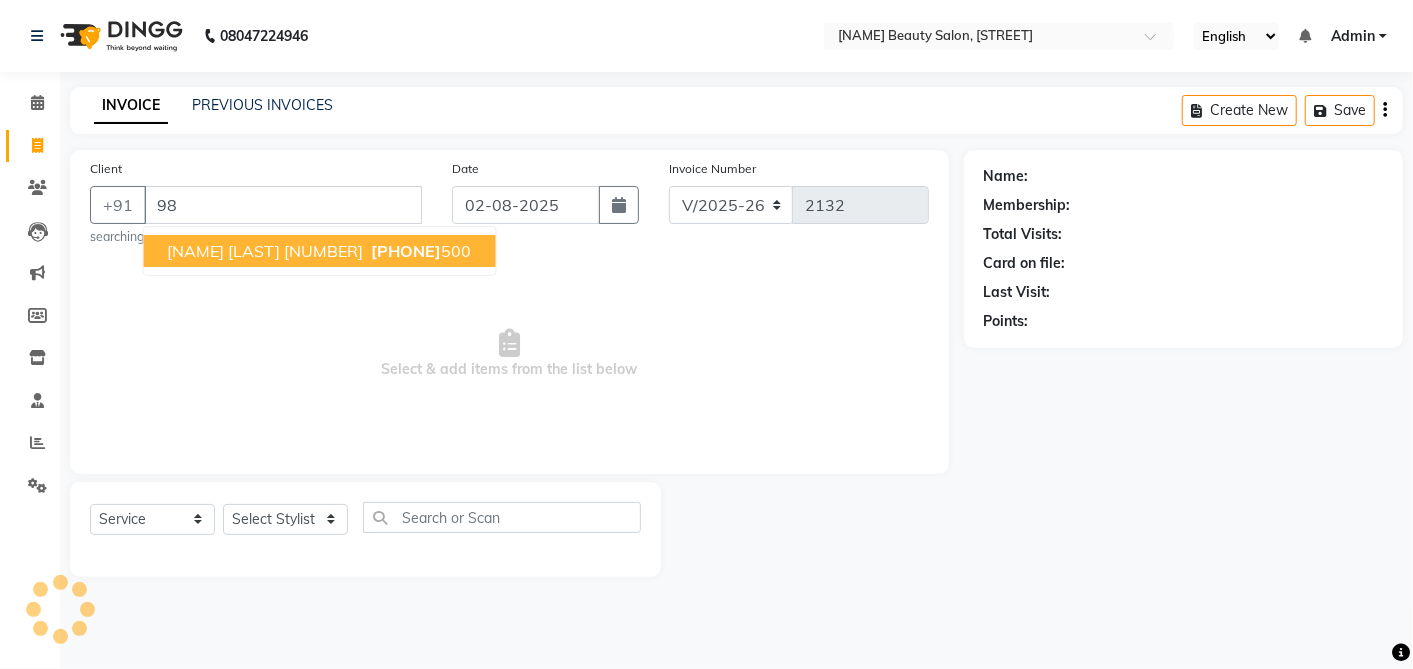 type on "9" 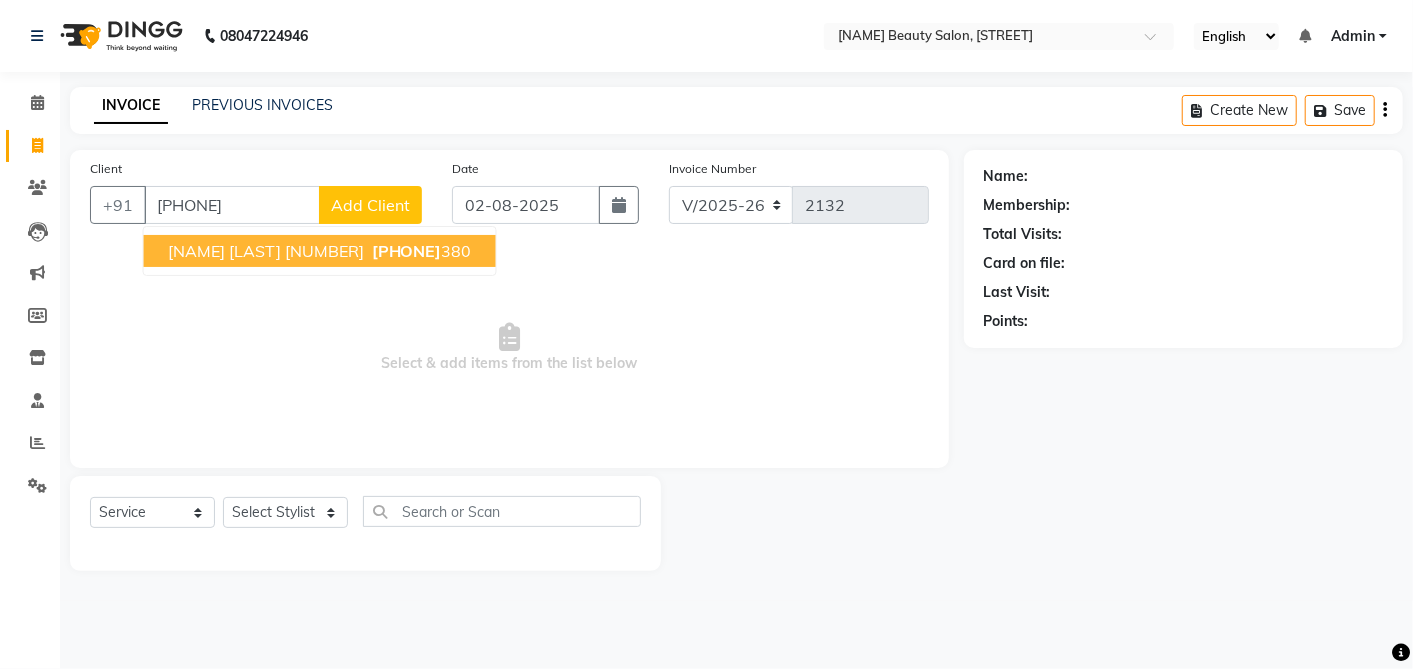 click on "[PHONE]" at bounding box center [420, 251] 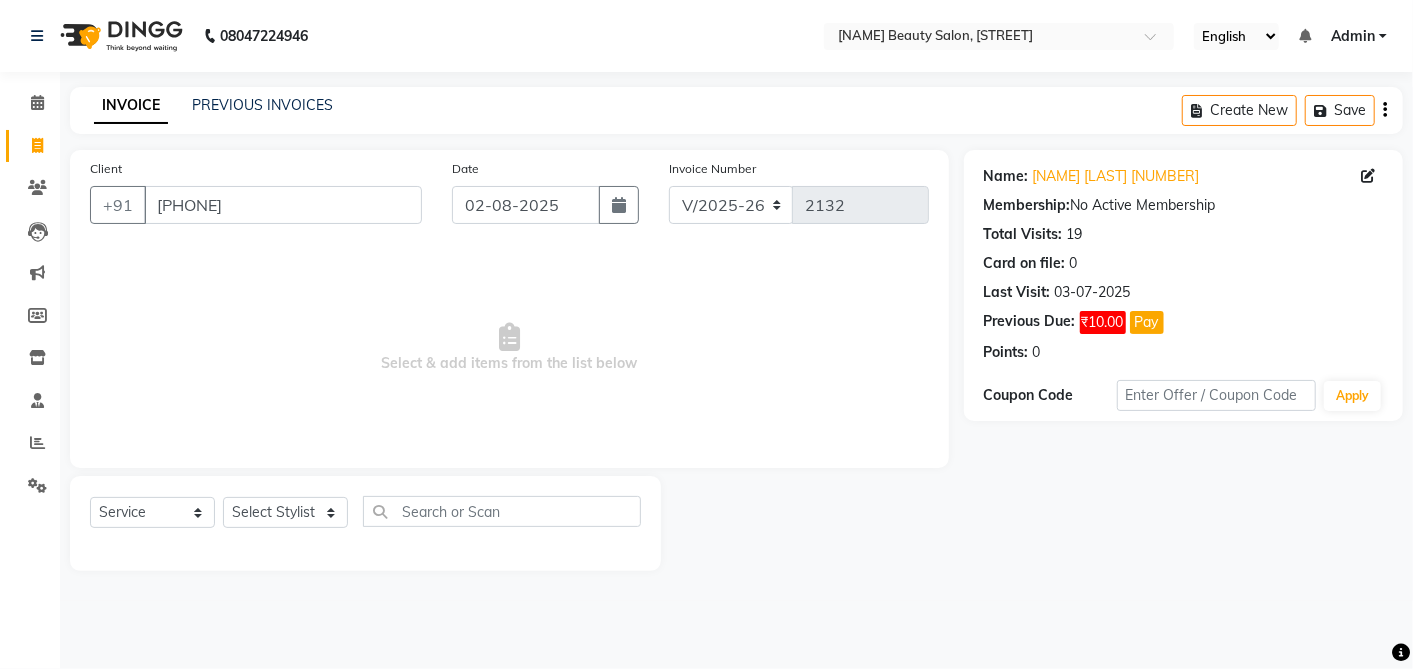 click on "Pay" 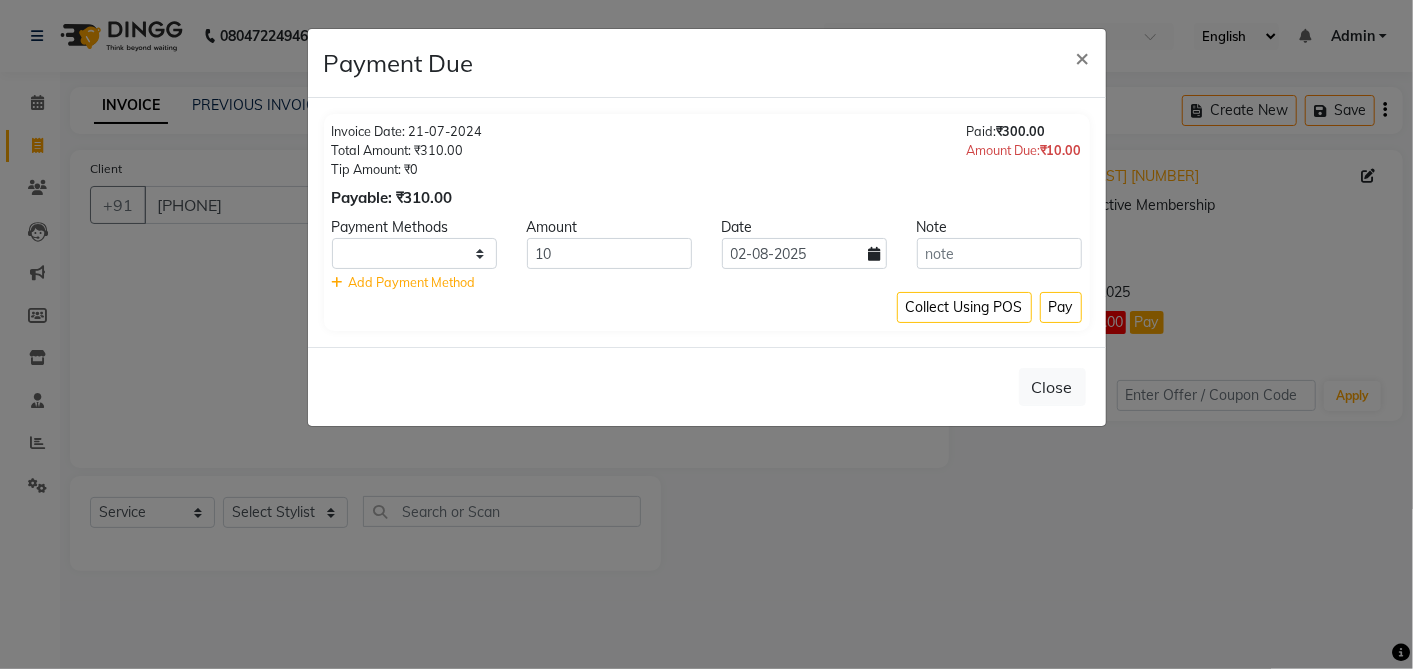 select on "1" 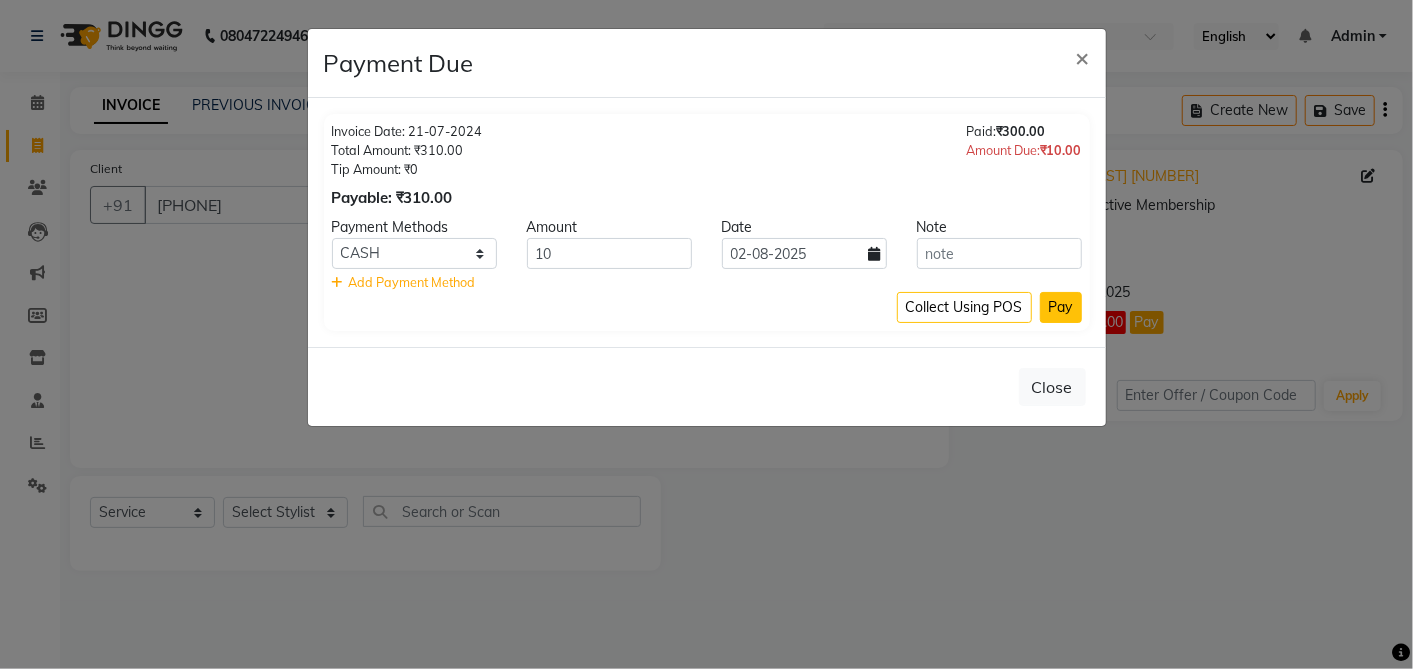 click on "Pay" 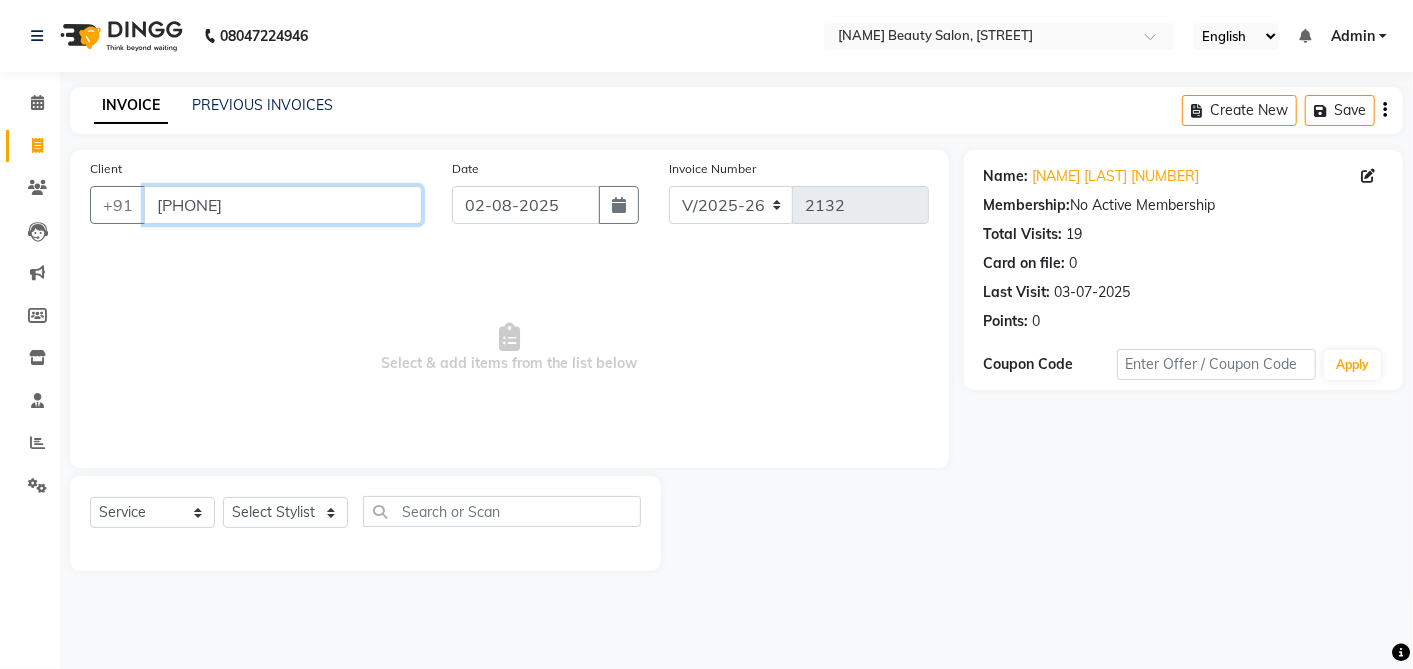 click on "[PHONE]" at bounding box center (283, 205) 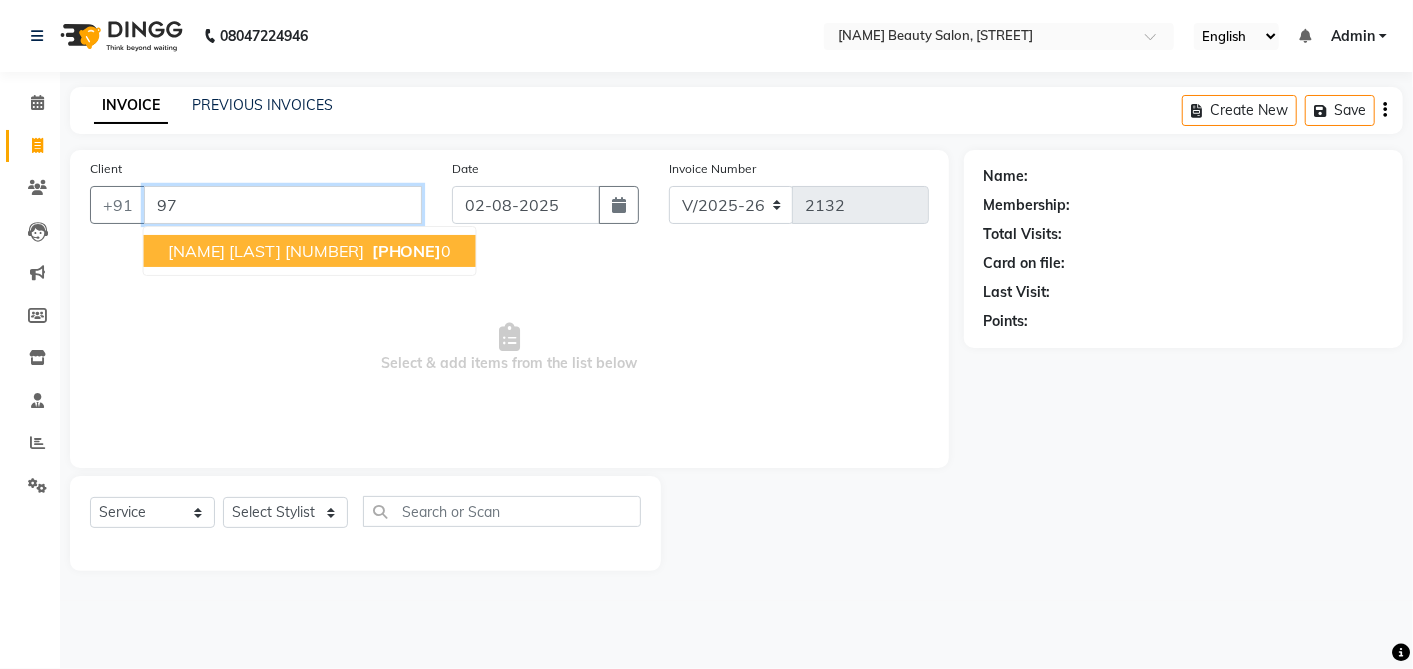 type on "9" 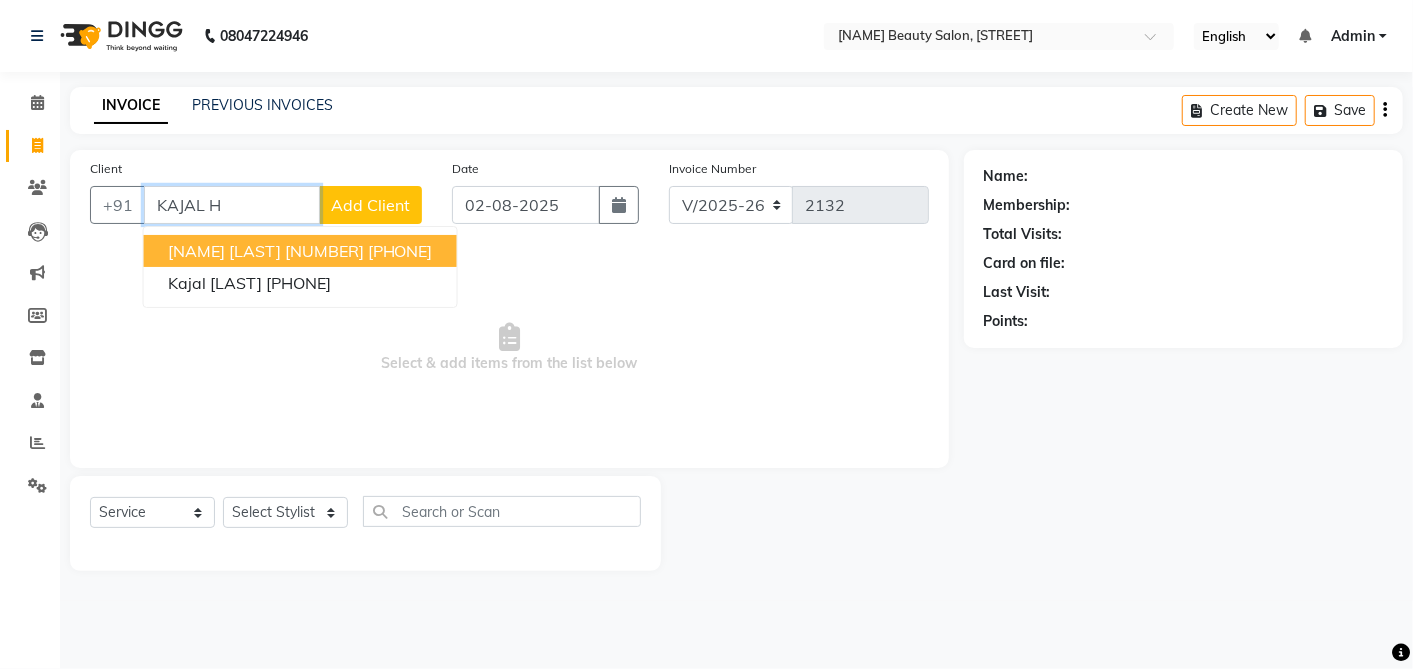 click on "[PHONE]" at bounding box center [400, 251] 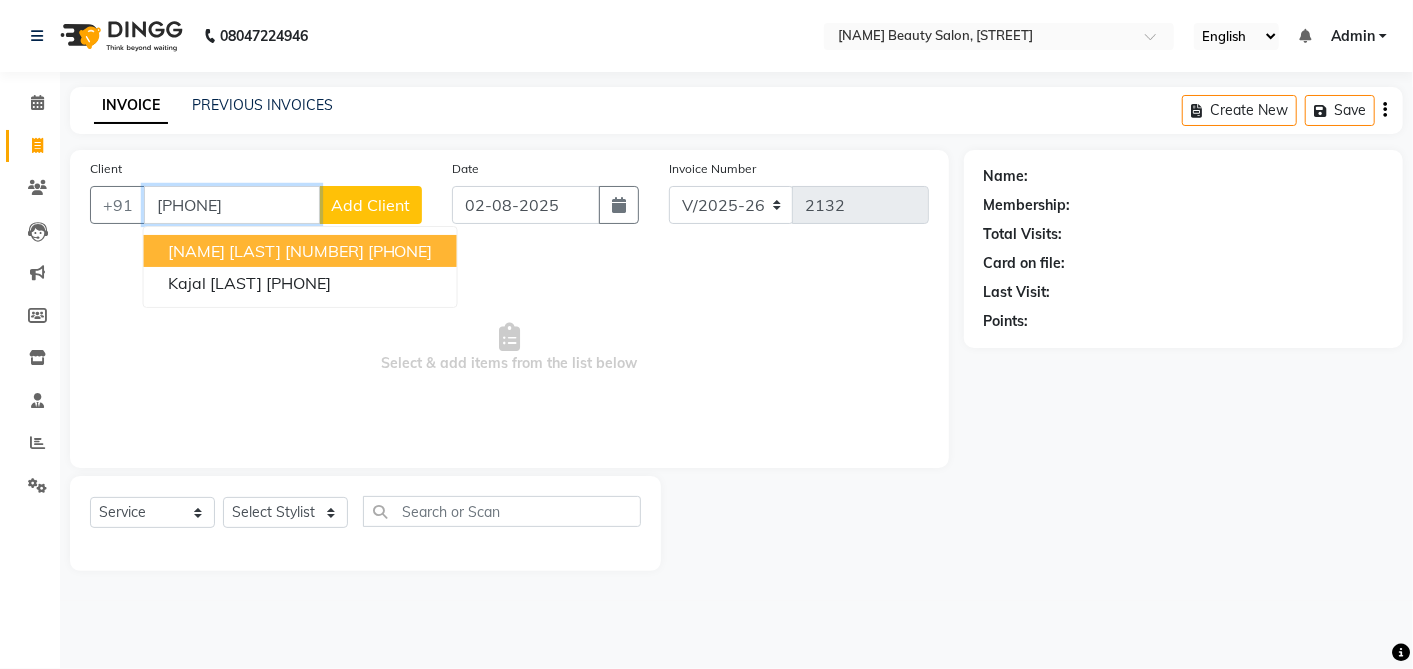 type on "[PHONE]" 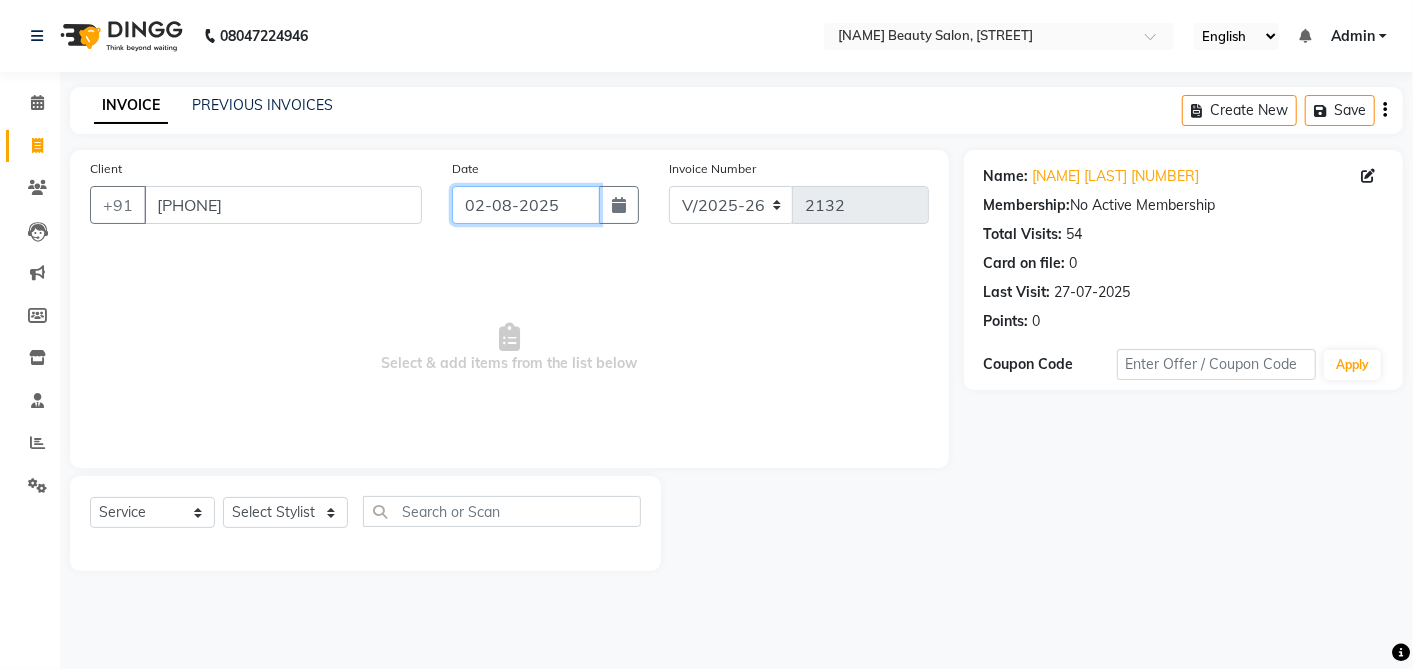 click on "02-08-2025" 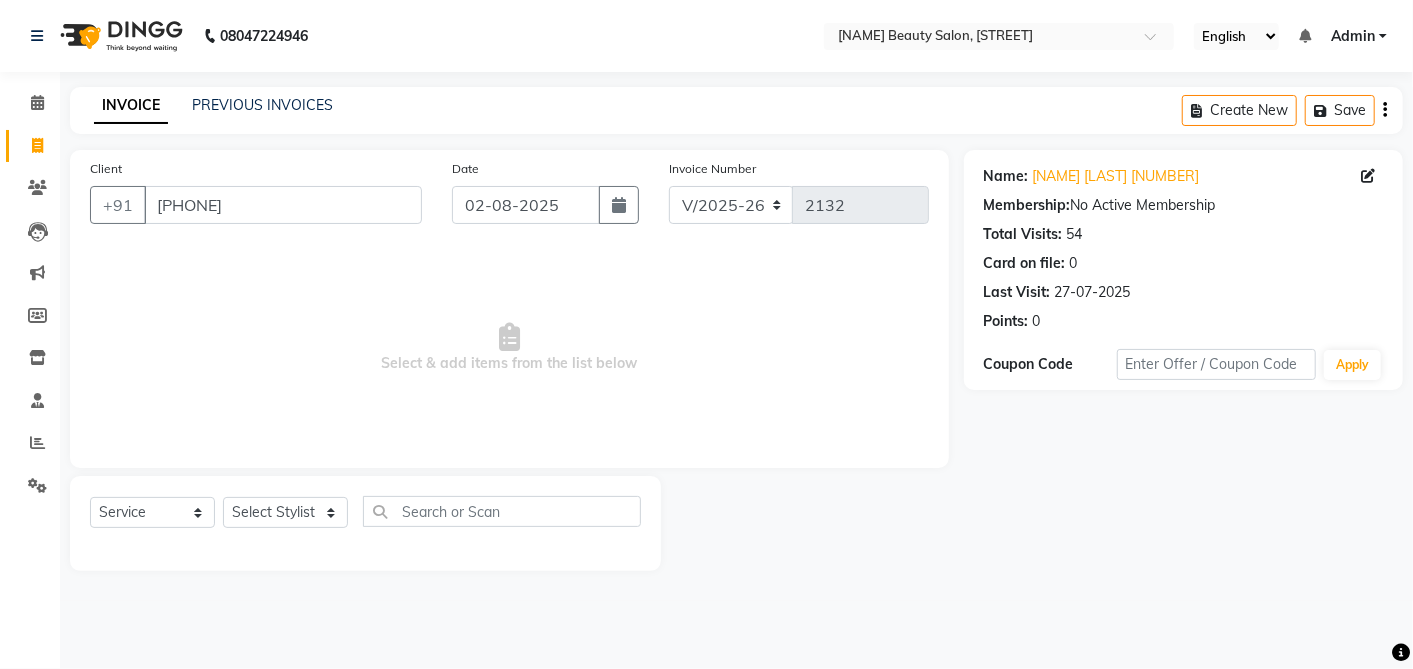 select on "8" 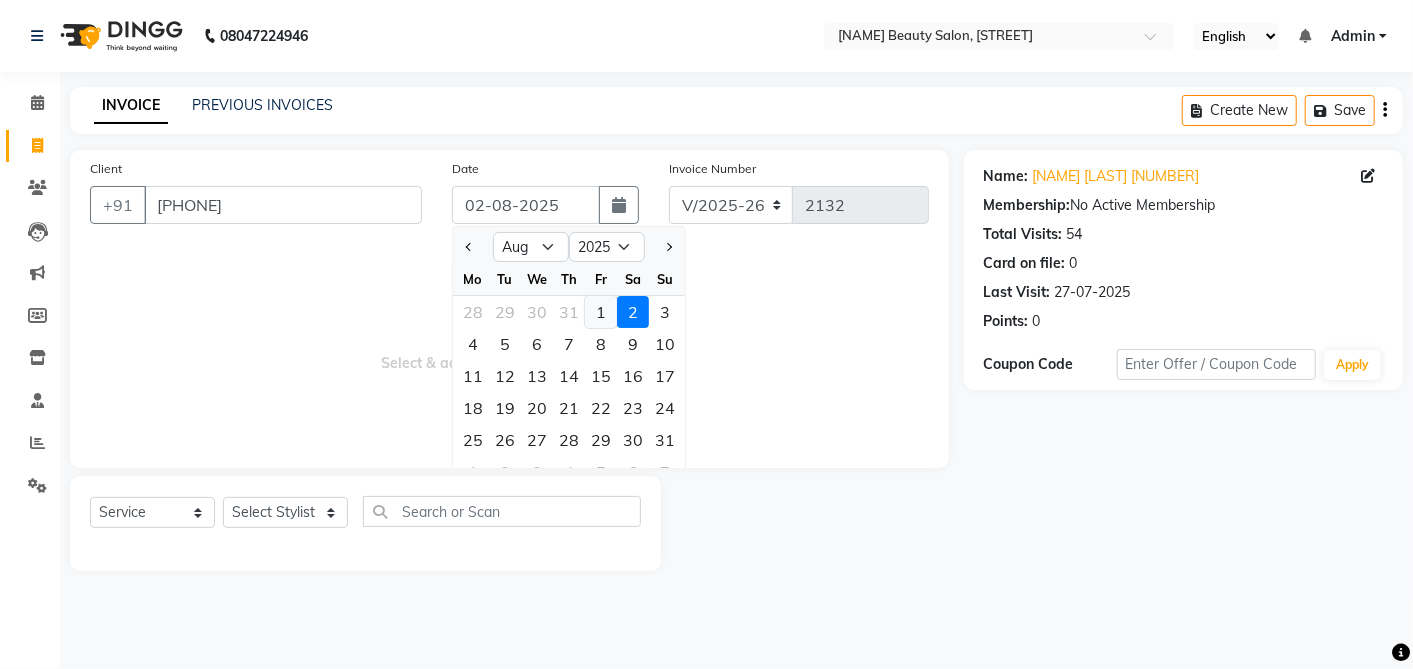 click on "1" 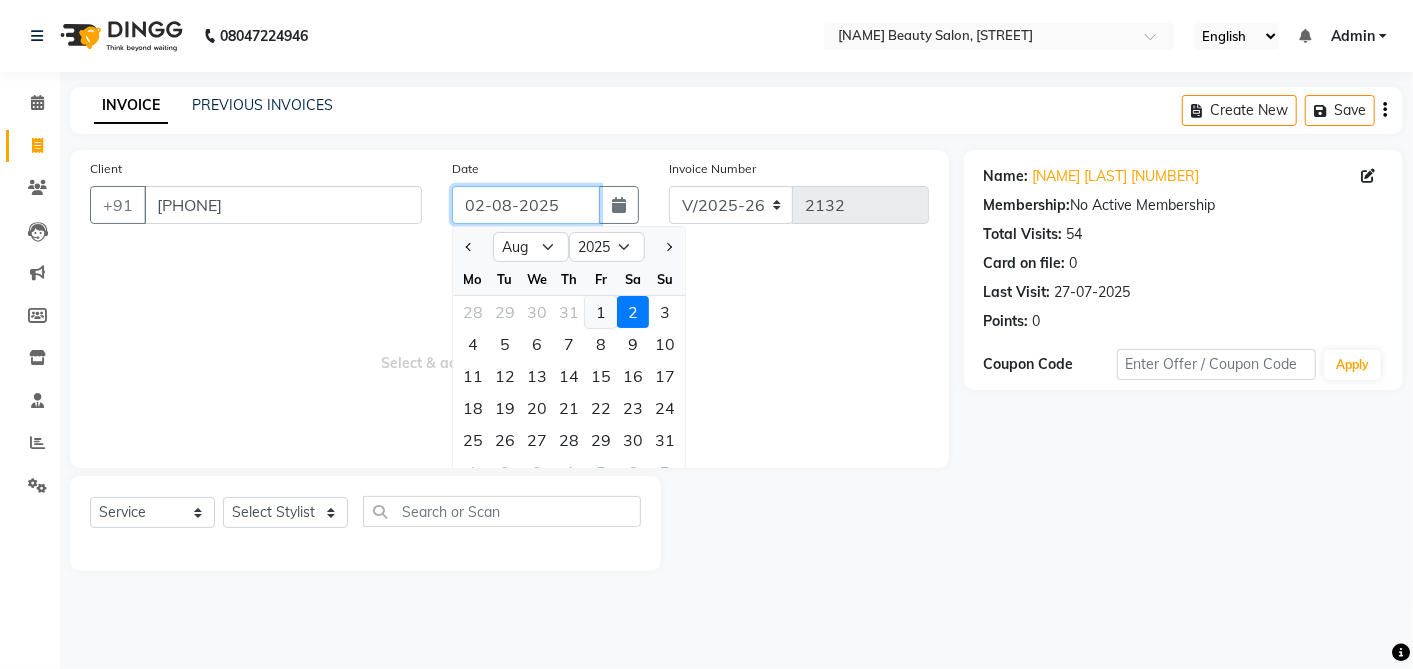 type on "01-08-2025" 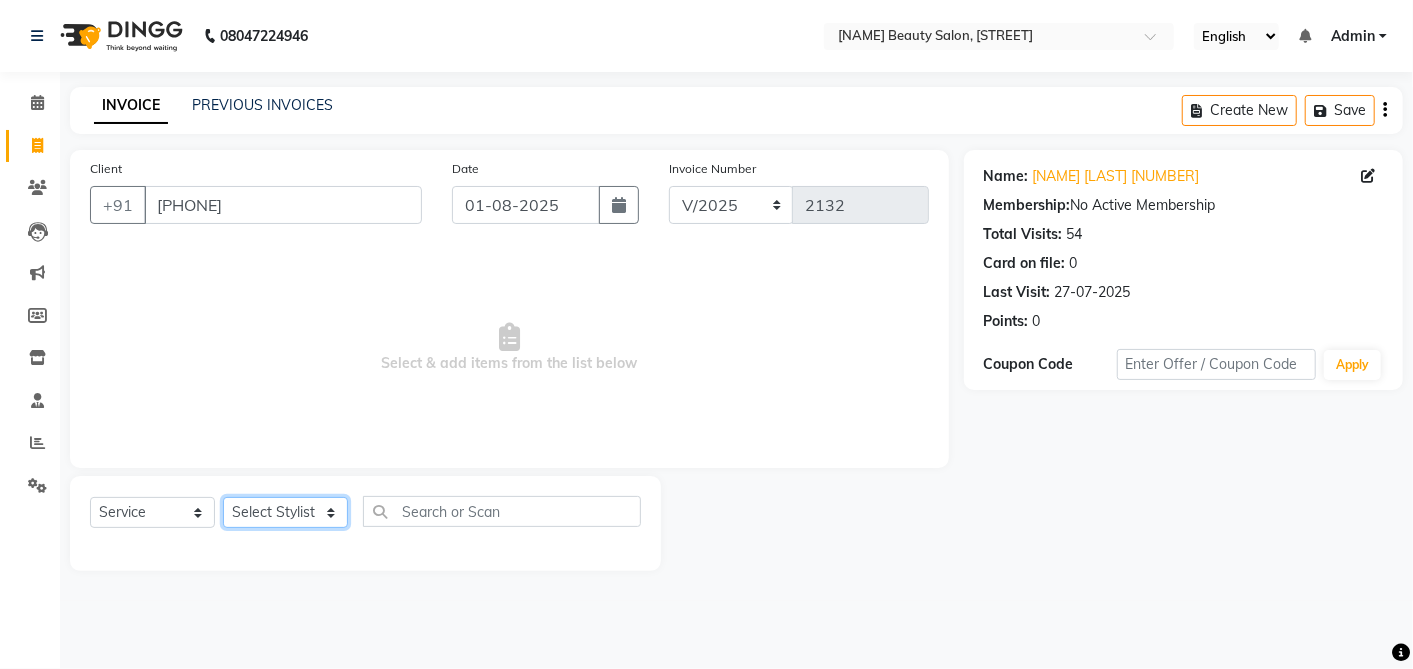 click on "Select Stylist [FIRST]  [FIRST] [FIRST] [LAST]	   [LAST]   [LAST] [LAST]   [LAST]   [LAST] [LAST]   [LAST] 1   [LAST] 2   [LAST]   [LAST]   [LAST] DI   [LAST]   [LAST]   [LAST]" 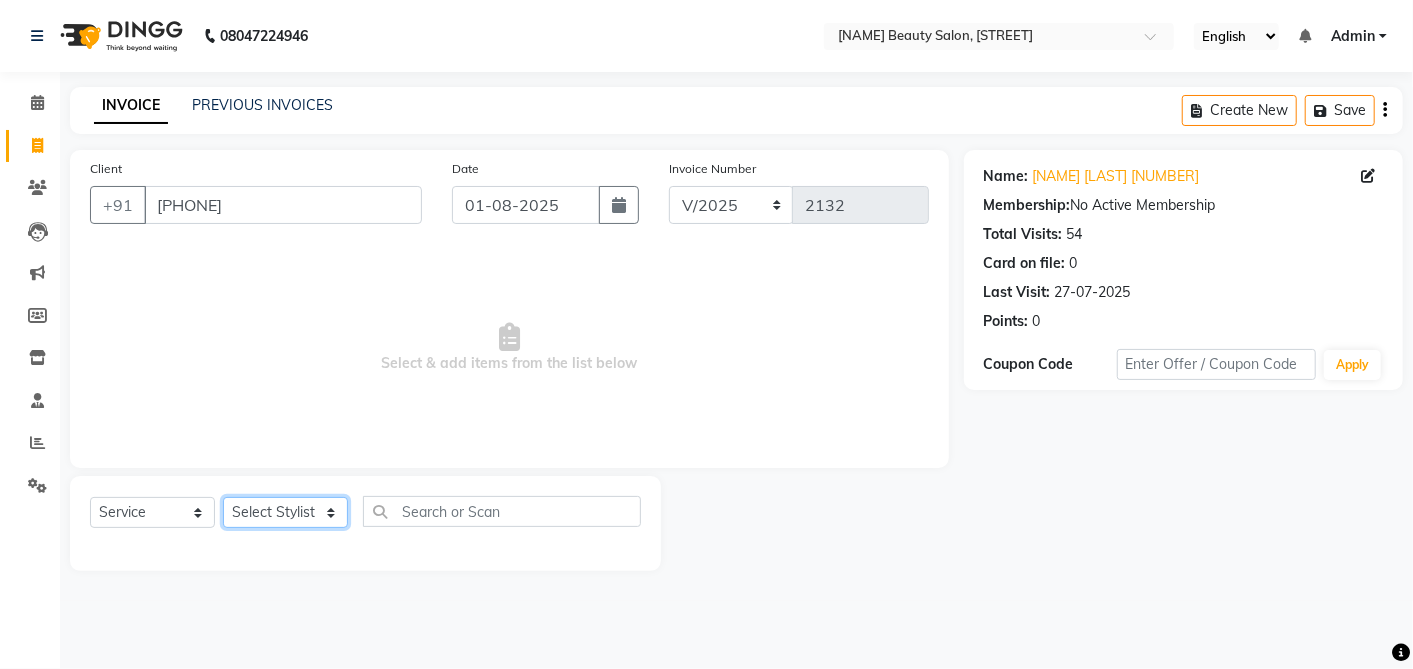 select on "47063" 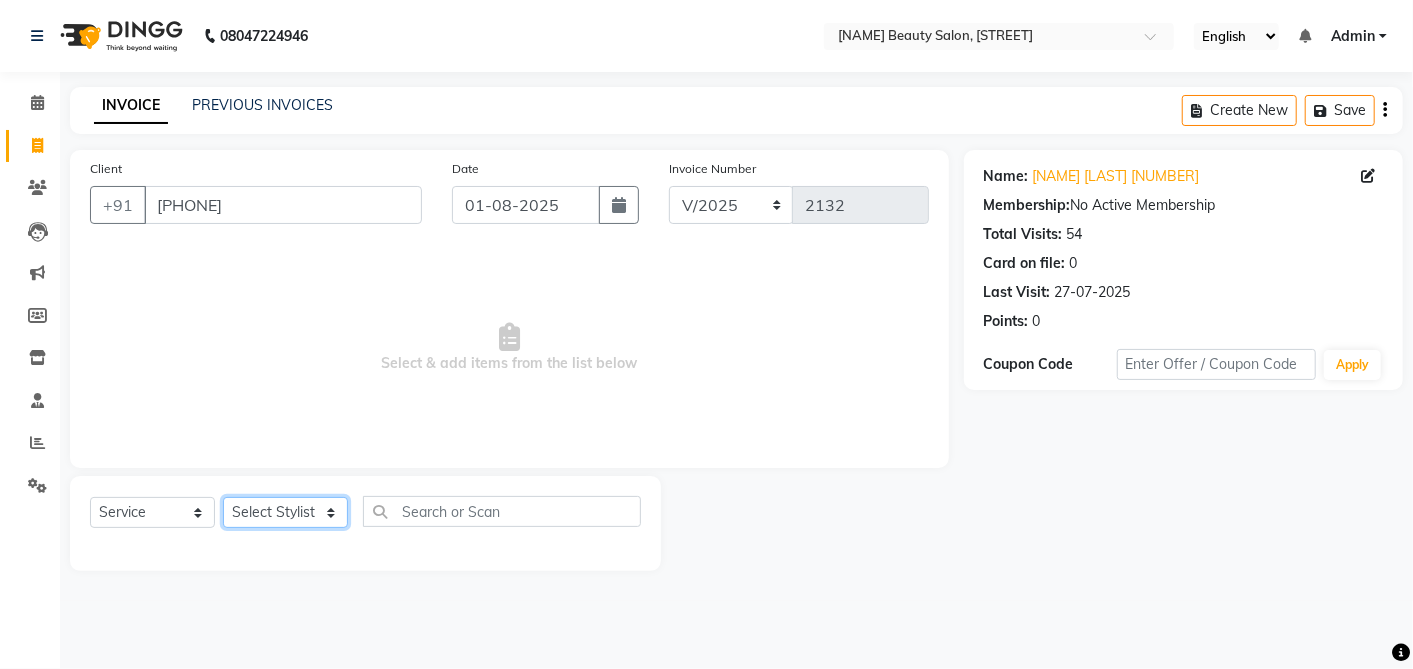 click on "Select Stylist [FIRST]  [FIRST] [FIRST] [LAST]	   [LAST]   [LAST] [LAST]   [LAST]   [LAST] [LAST]   [LAST] 1   [LAST] 2   [LAST]   [LAST]   [LAST] DI   [LAST]   [LAST]   [LAST]" 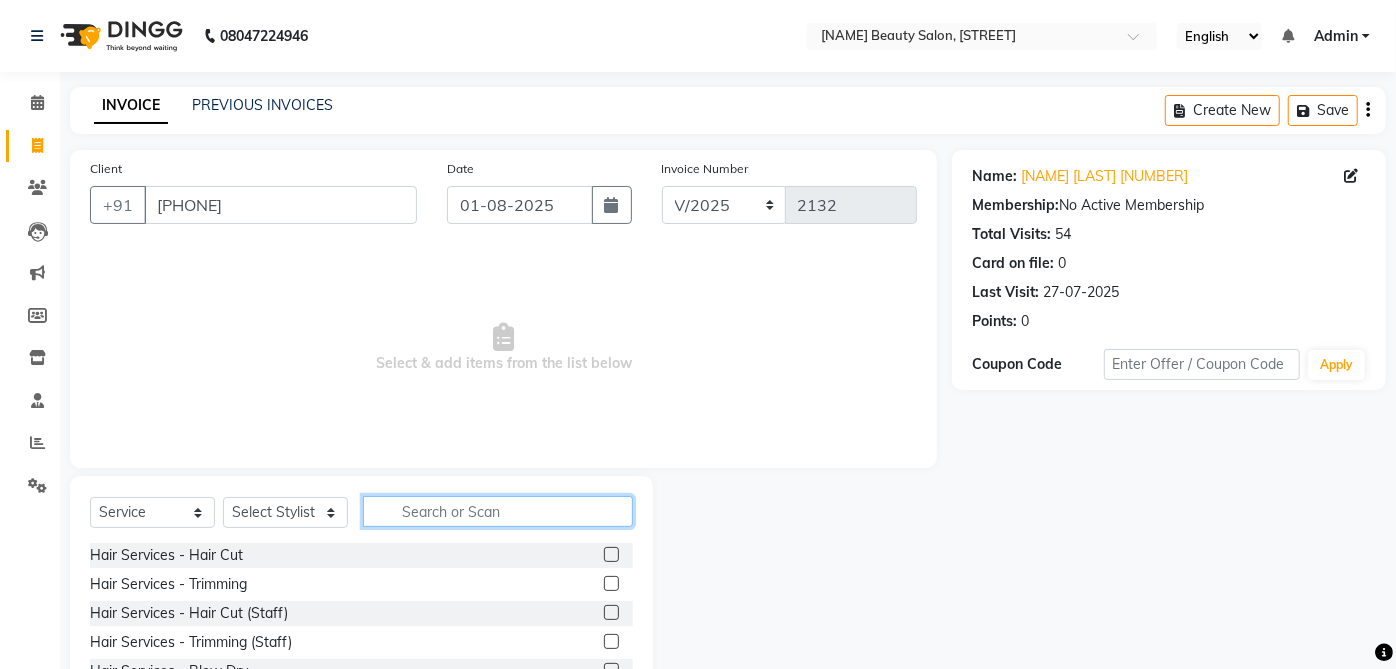 click 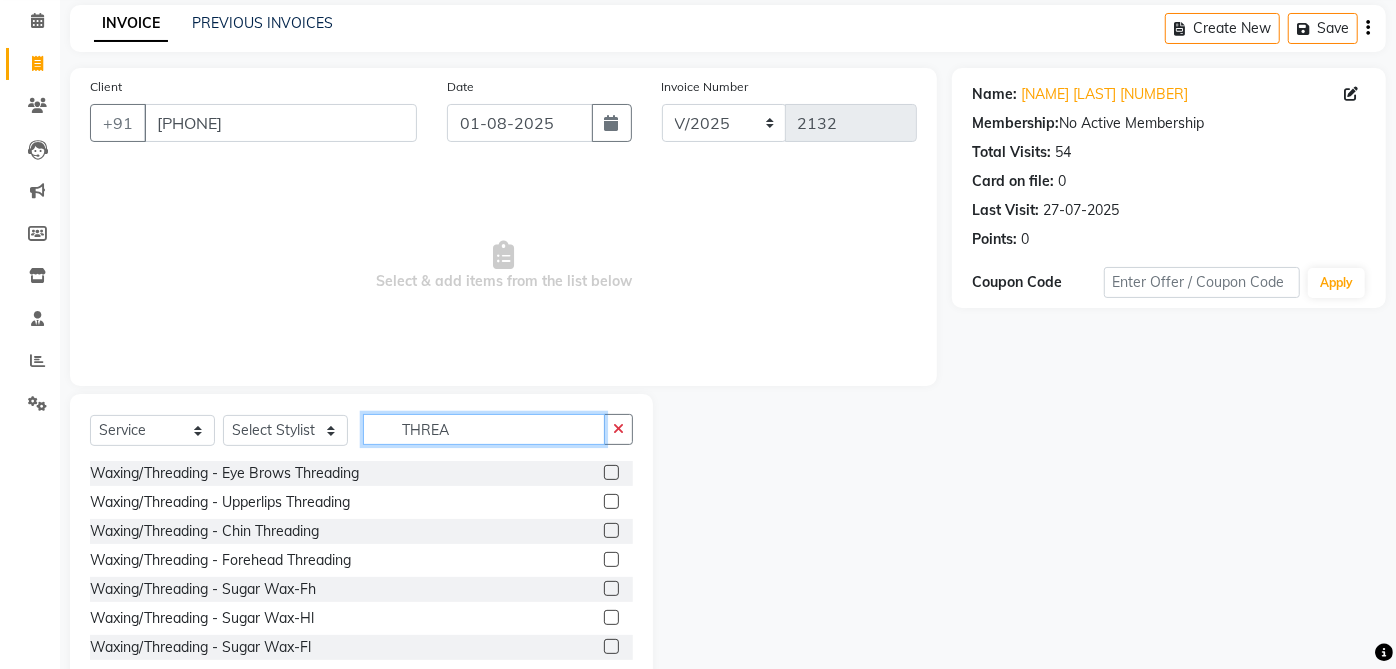 scroll, scrollTop: 131, scrollLeft: 0, axis: vertical 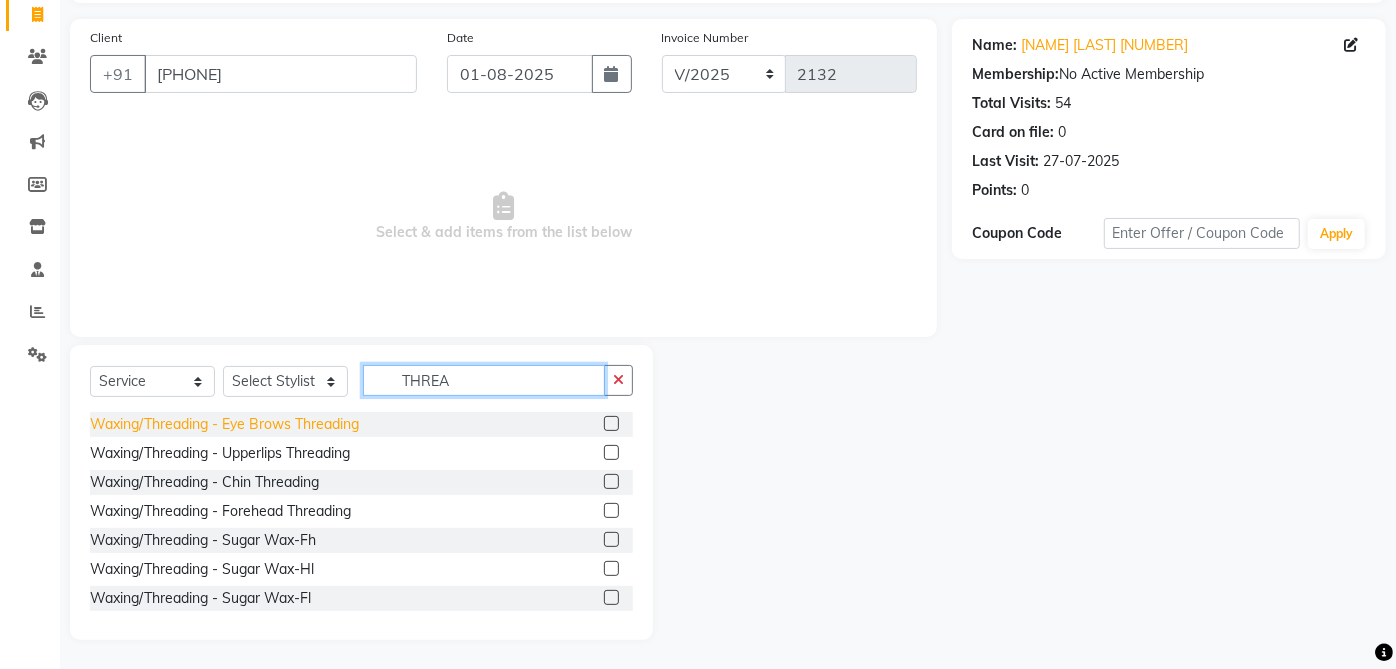 type on "THREA" 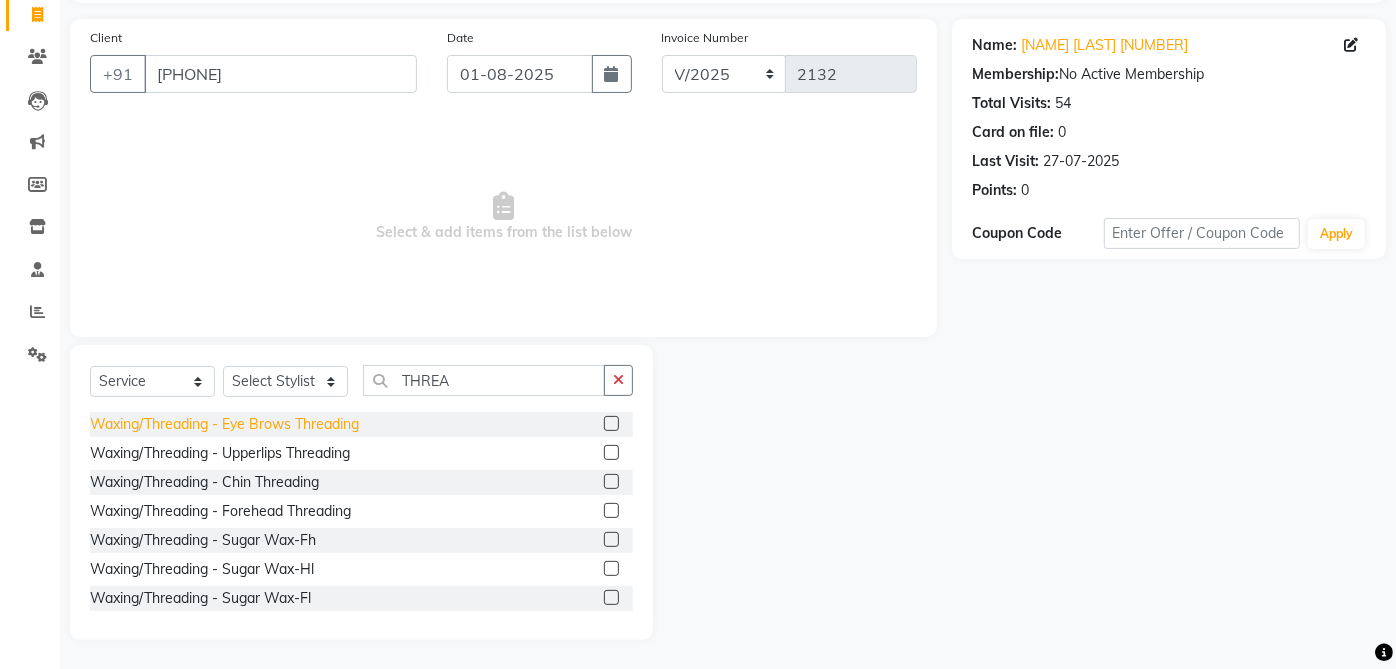 click on "Waxing/Threading - Eye Brows Threading" 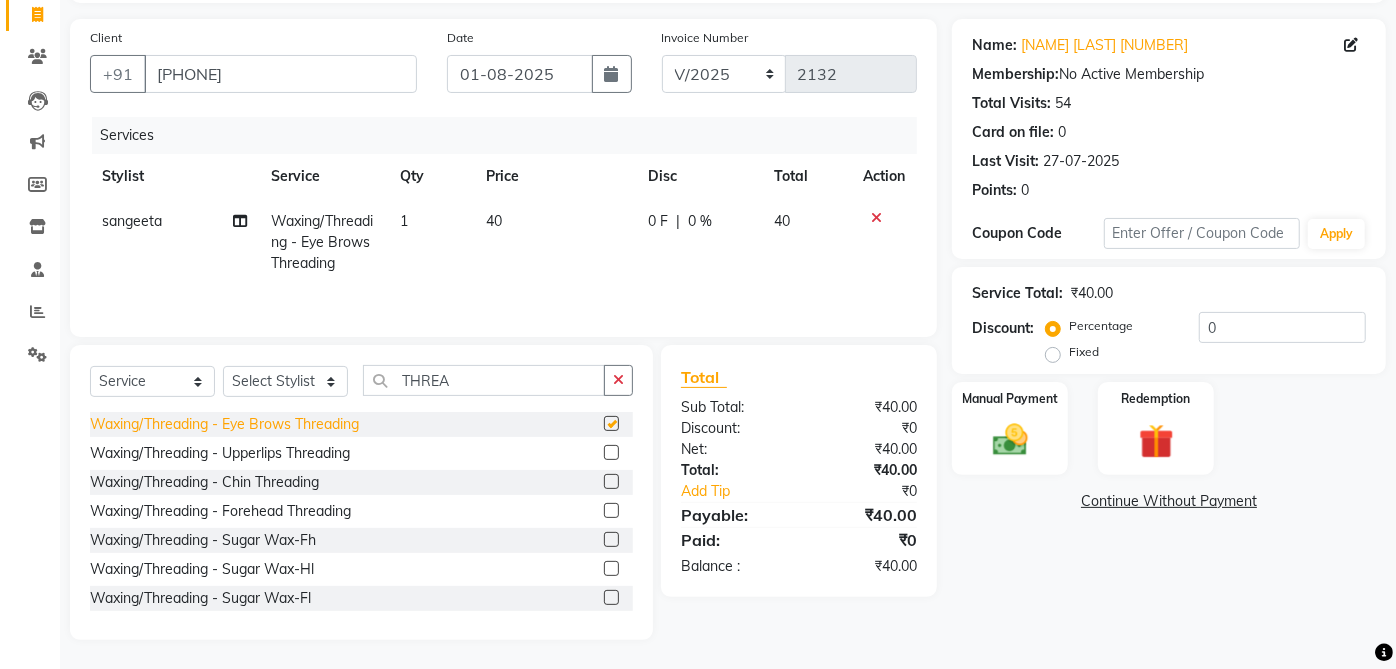 checkbox on "false" 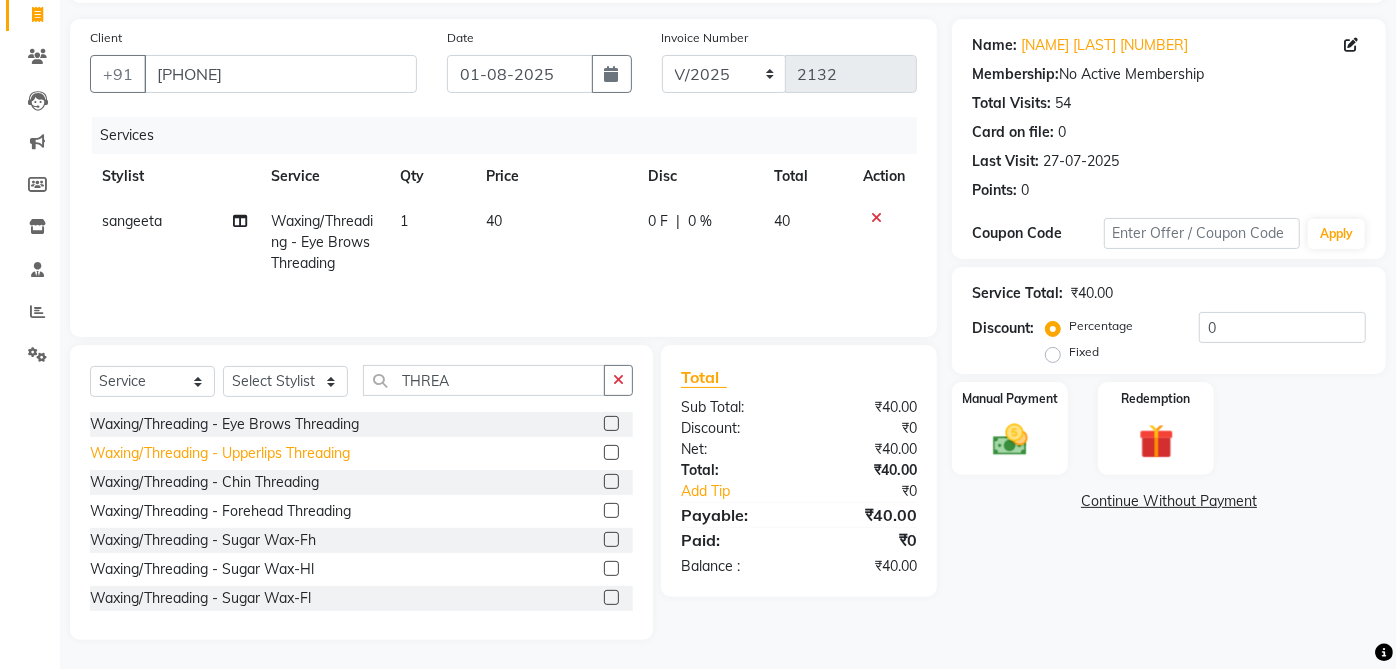 click on "Waxing/Threading - Upperlips Threading" 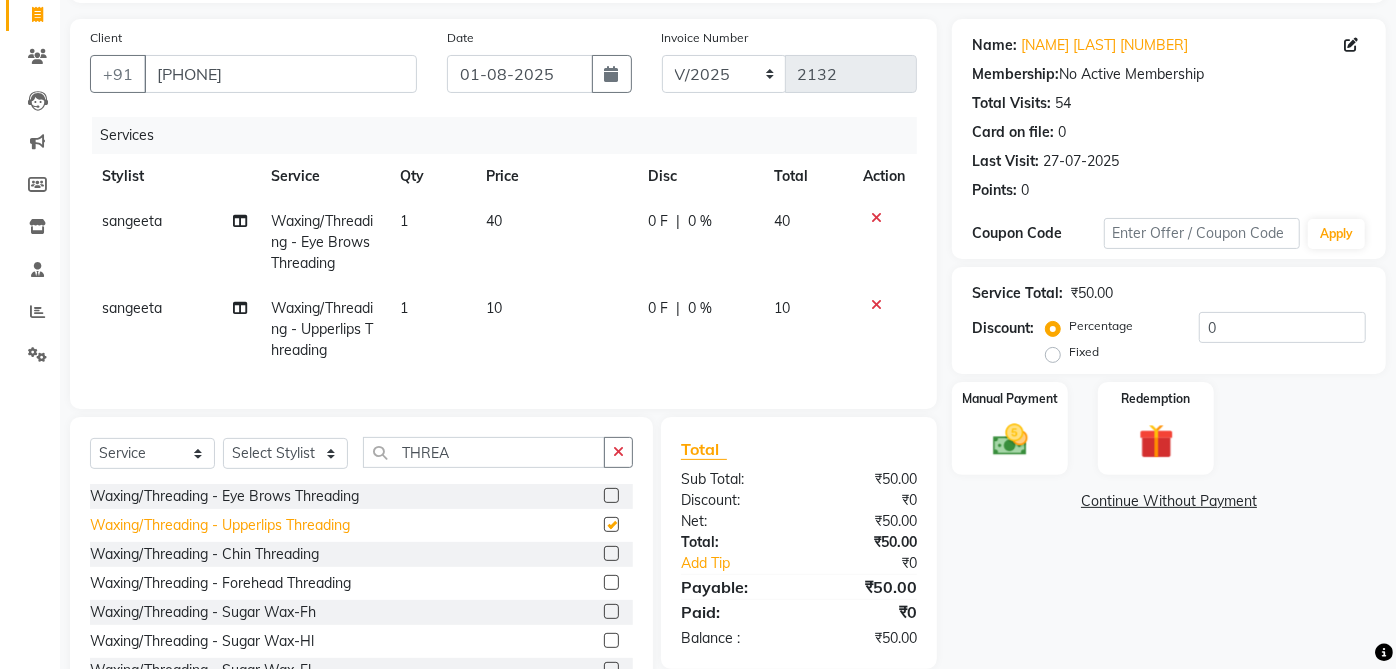 checkbox on "false" 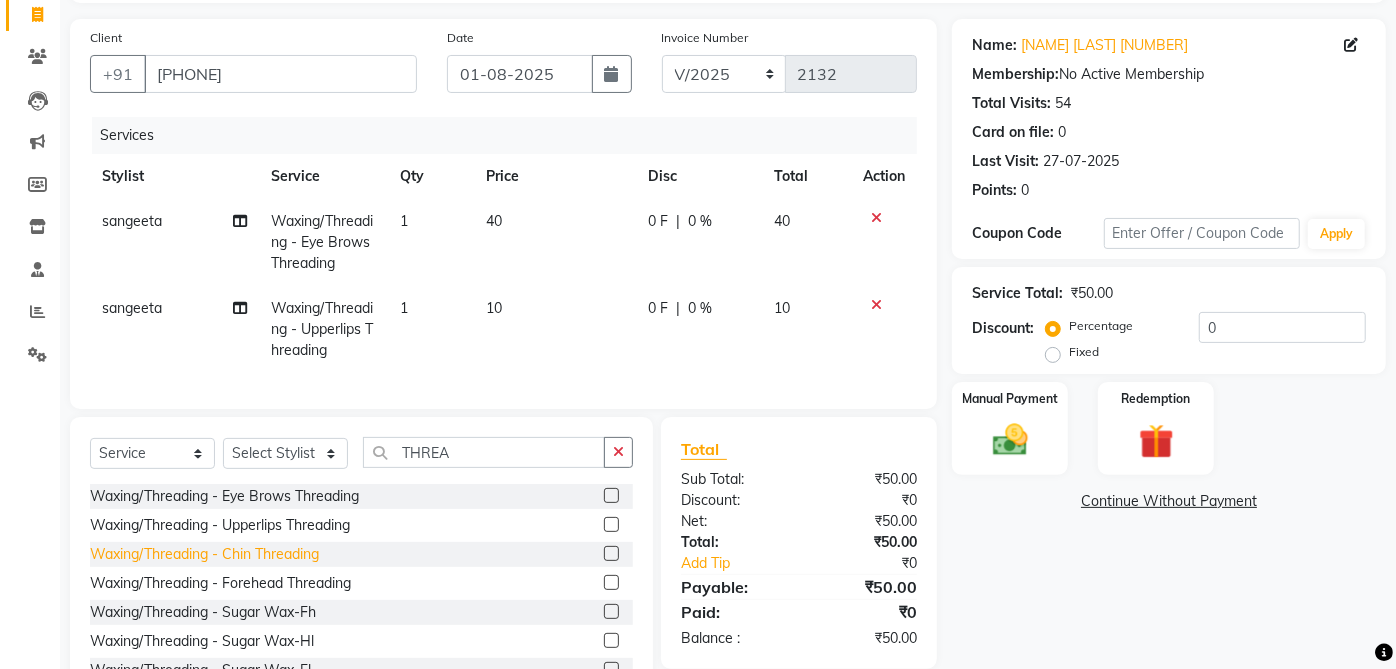 click on "Waxing/Threading - Chin Threading" 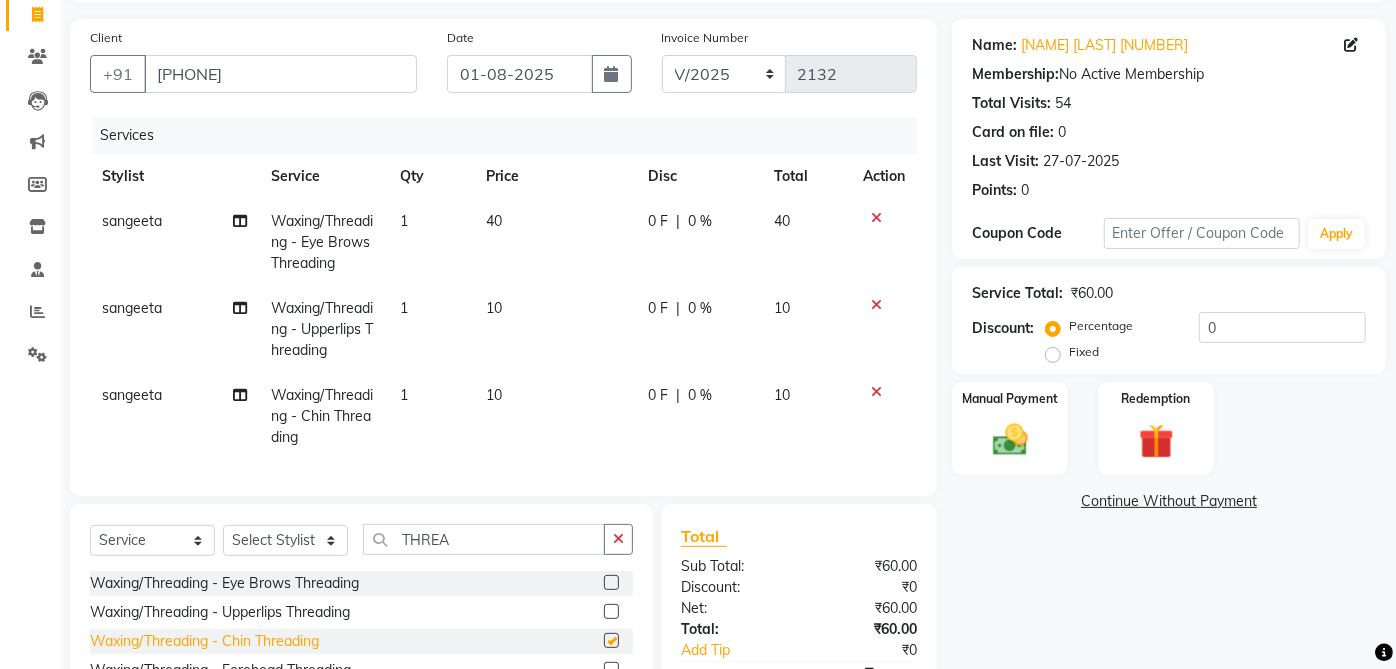 checkbox on "false" 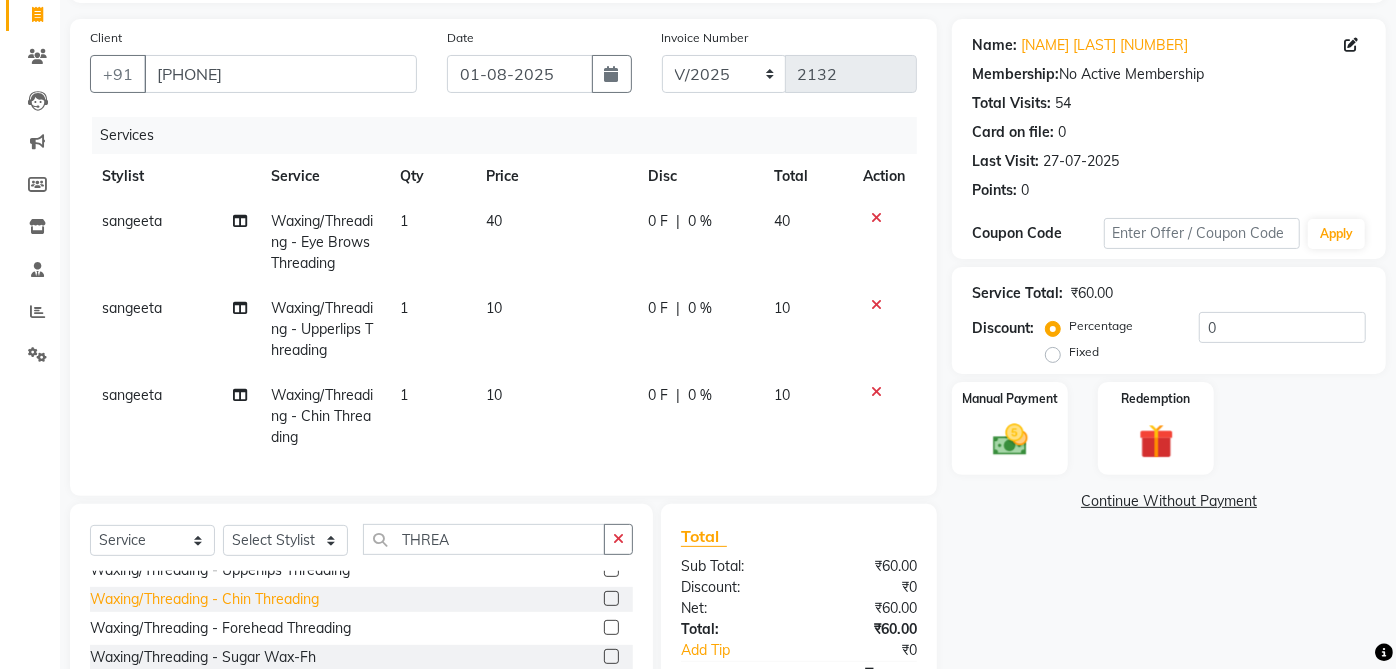 scroll, scrollTop: 0, scrollLeft: 0, axis: both 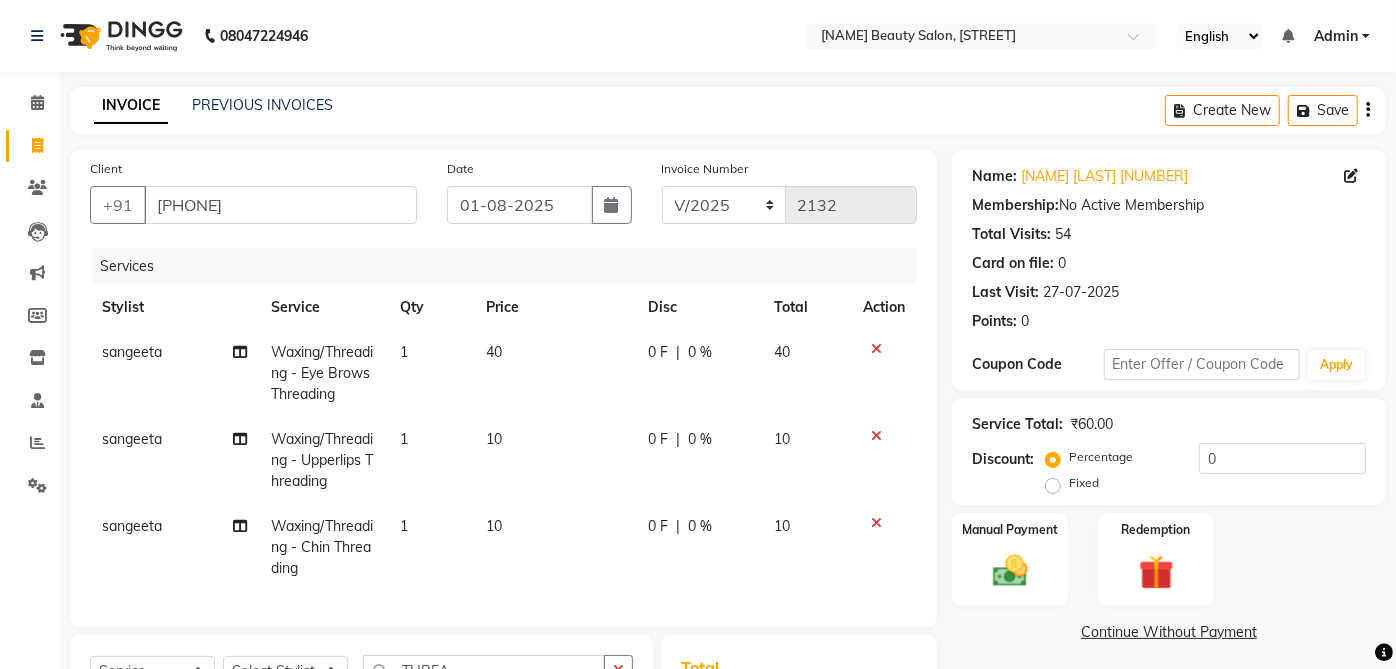 click 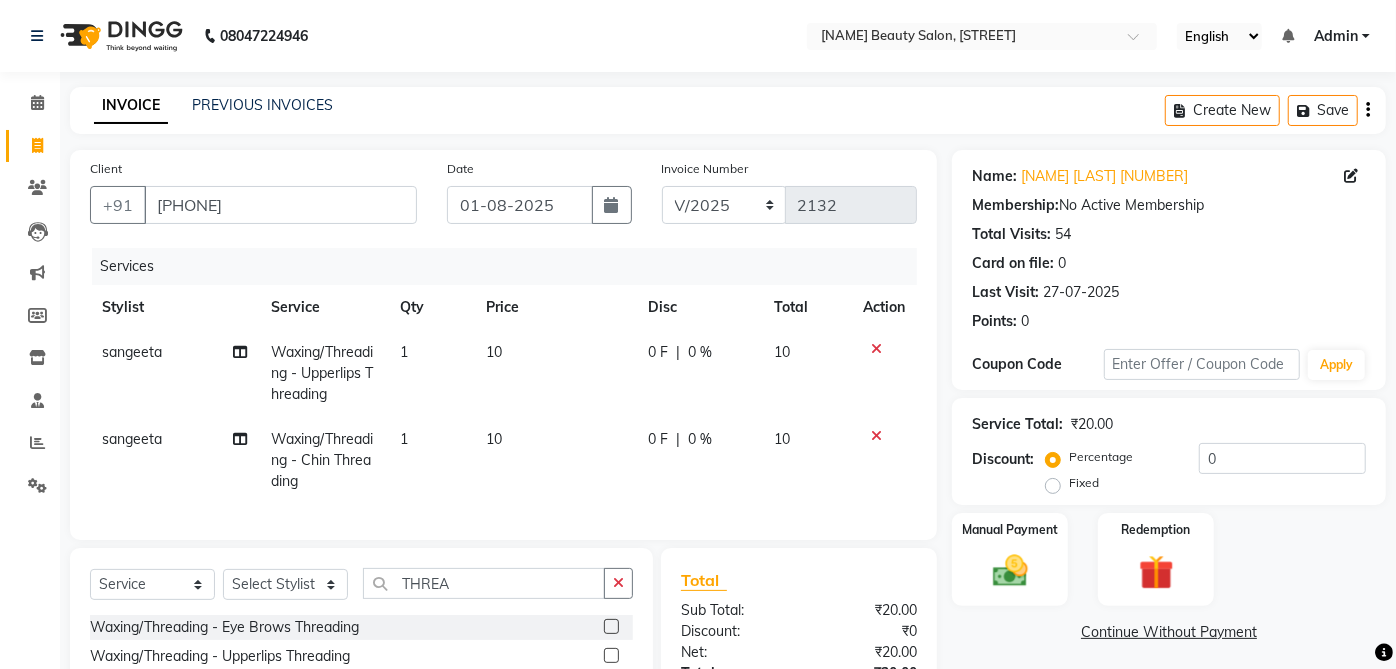 click on "Action" 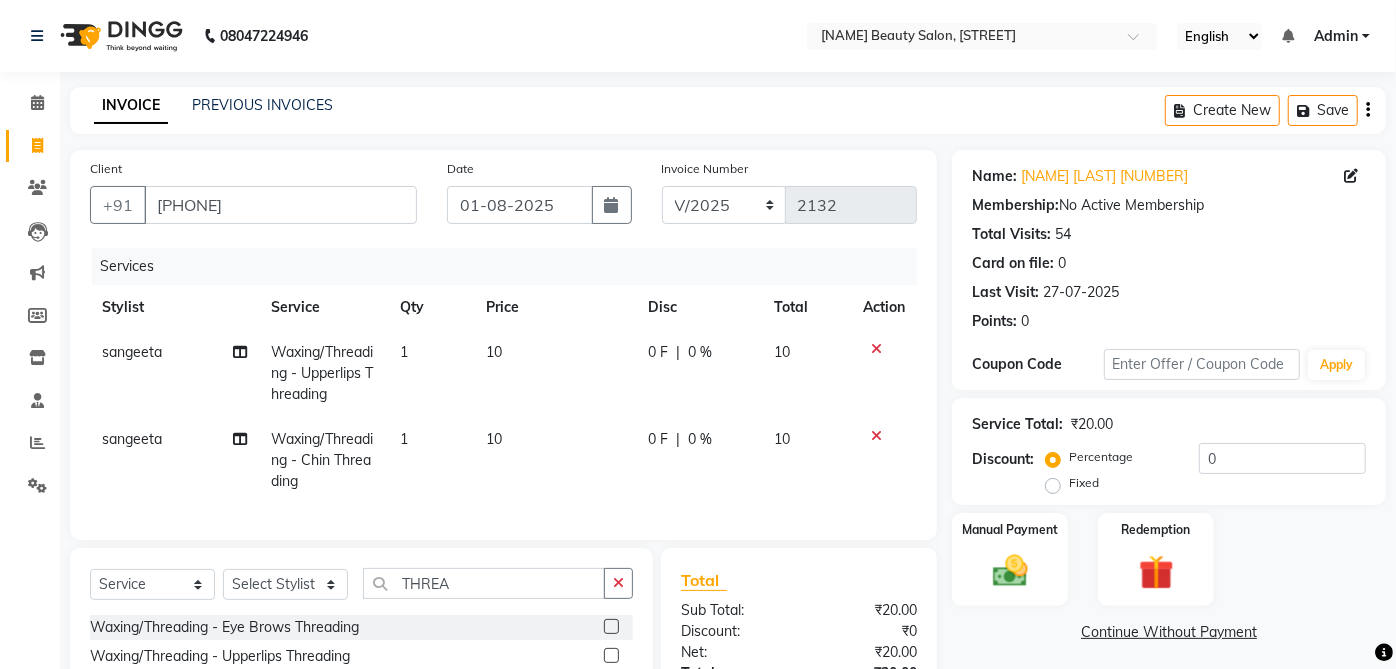 click 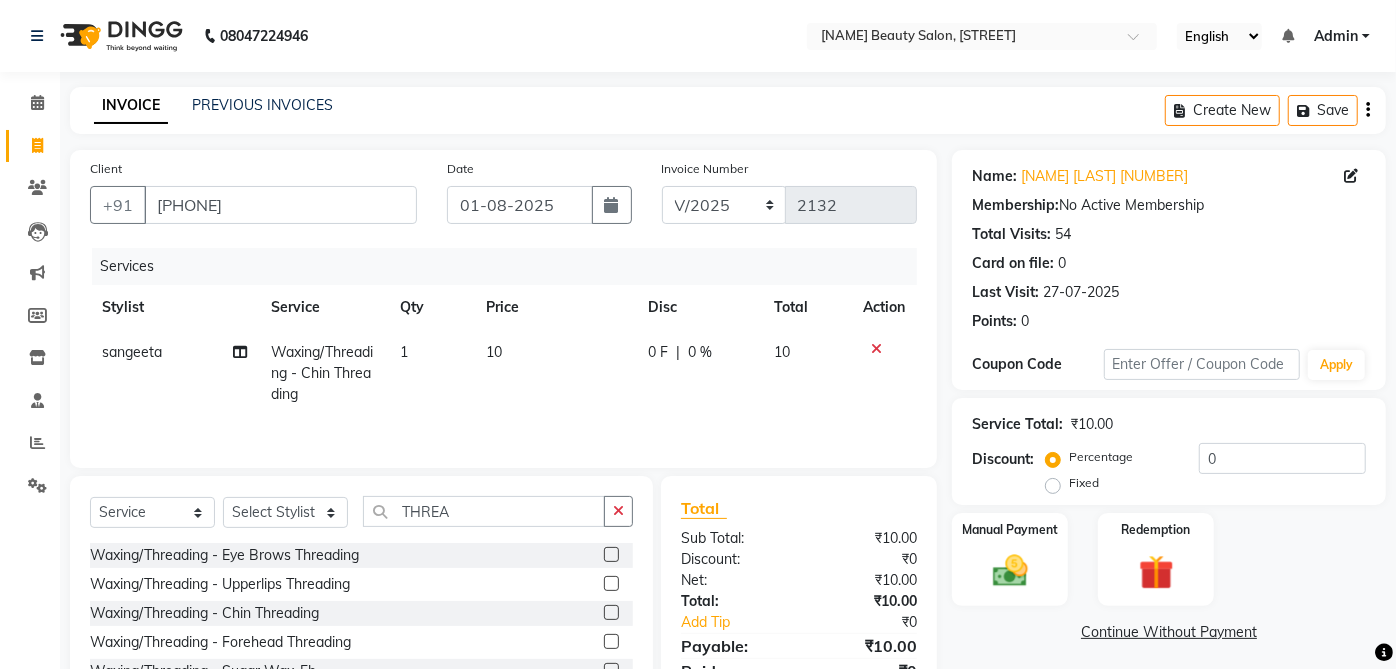 click 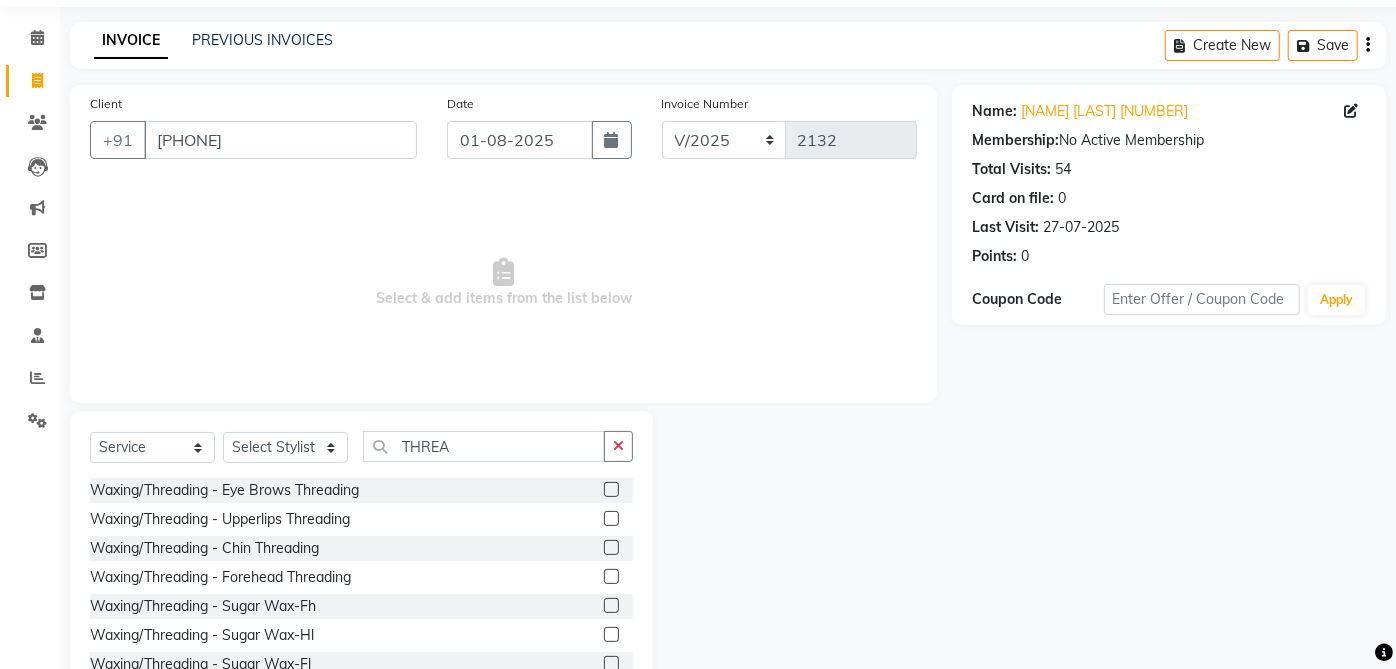scroll, scrollTop: 131, scrollLeft: 0, axis: vertical 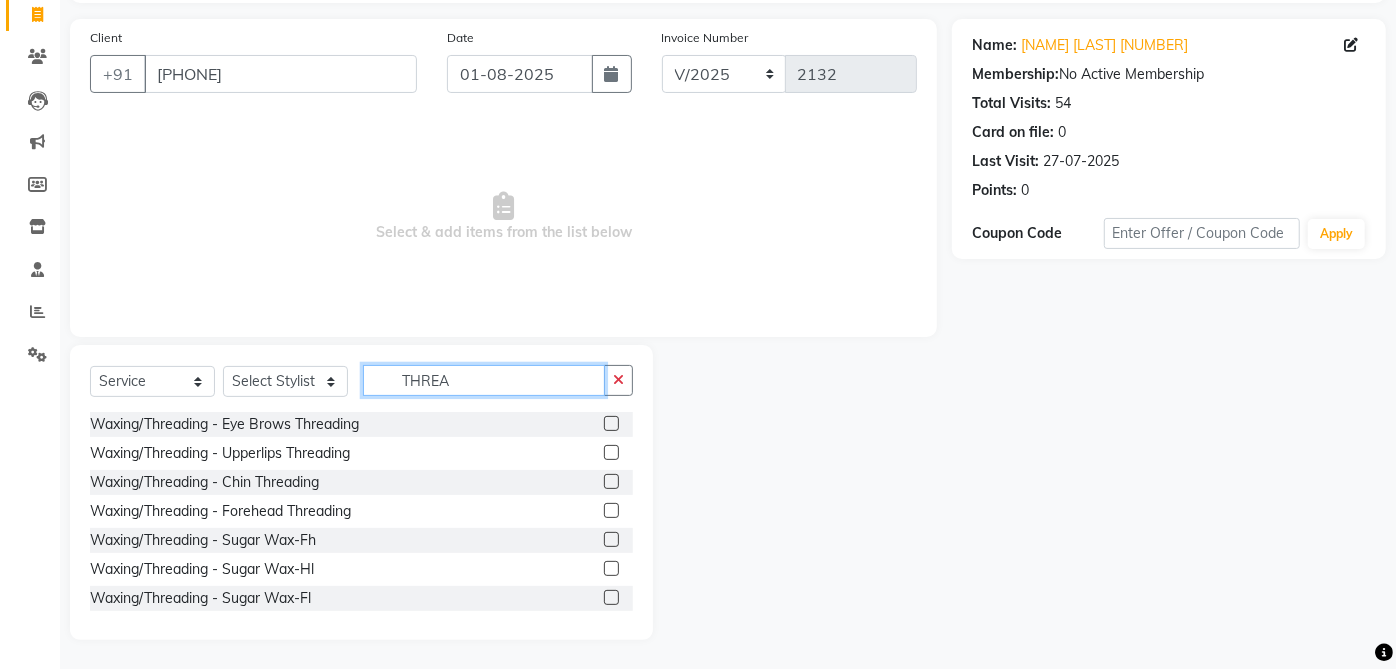 click on "THREA" 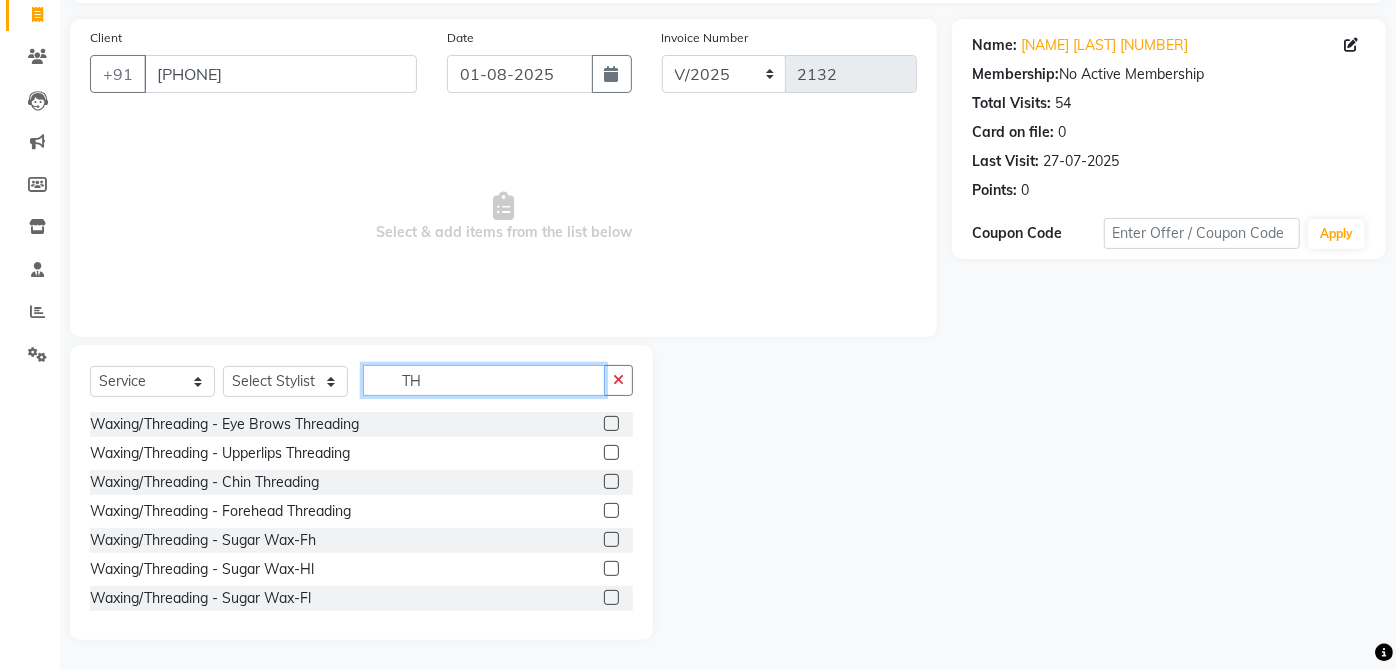 type on "T" 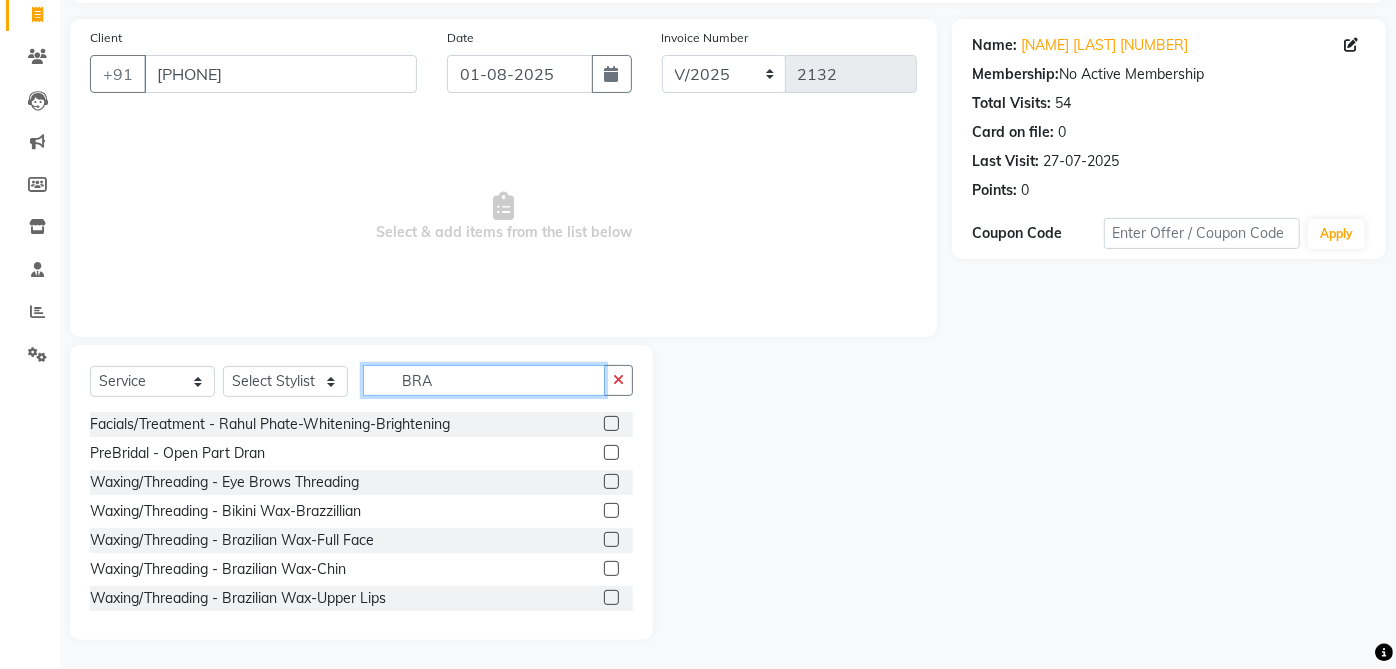 scroll, scrollTop: 105, scrollLeft: 0, axis: vertical 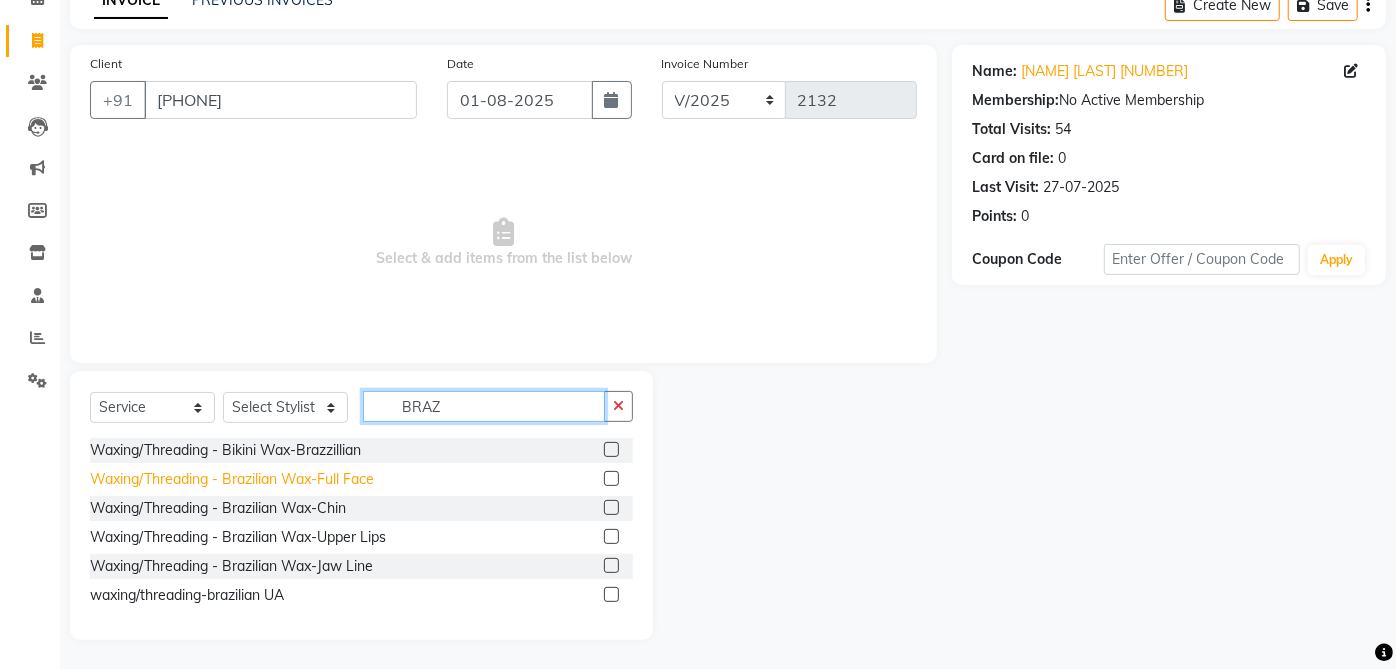 type on "BRAZ" 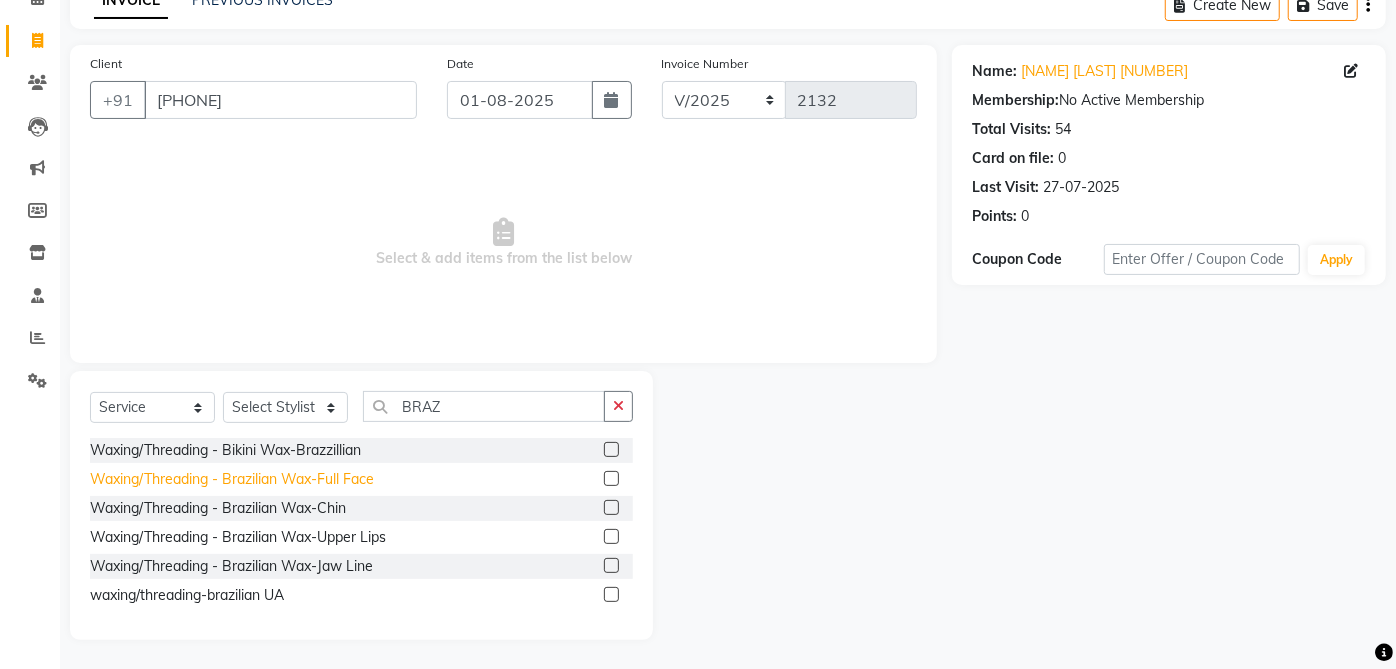 click on "Waxing/Threading - Brazilian Wax-Full Face" 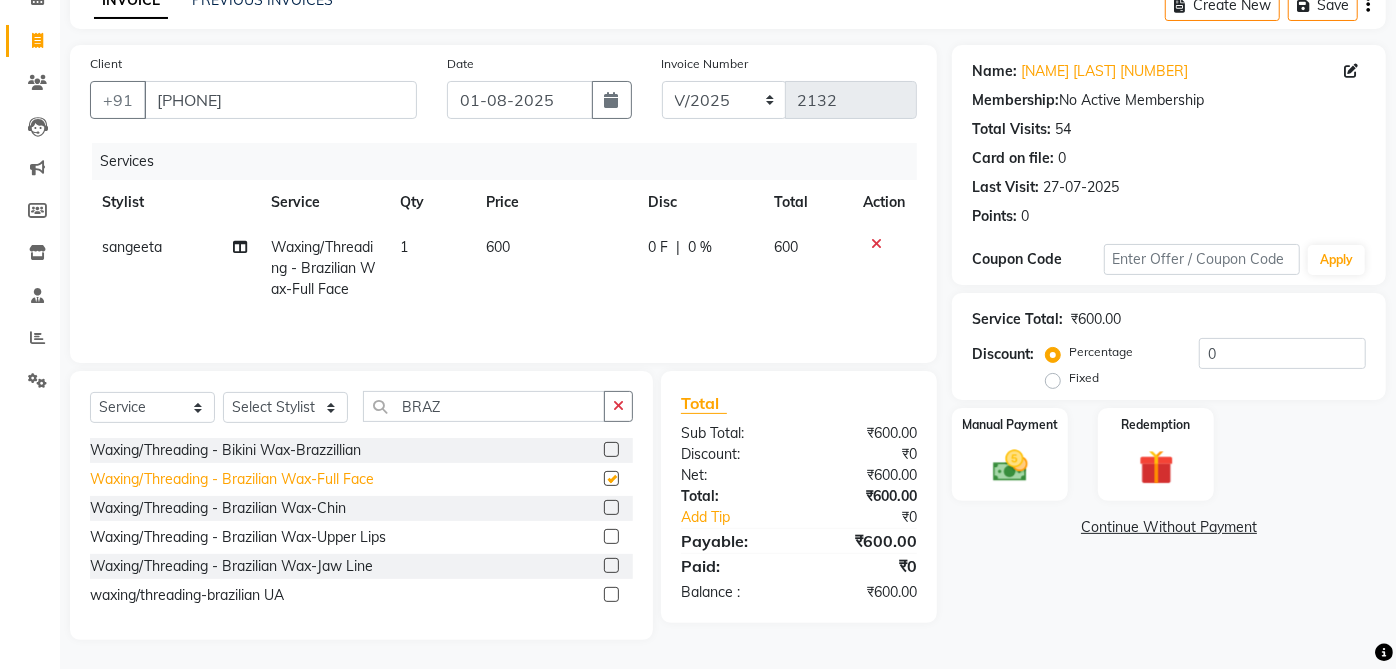 checkbox on "false" 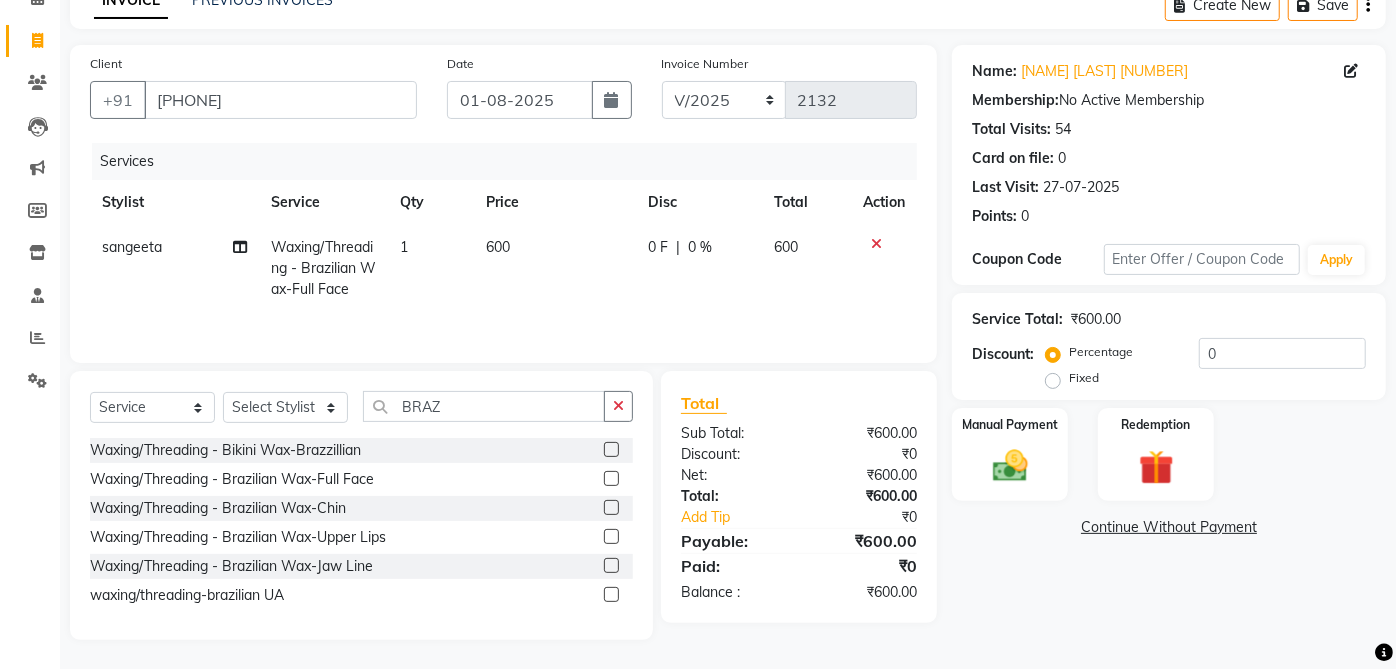 click 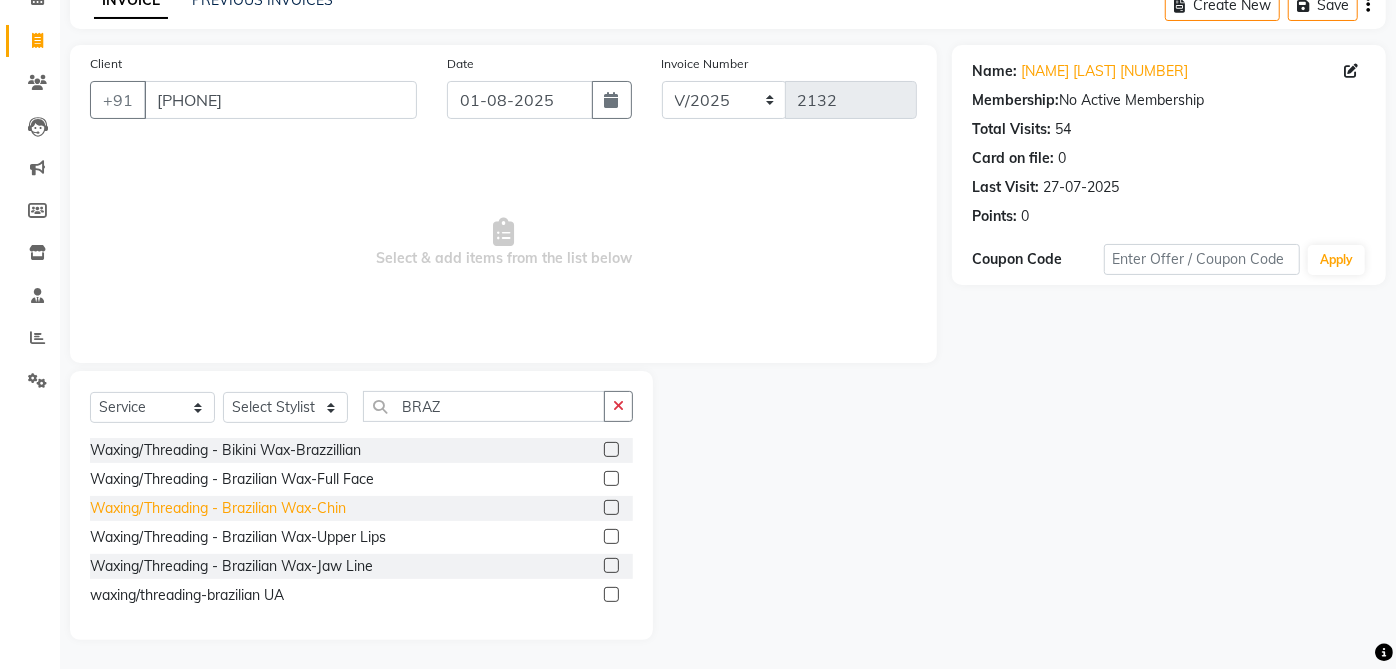 click on "Waxing/Threading - Brazilian Wax-Chin" 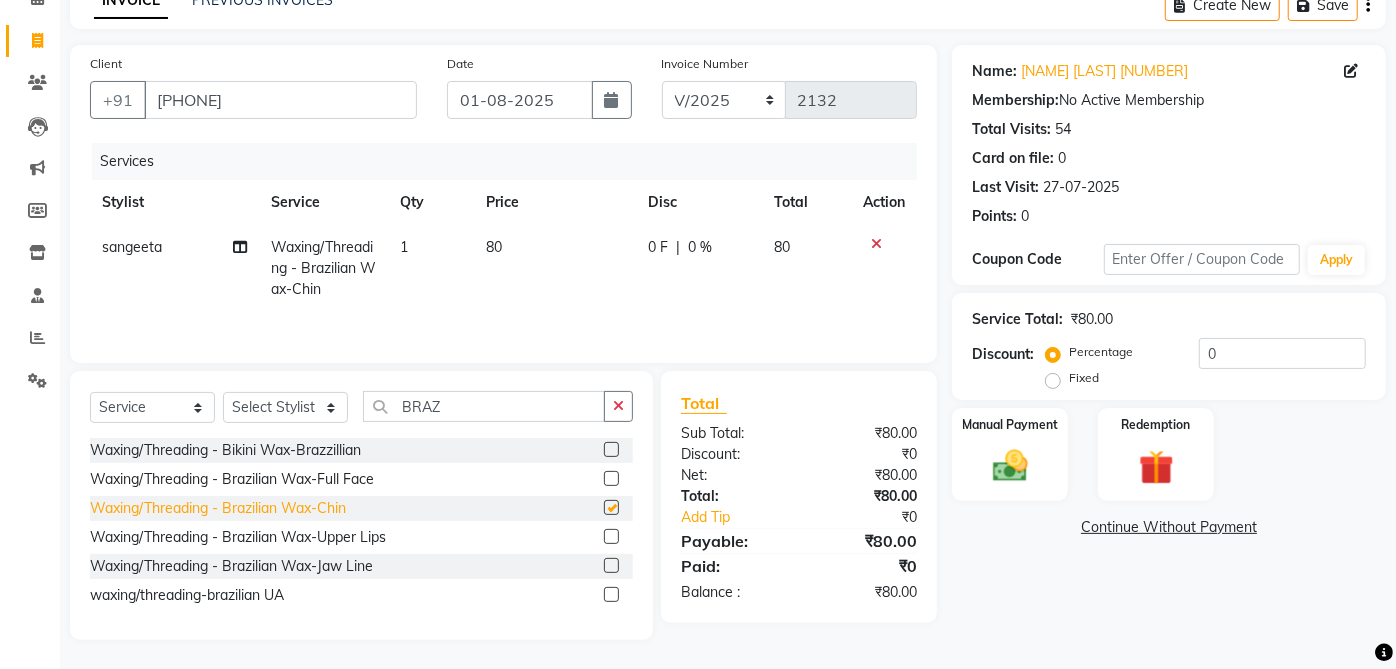 checkbox on "false" 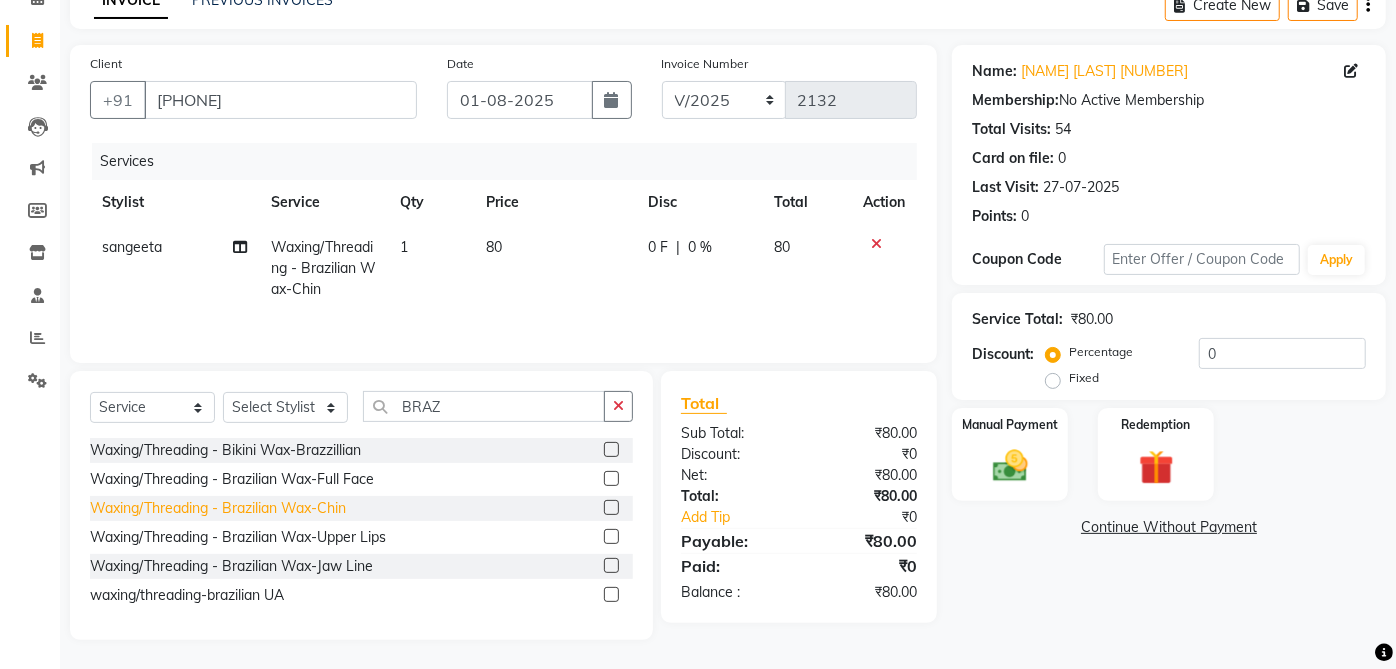 click 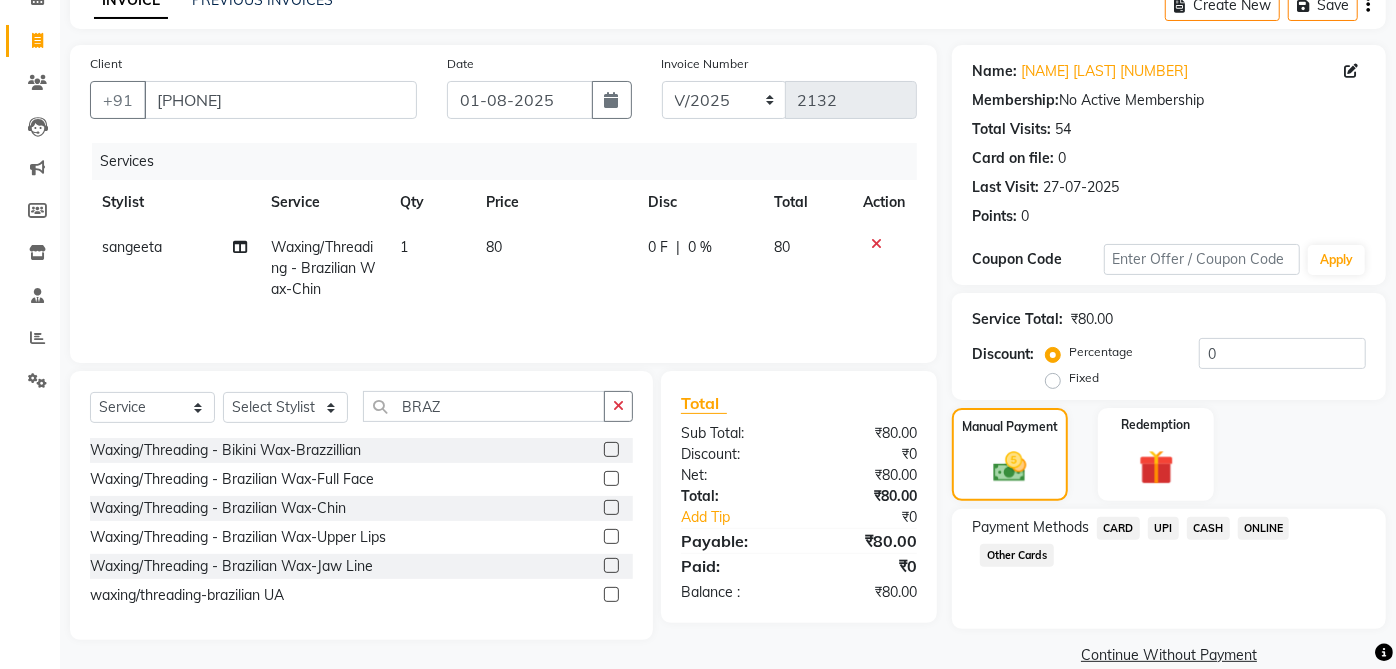 click on "CASH" 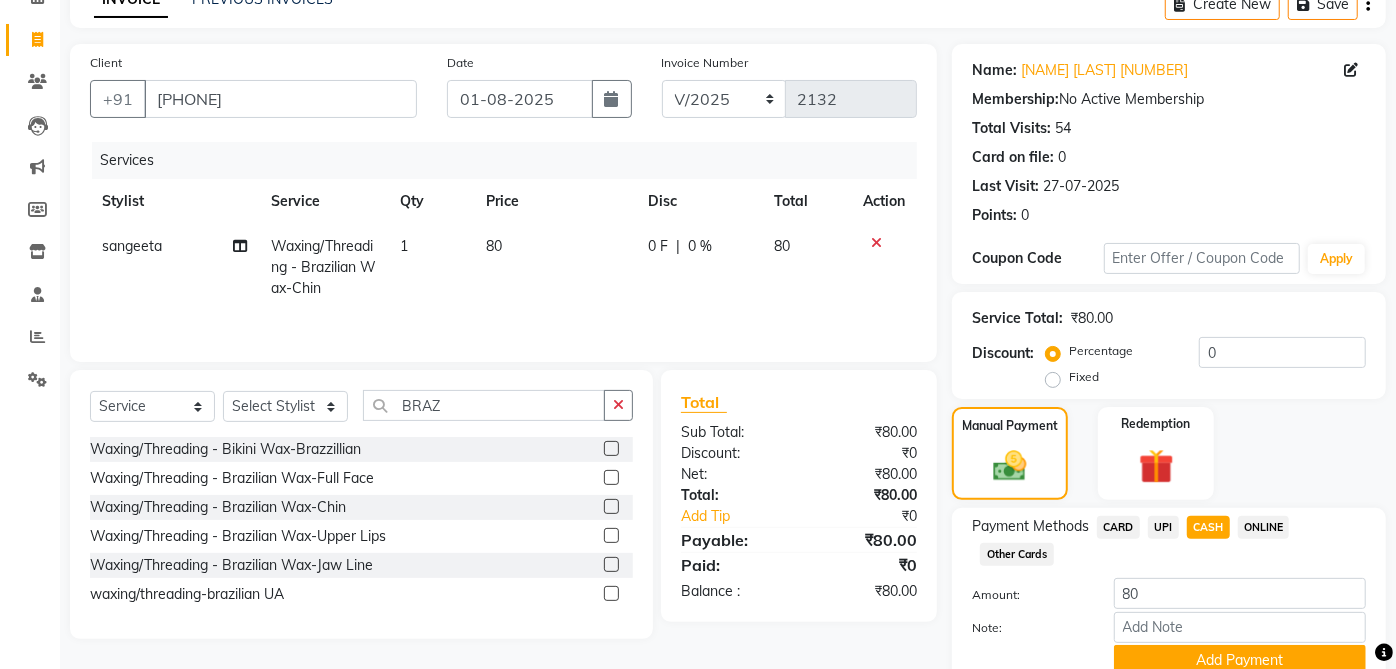 scroll, scrollTop: 191, scrollLeft: 0, axis: vertical 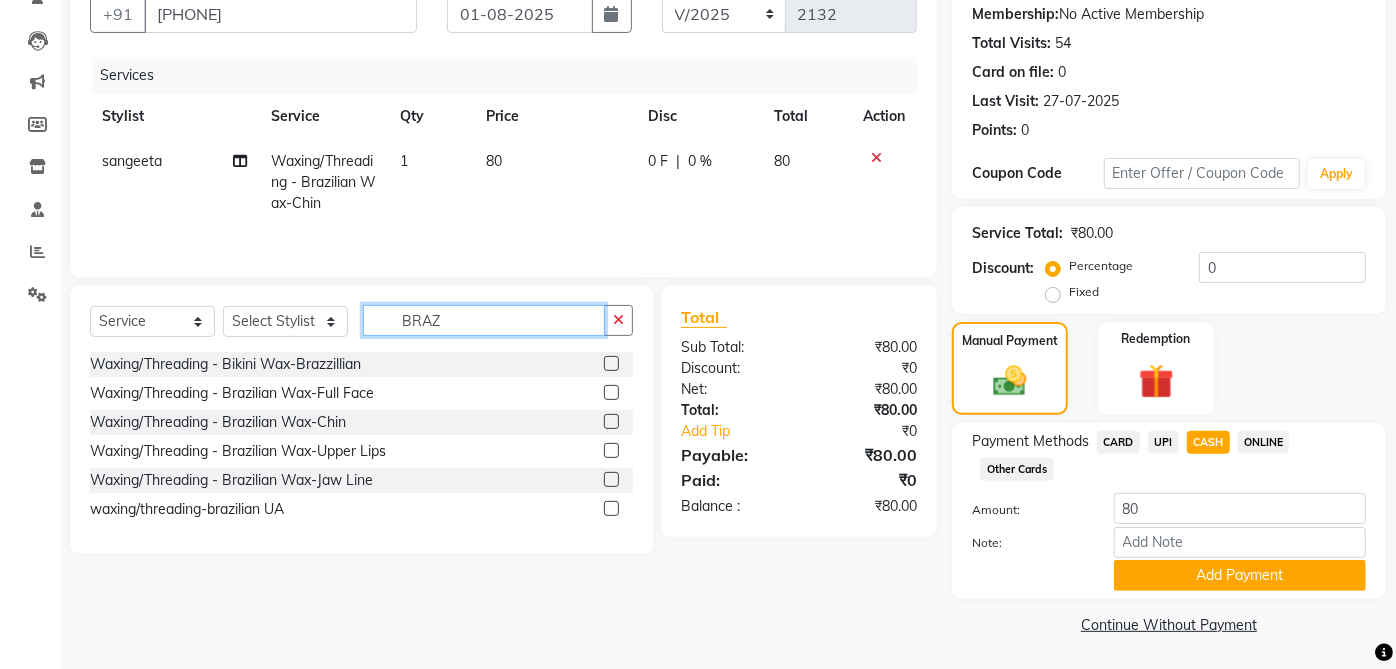 click on "BRAZ" 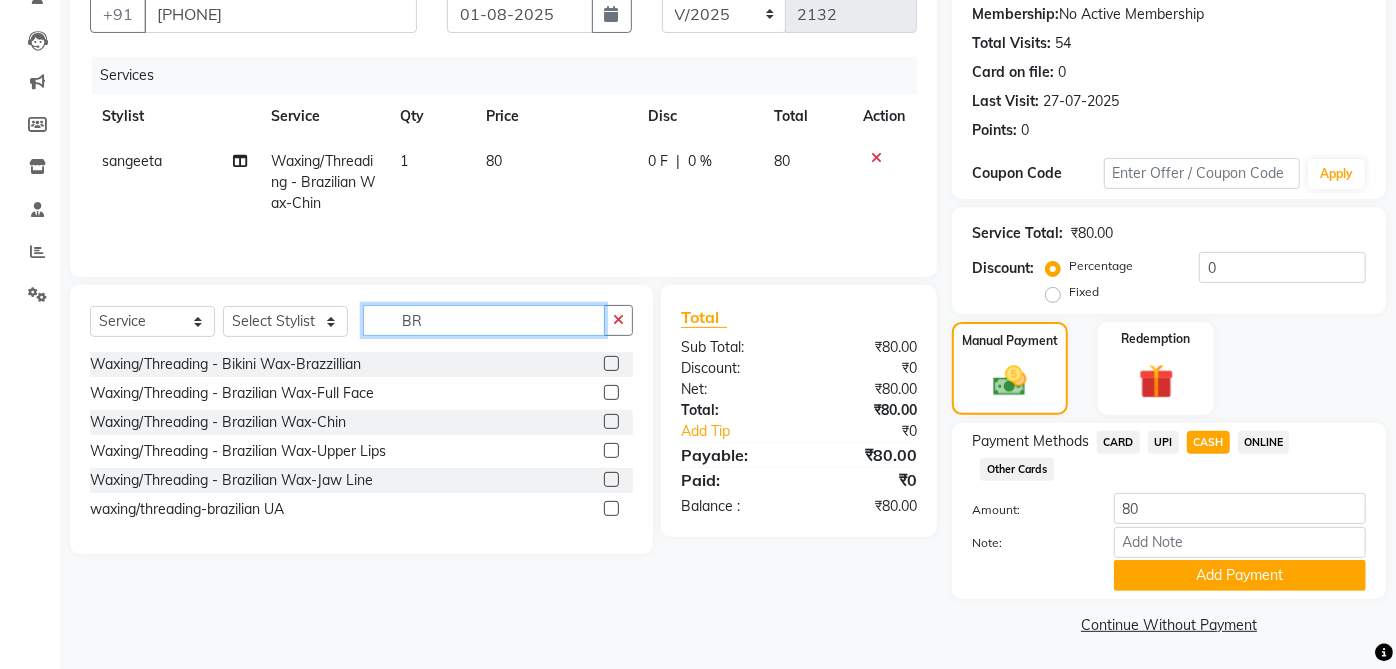 type on "B" 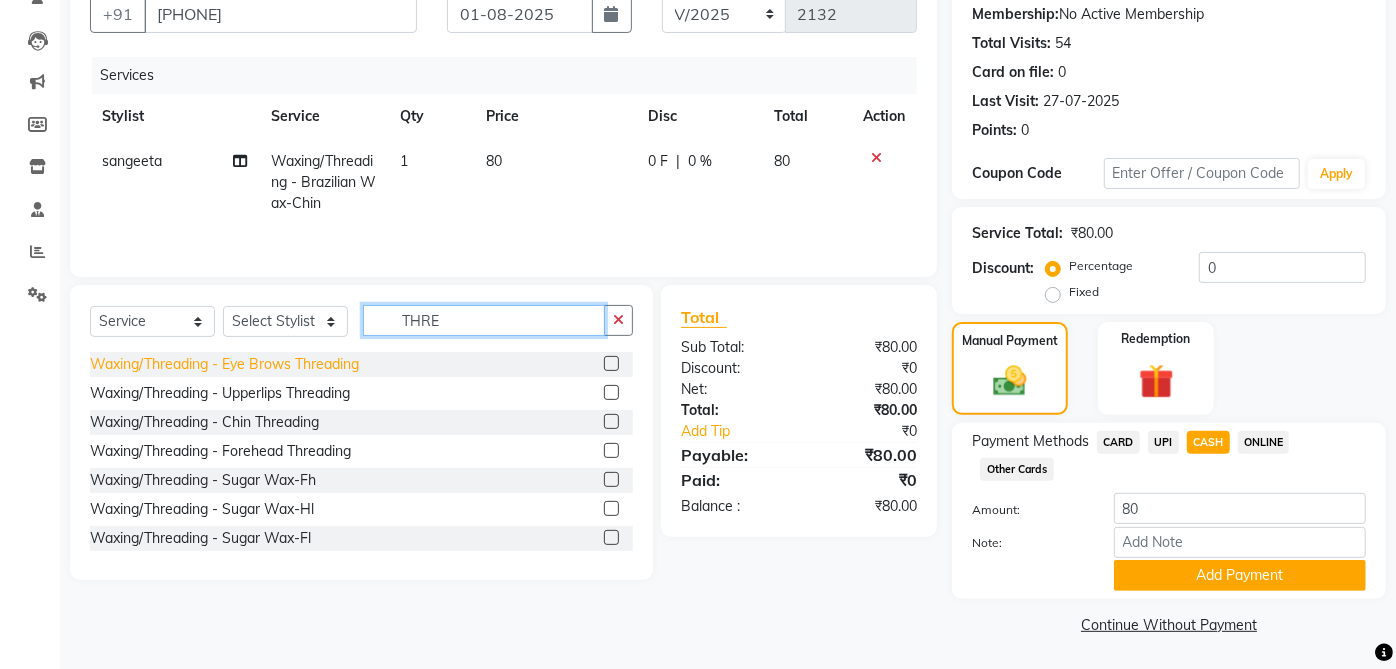 type on "THRE" 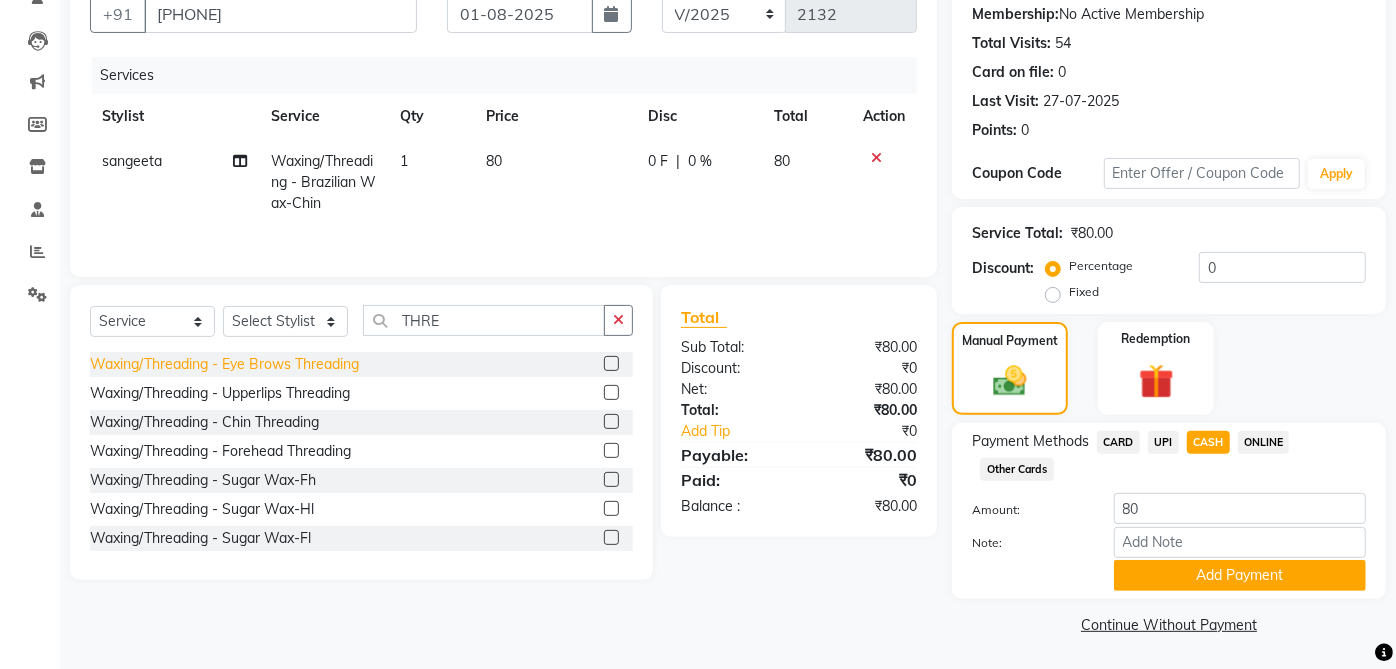 click on "Waxing/Threading - Eye Brows Threading" 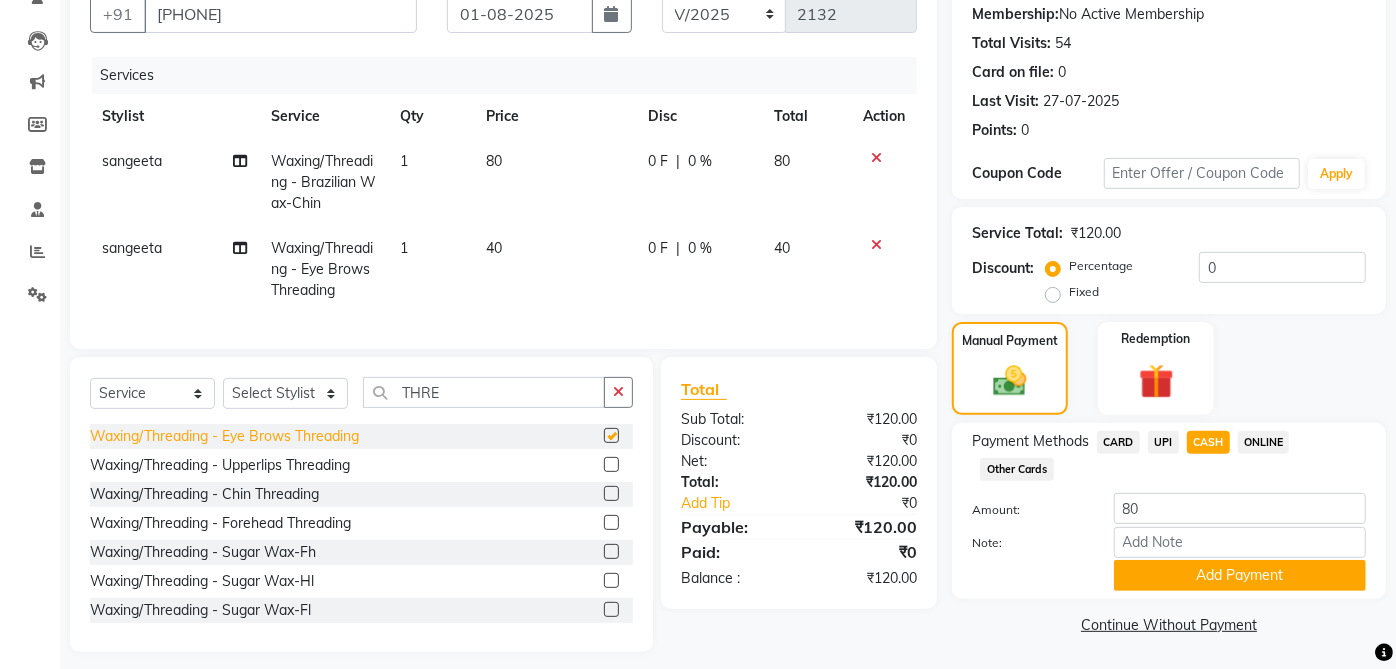 checkbox on "false" 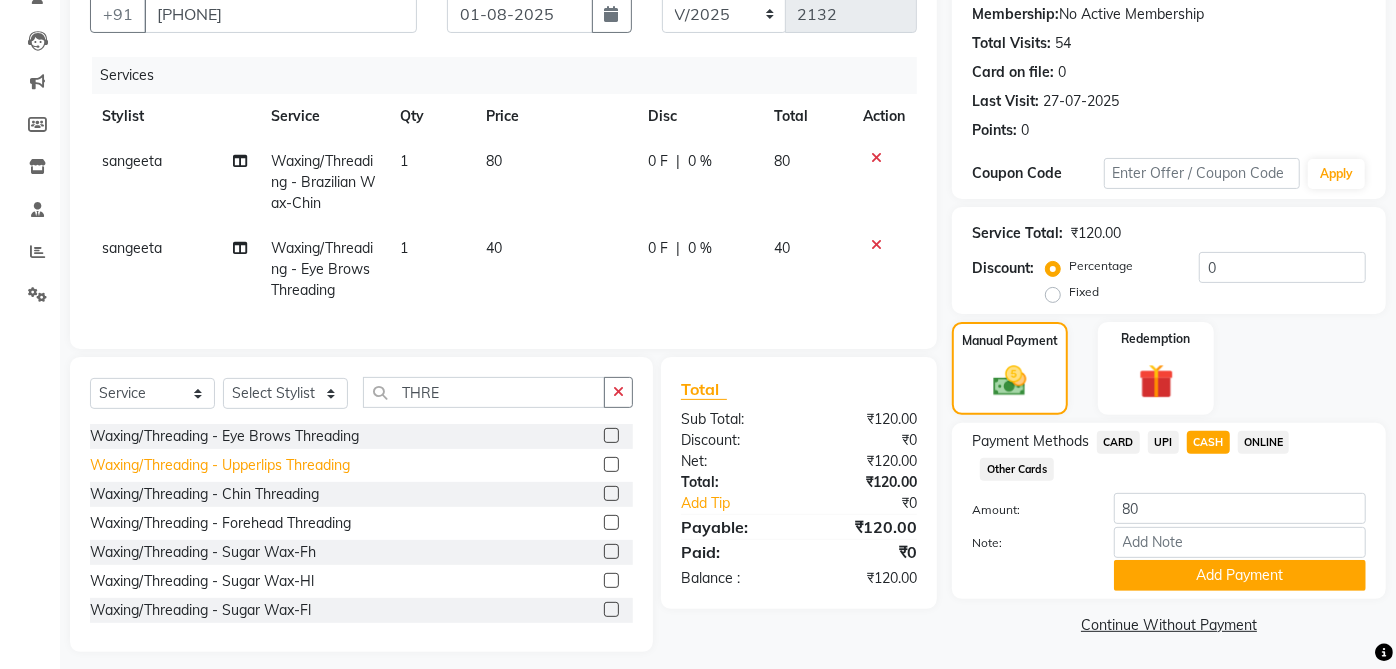 click on "Waxing/Threading - Upperlips Threading" 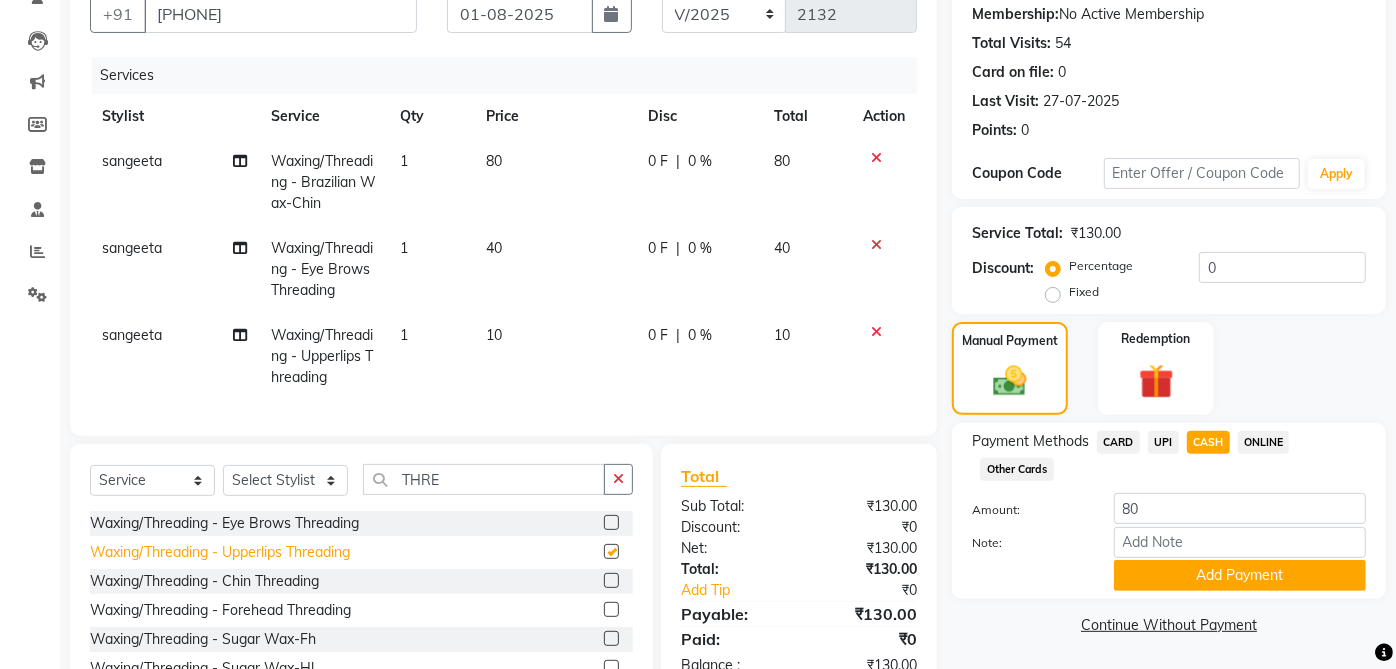 checkbox on "false" 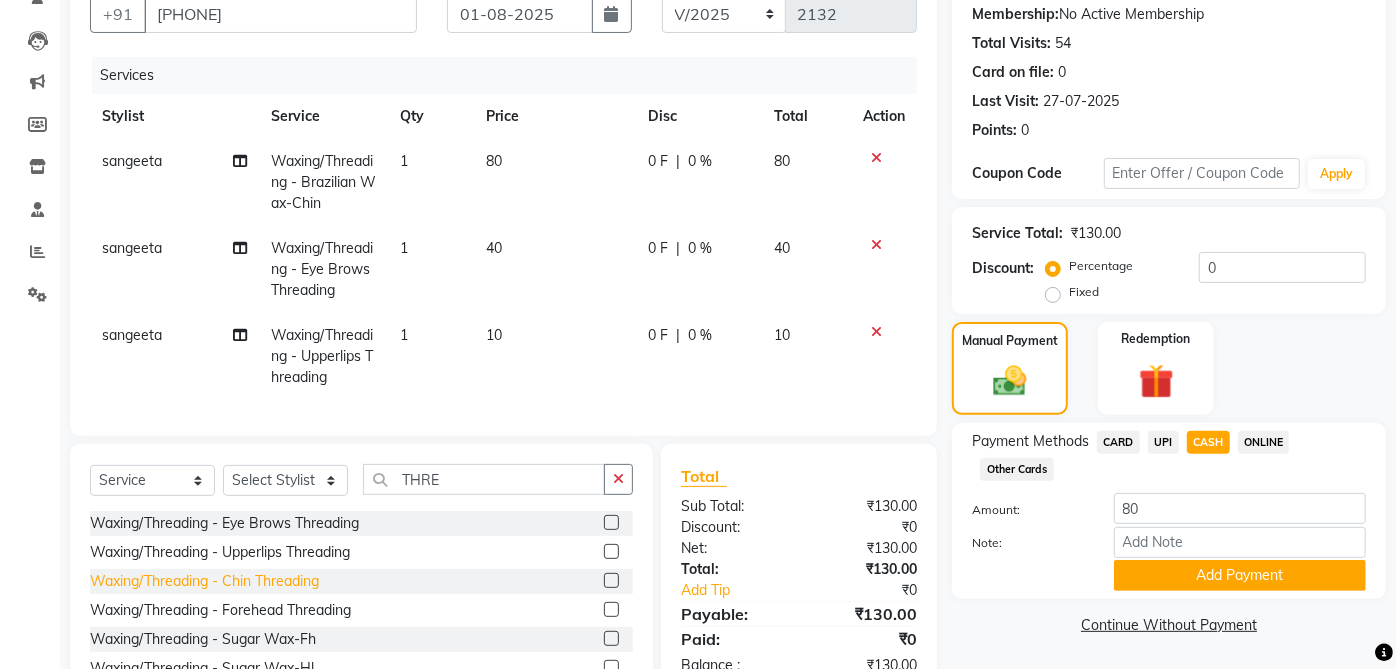 click on "Waxing/Threading - Chin Threading" 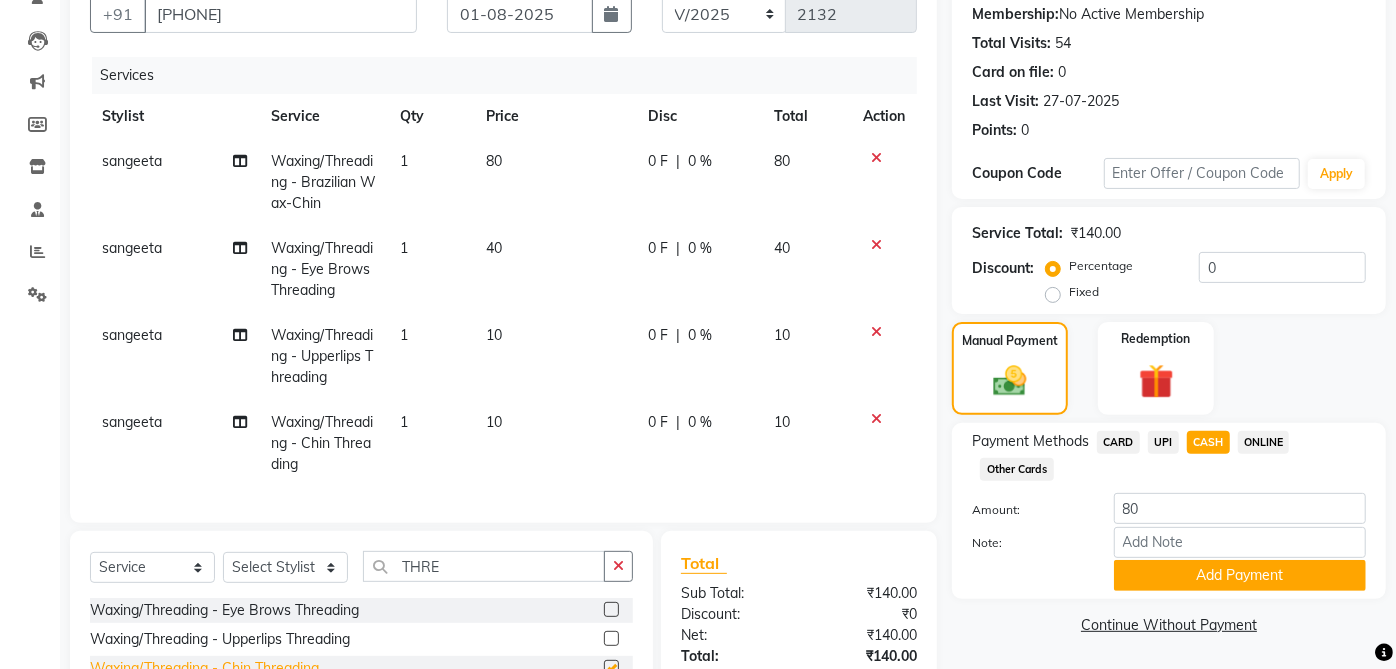 checkbox on "false" 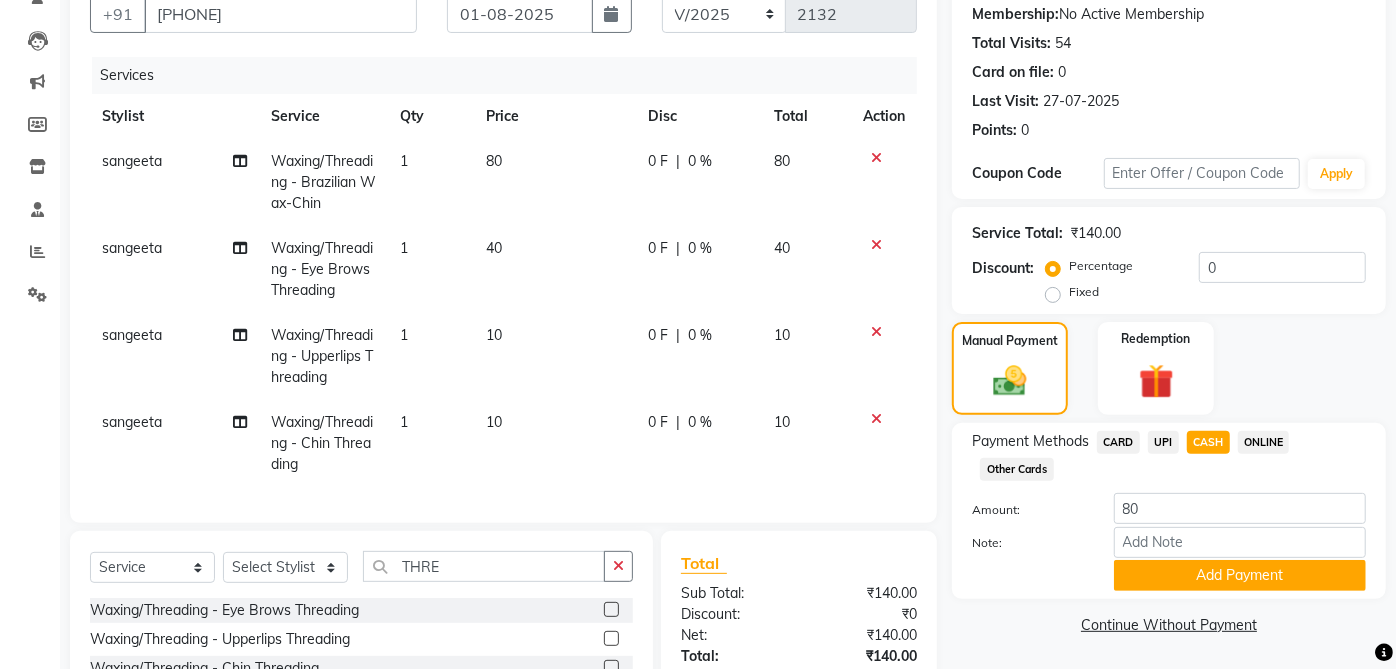 click 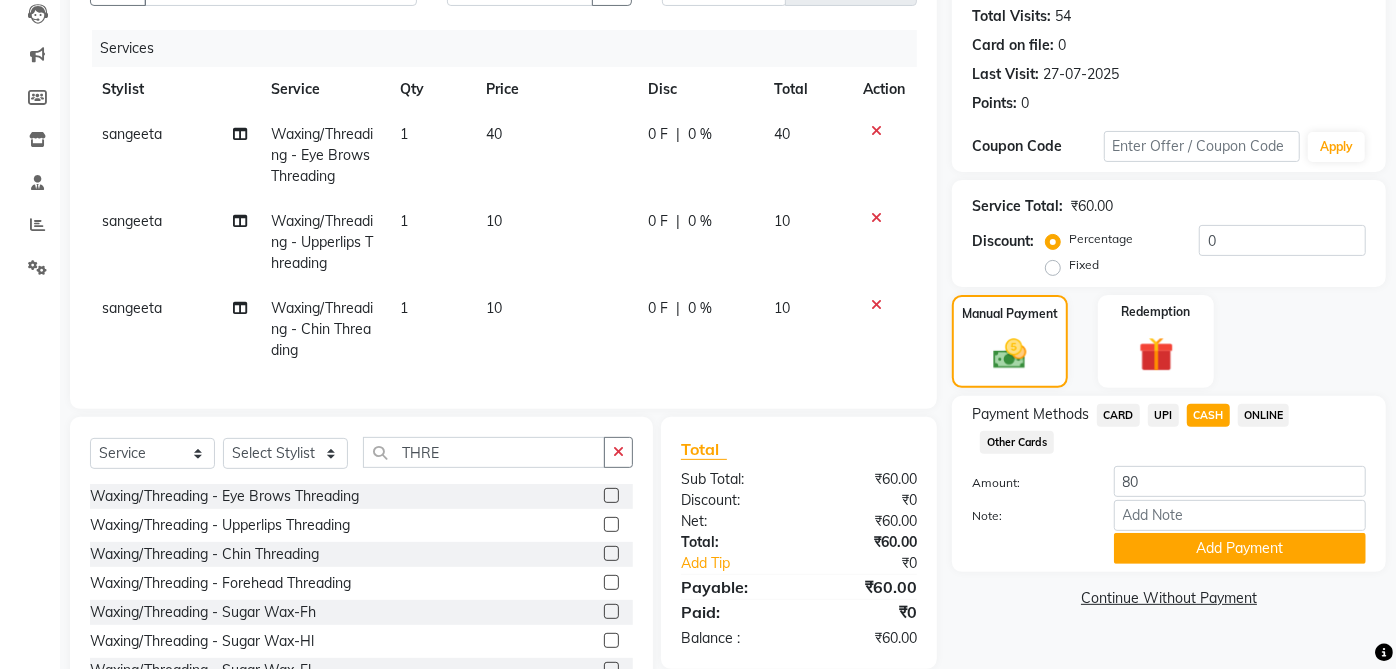 scroll, scrollTop: 280, scrollLeft: 0, axis: vertical 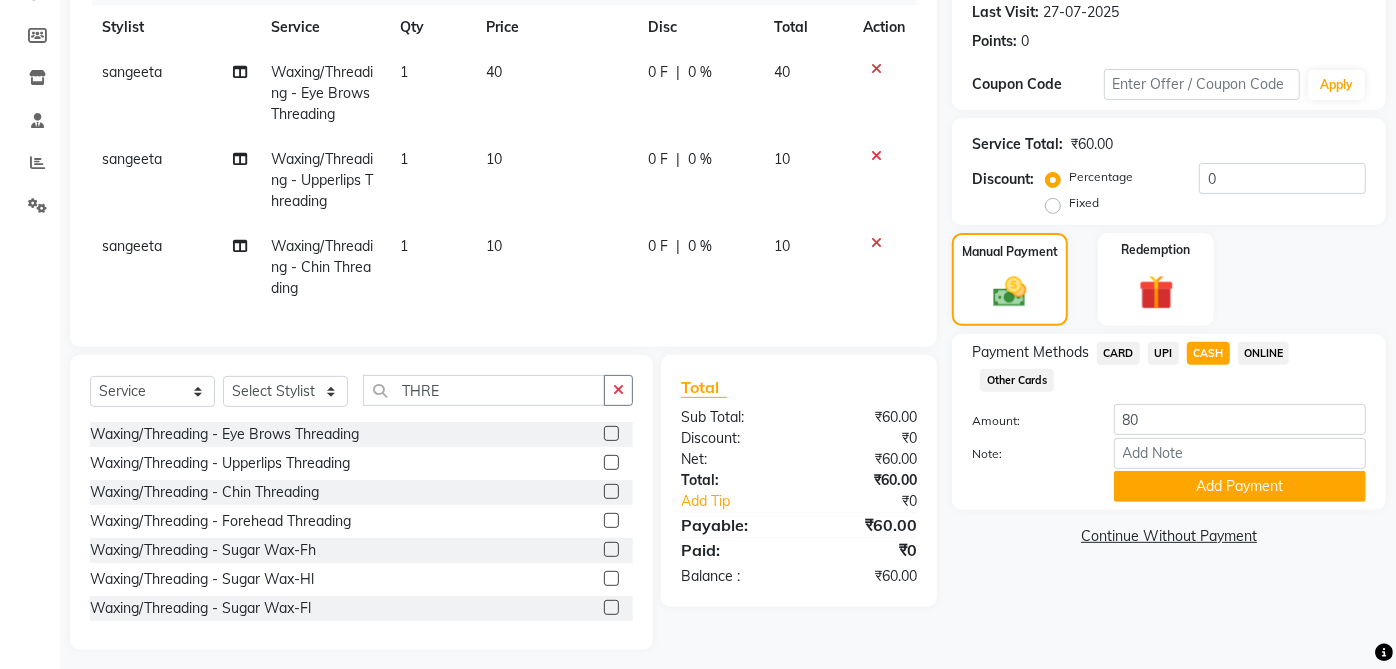 click on "Waxing/Threading - Forehead Threading" 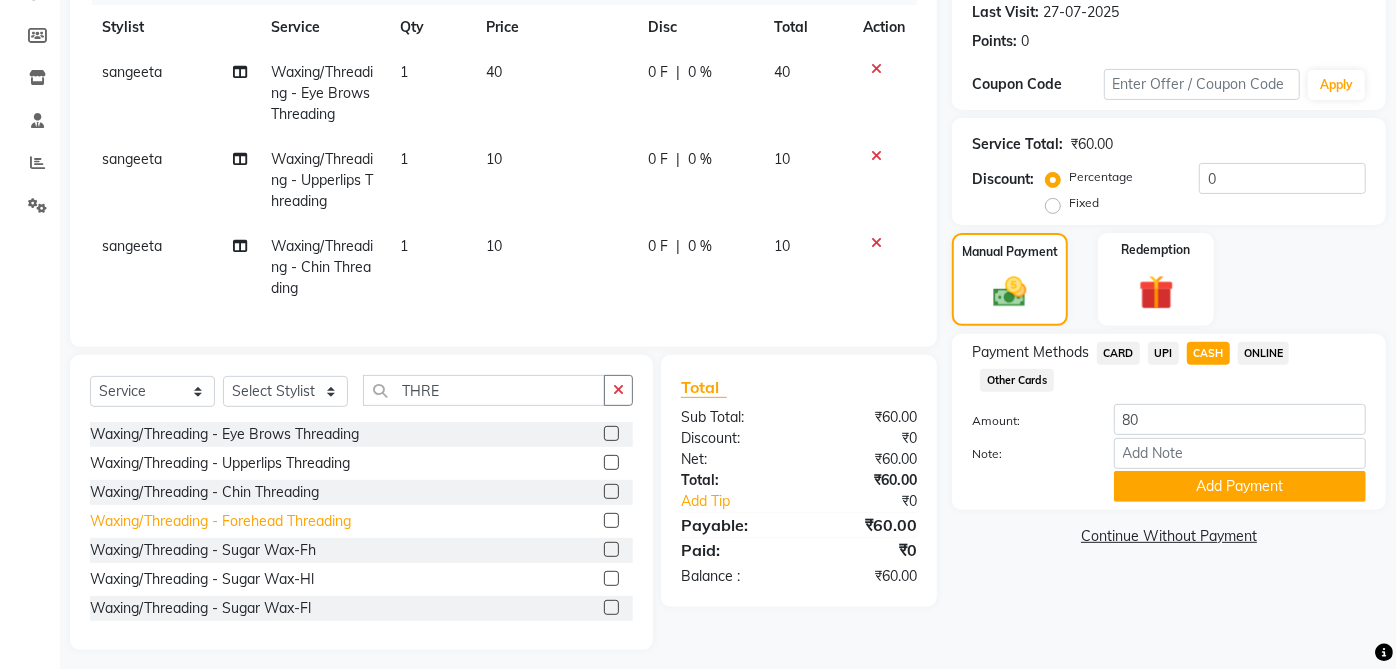 click on "Waxing/Threading - Forehead Threading" 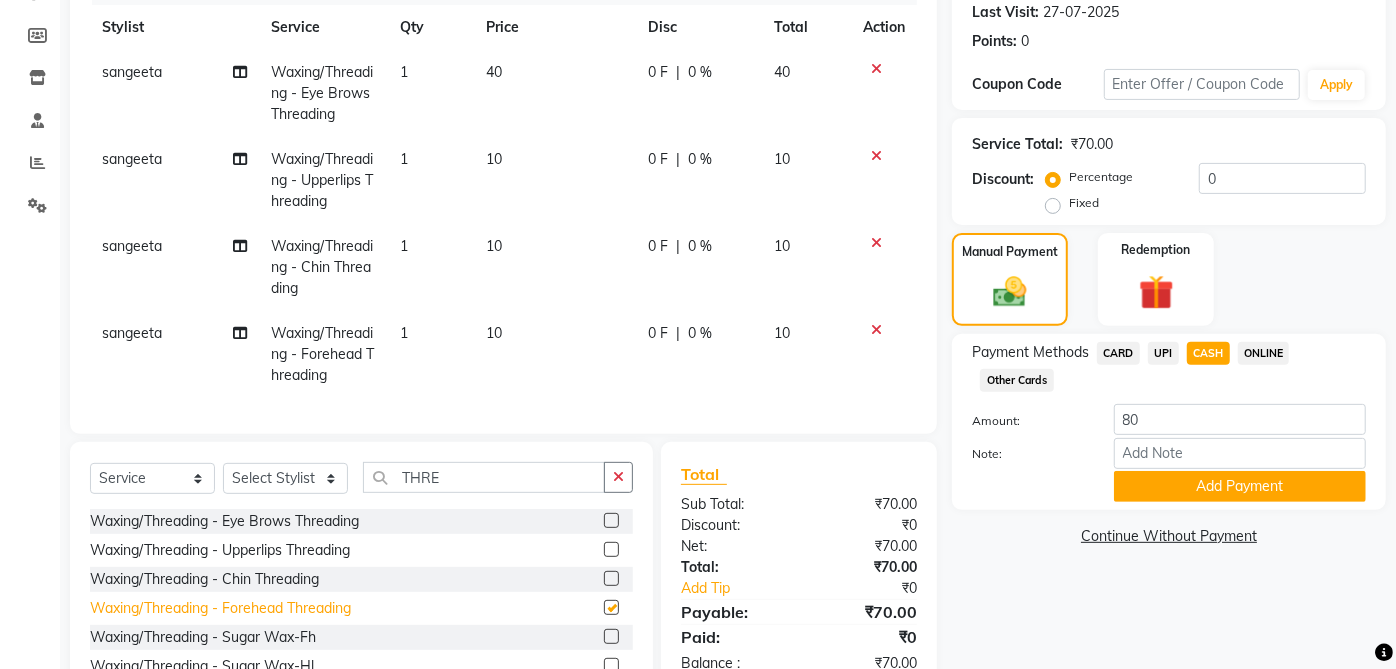 checkbox on "false" 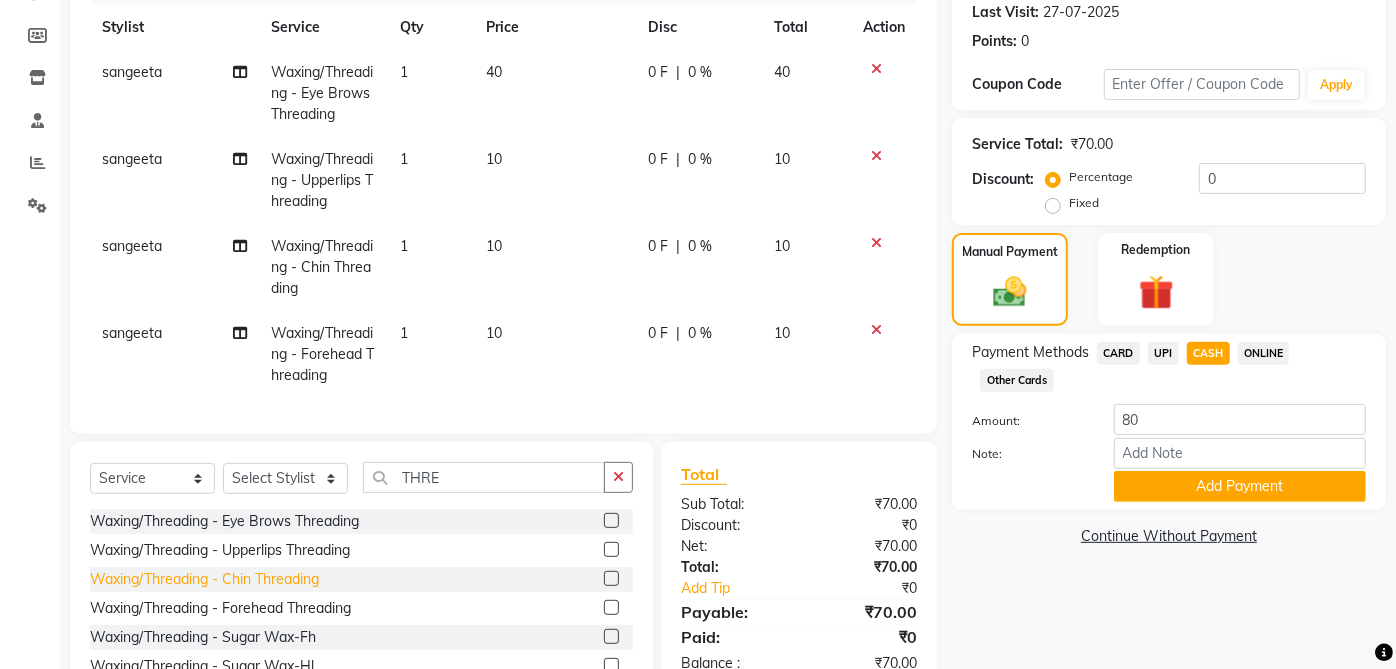 click on "Waxing/Threading - Chin Threading" 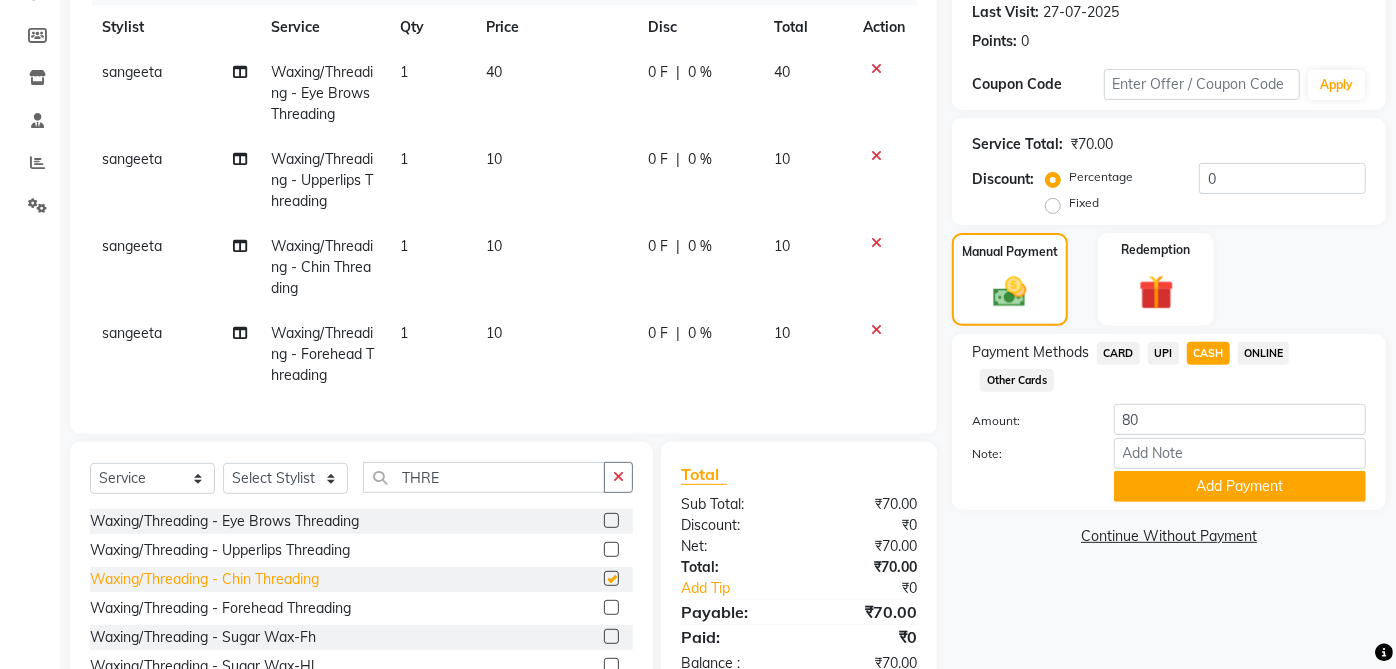 checkbox on "false" 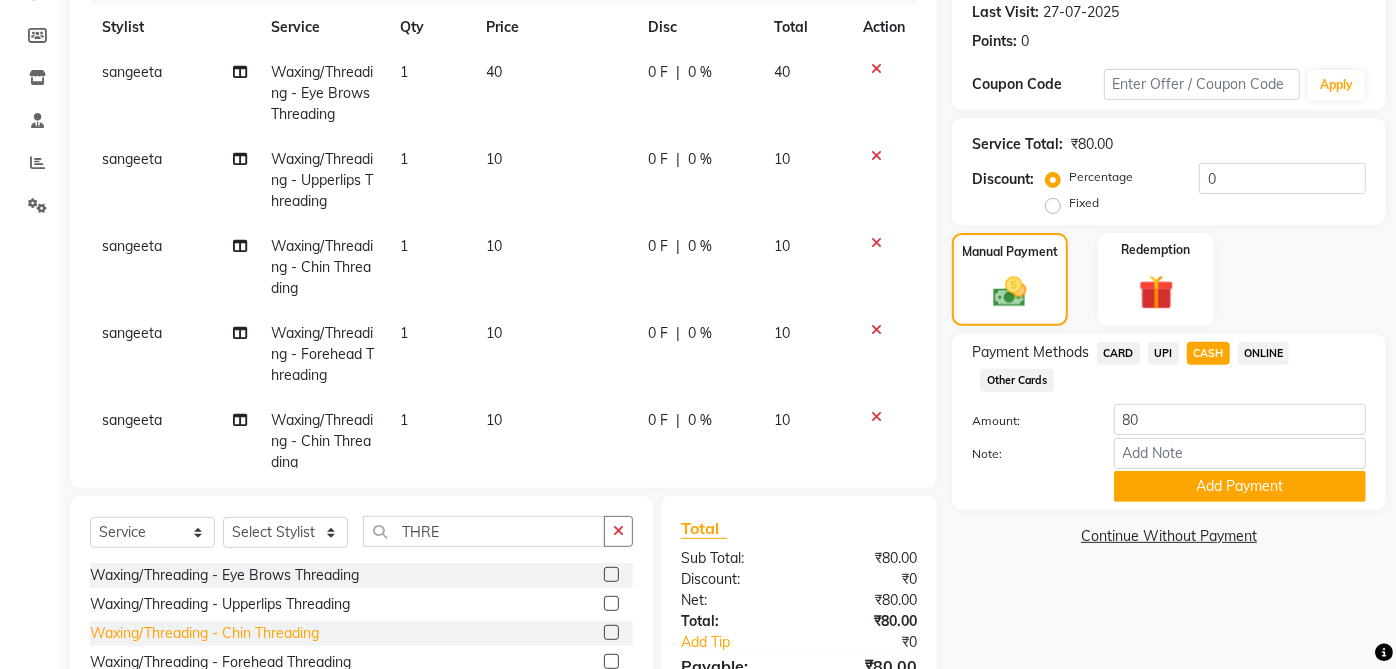 scroll, scrollTop: 50, scrollLeft: 0, axis: vertical 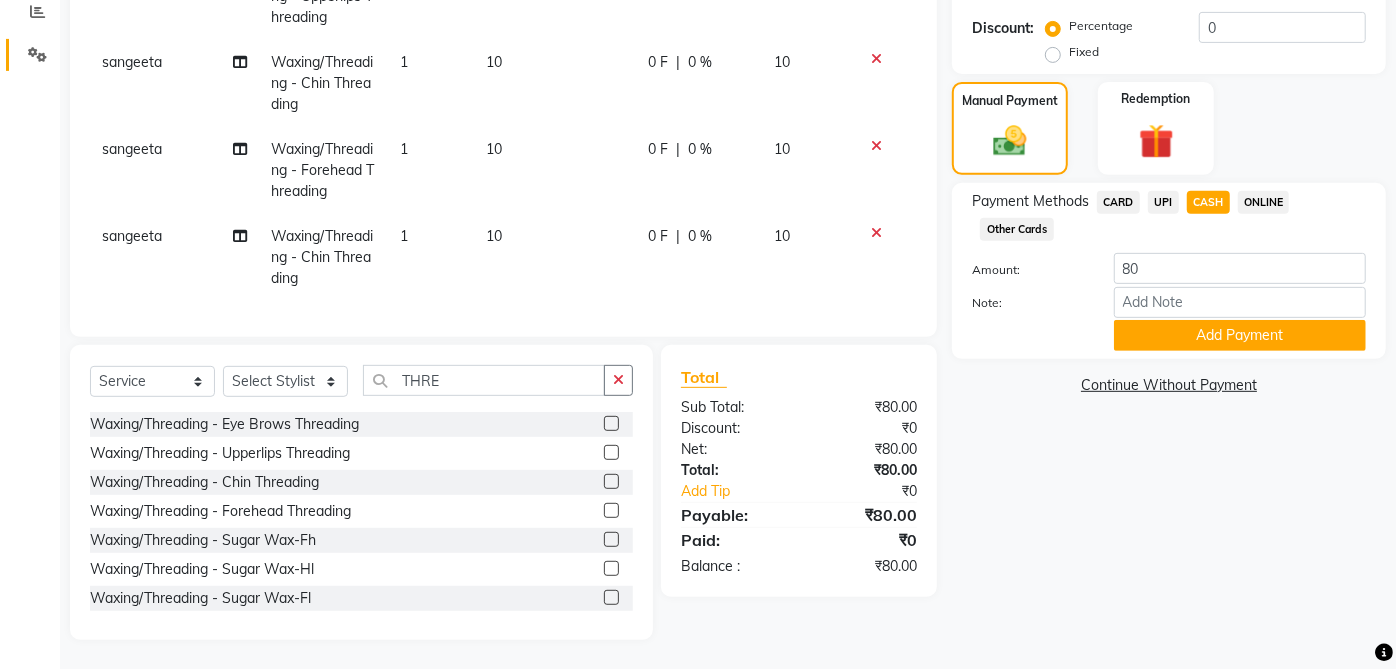 click on "Settings" 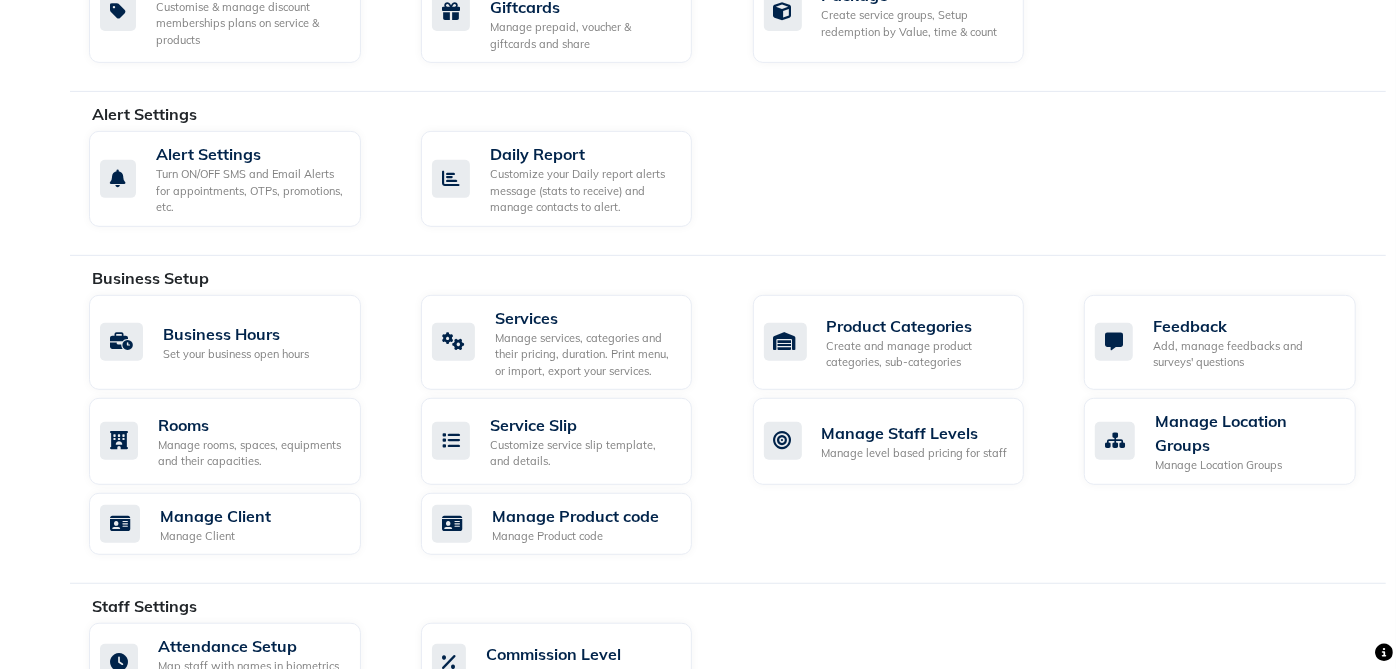 scroll, scrollTop: 565, scrollLeft: 0, axis: vertical 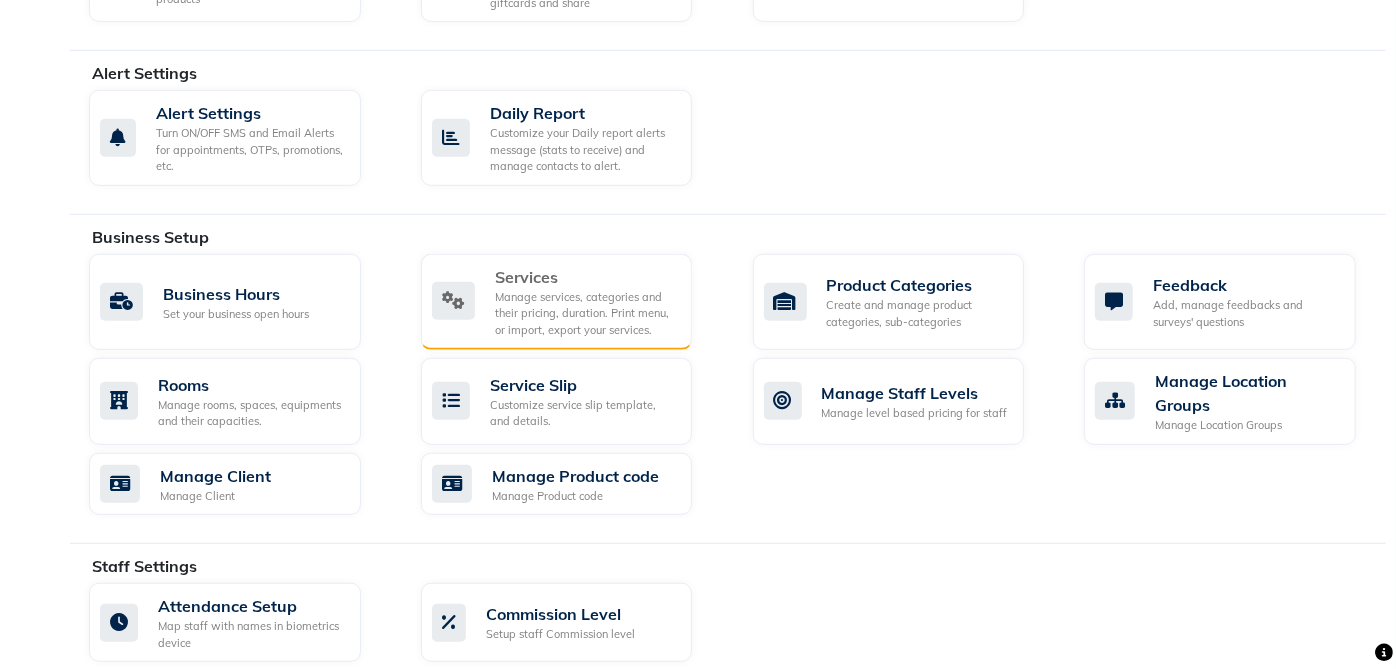 click on "Manage services, categories and their pricing, duration. Print menu, or import, export your services." 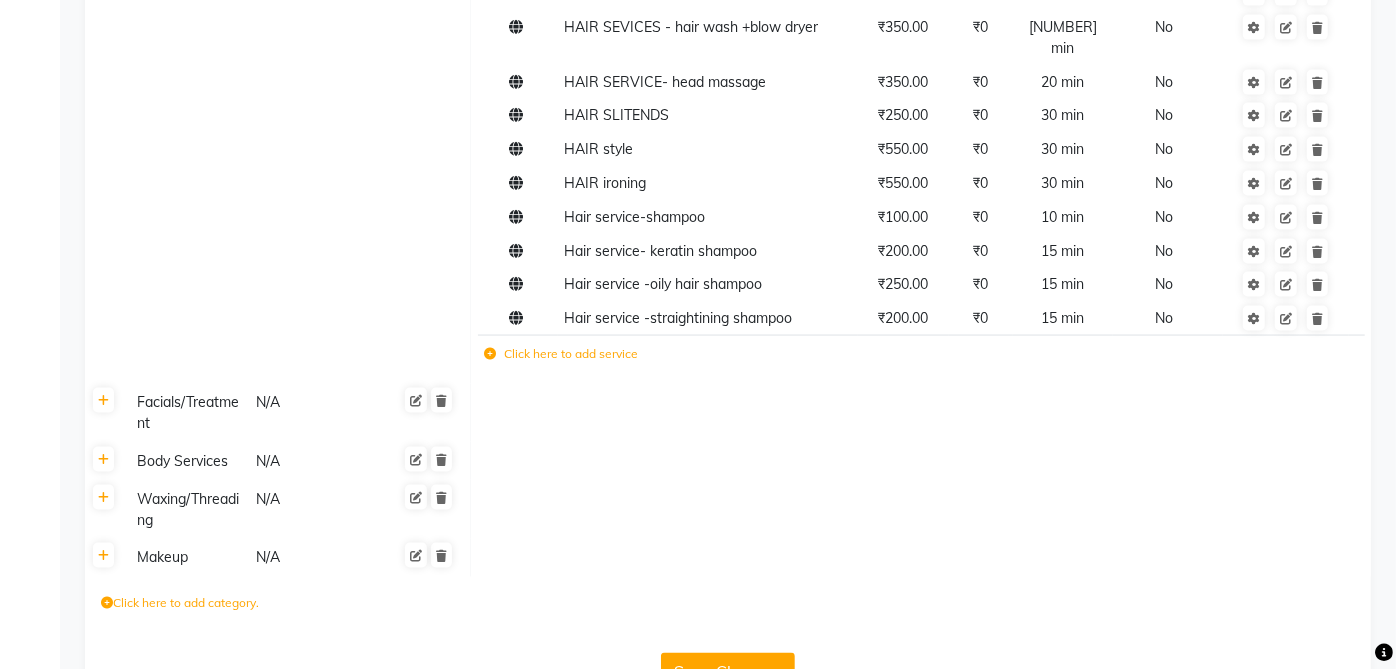 scroll, scrollTop: 1811, scrollLeft: 0, axis: vertical 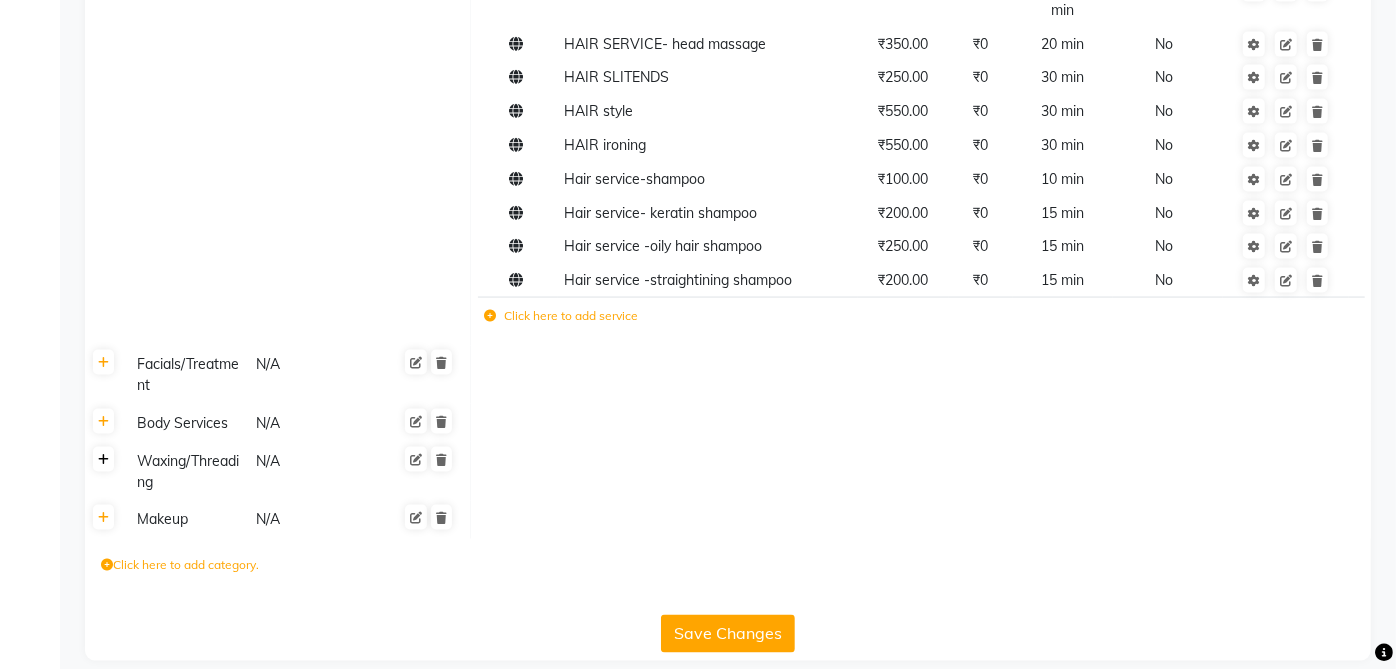 click 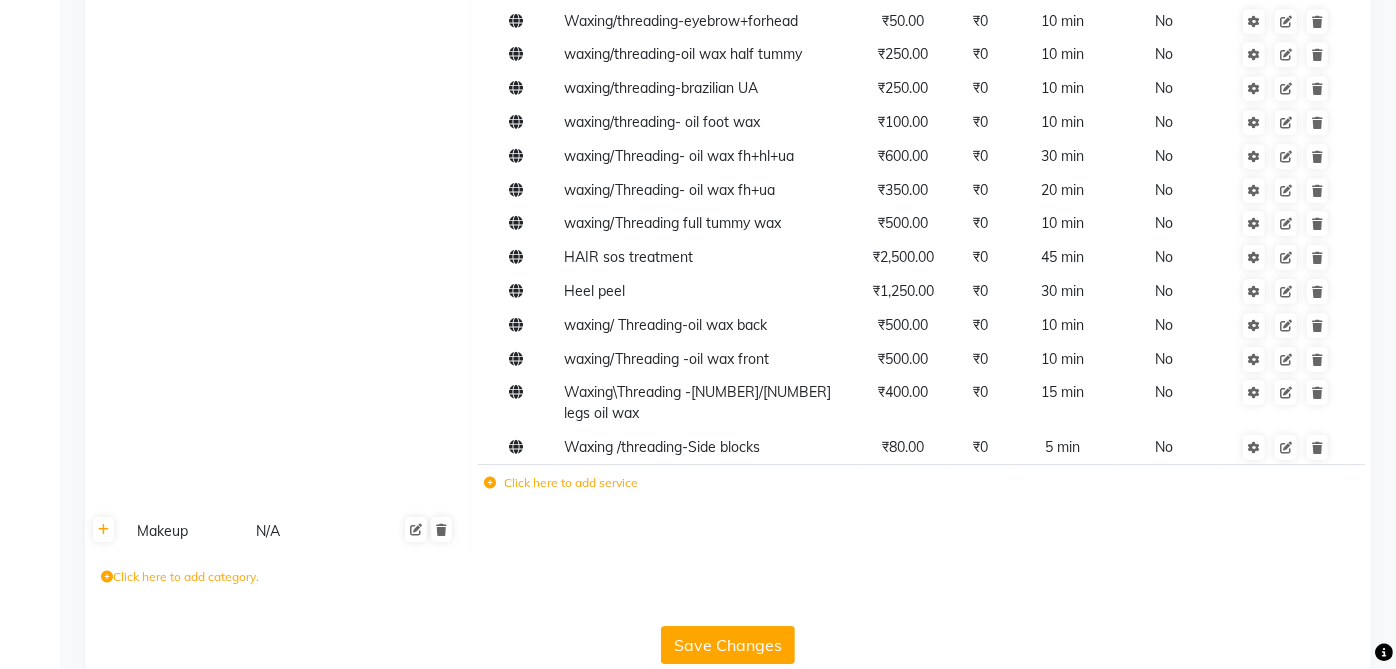 scroll, scrollTop: 3940, scrollLeft: 0, axis: vertical 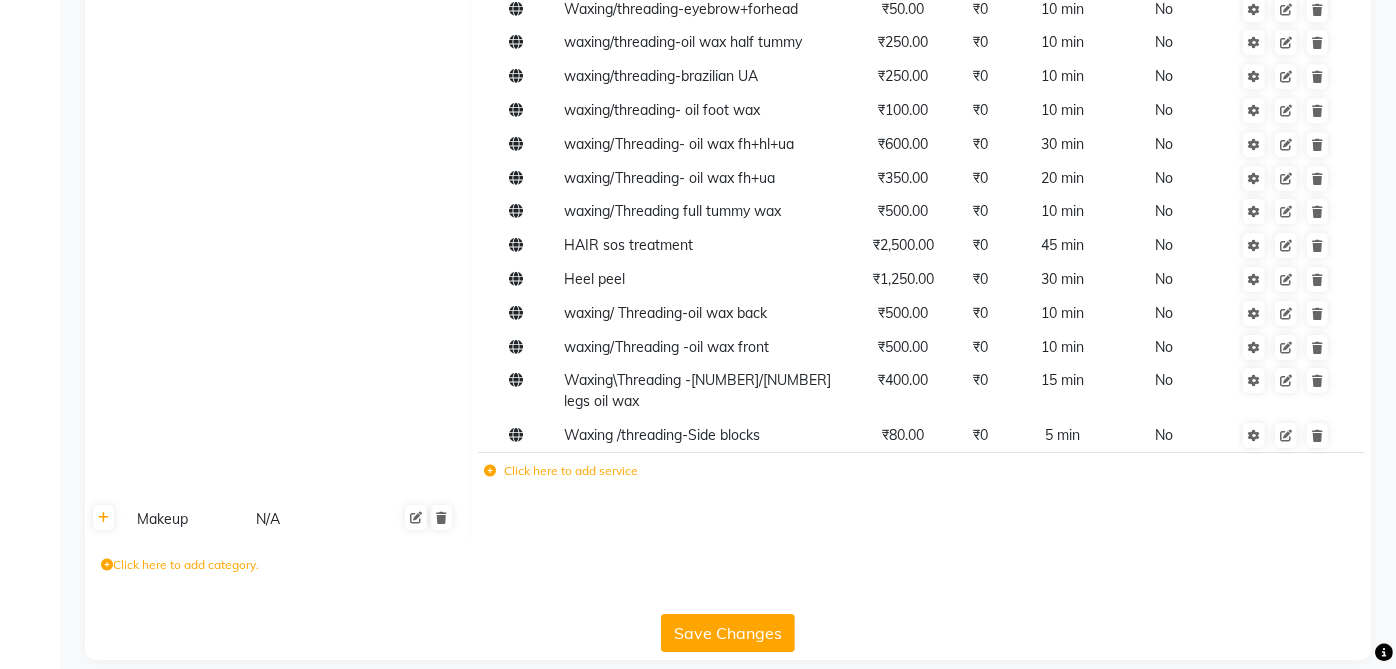 click on "Click here to add service" 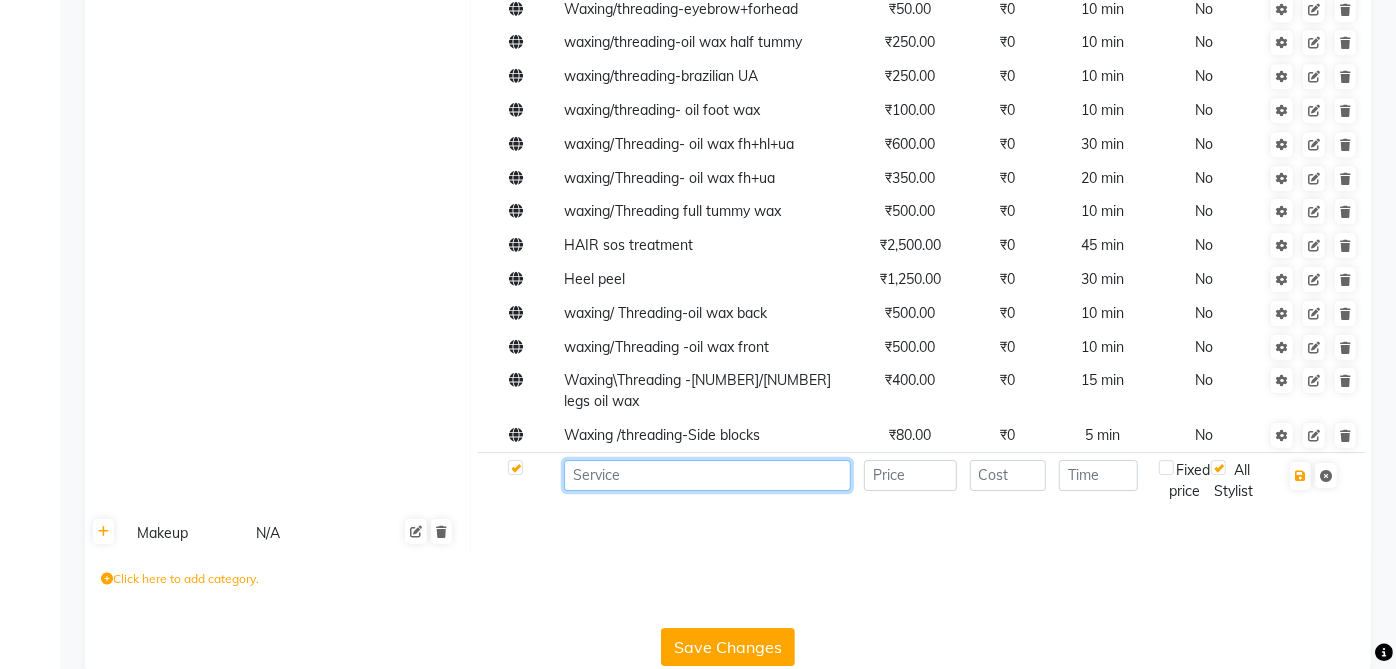 click 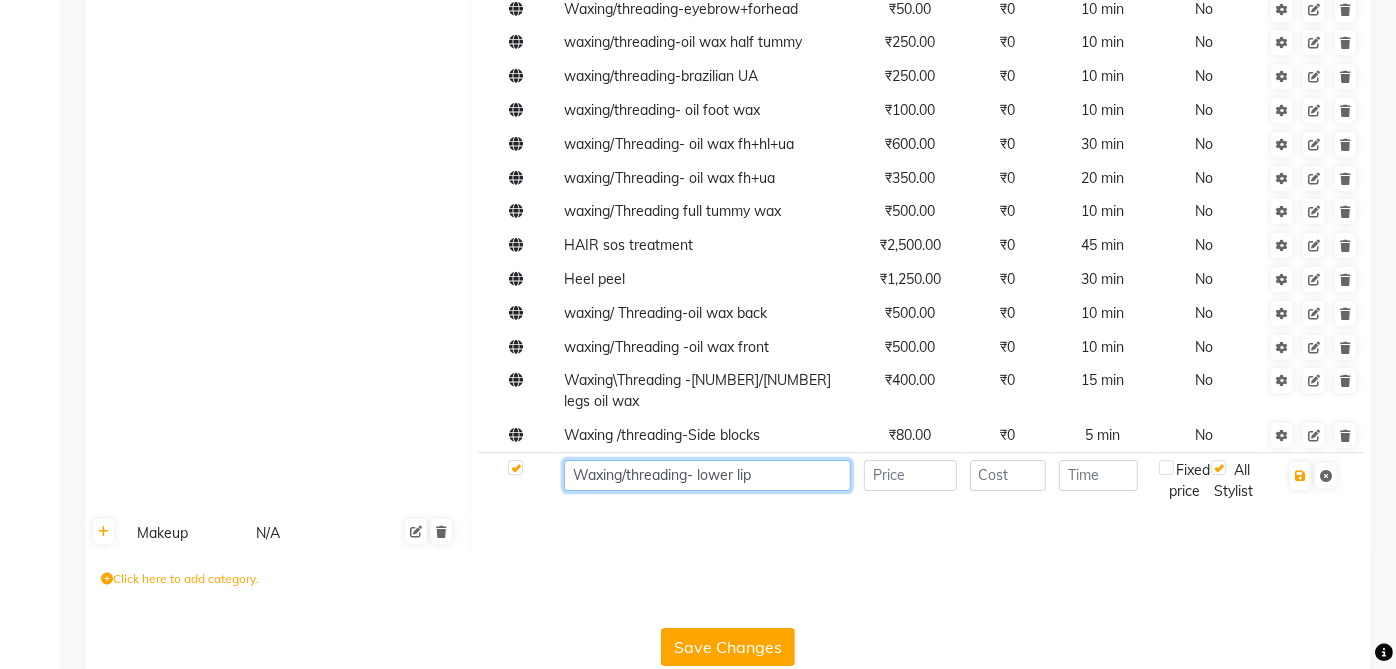 type on "Waxing/threading- lower lip" 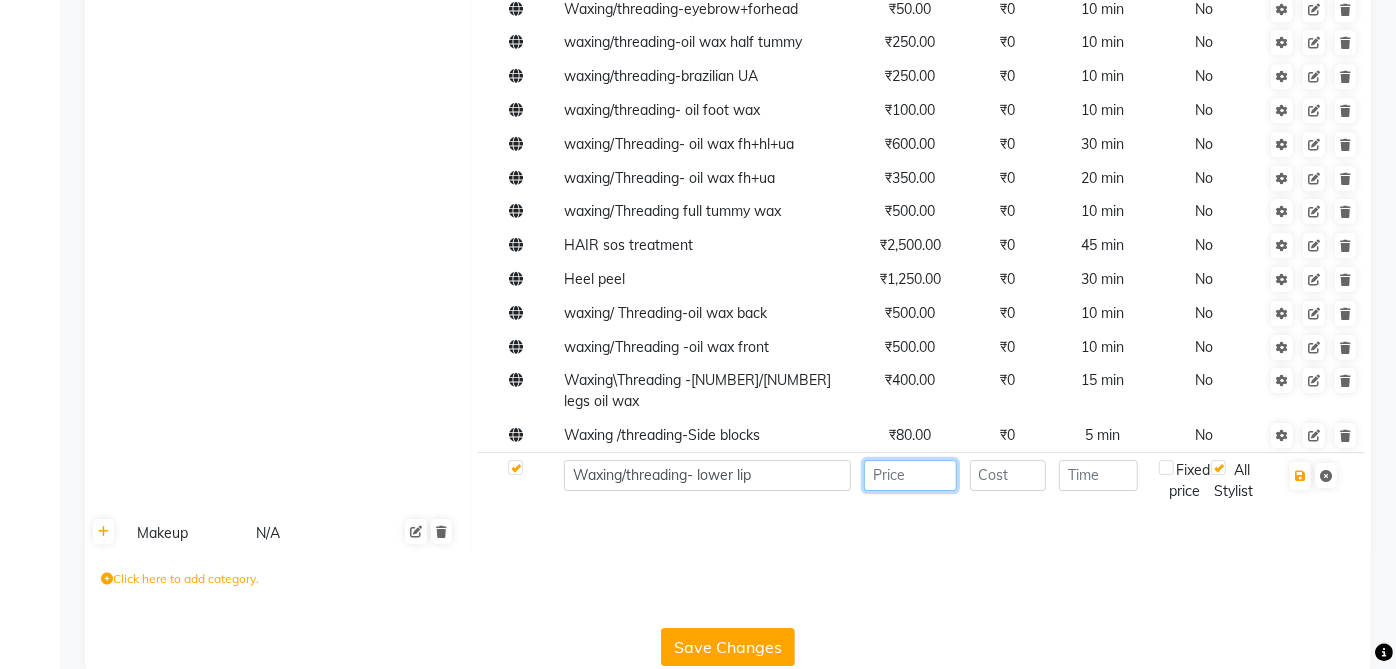 click 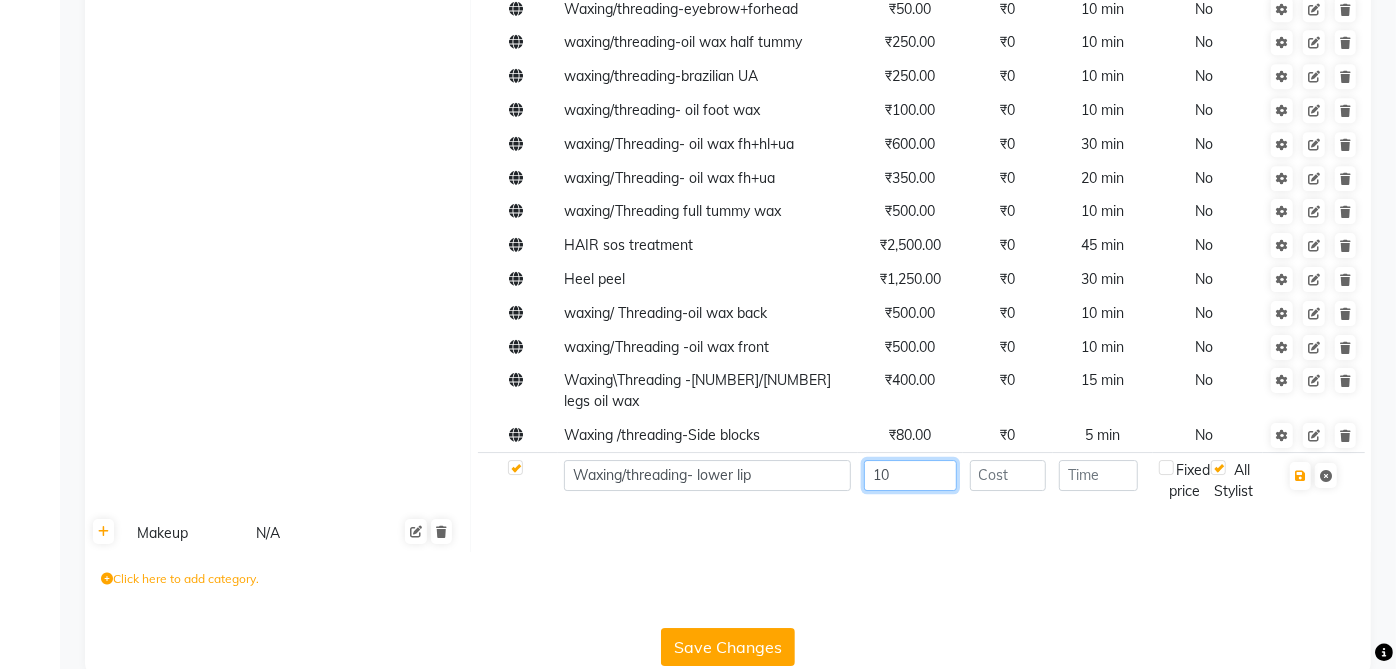 type on "10" 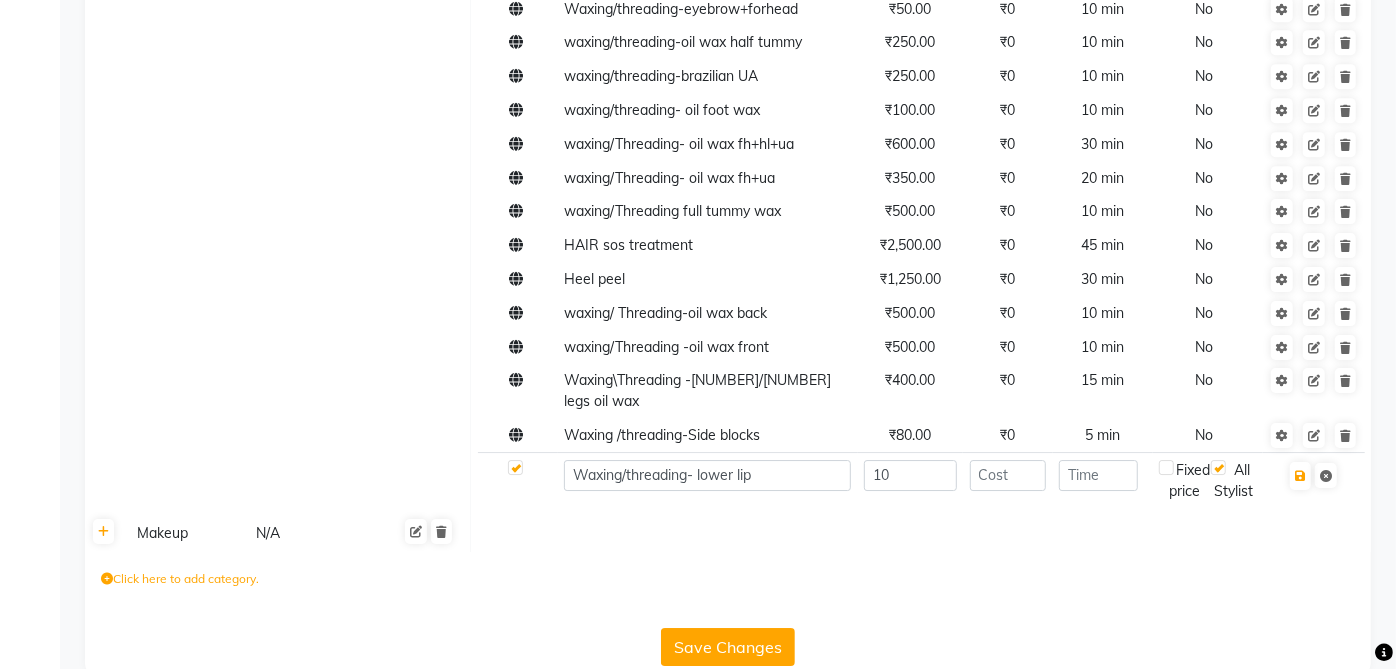 click on "Click here to add category." 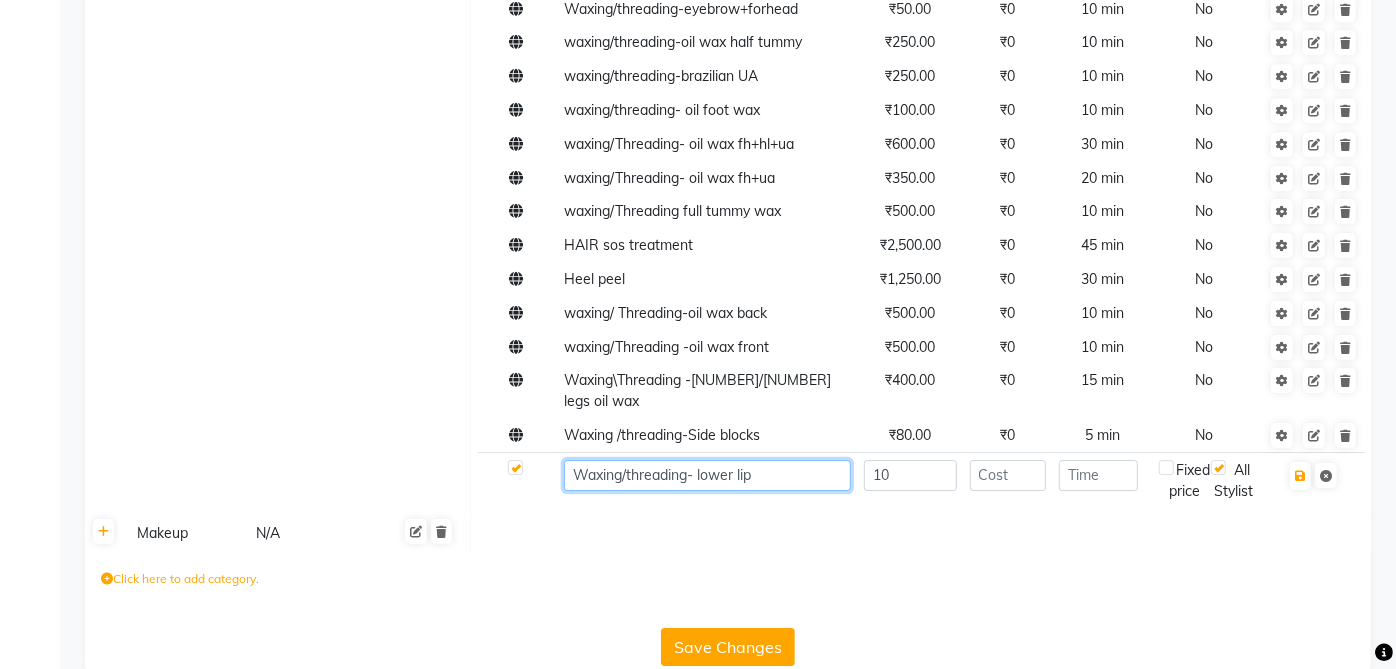 click on "Waxing/threading- lower lip" 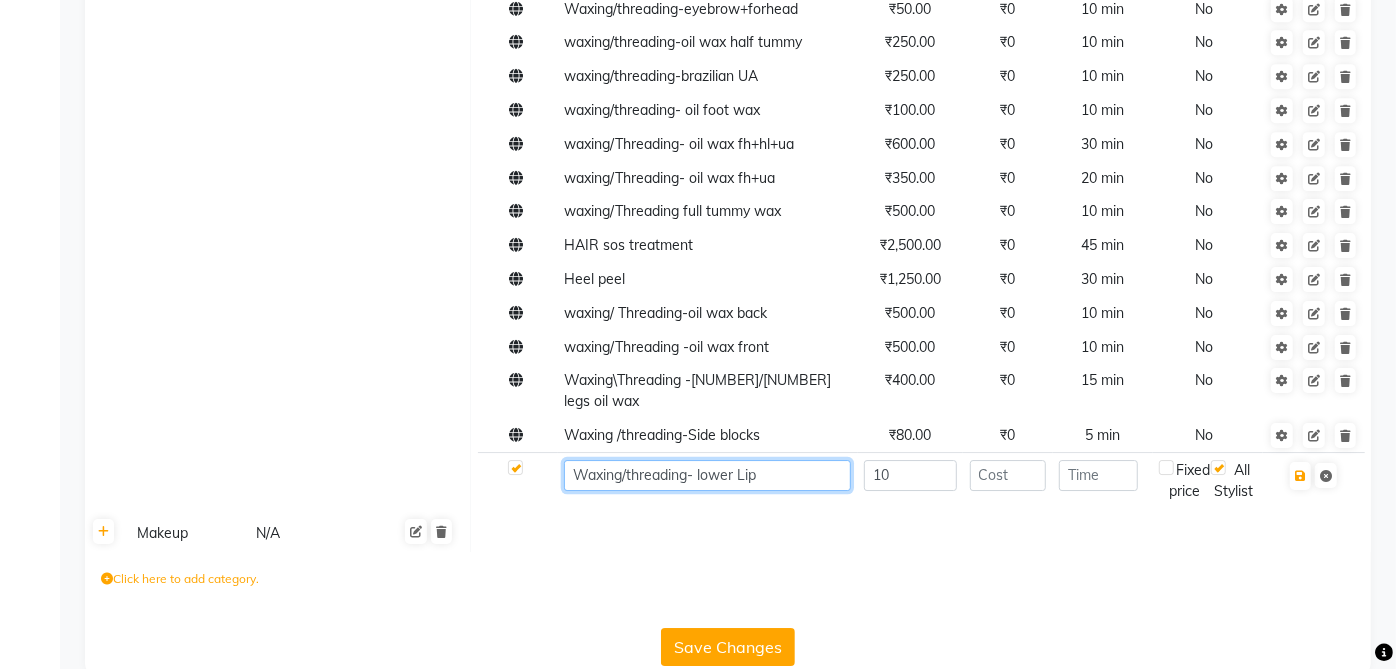 click on "Waxing/threading- lower Lip" 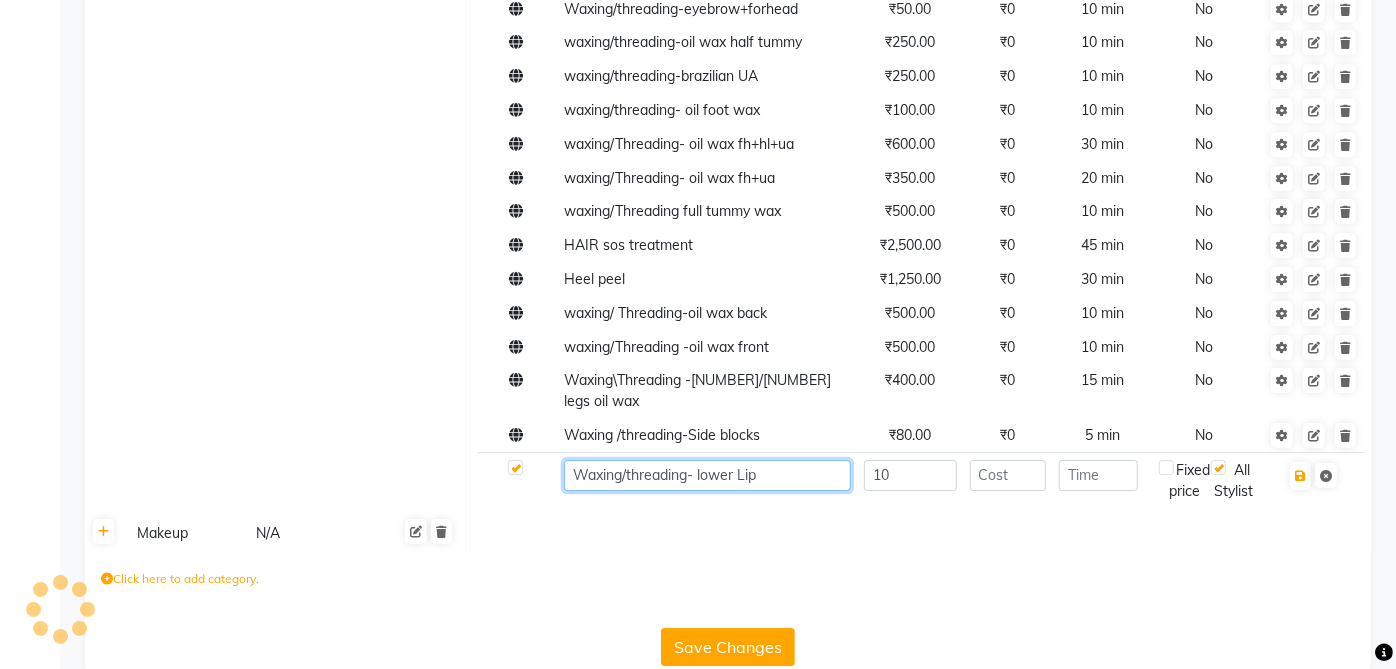 click on "Waxing/threading- lower Lip" 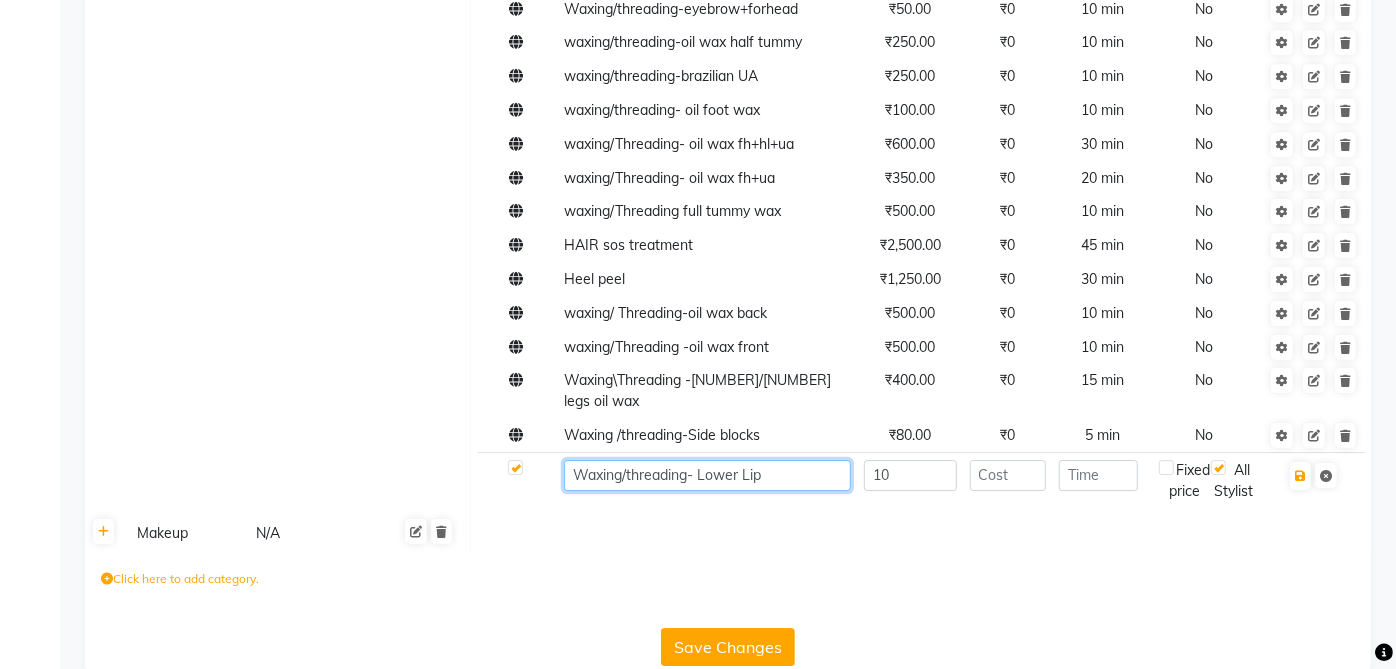 type on "Waxing/threading- Lower Lip" 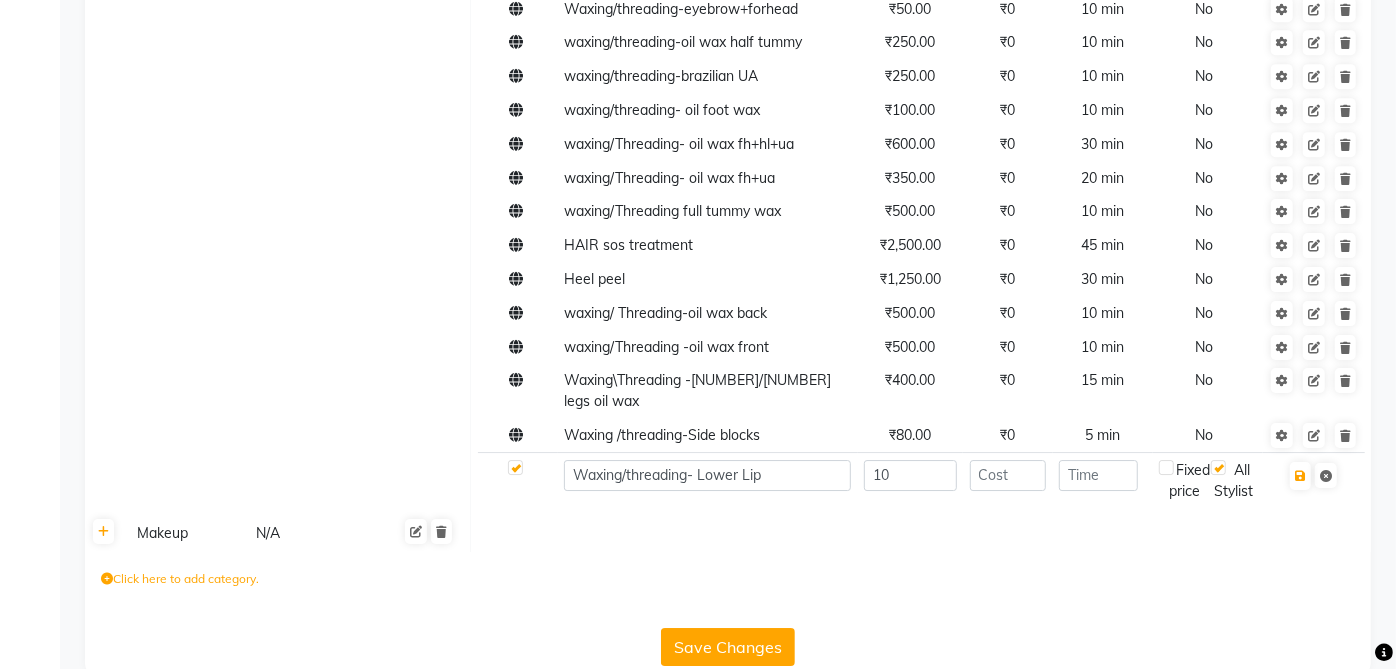 click on "Click here to add category." 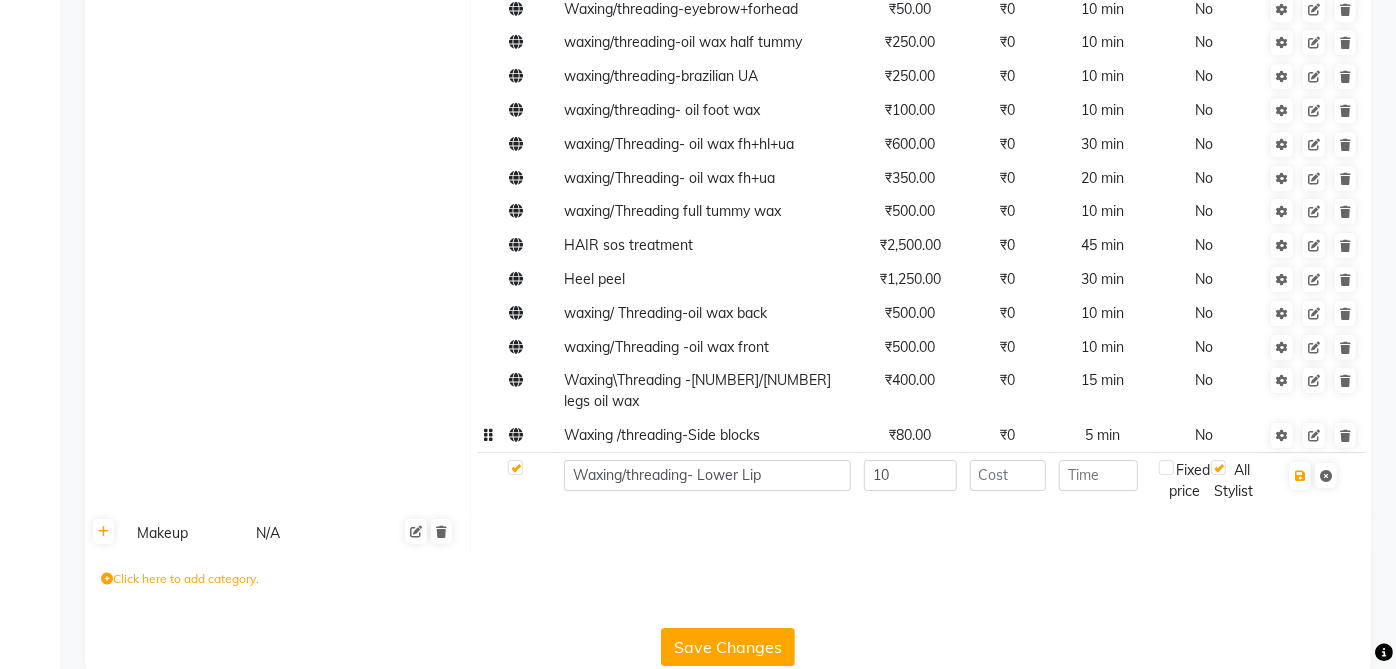 click on "₹0" 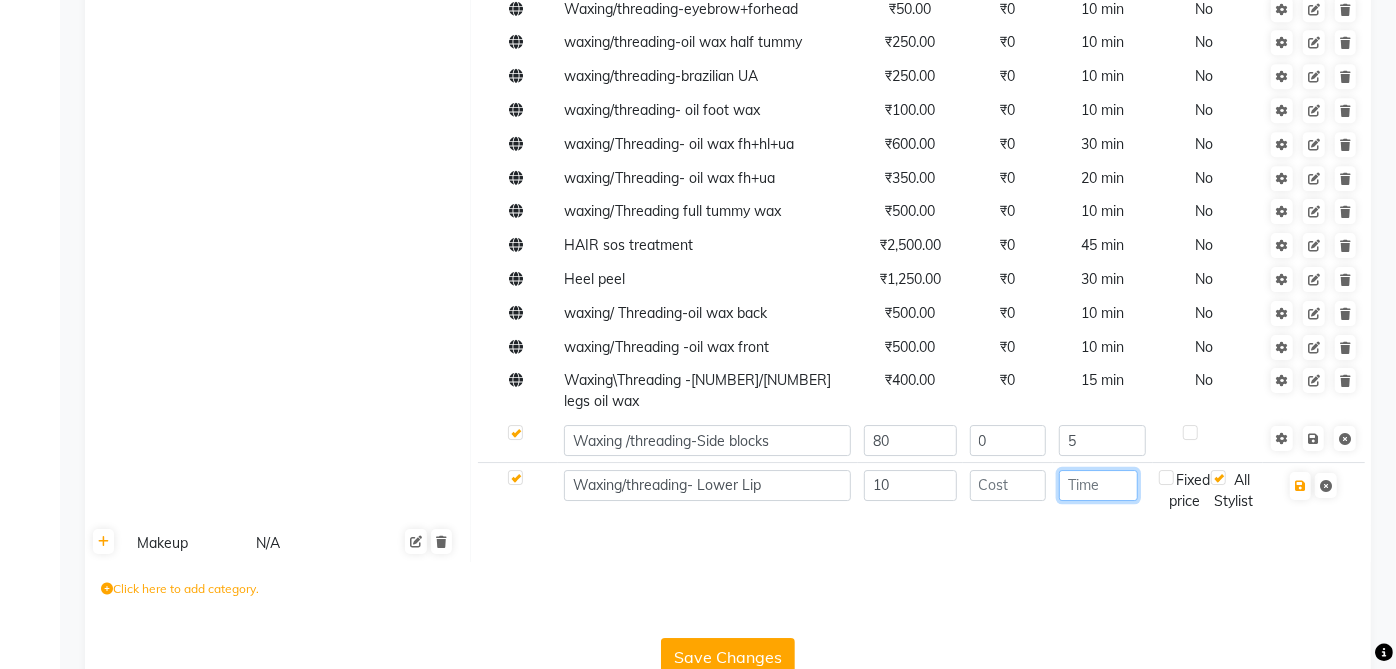 click 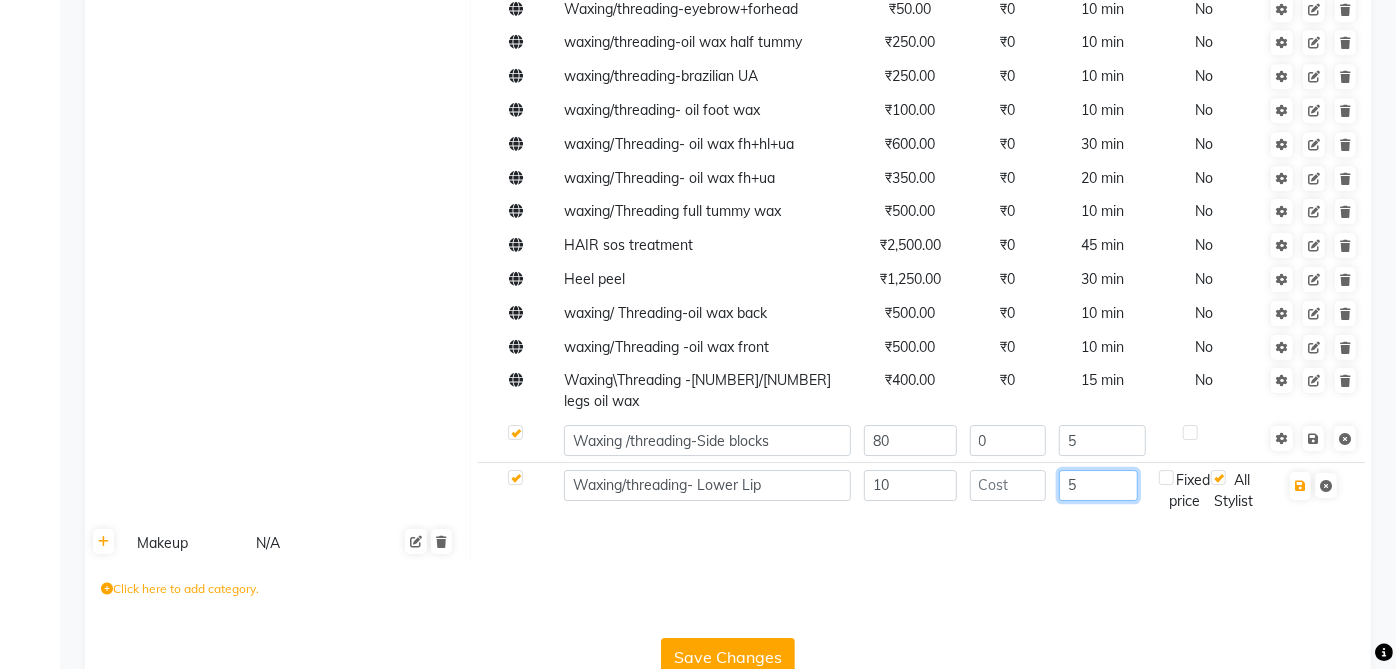 type on "5" 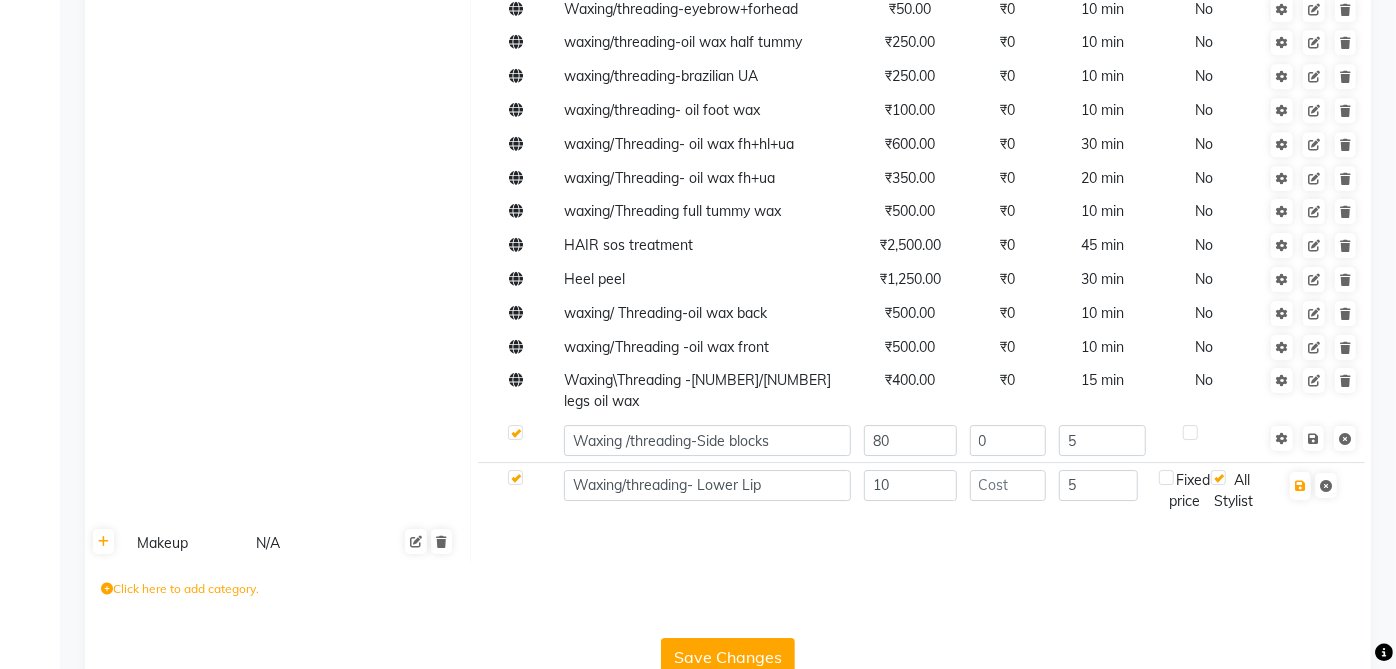 click on "Click here to add category." 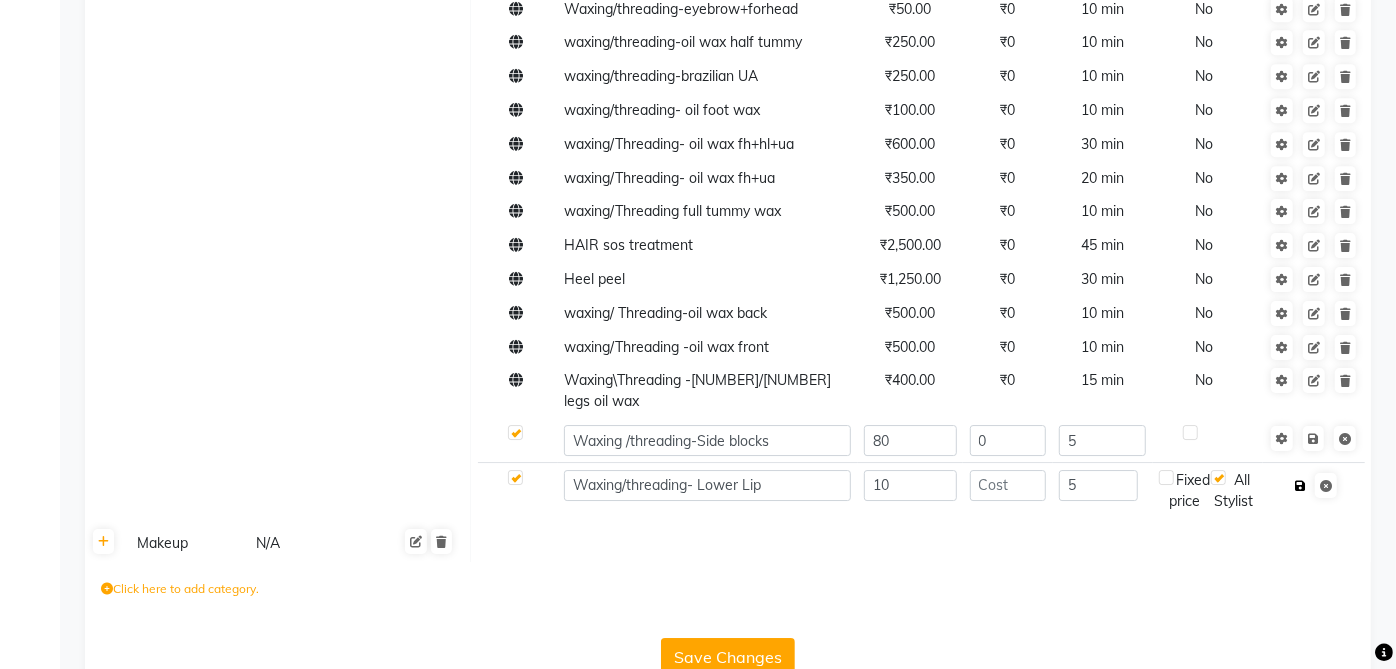 click at bounding box center [1300, 486] 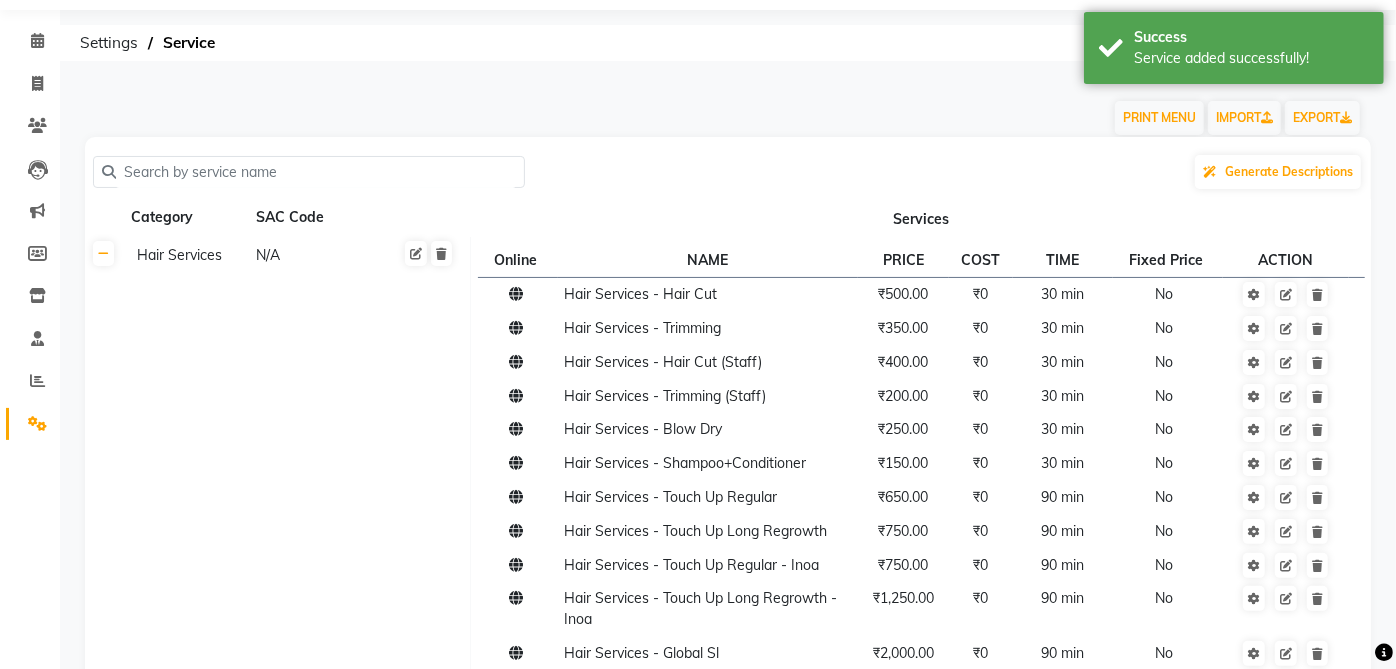 scroll, scrollTop: 0, scrollLeft: 0, axis: both 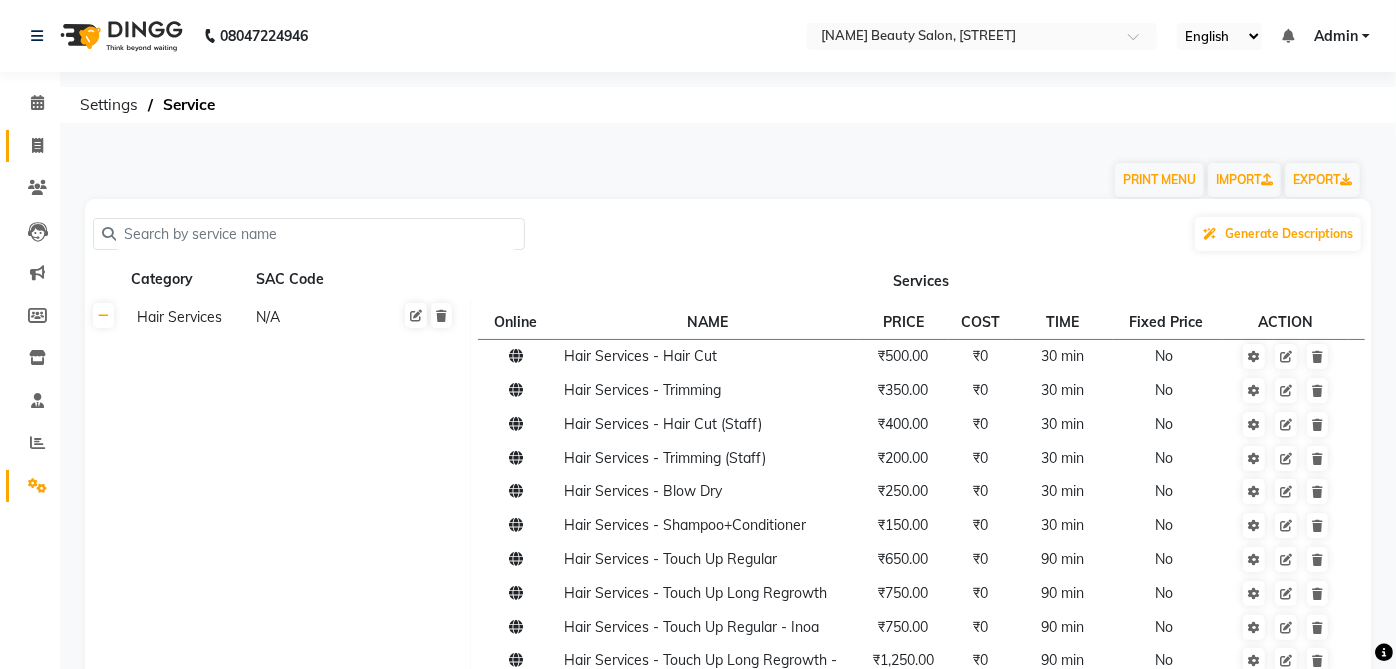 click 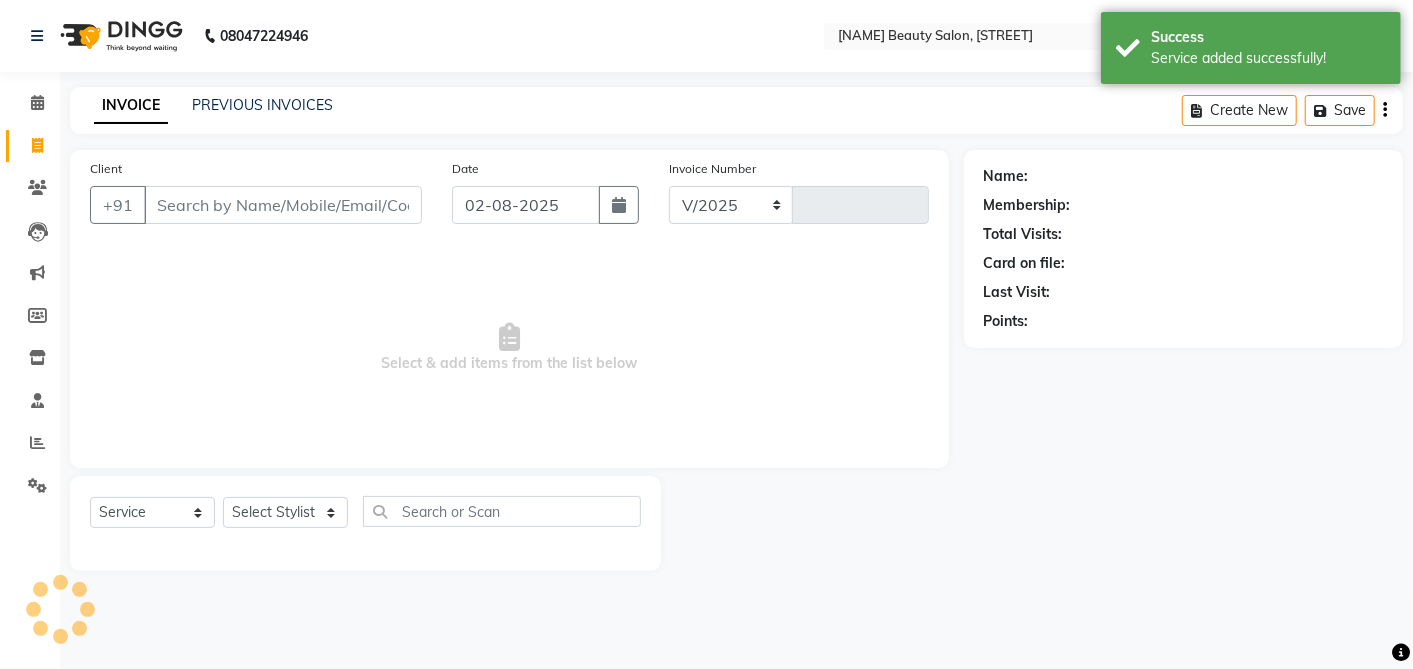 select on "5168" 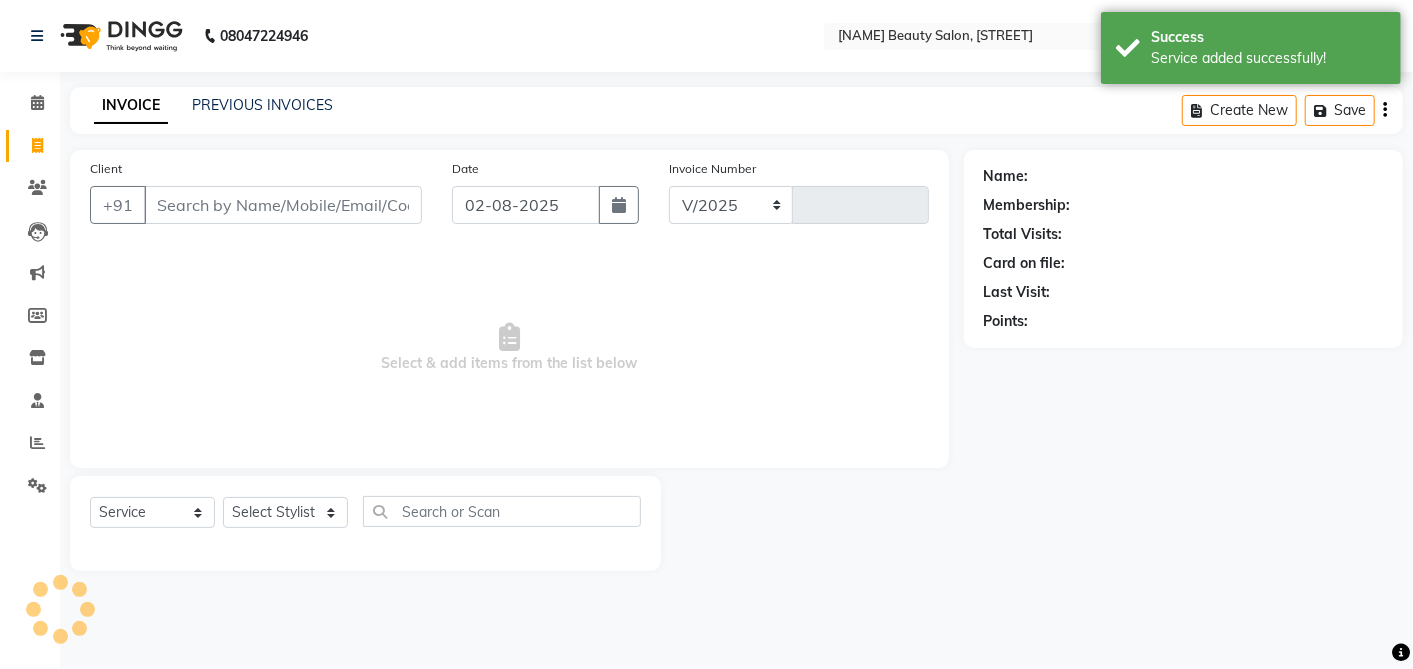 type on "2132" 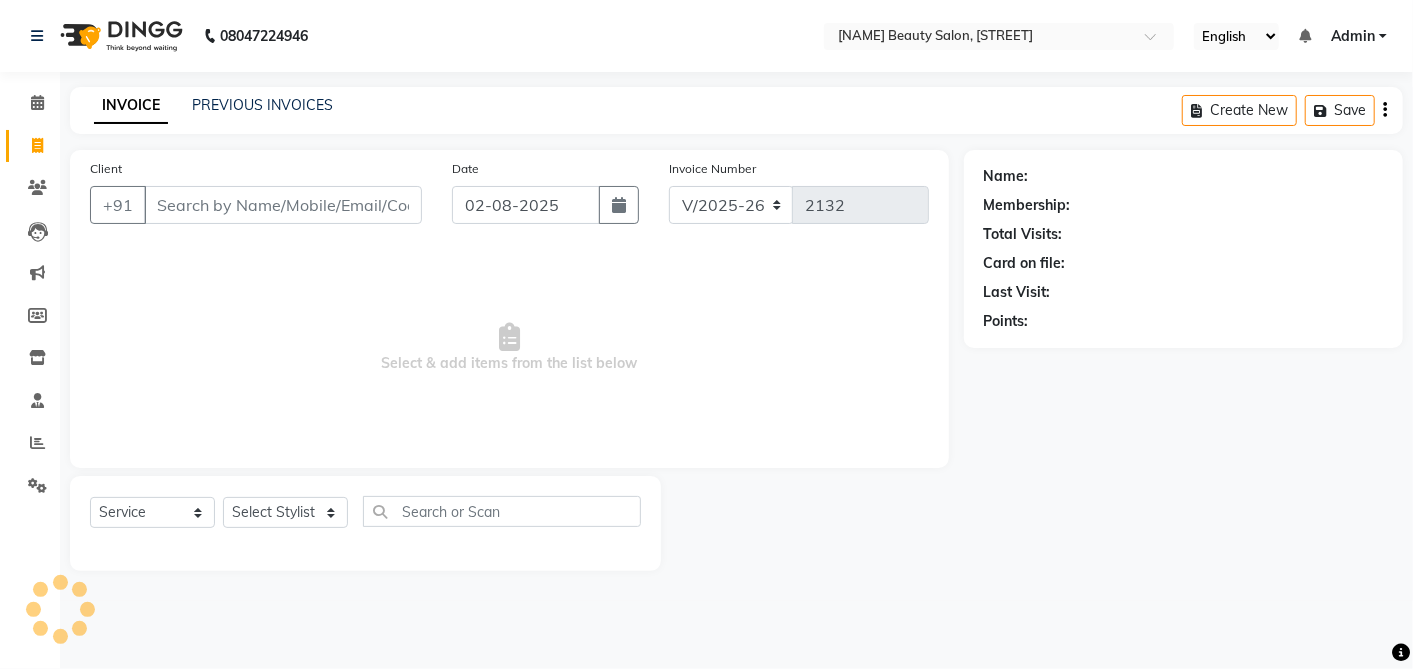 click on "Client" at bounding box center [283, 205] 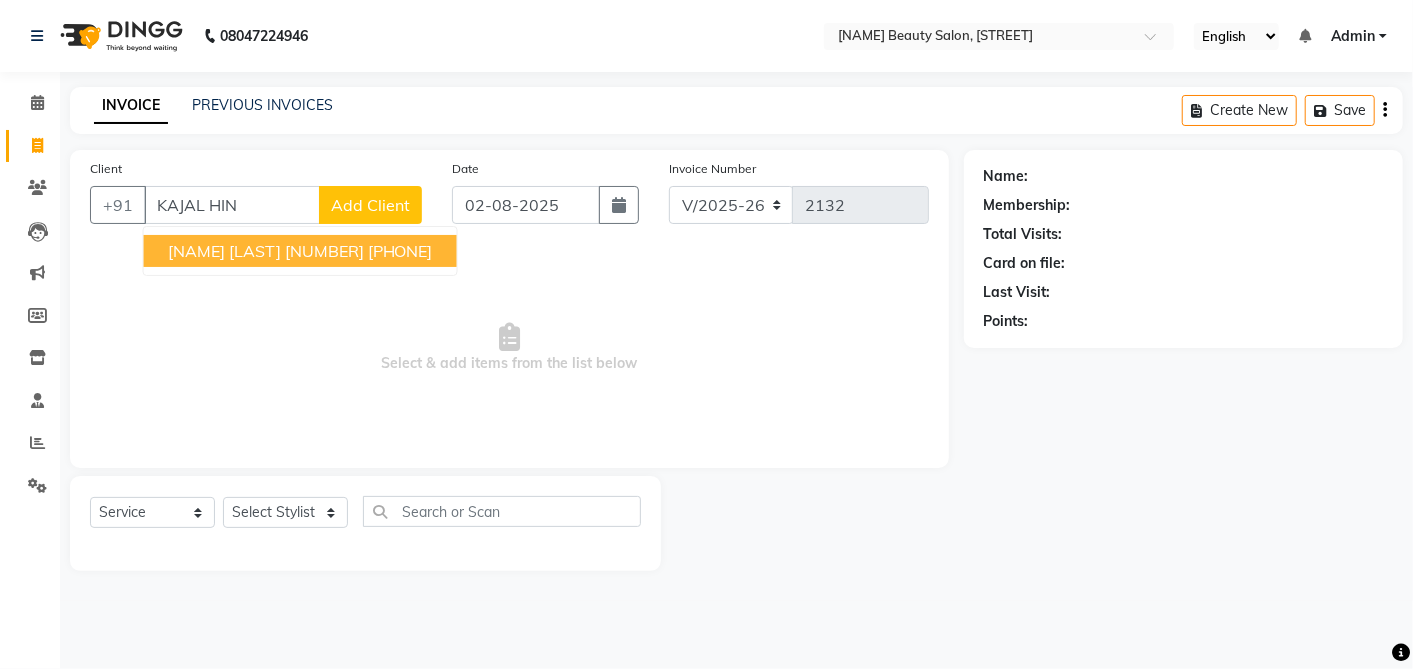 click on "Kajal HINDUJA 0110  9752506006" at bounding box center (300, 251) 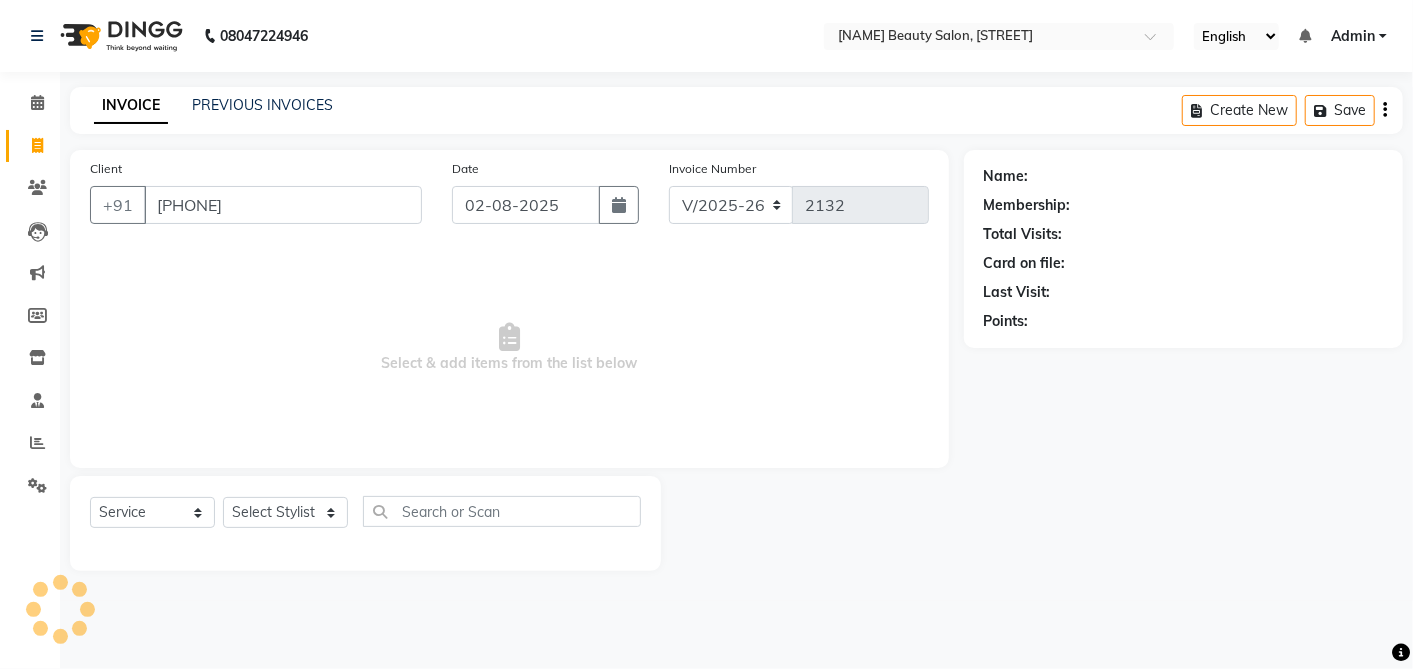 type on "[PHONE]" 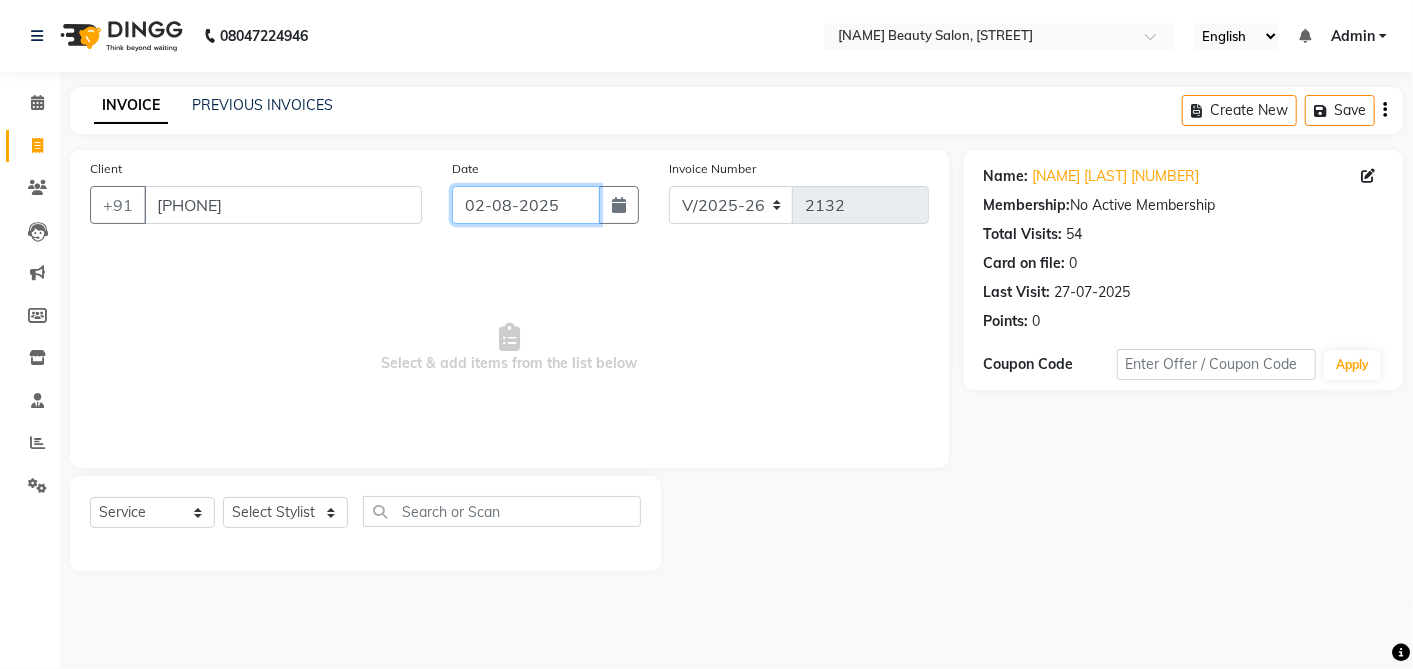 click on "02-08-2025" 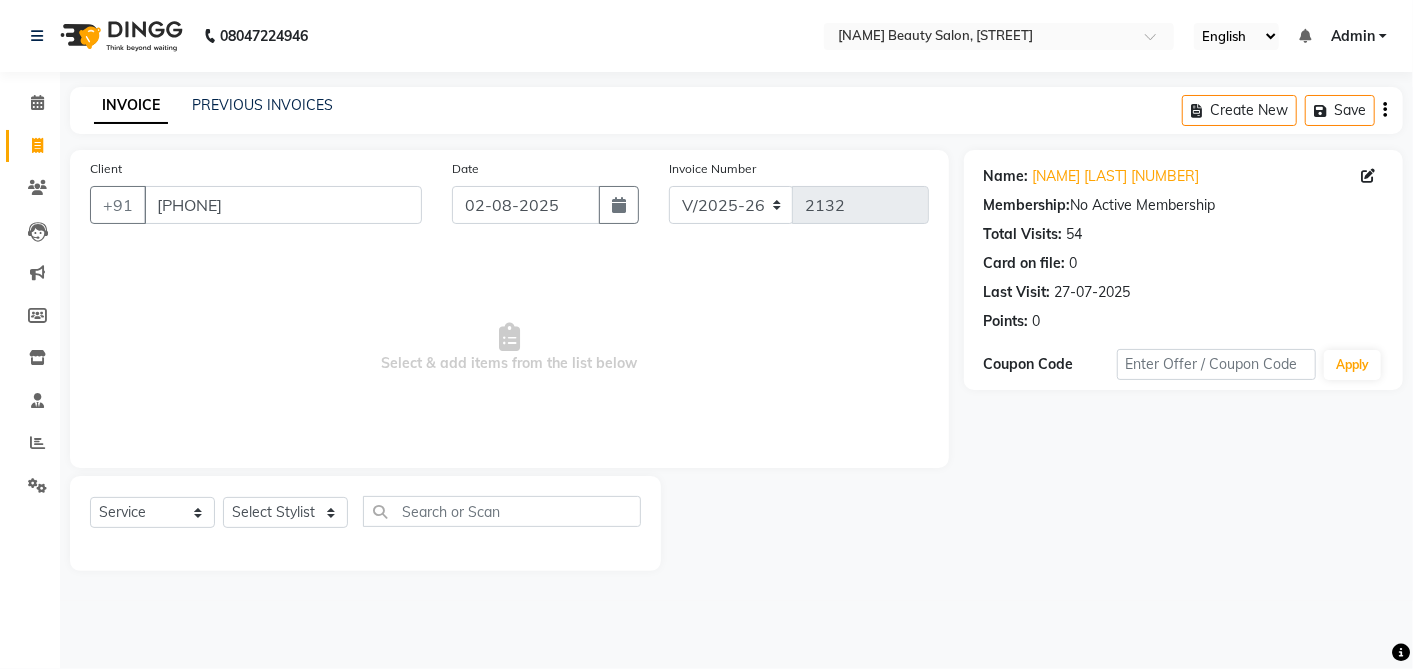 select on "8" 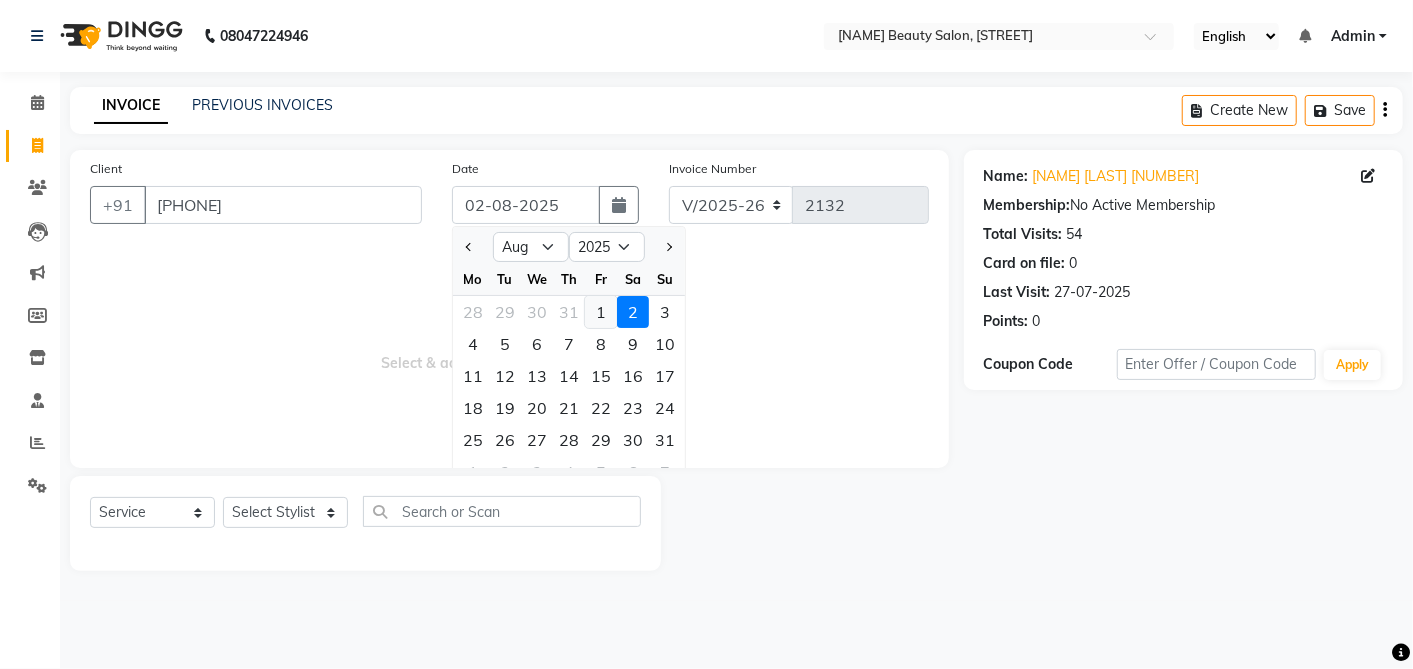click on "1" 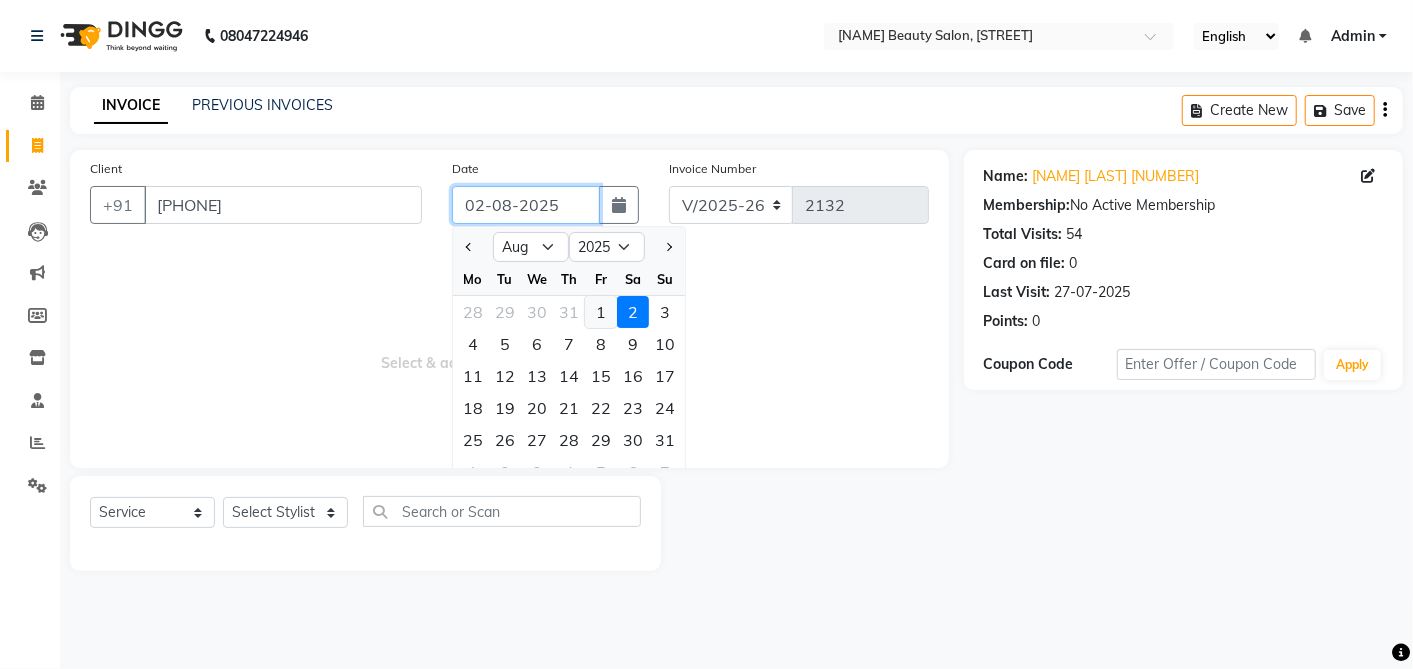 type on "01-08-2025" 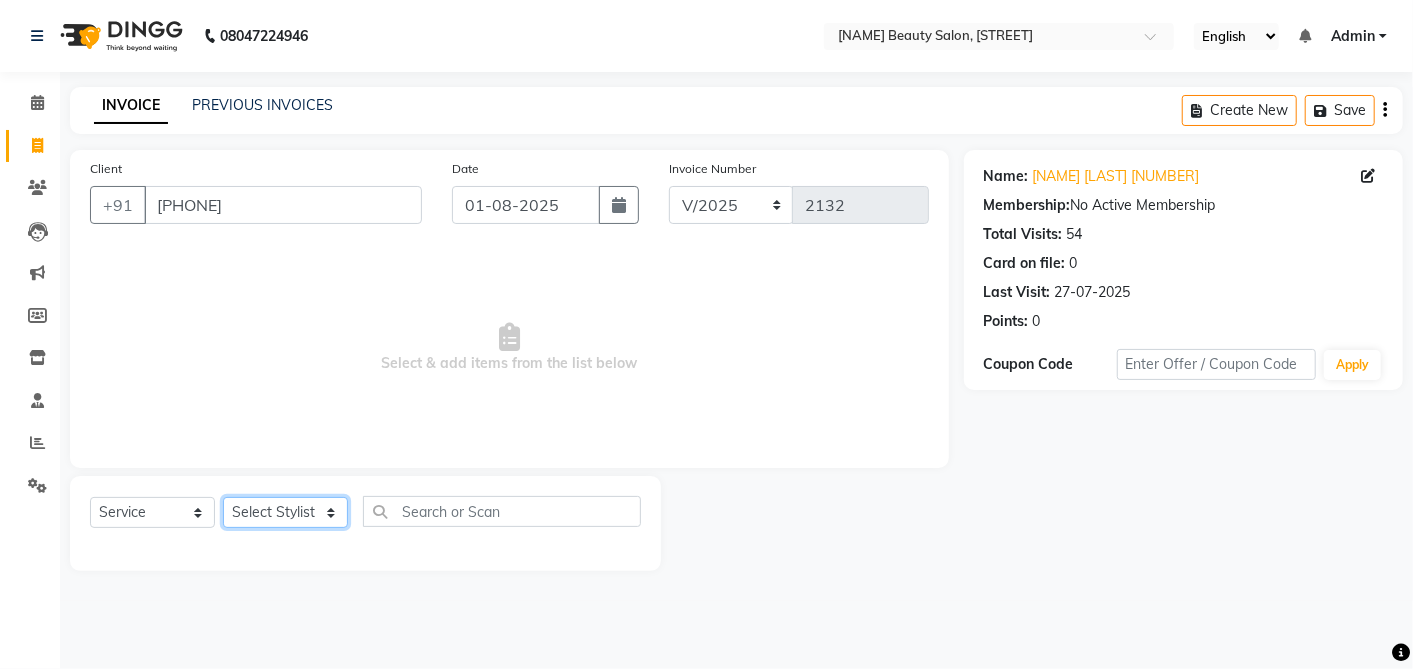 click on "Select Stylist [FIRST]  [FIRST] [FIRST] [LAST]	   [LAST]   [LAST] [LAST]   [LAST]   [LAST] [LAST]   [LAST] 1   [LAST] 2   [LAST]   [LAST]   [LAST] DI   [LAST]   [LAST]   [LAST]" 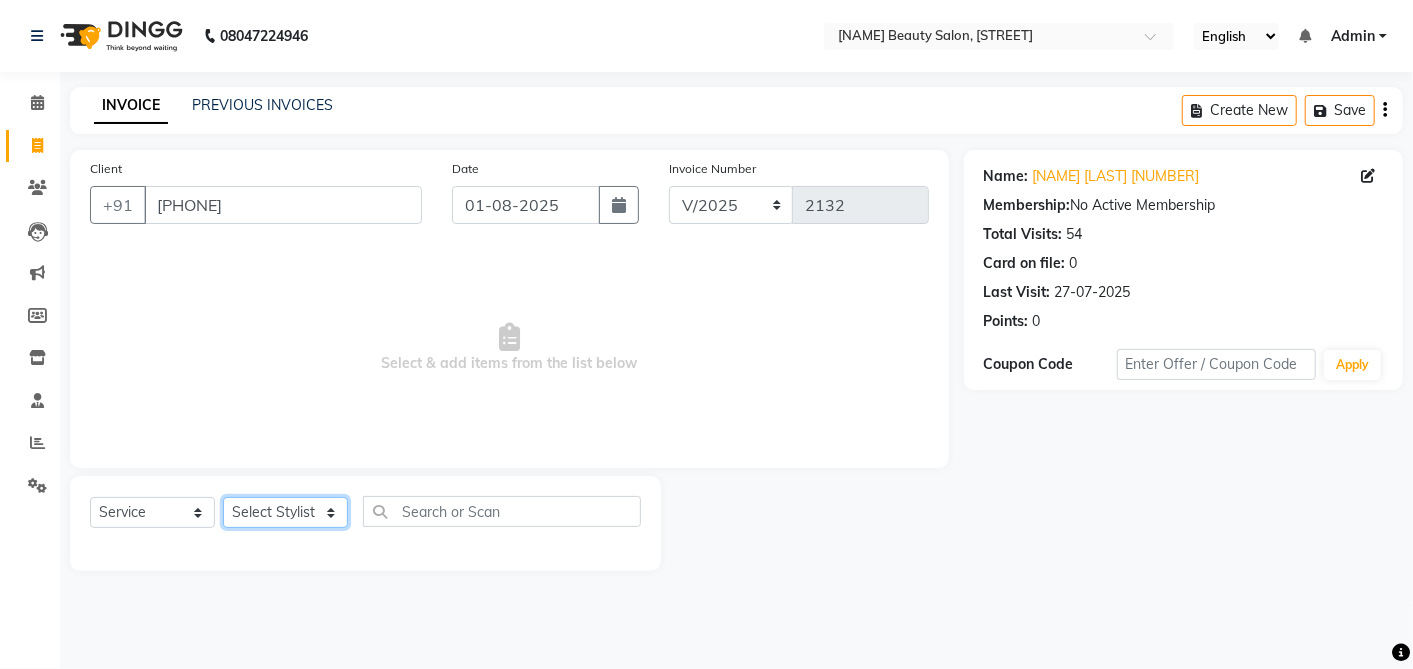 click on "Select Stylist [FIRST]  [FIRST] [FIRST] [LAST]	   [LAST]   [LAST] [LAST]   [LAST]   [LAST] [LAST]   [LAST] 1   [LAST] 2   [LAST]   [LAST]   [LAST] DI   [LAST]   [LAST]   [LAST]" 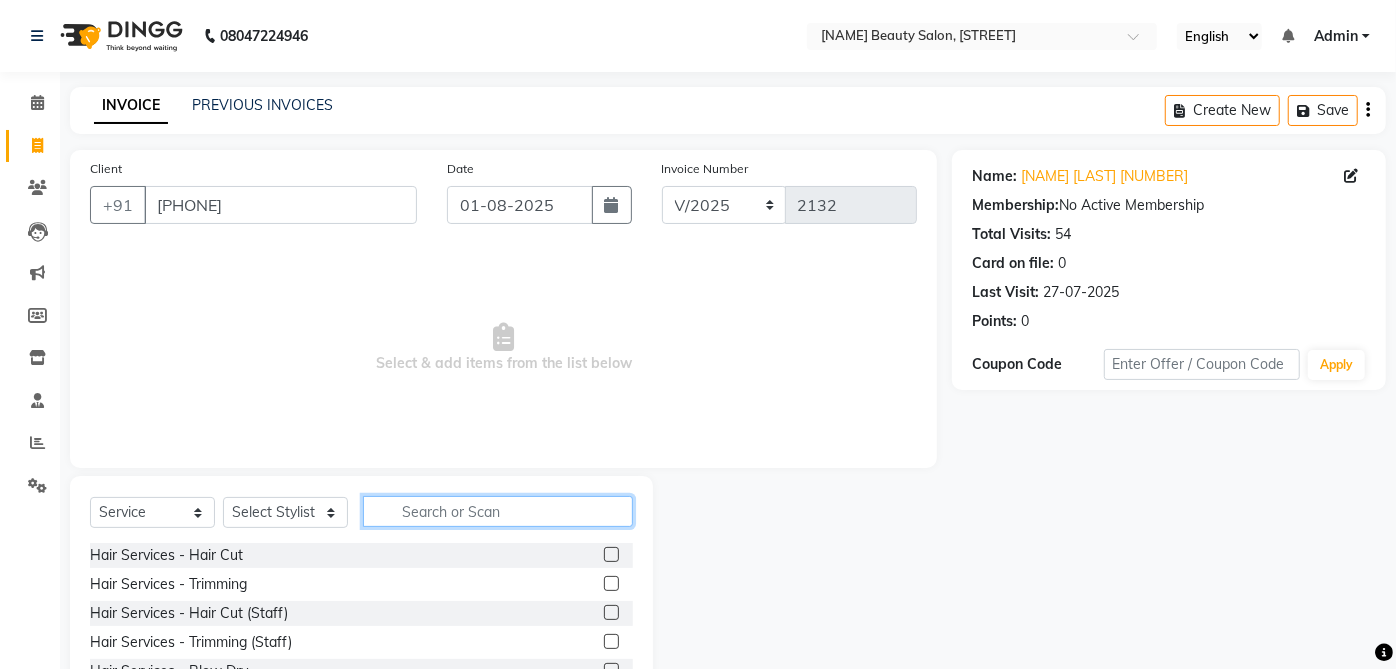click 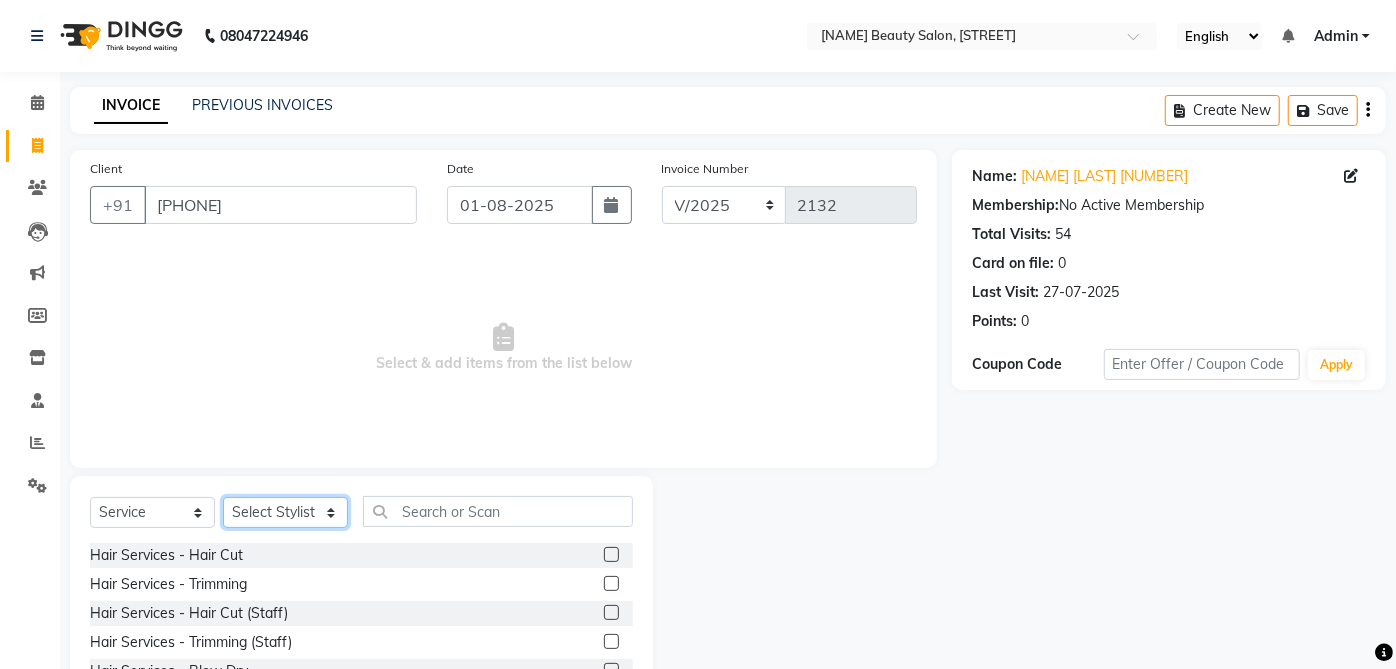 click on "Select Stylist [FIRST]  [FIRST] [FIRST] [LAST]	   [LAST]   [LAST] [LAST]   [LAST]   [LAST] [LAST]   [LAST] 1   [LAST] 2   [LAST]   [LAST]   [LAST] DI   [LAST]   [LAST]   [LAST]" 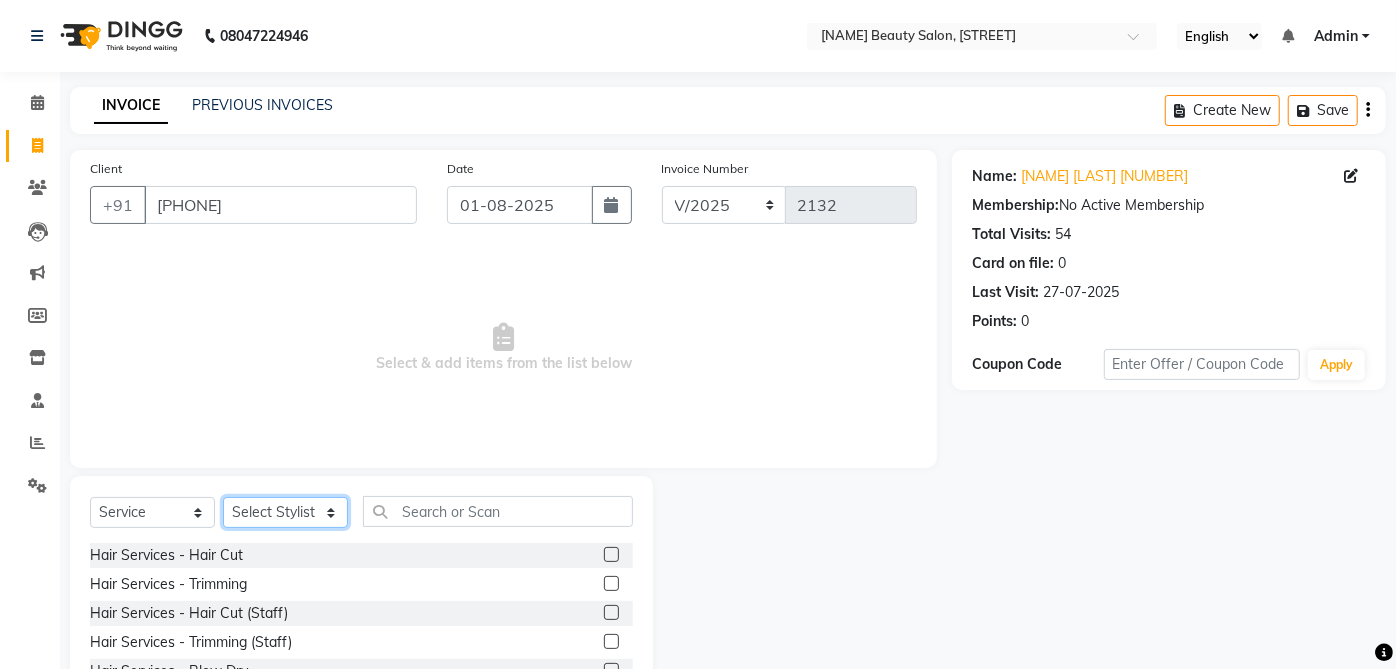 click on "Select Stylist [FIRST]  [FIRST] [FIRST] [LAST]	   [LAST]   [LAST] [LAST]   [LAST]   [LAST] [LAST]   [LAST] 1   [LAST] 2   [LAST]   [LAST]   [LAST] DI   [LAST]   [LAST]   [LAST]" 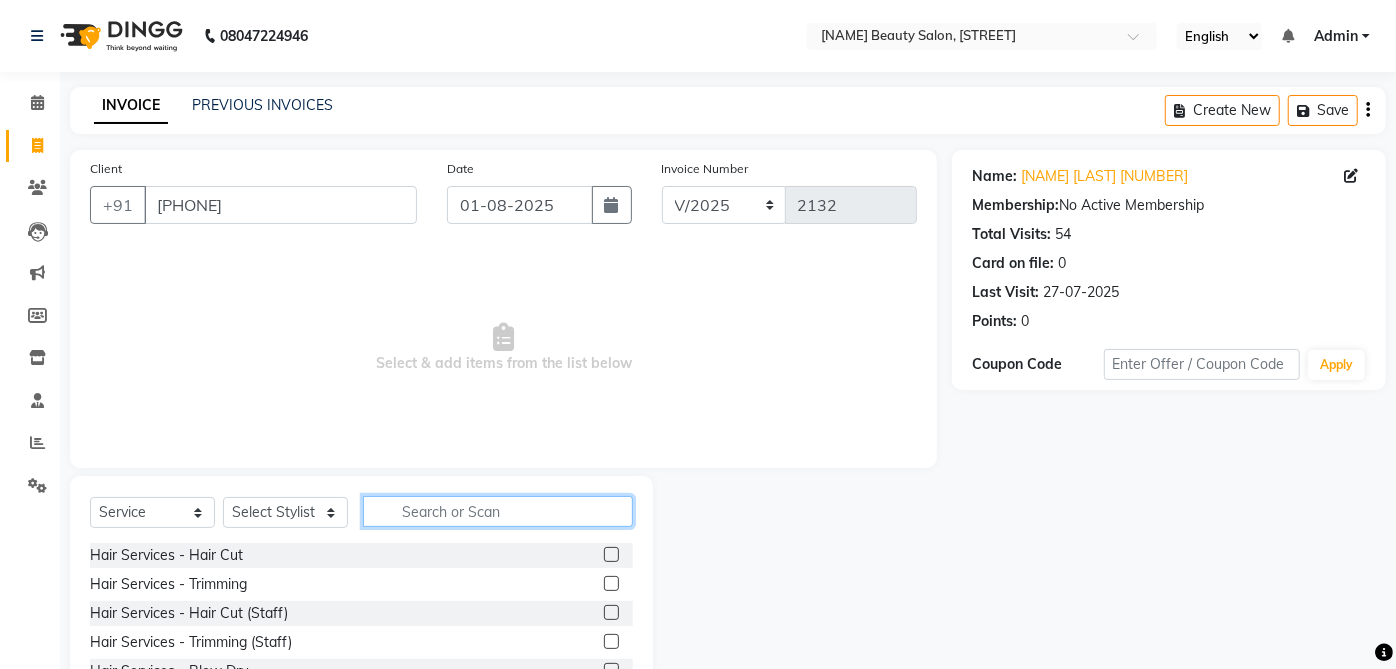 click 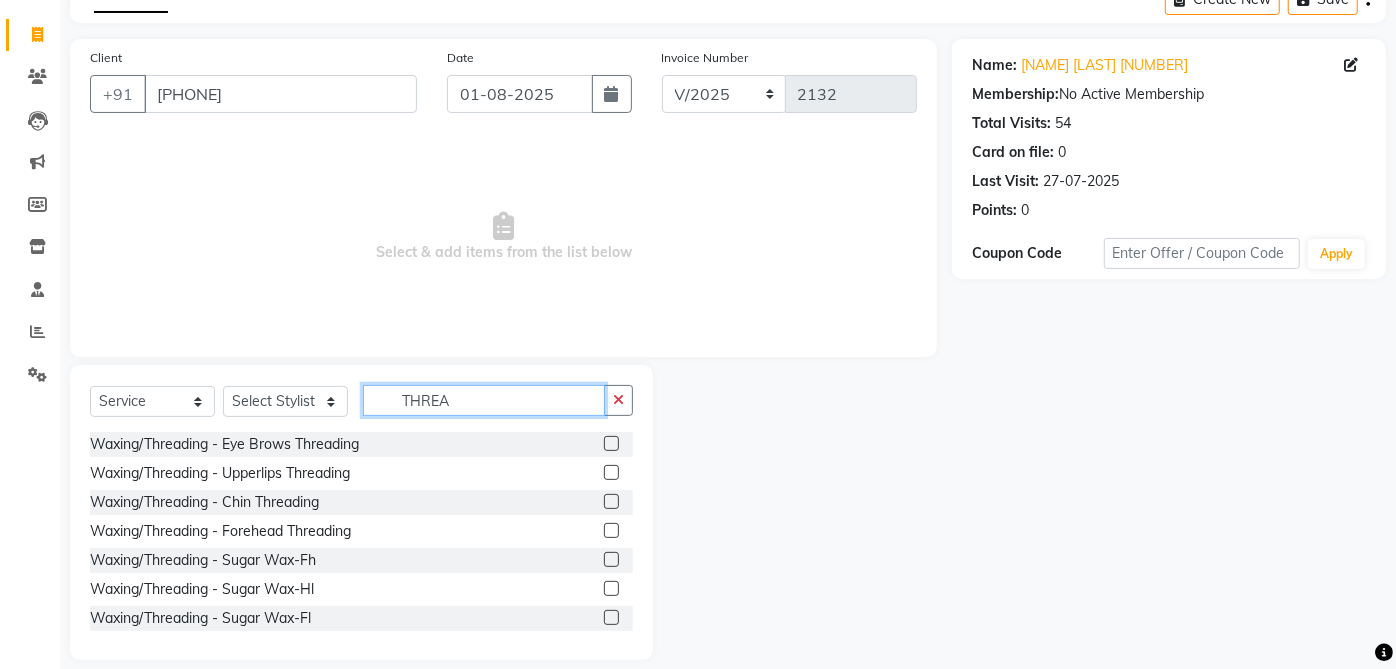 scroll, scrollTop: 131, scrollLeft: 0, axis: vertical 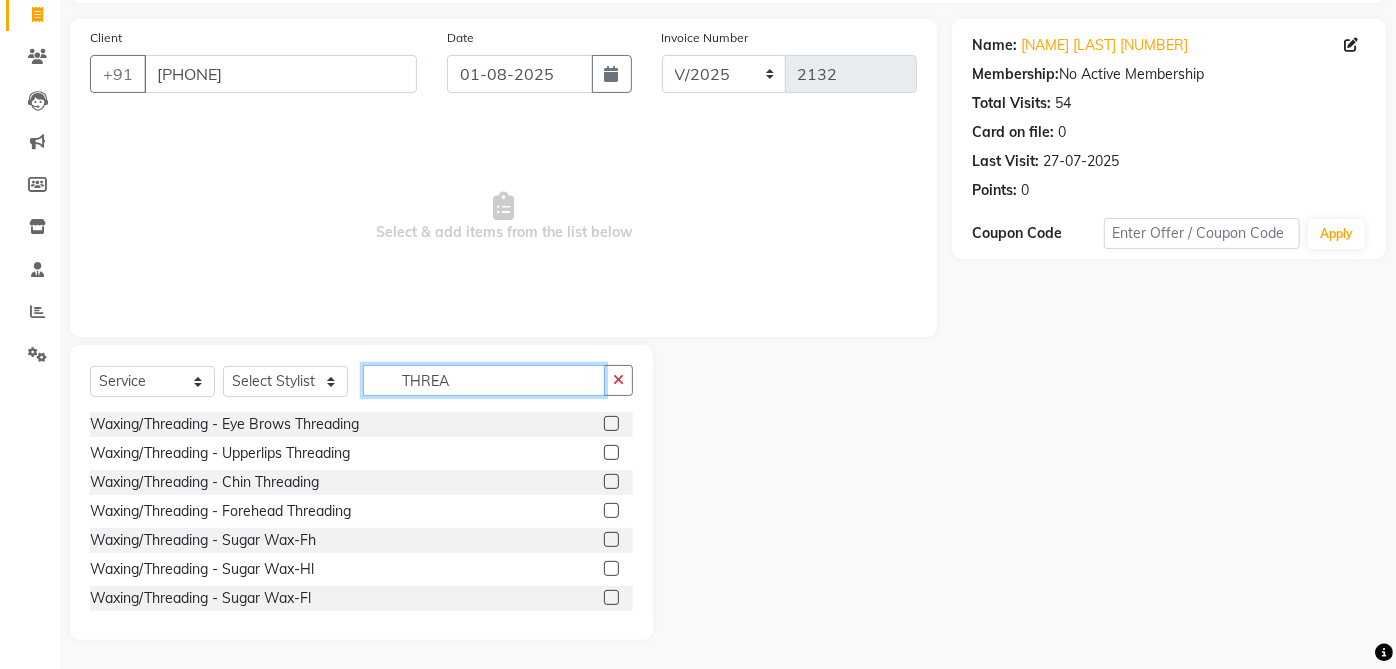 type on "THREA" 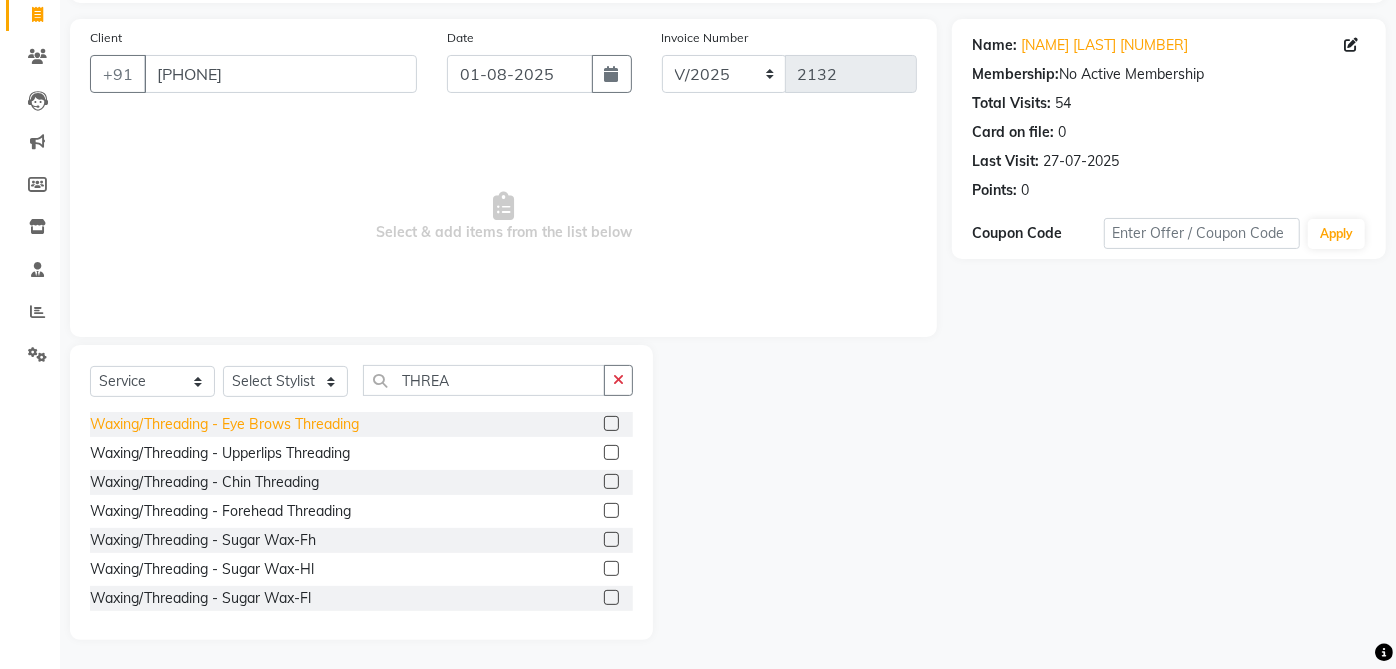 click on "Waxing/Threading - Eye Brows Threading" 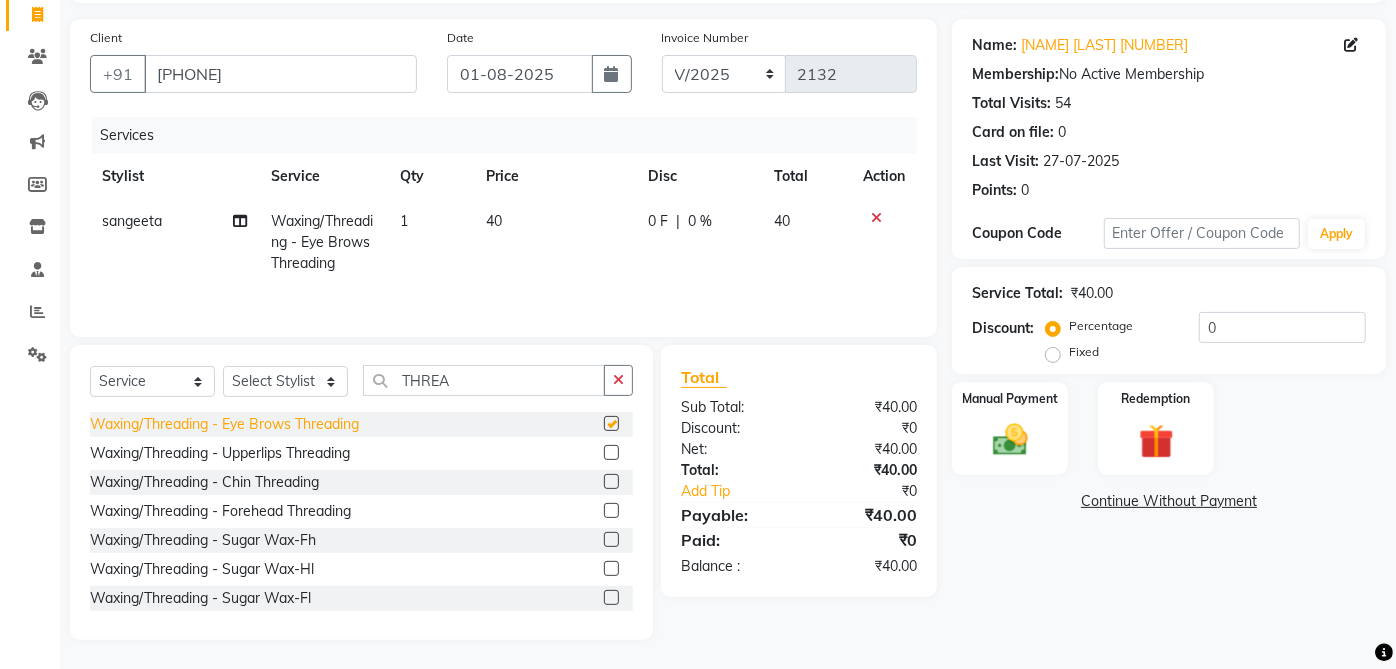 checkbox on "false" 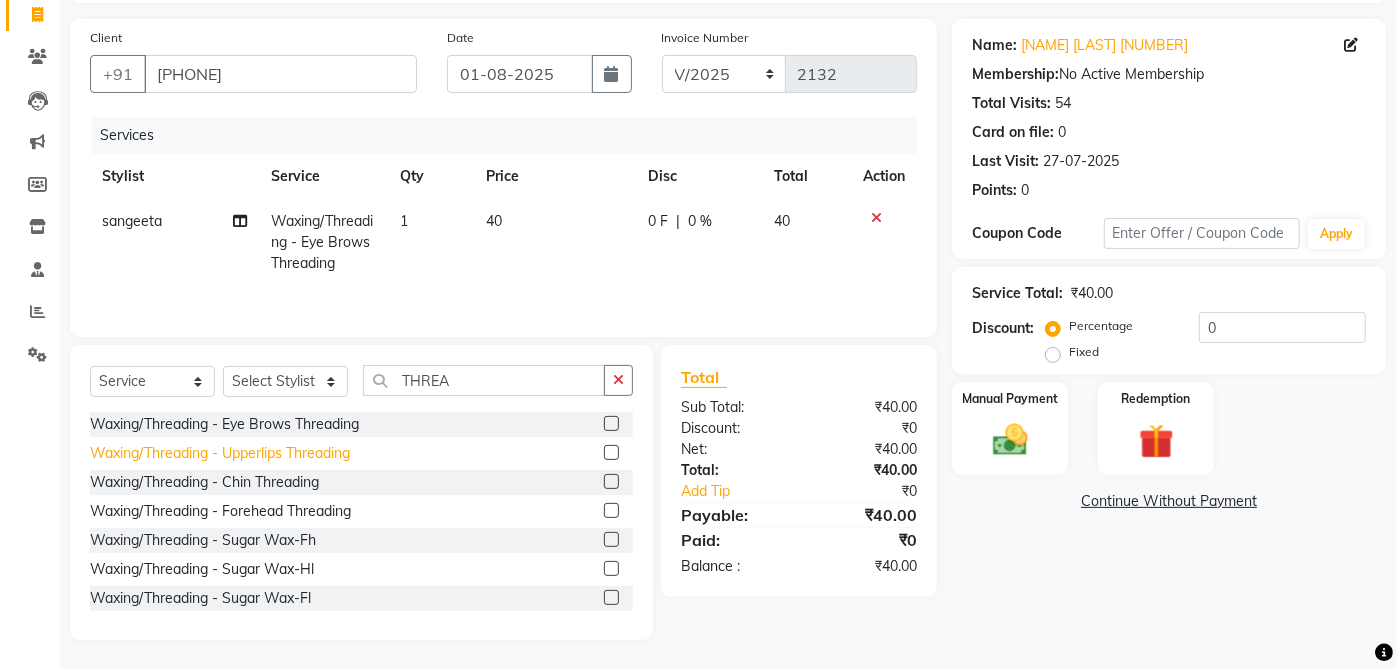 click on "Waxing/Threading - Upperlips Threading" 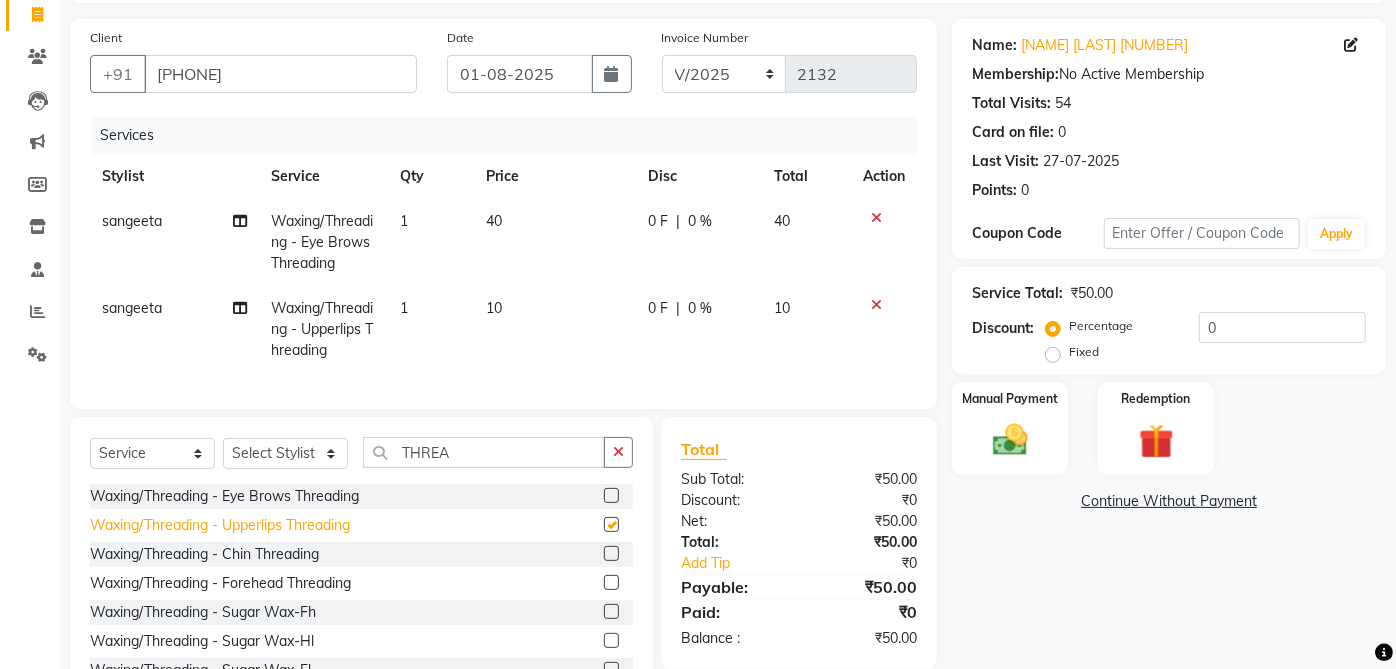 checkbox on "false" 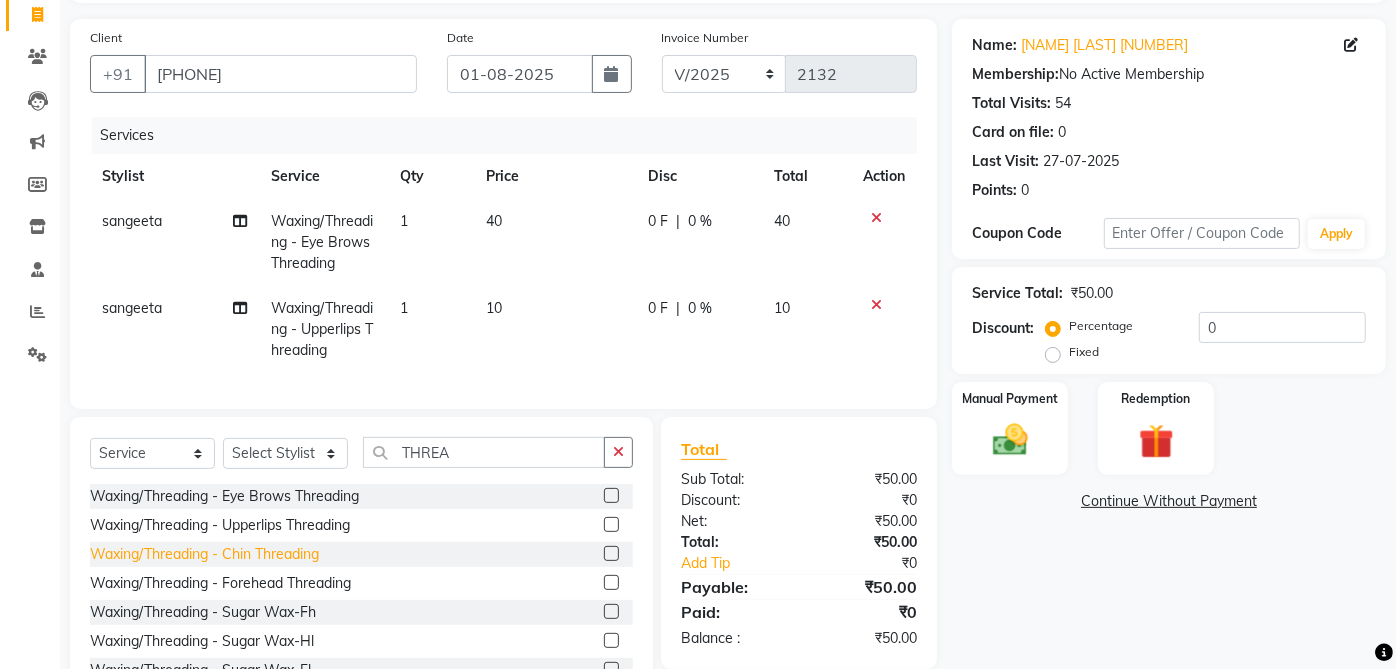 click on "Waxing/Threading - Chin Threading" 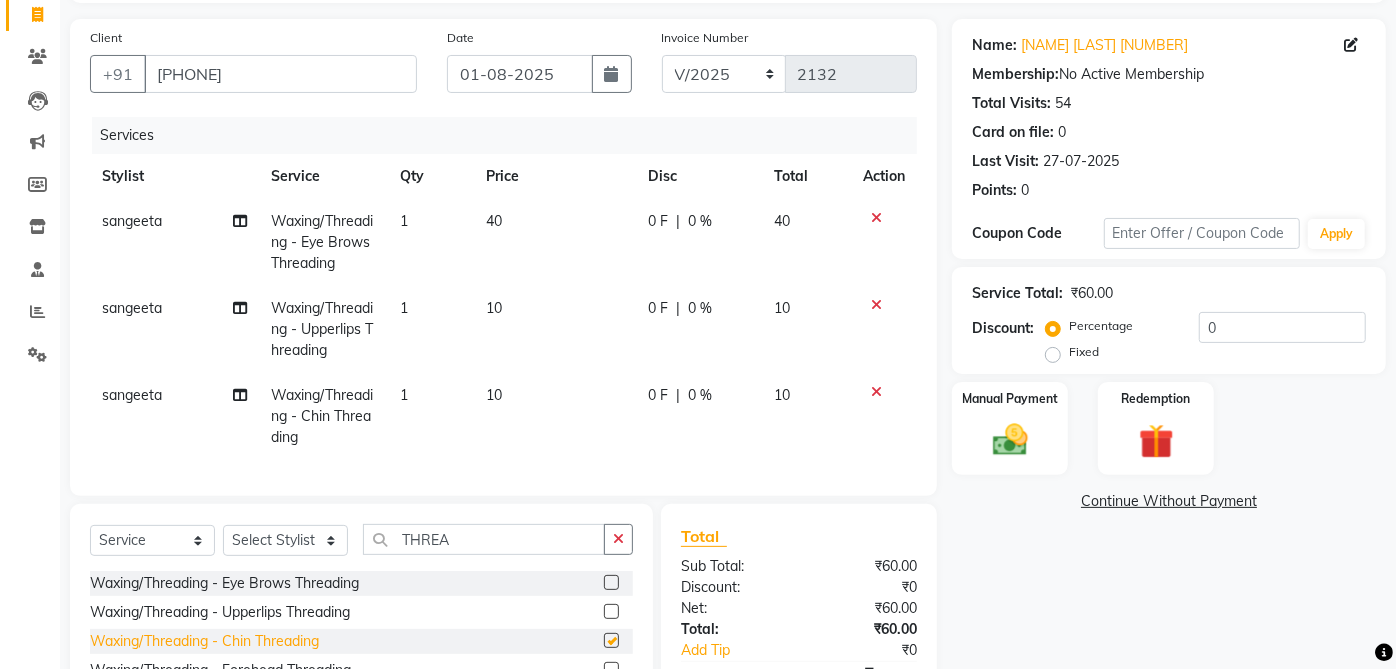 checkbox on "false" 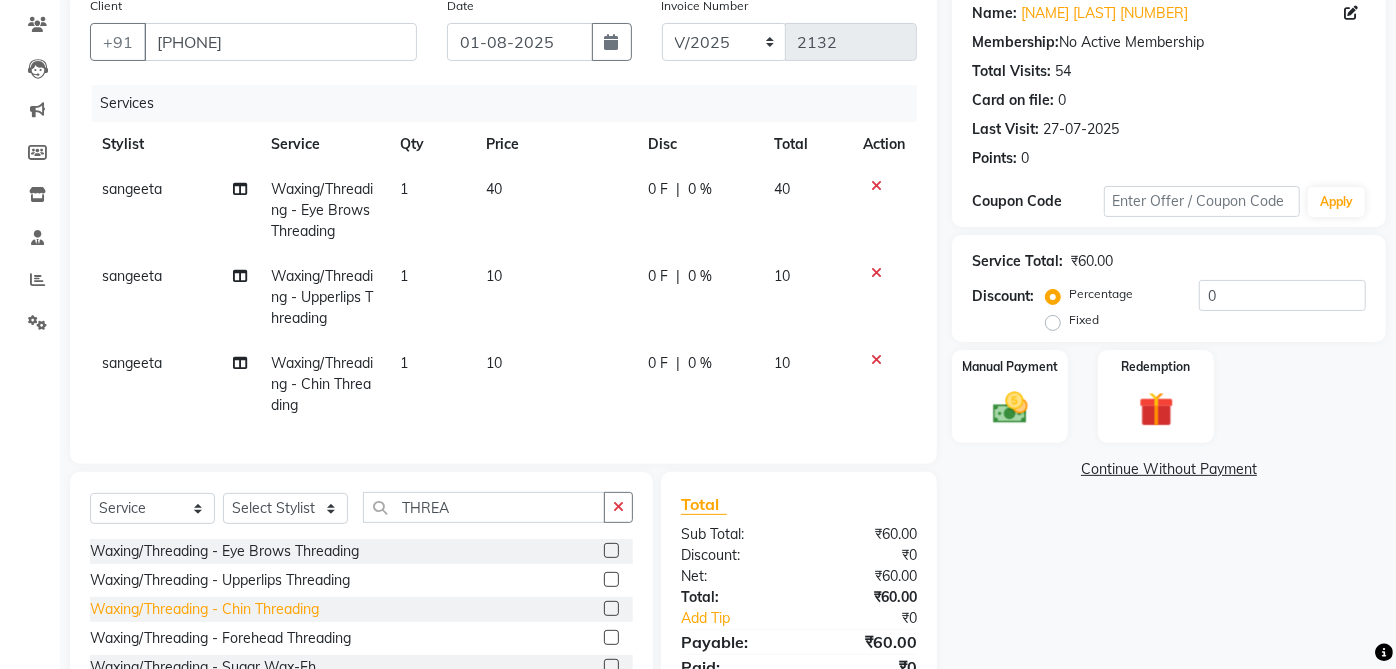 scroll, scrollTop: 280, scrollLeft: 0, axis: vertical 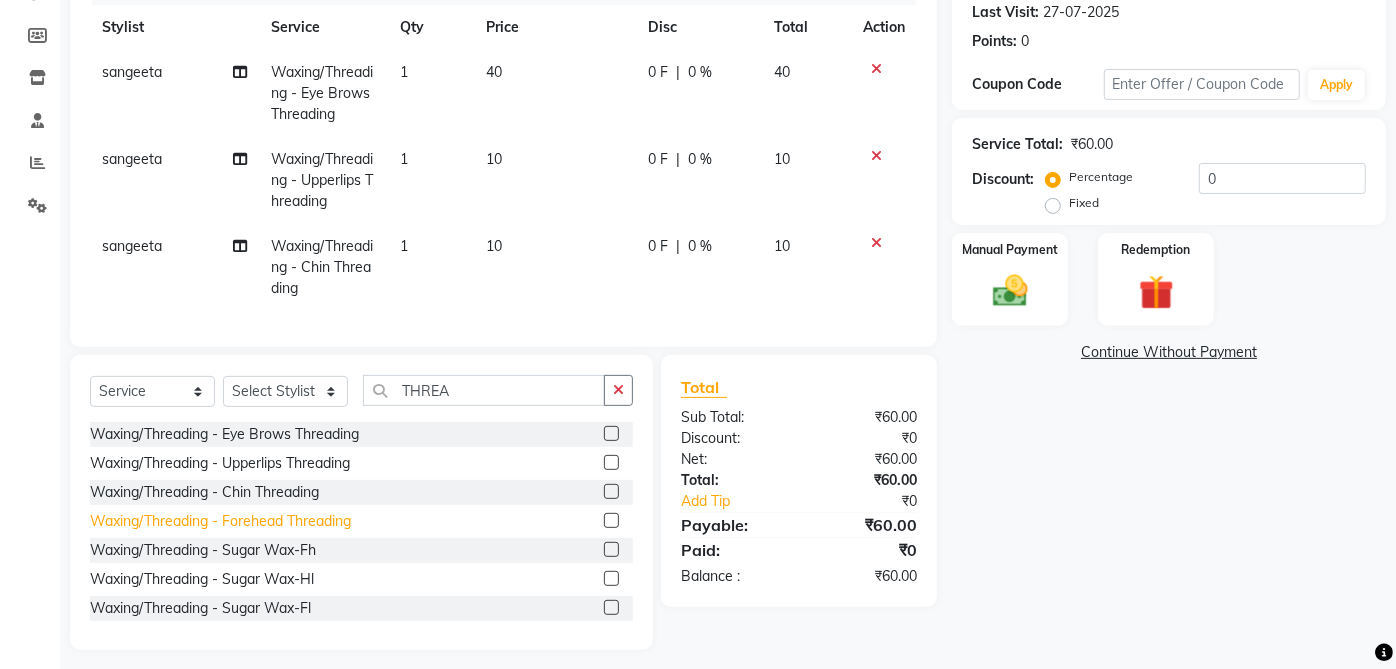 click on "Waxing/Threading - Forehead Threading" 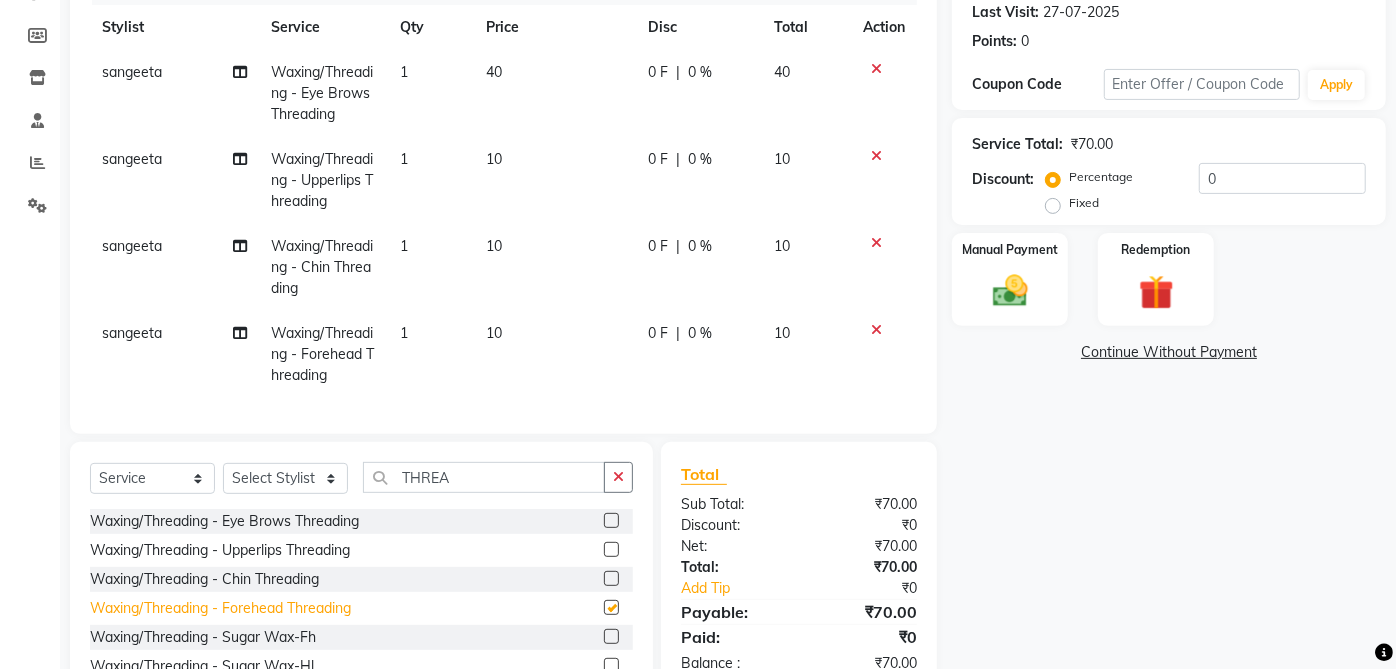 checkbox on "false" 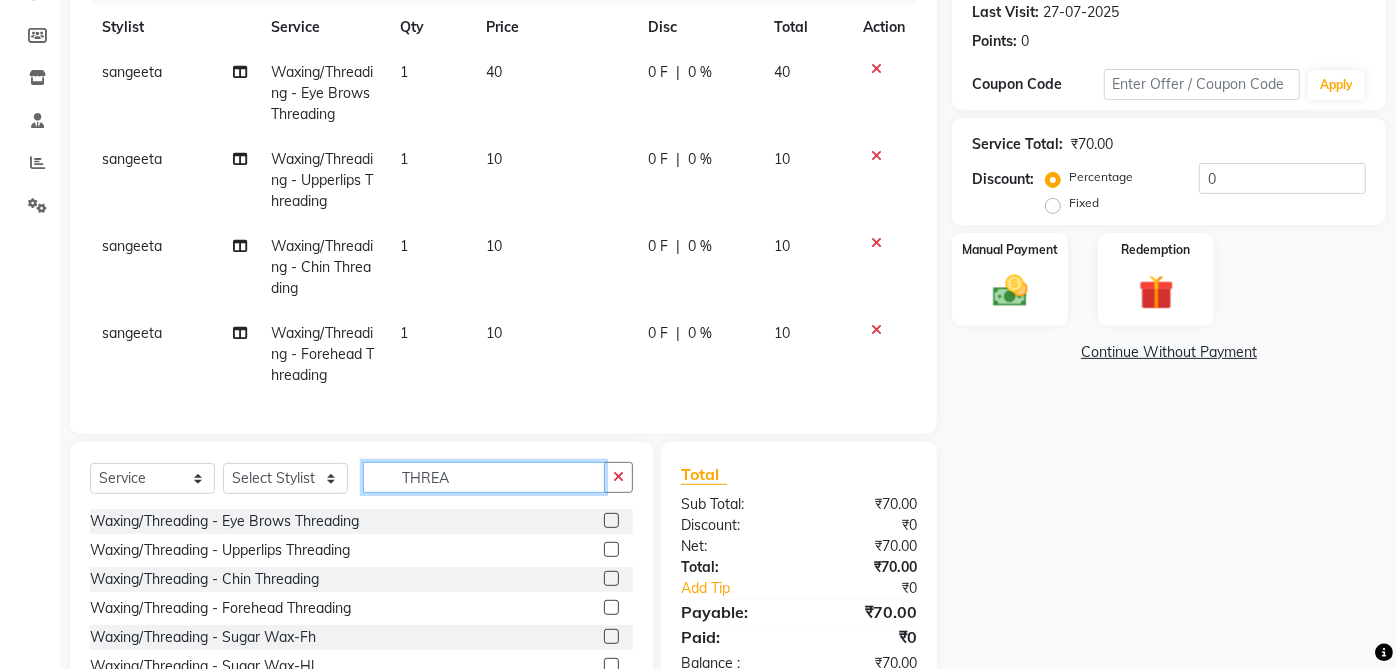 click on "THREA" 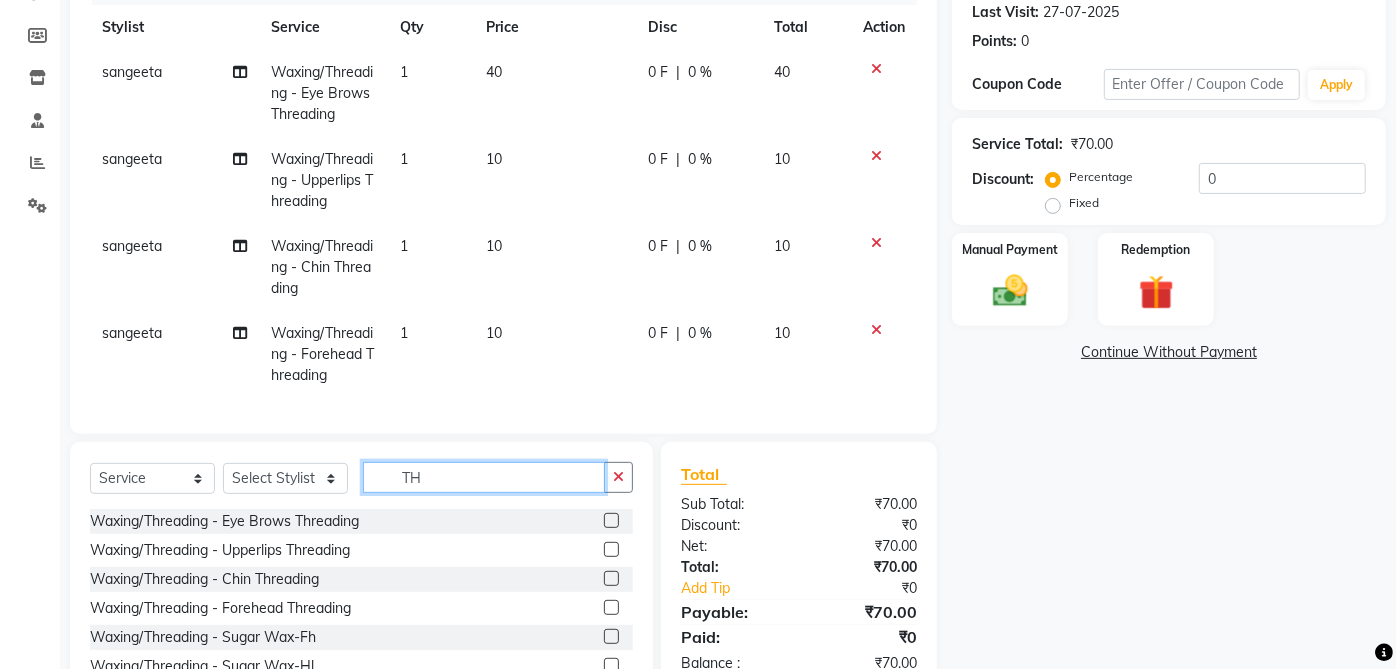 type on "T" 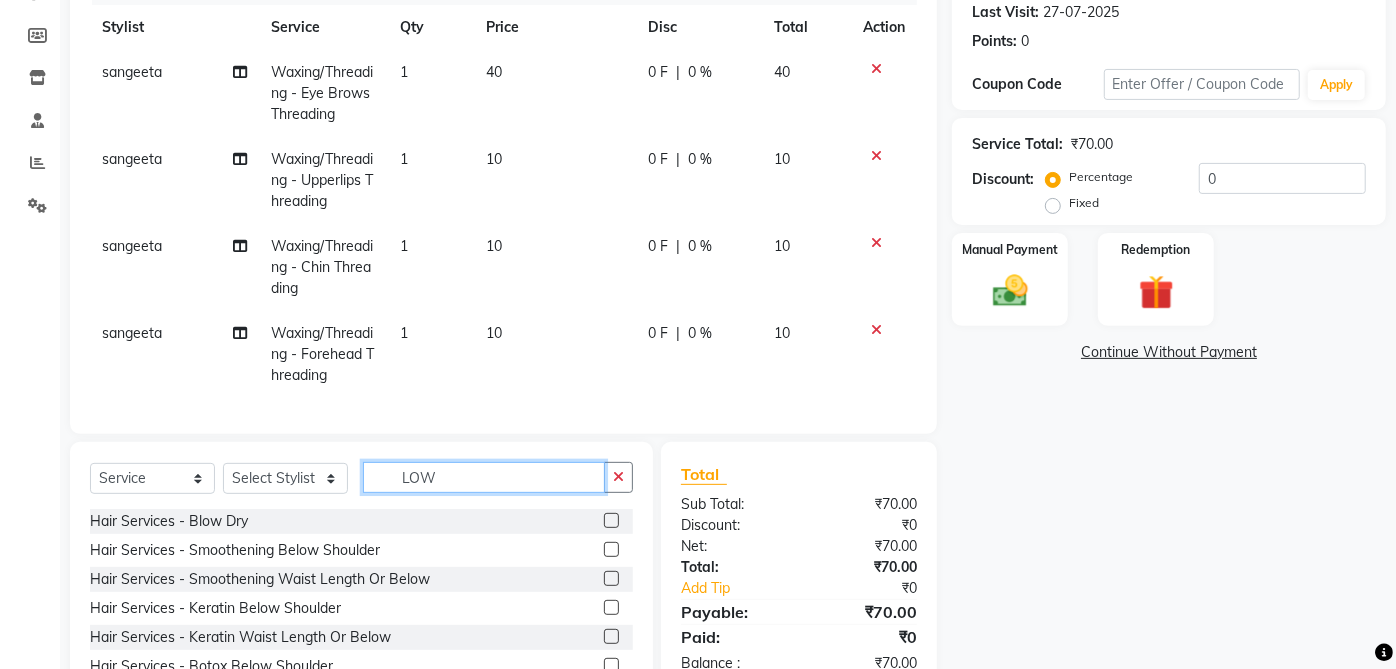 scroll, scrollTop: 0, scrollLeft: 0, axis: both 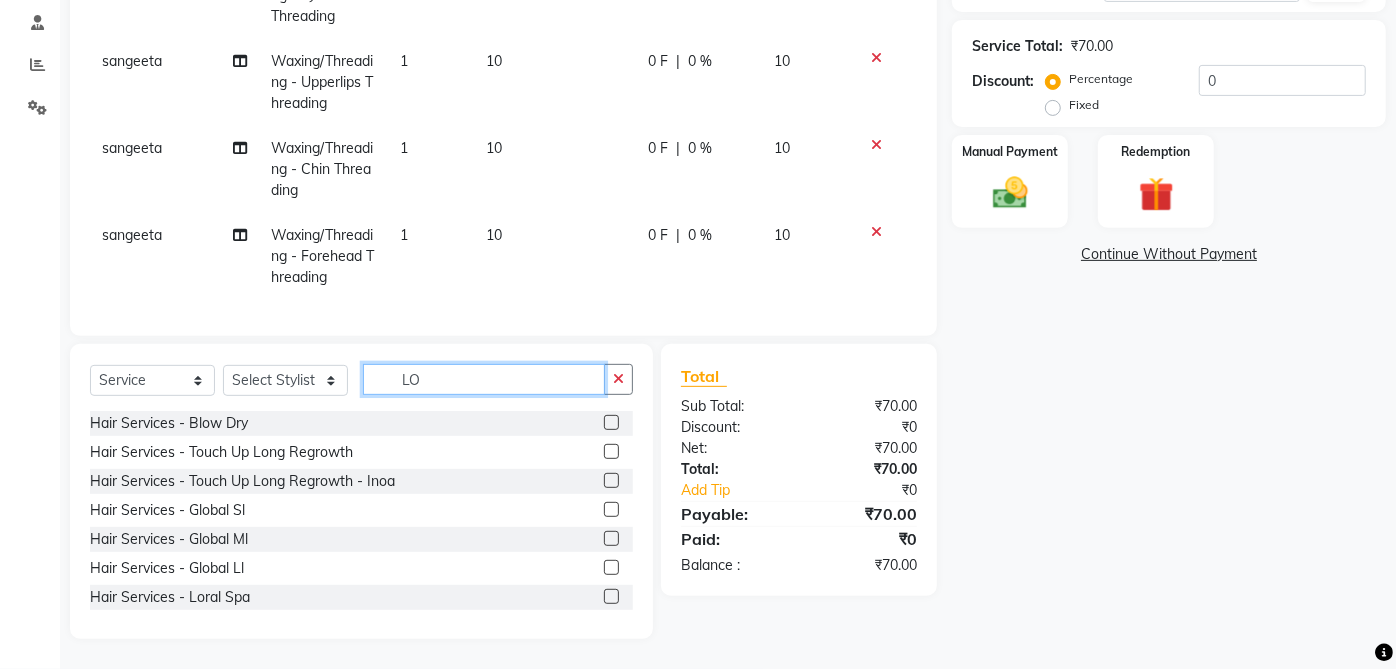 type on "L" 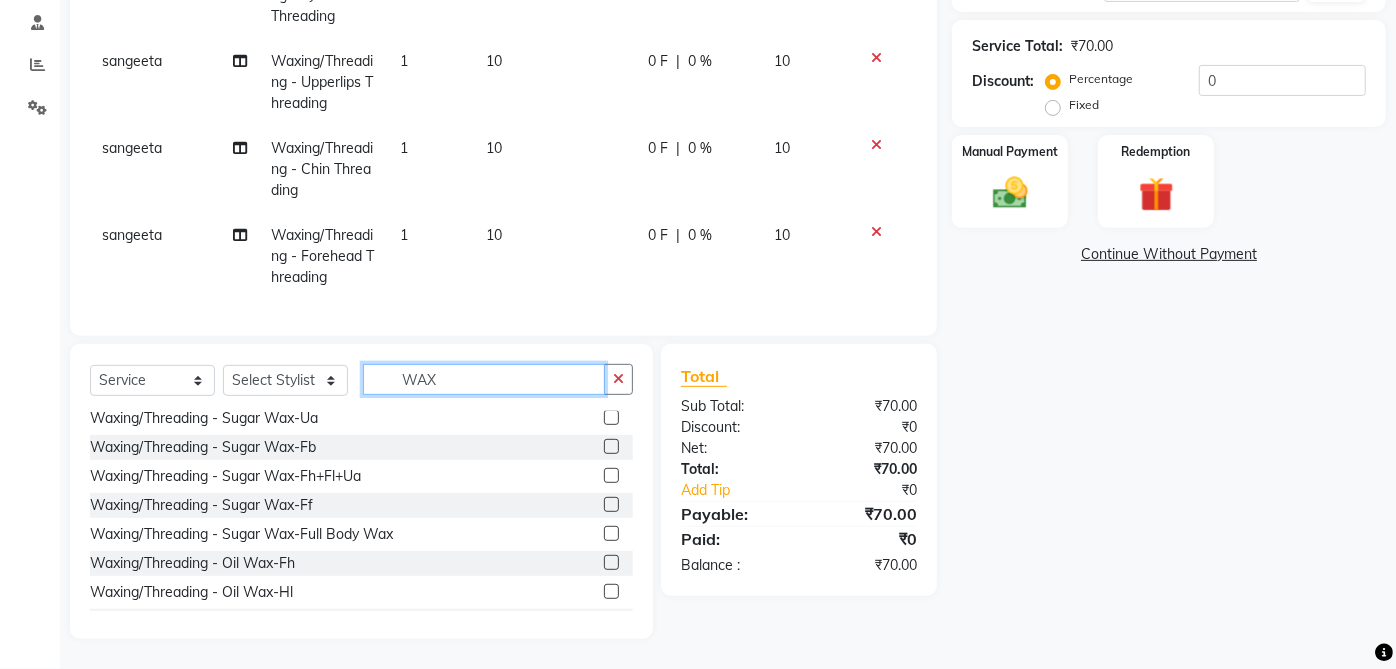 scroll, scrollTop: 0, scrollLeft: 0, axis: both 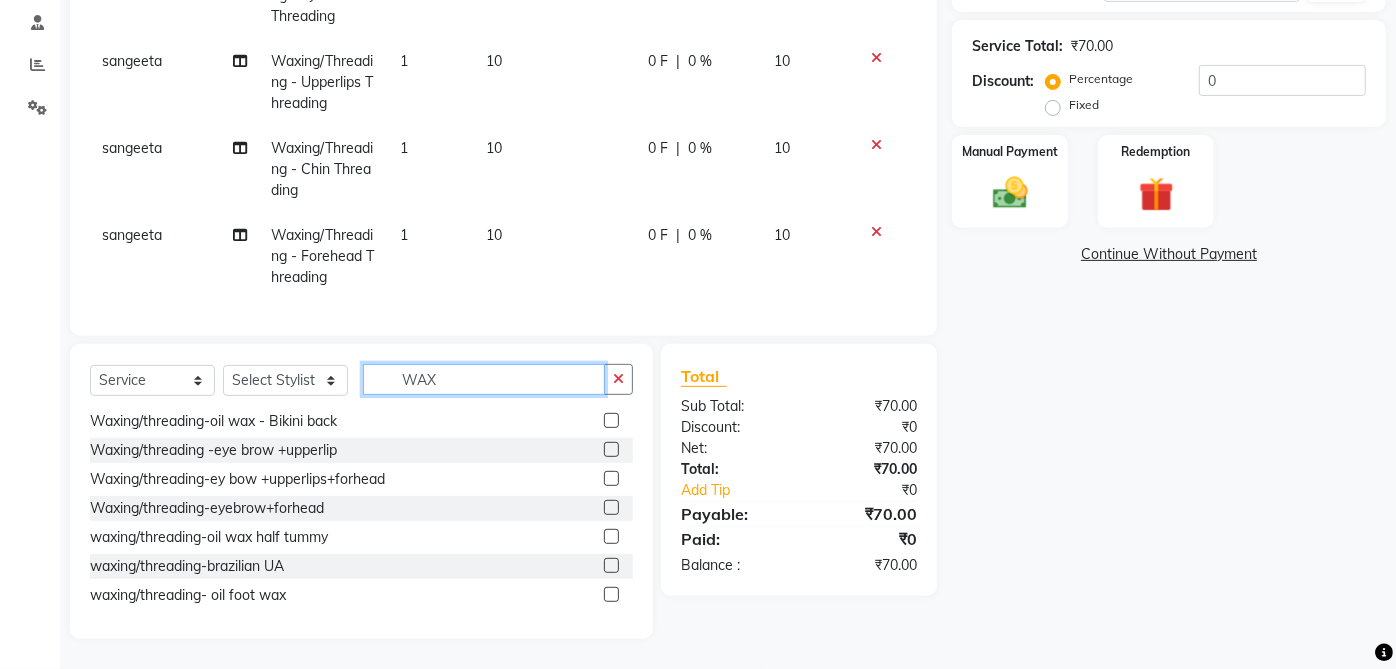 click on "WAX" 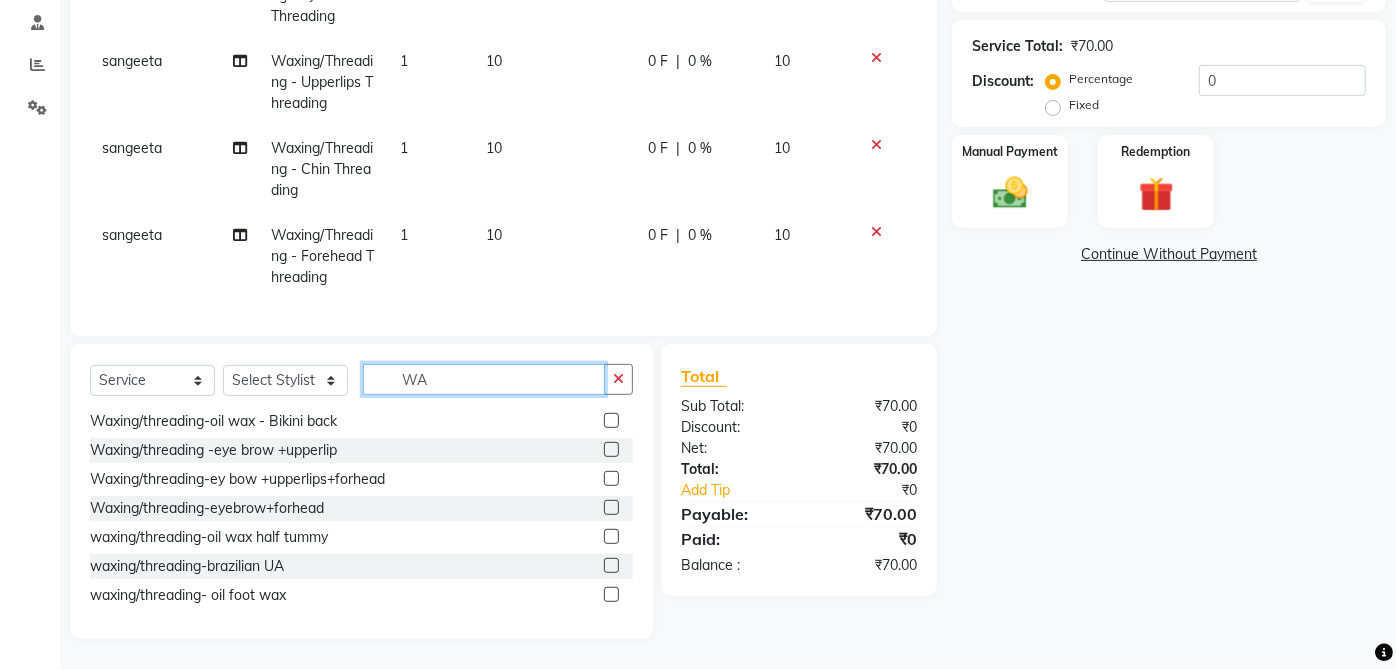 type on "W" 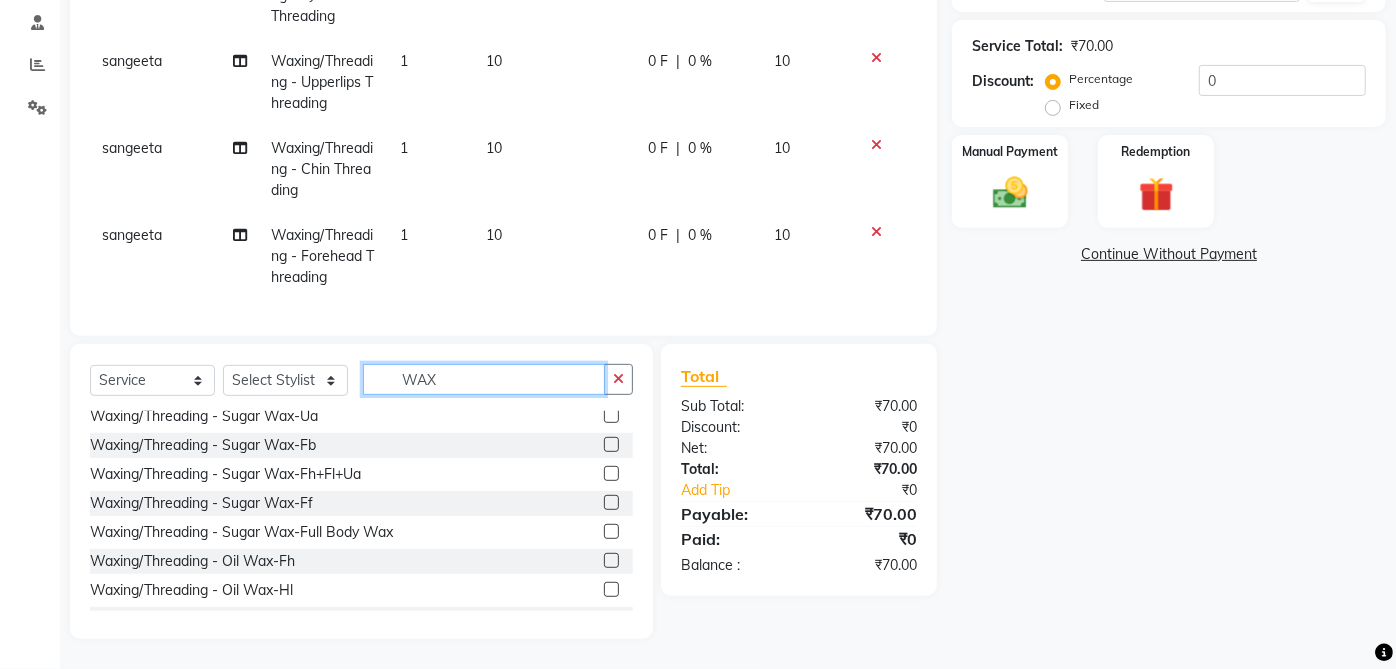 scroll, scrollTop: 0, scrollLeft: 0, axis: both 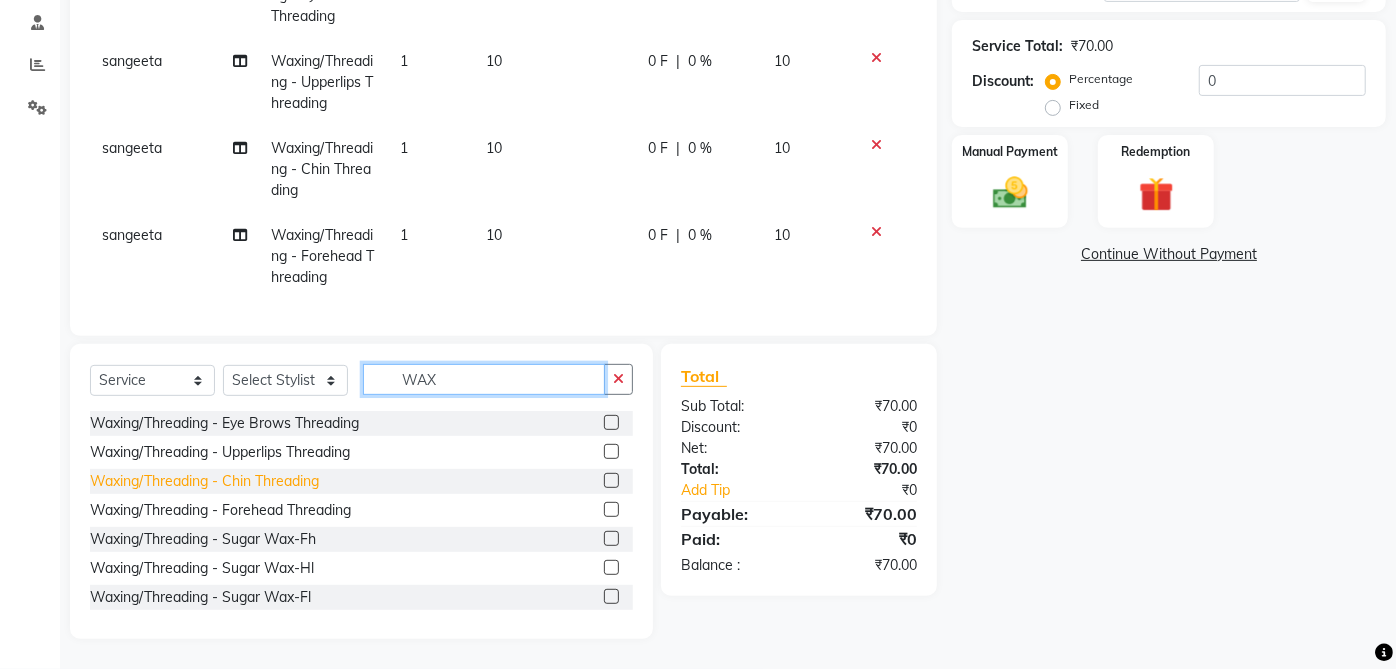 type on "WAX" 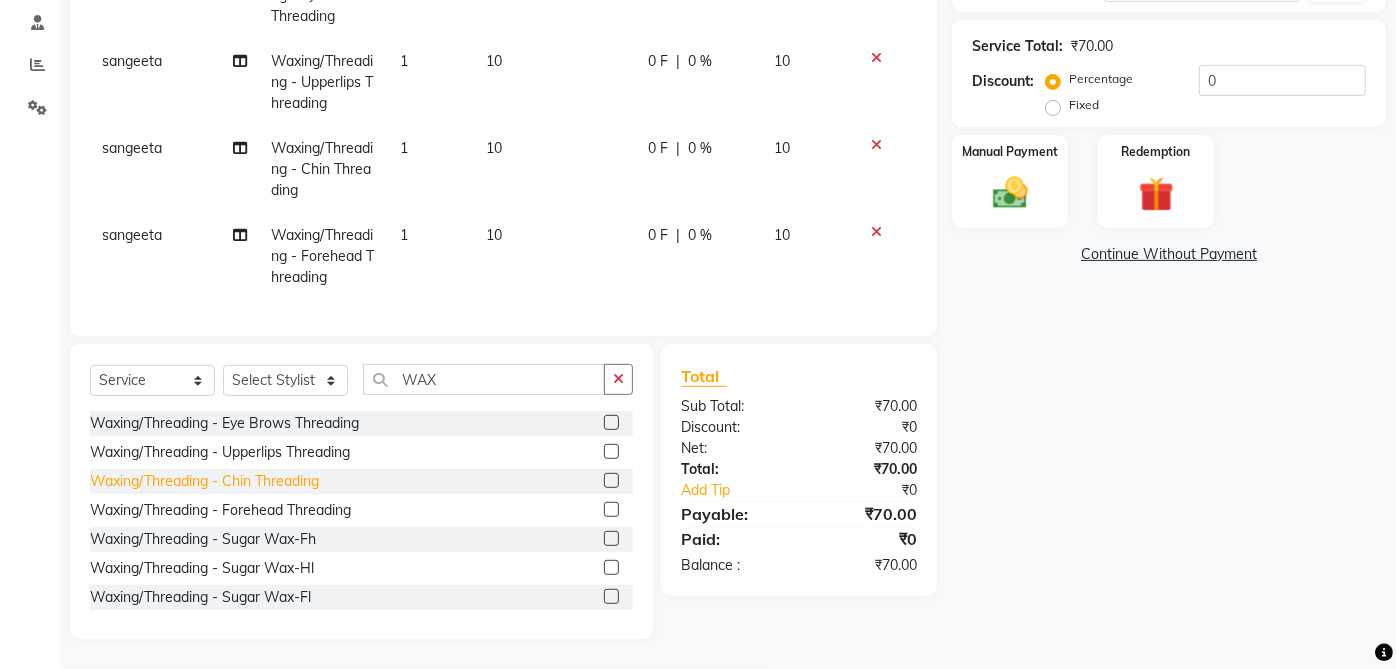 click on "Waxing/Threading - Chin Threading" 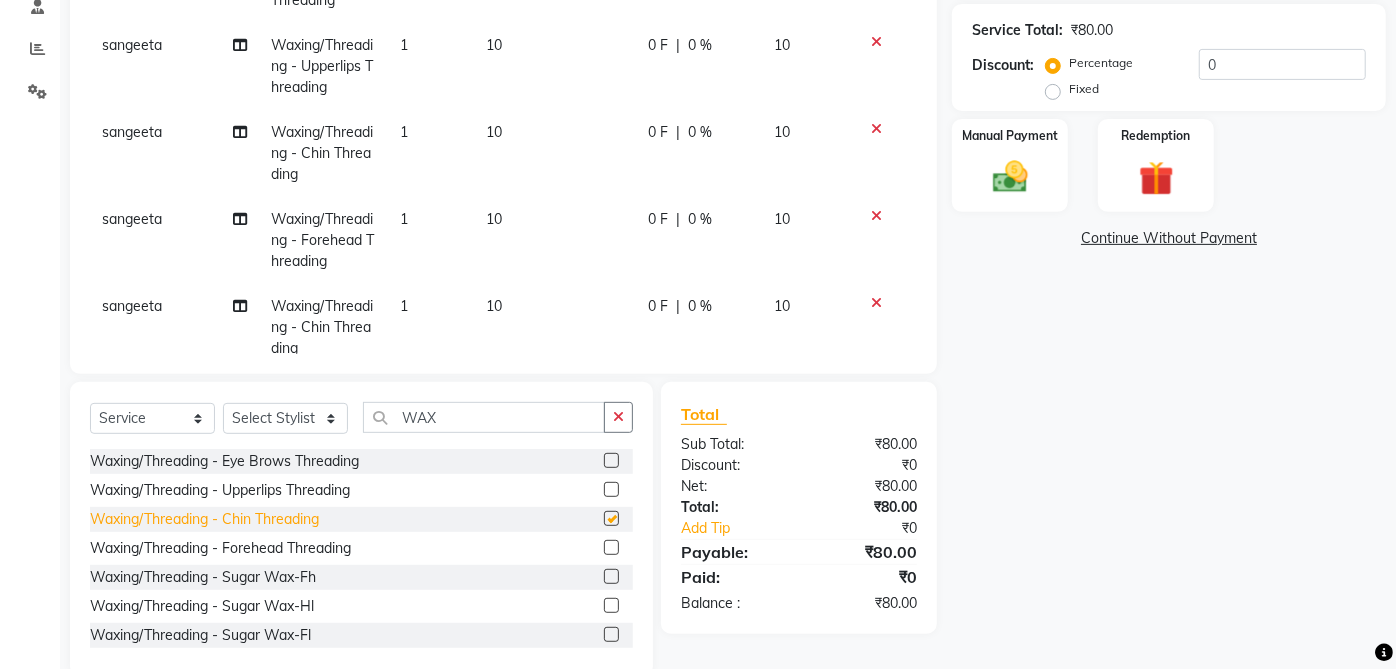 checkbox on "false" 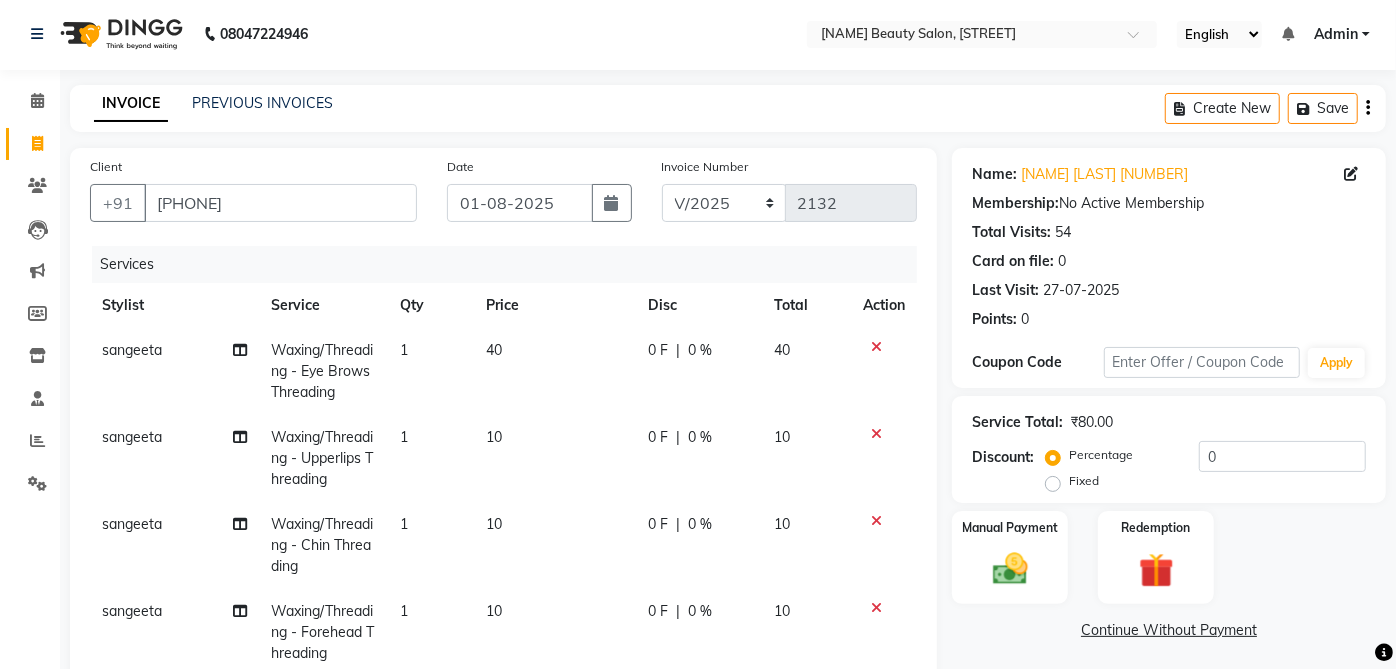 scroll, scrollTop: 0, scrollLeft: 0, axis: both 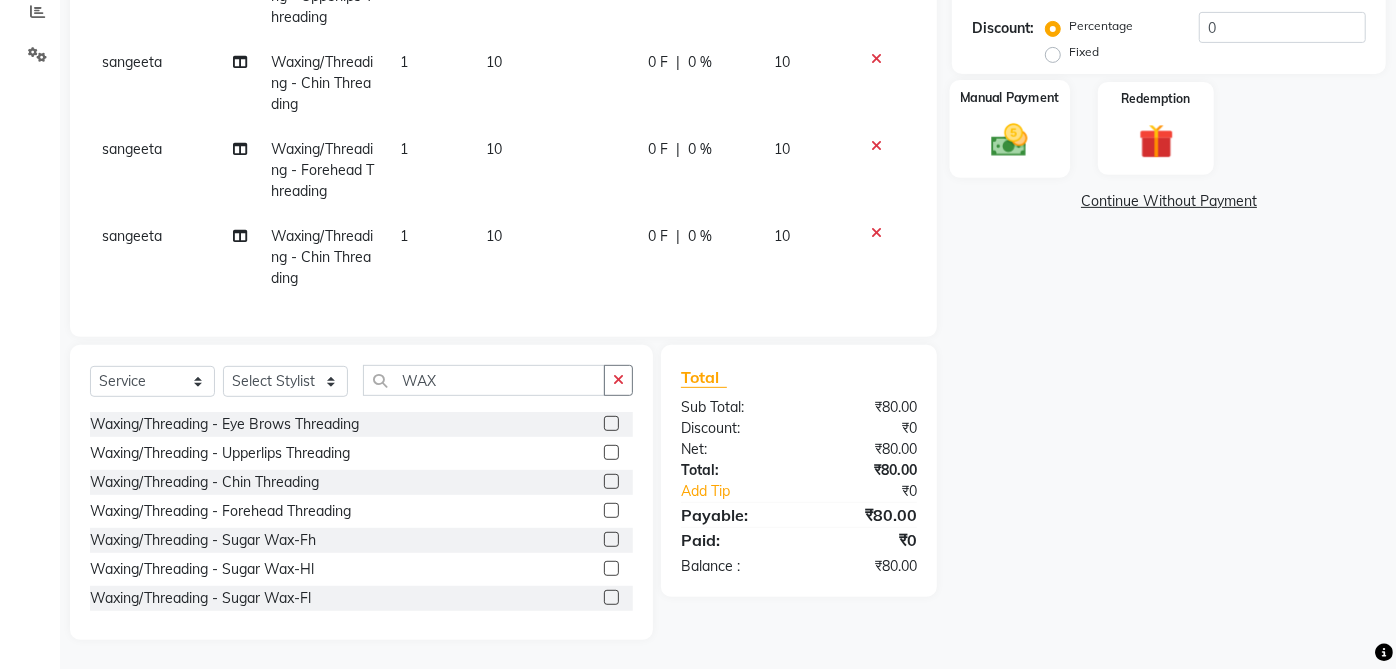 click 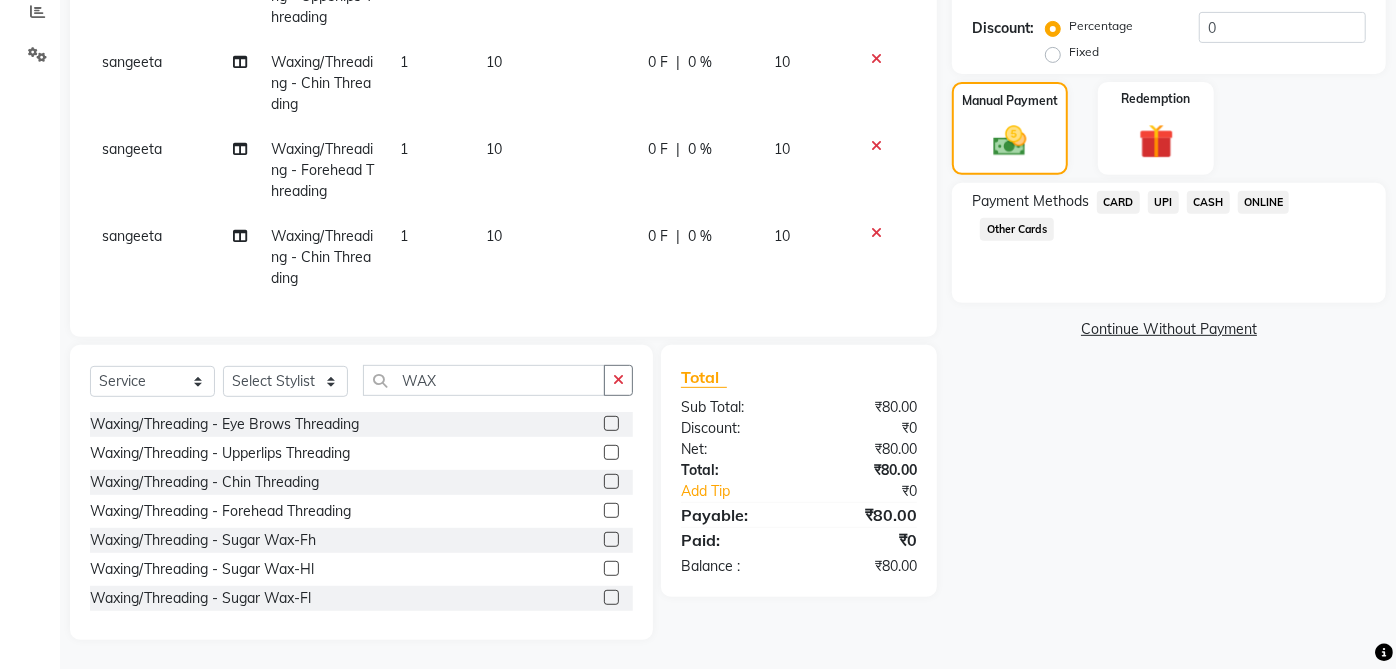 click on "CASH" 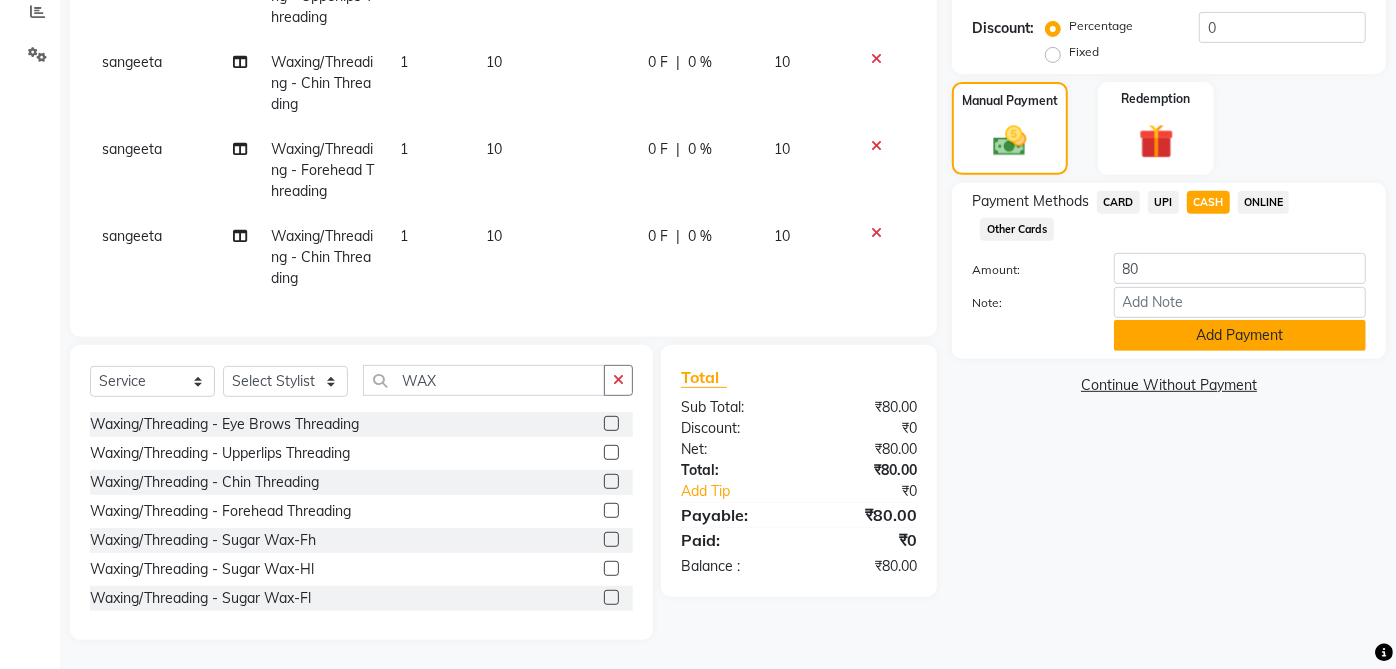 click on "Add Payment" 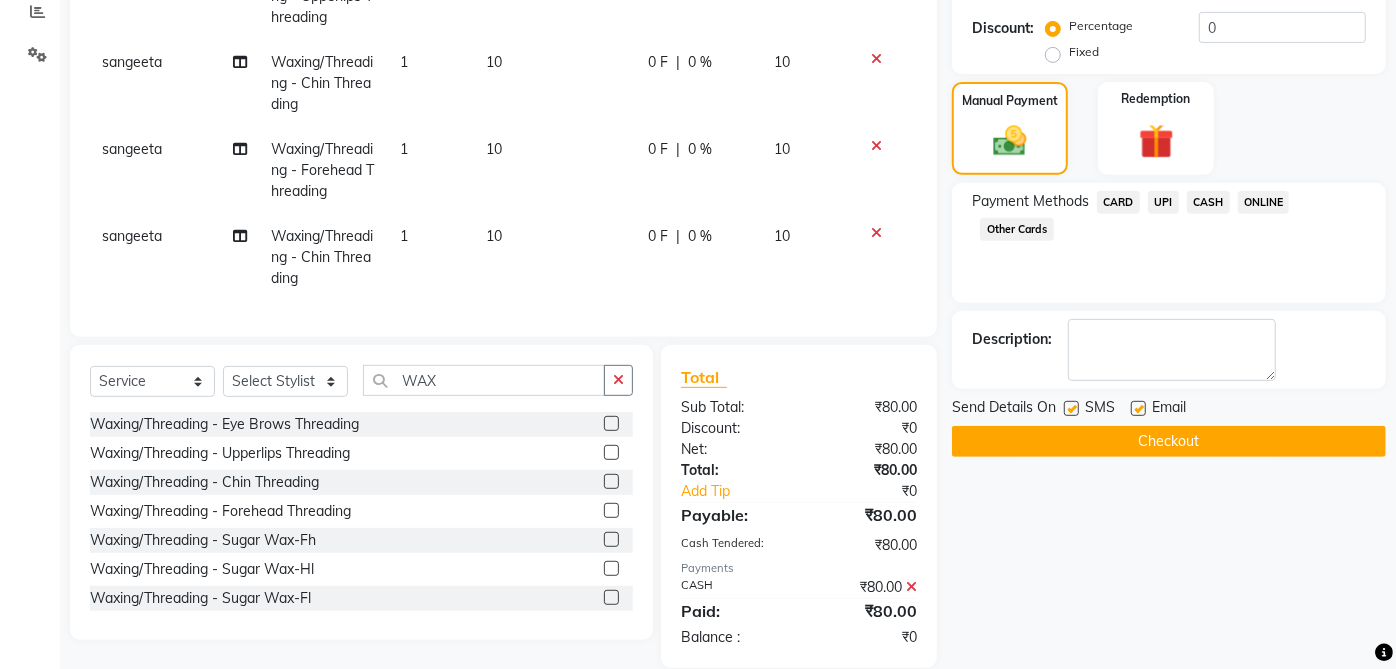 click 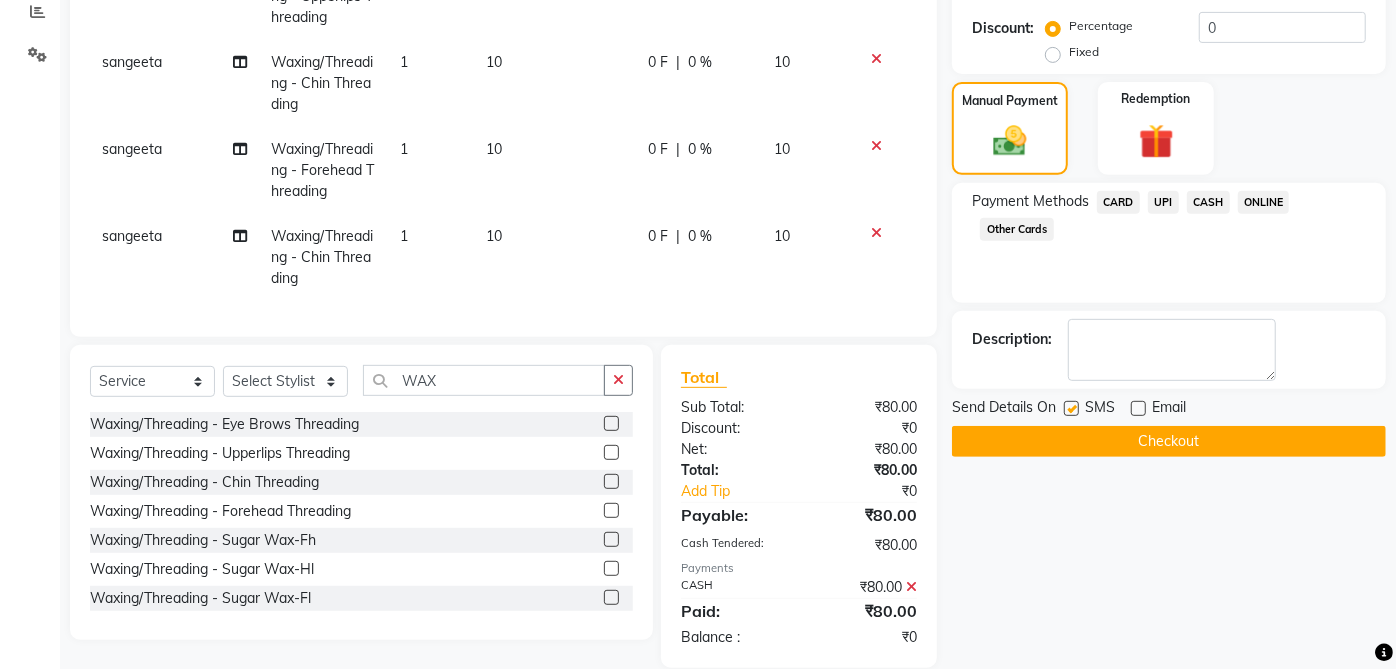 click 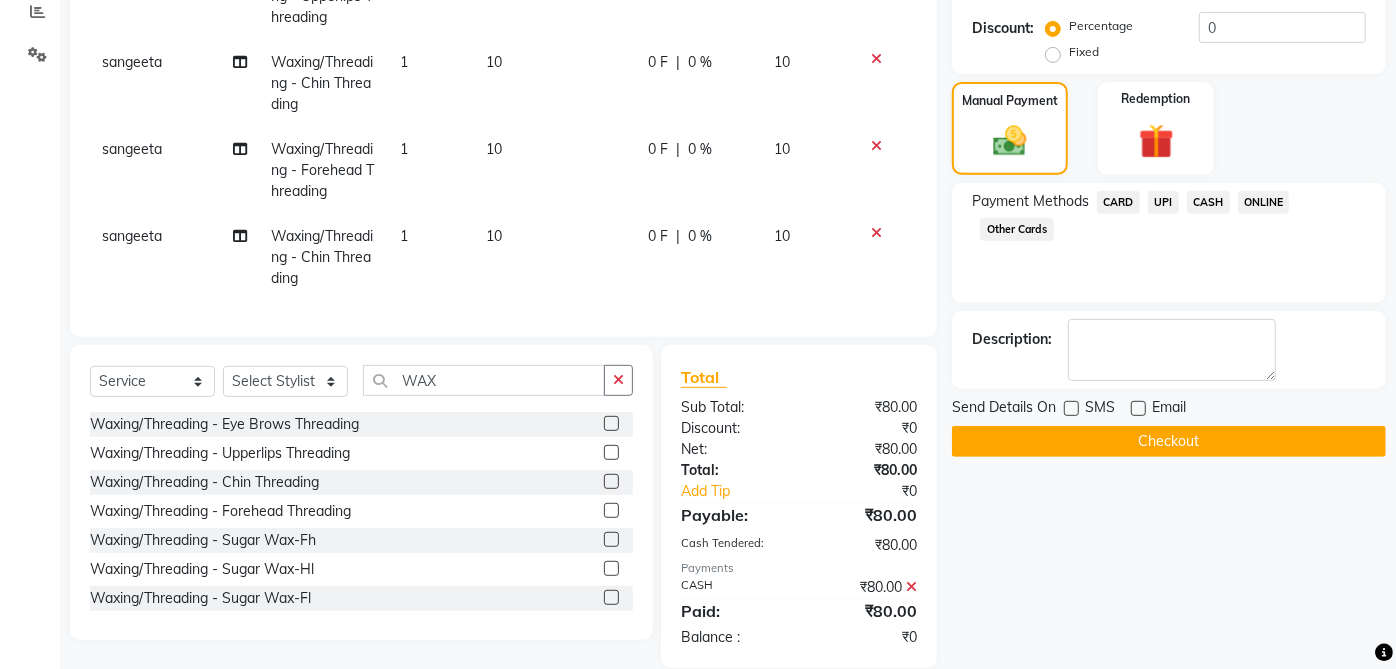 click on "Checkout" 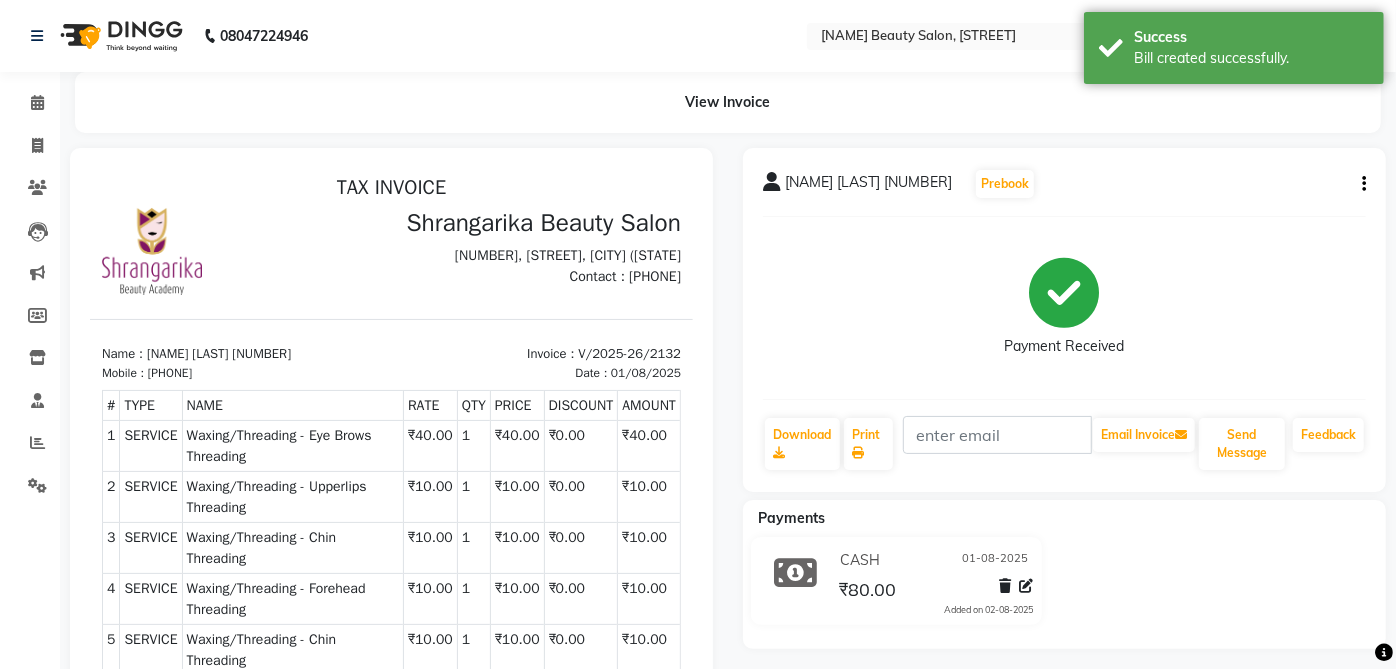 scroll, scrollTop: 0, scrollLeft: 0, axis: both 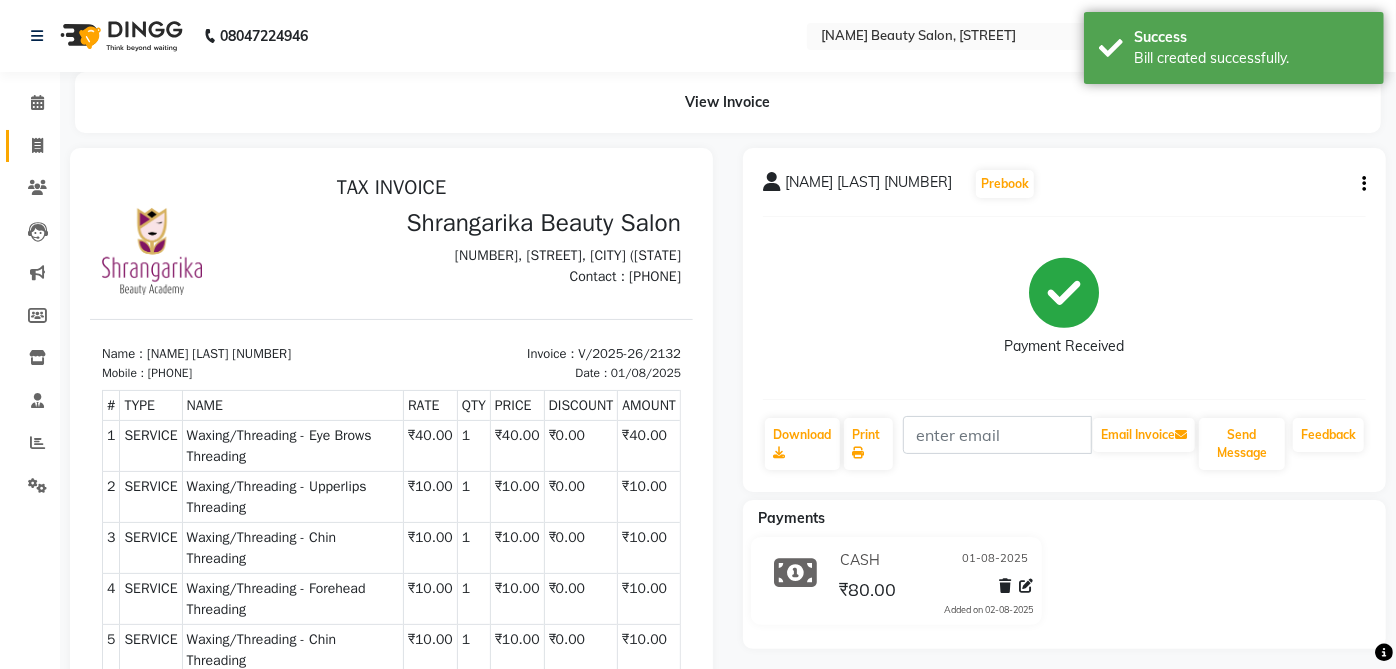 click 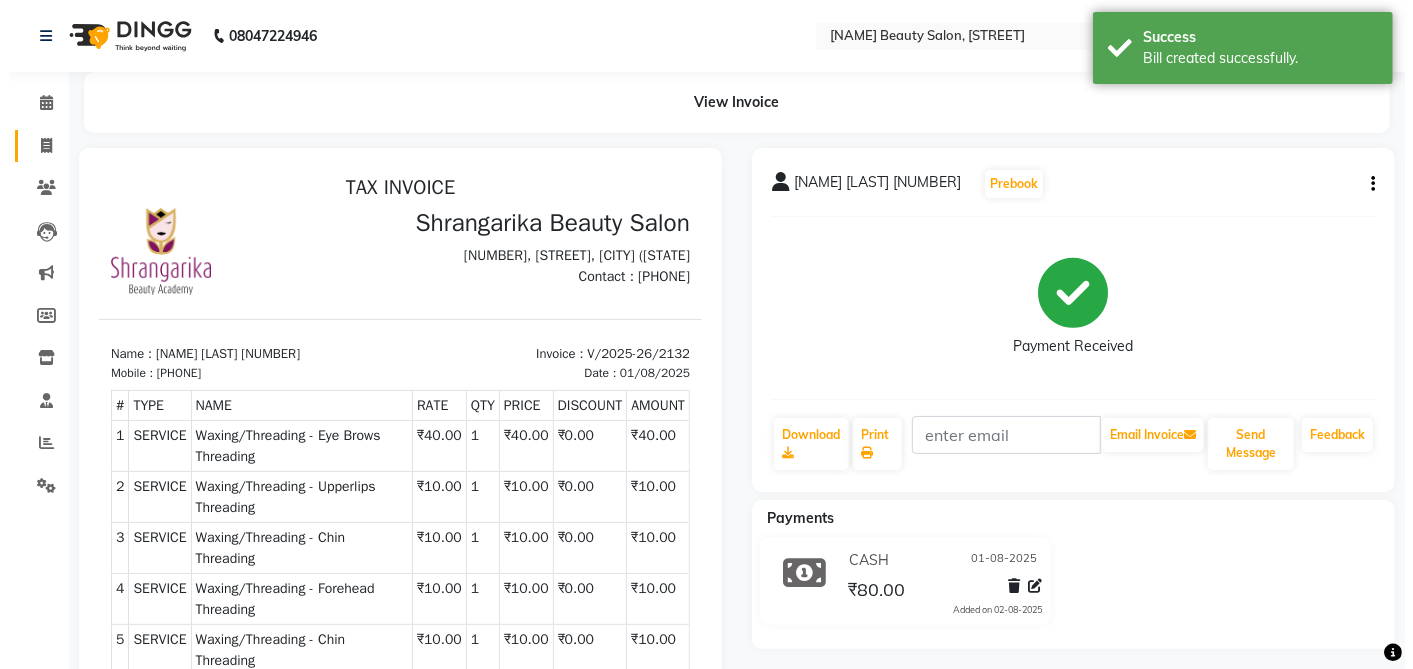 select on "service" 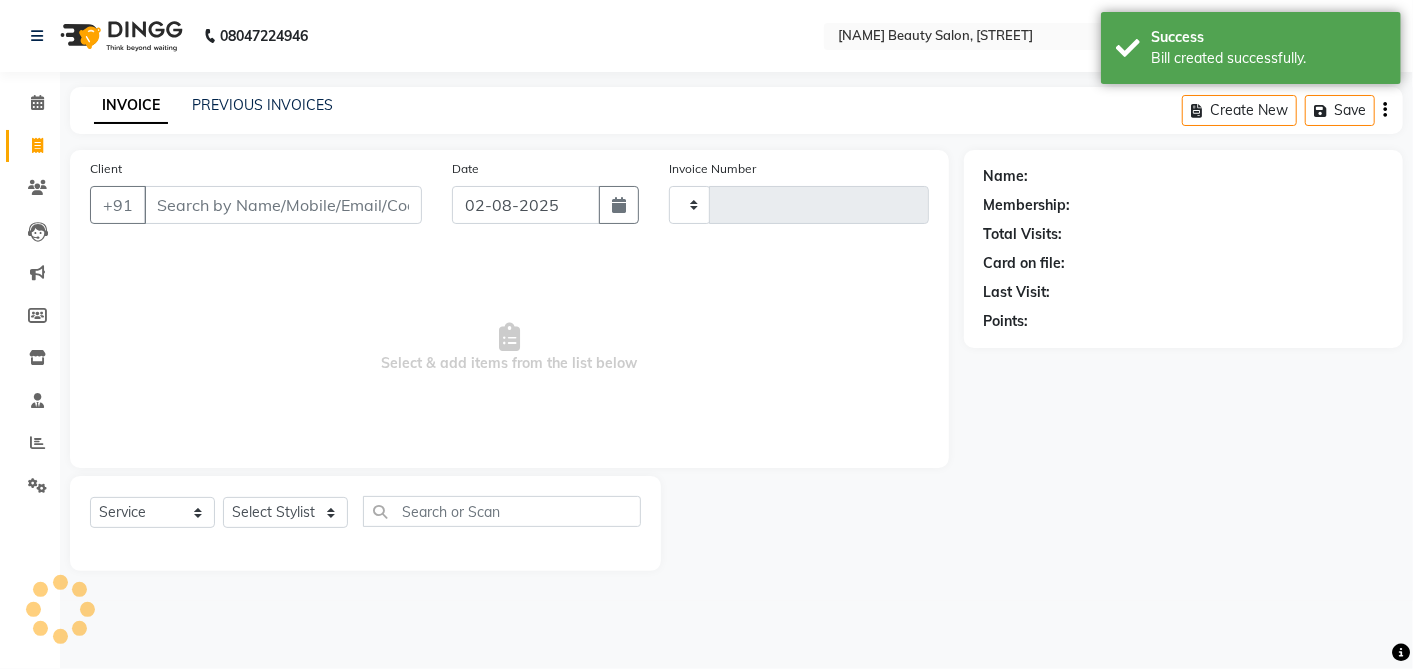 type on "2133" 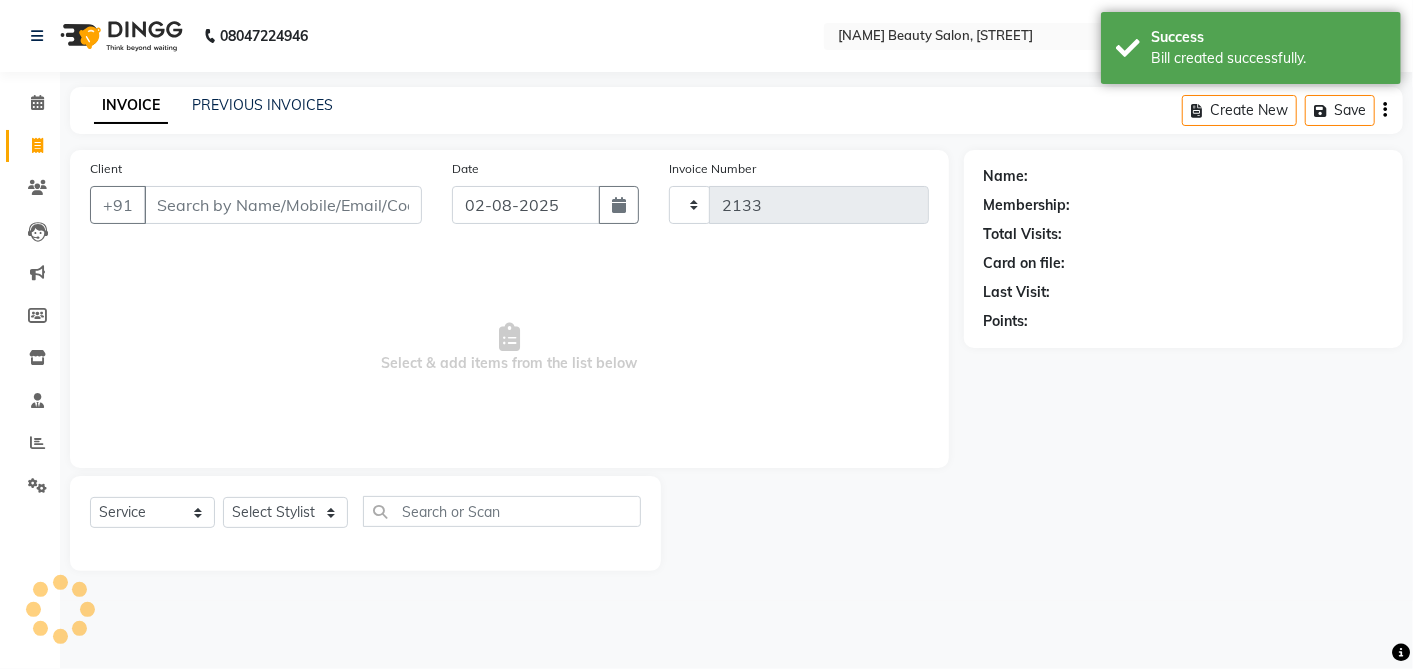 select on "5168" 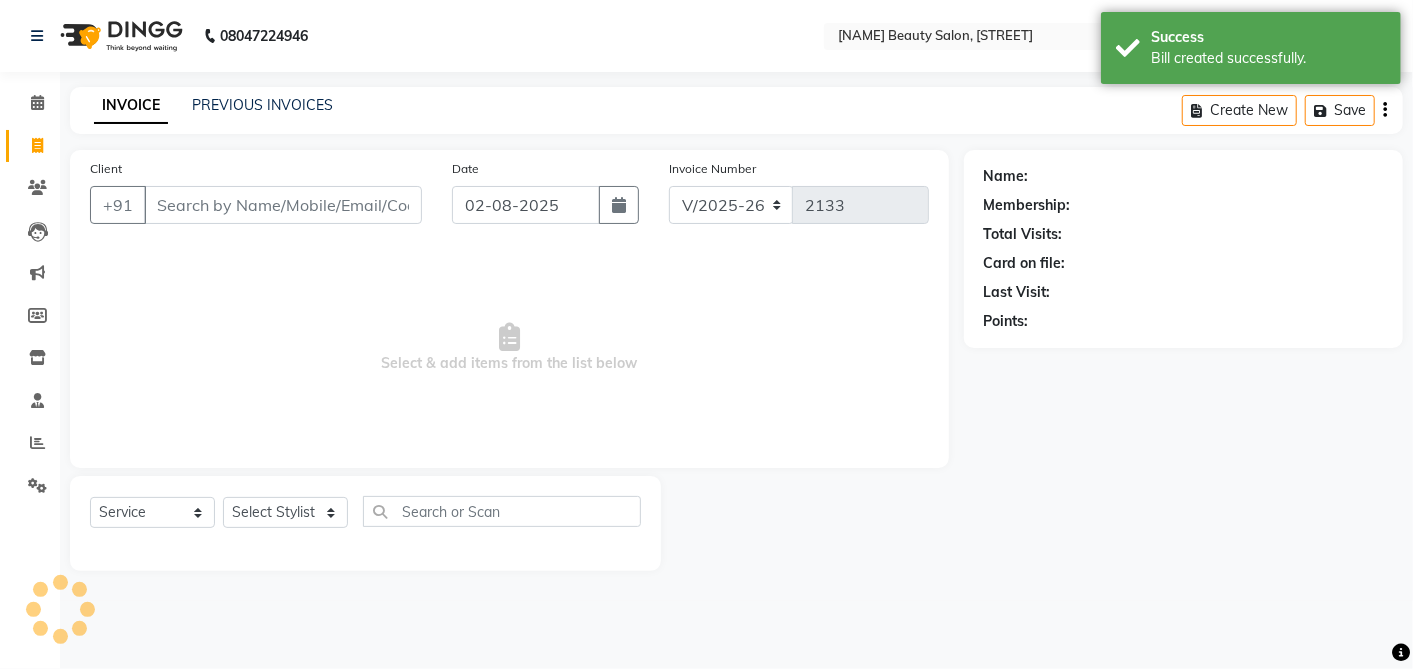 click on "Client" at bounding box center (283, 205) 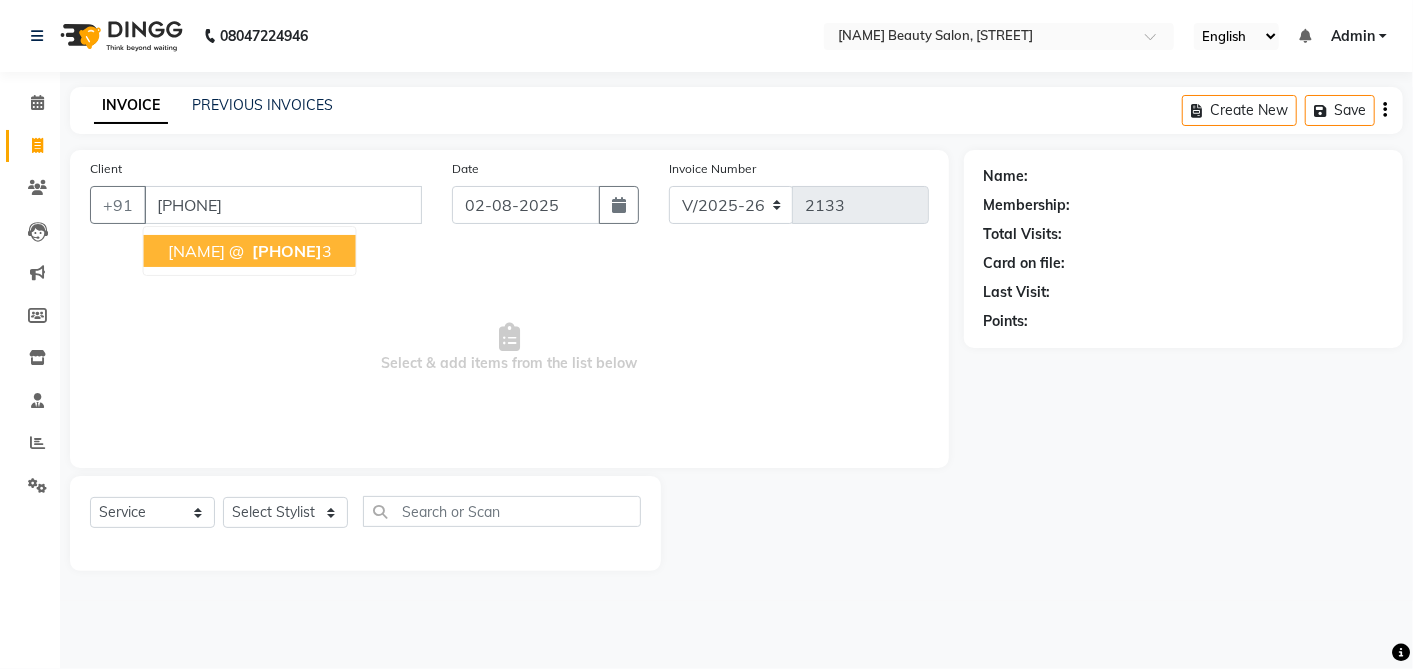 click on "982702278" at bounding box center [287, 251] 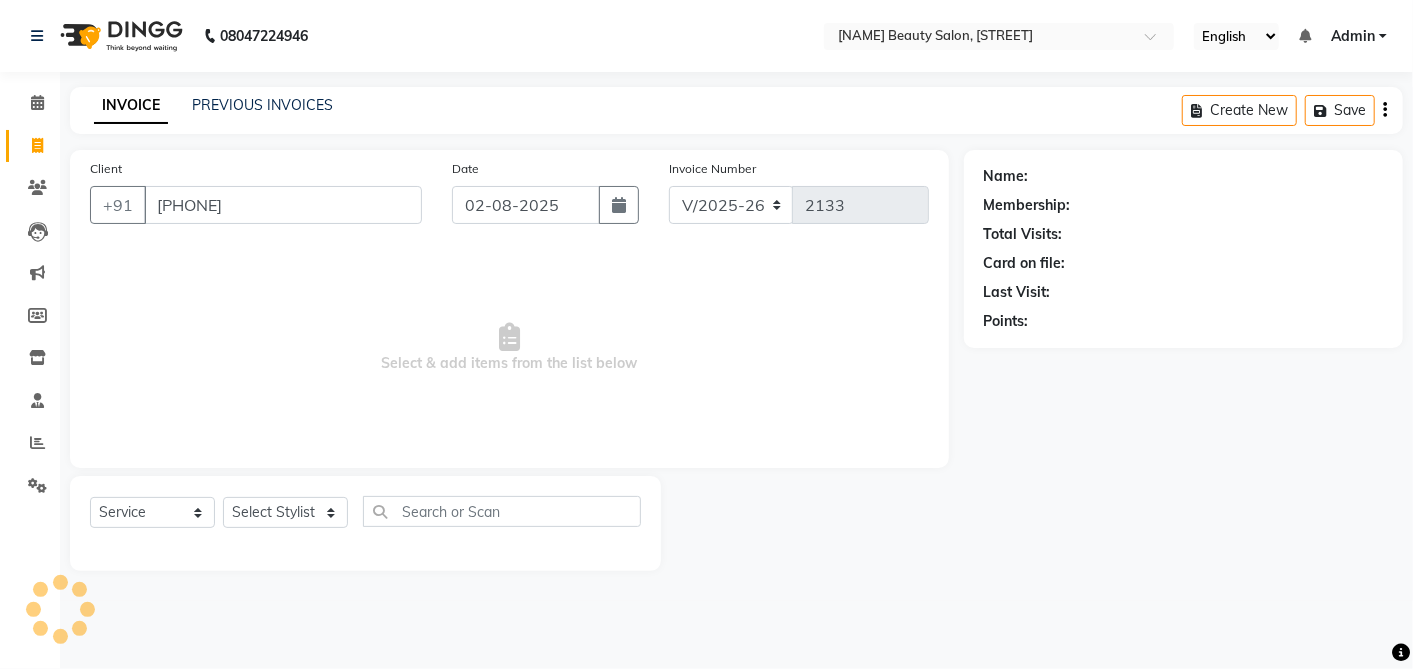 type on "[PHONE]" 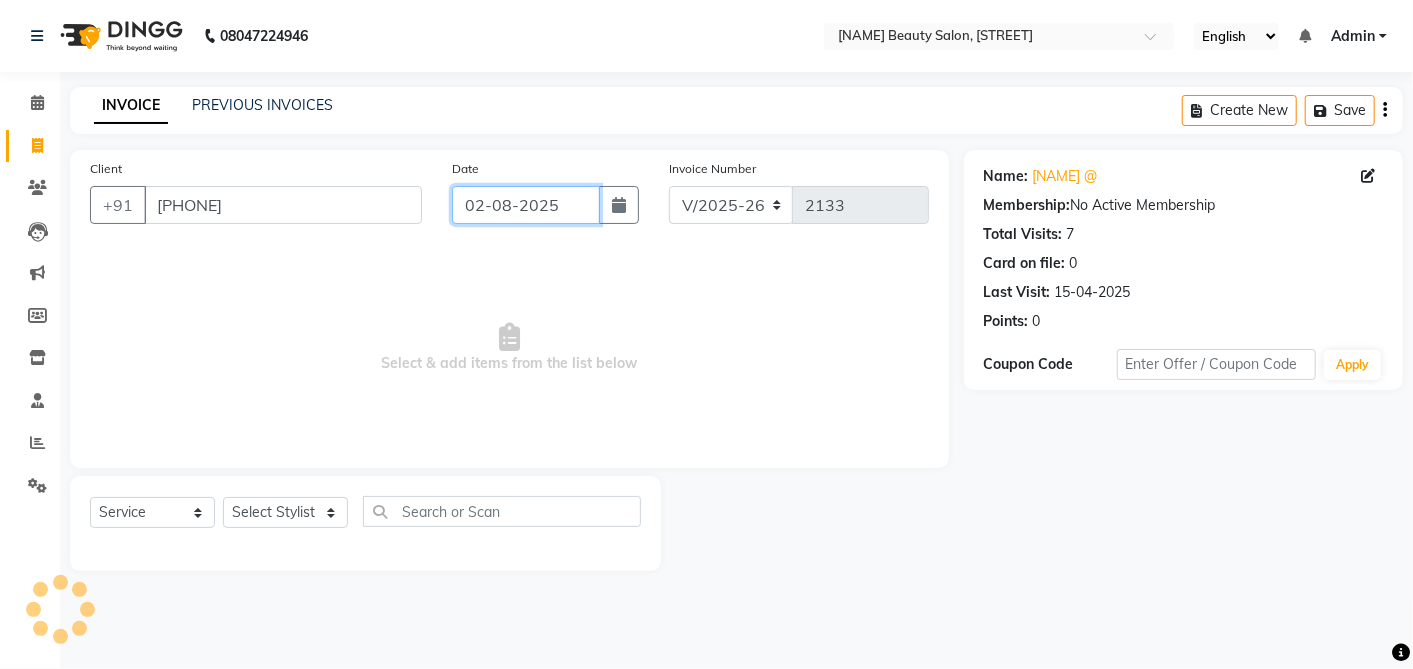 click on "02-08-2025" 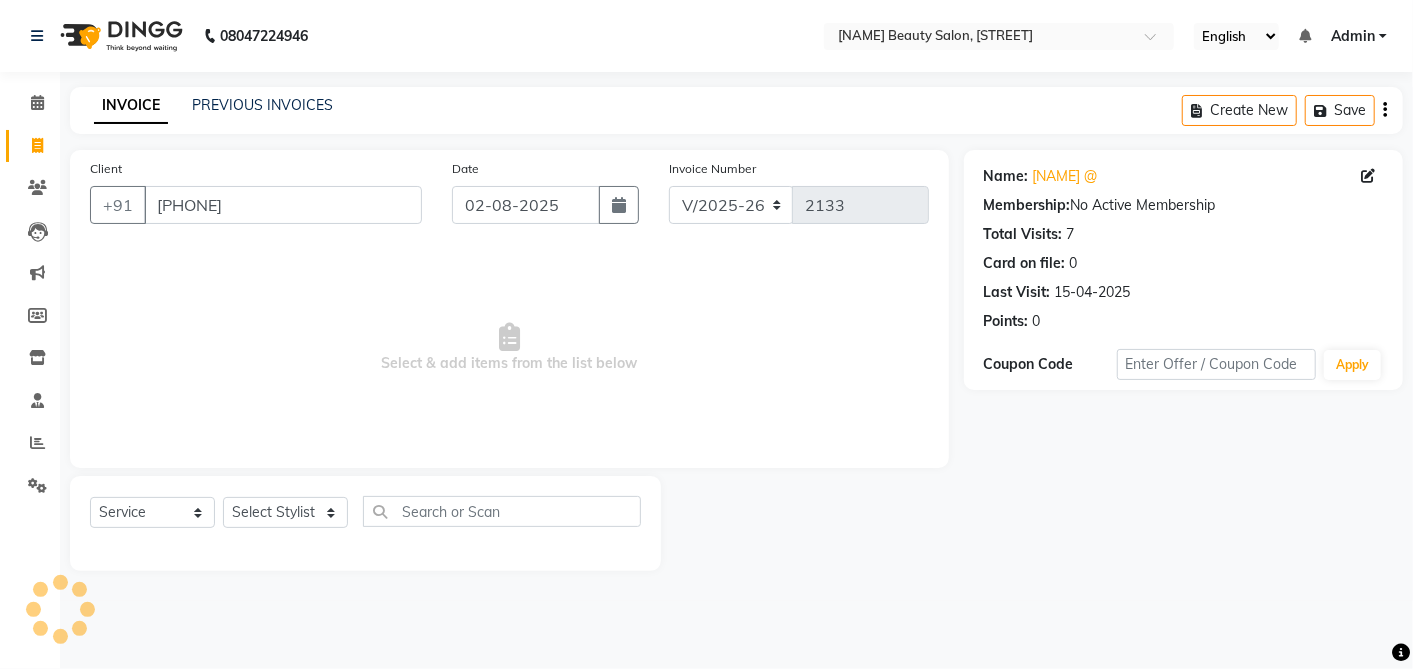 select on "8" 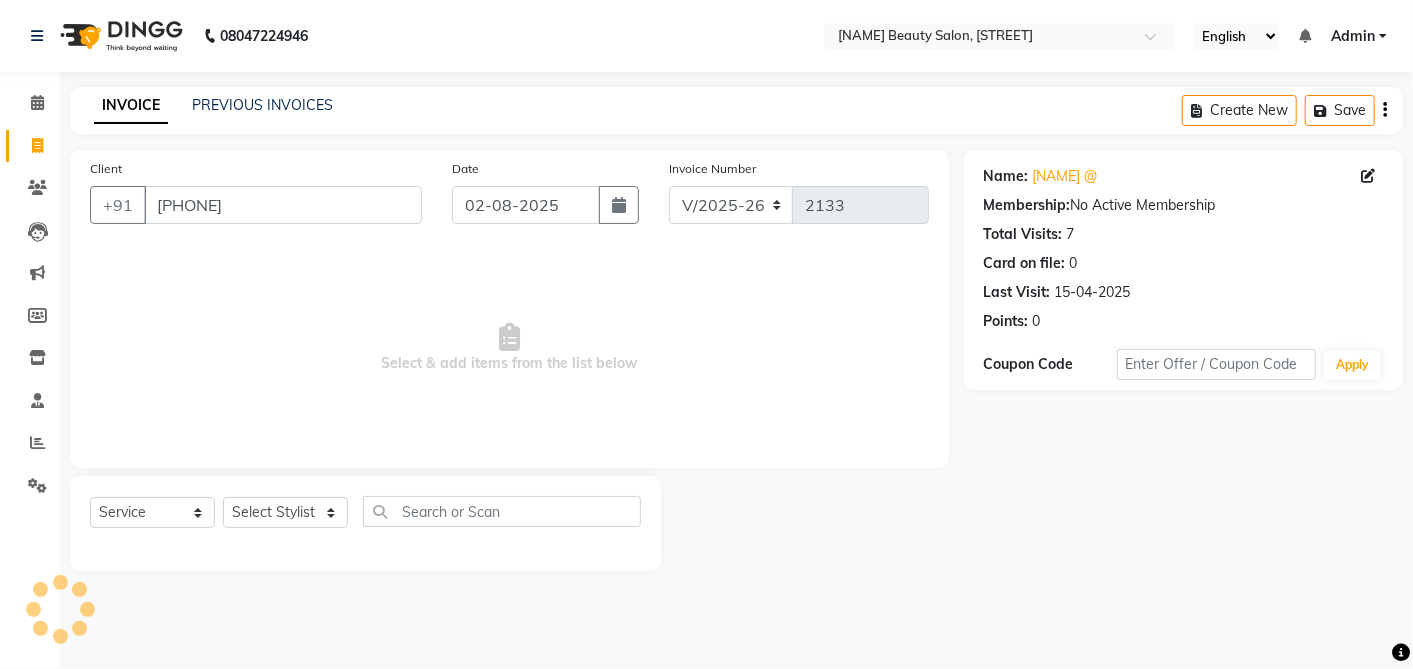 select on "2025" 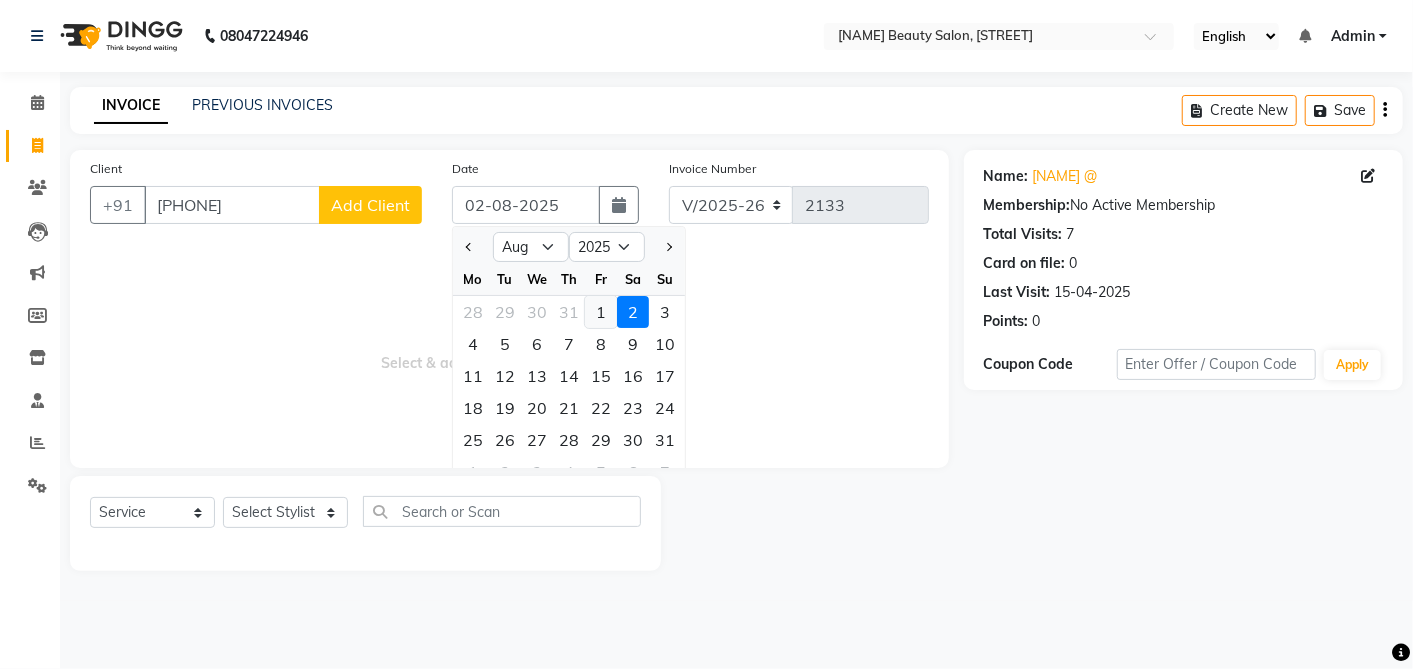click on "1" 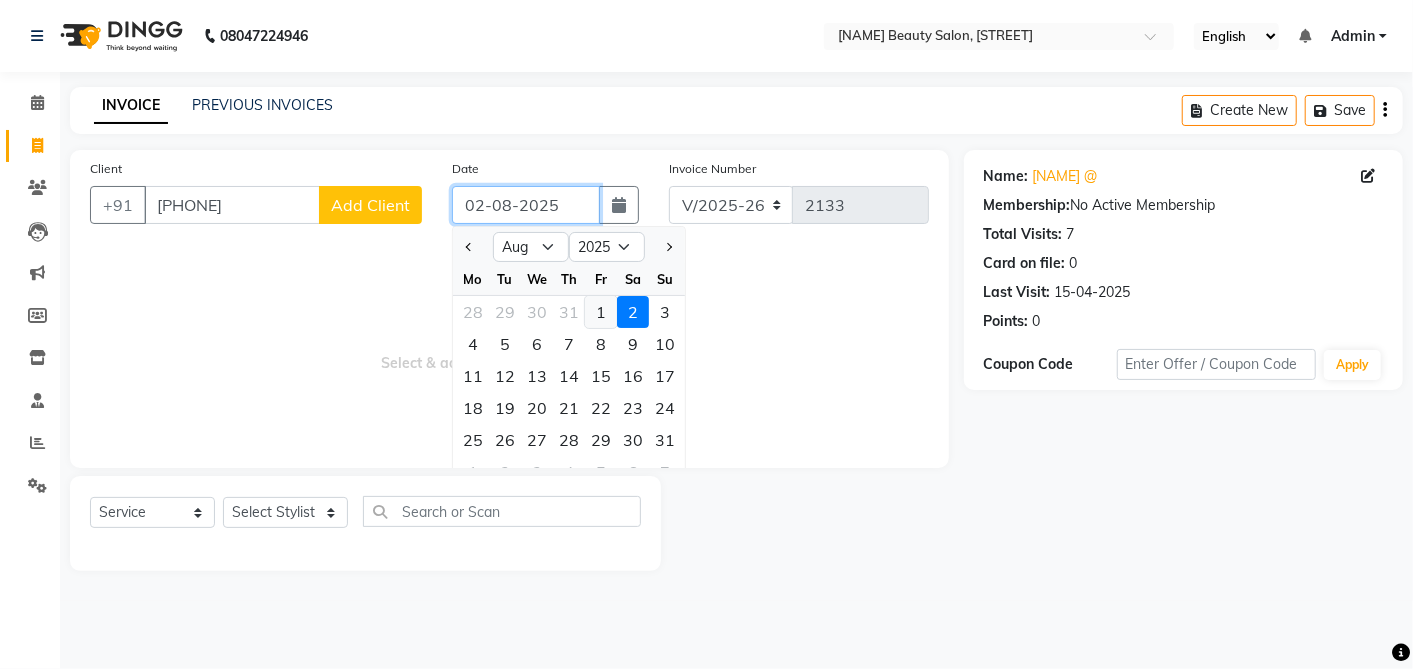 type on "01-08-2025" 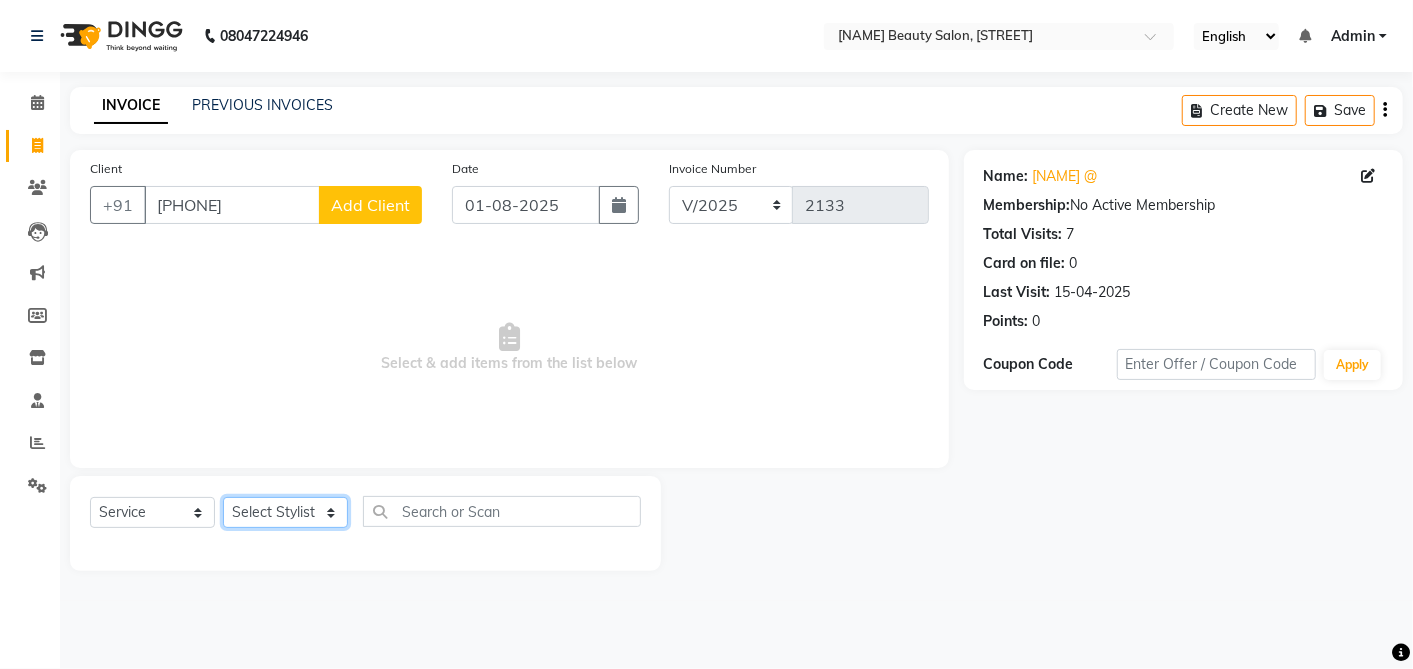 click on "Select Stylist [FIRST]  [FIRST] [FIRST] [LAST]	   [LAST]   [LAST] [LAST]   [LAST]   [LAST] [LAST]   [LAST] 1   [LAST] 2   [LAST]   [LAST]   [LAST] DI   [LAST]   [LAST]   [LAST]" 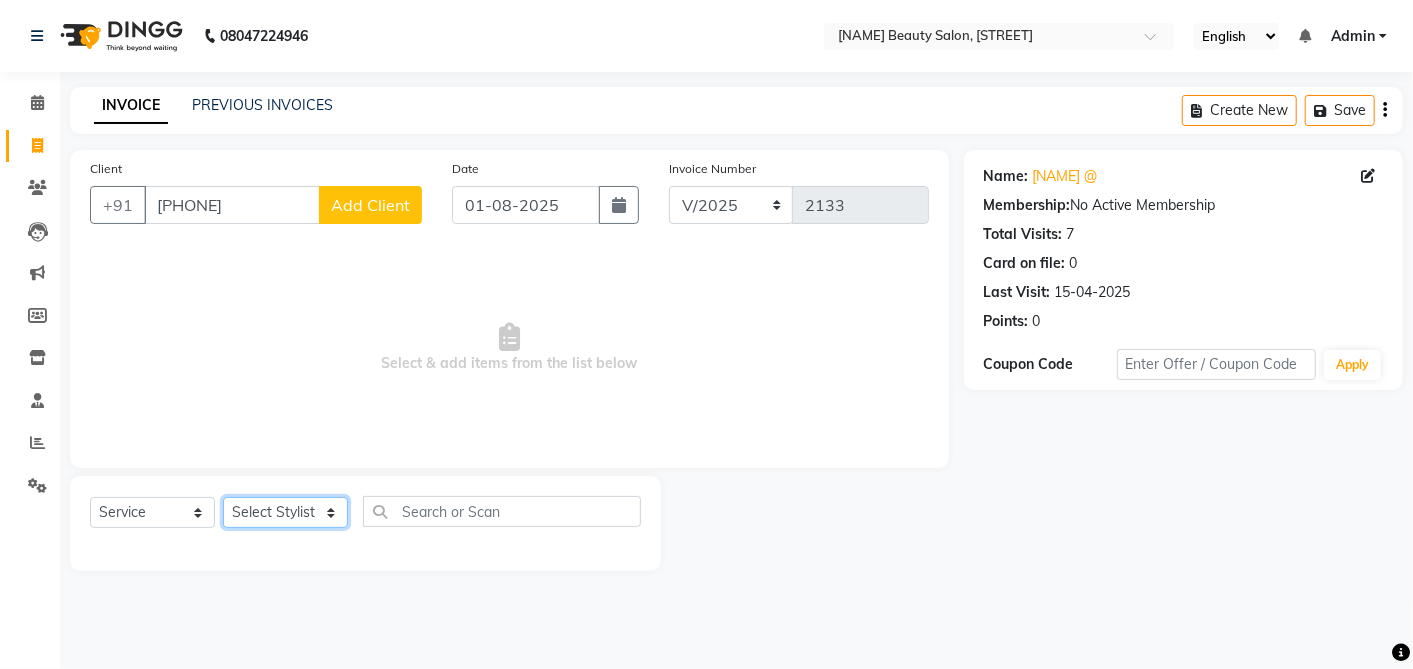 select on "32945" 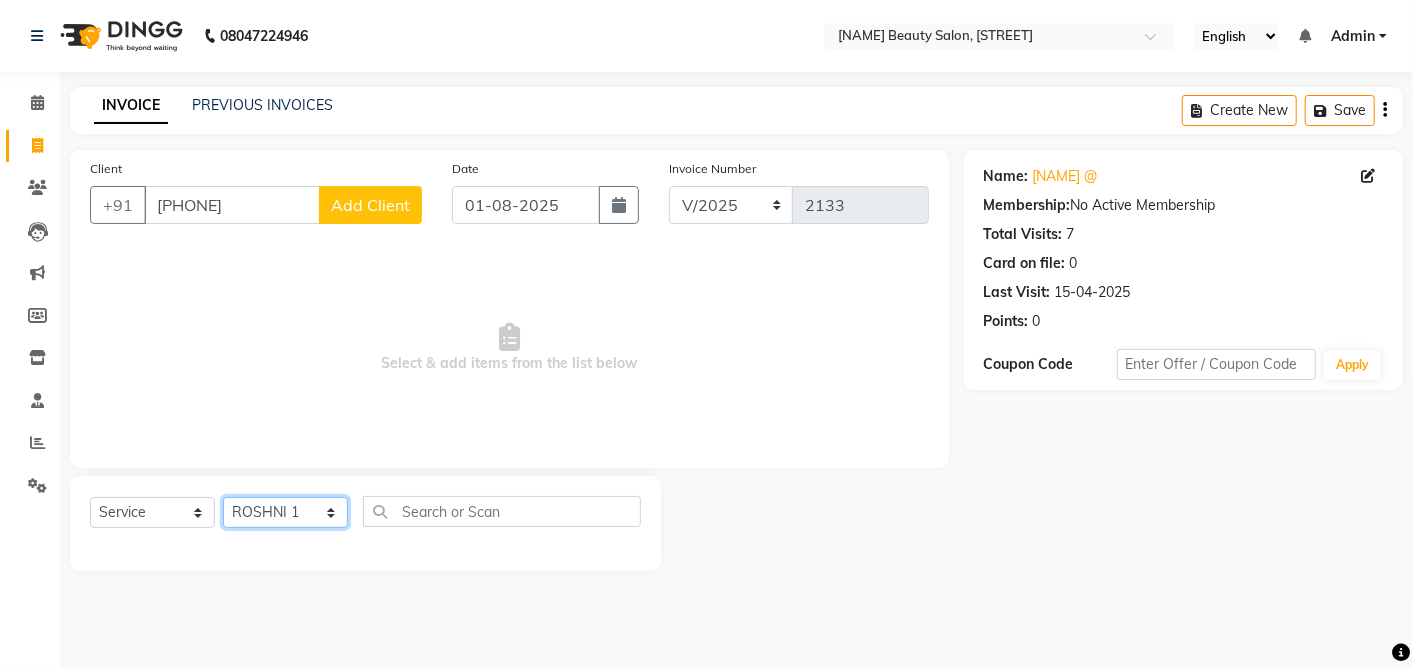 click on "Select Stylist [FIRST]  [FIRST] [FIRST] [LAST]	   [LAST]   [LAST] [LAST]   [LAST]   [LAST] [LAST]   [LAST] 1   [LAST] 2   [LAST]   [LAST]   [LAST] DI   [LAST]   [LAST]   [LAST]" 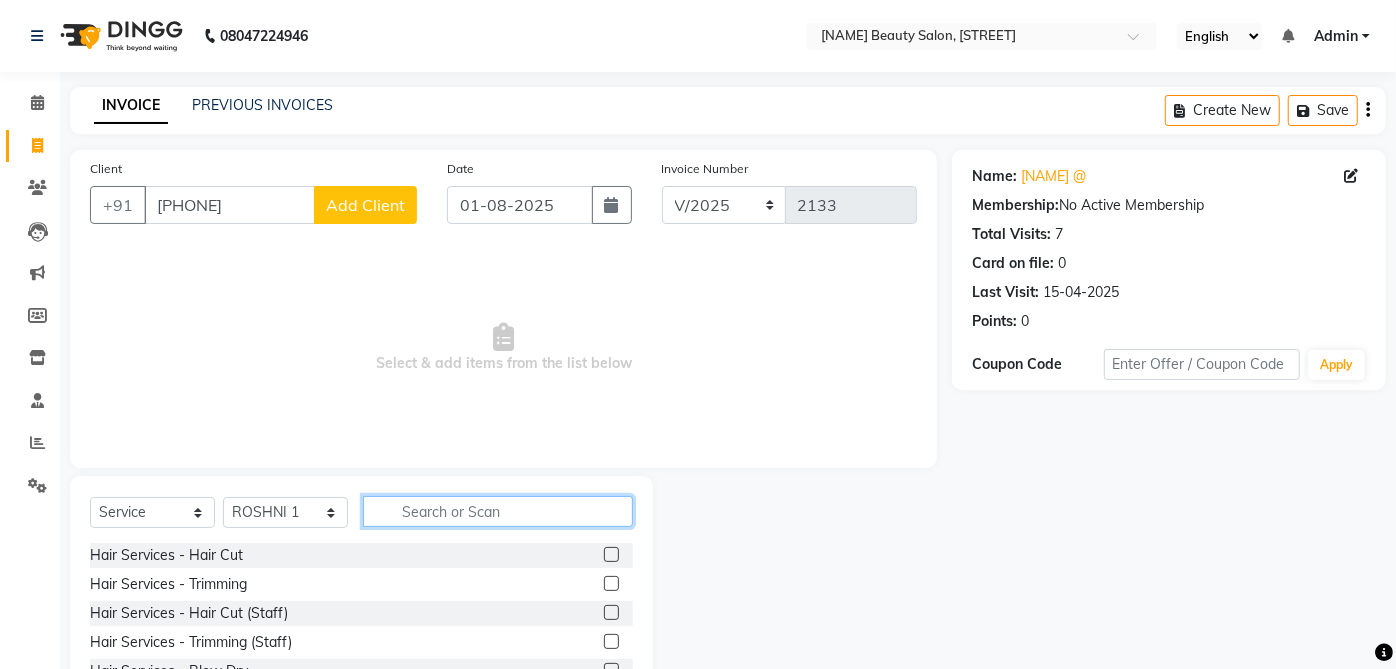 click 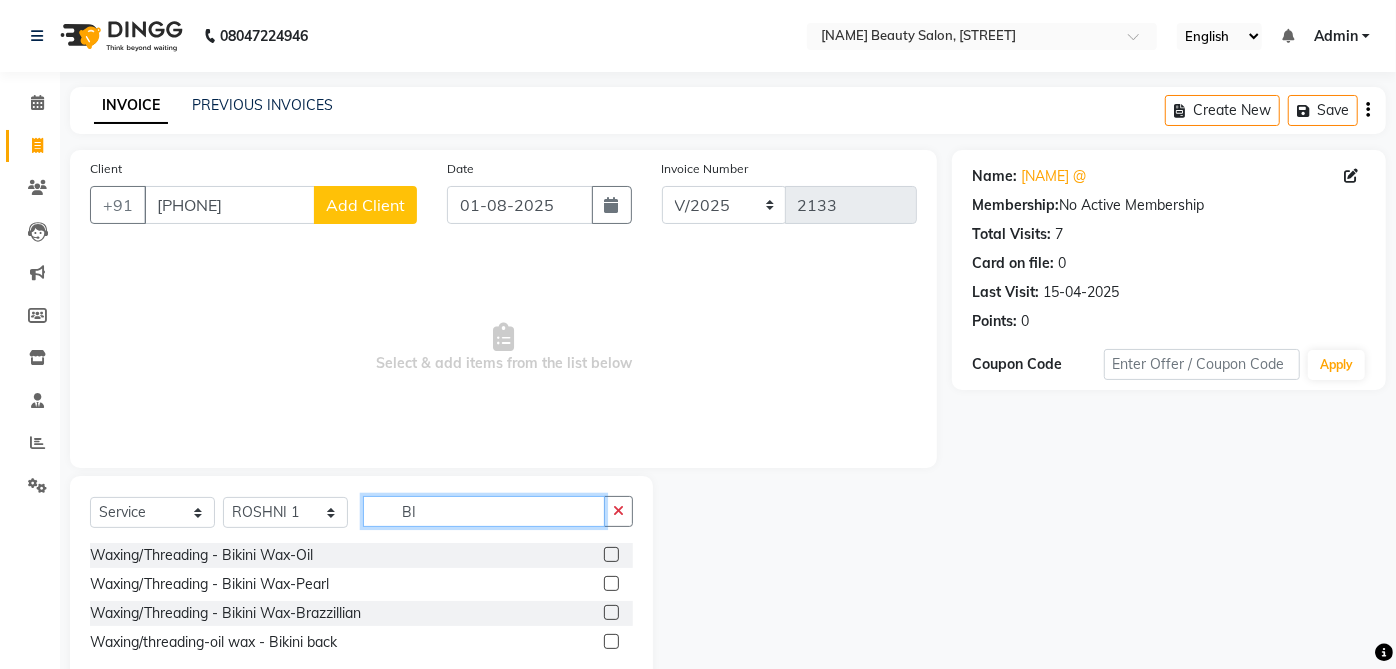 type on "BI" 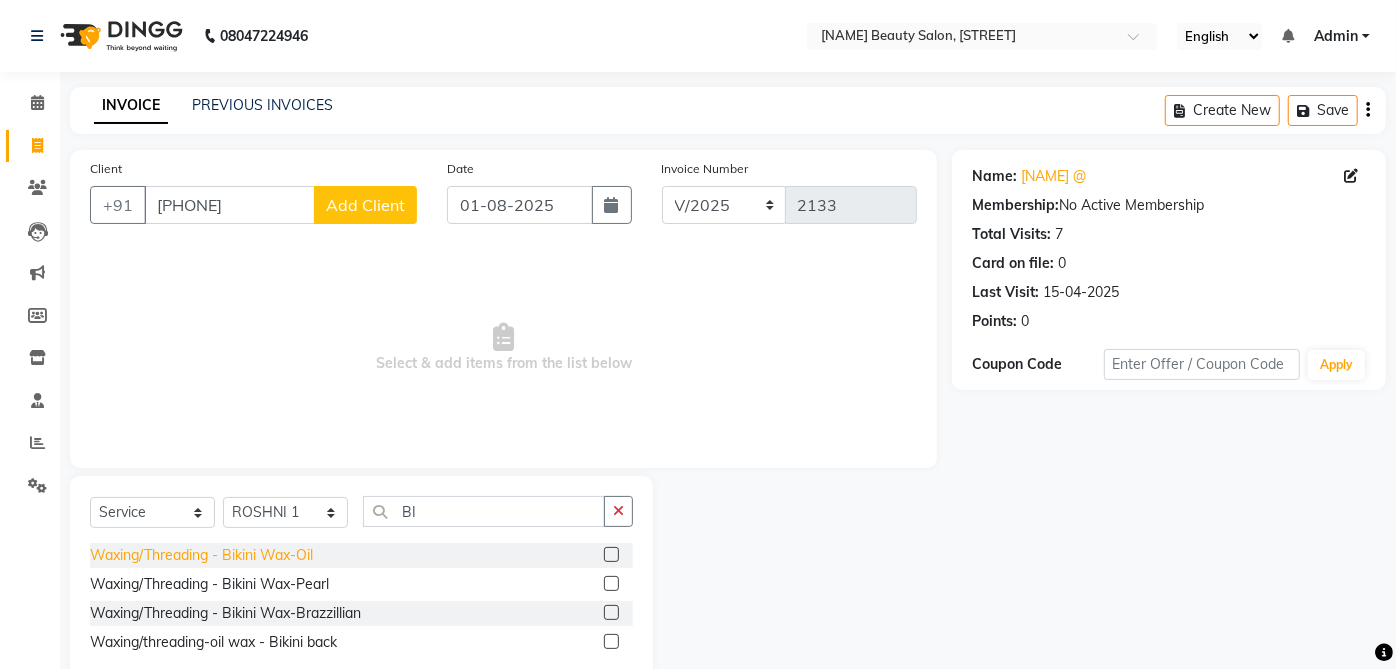 click on "Waxing/Threading - Bikini Wax-Oil" 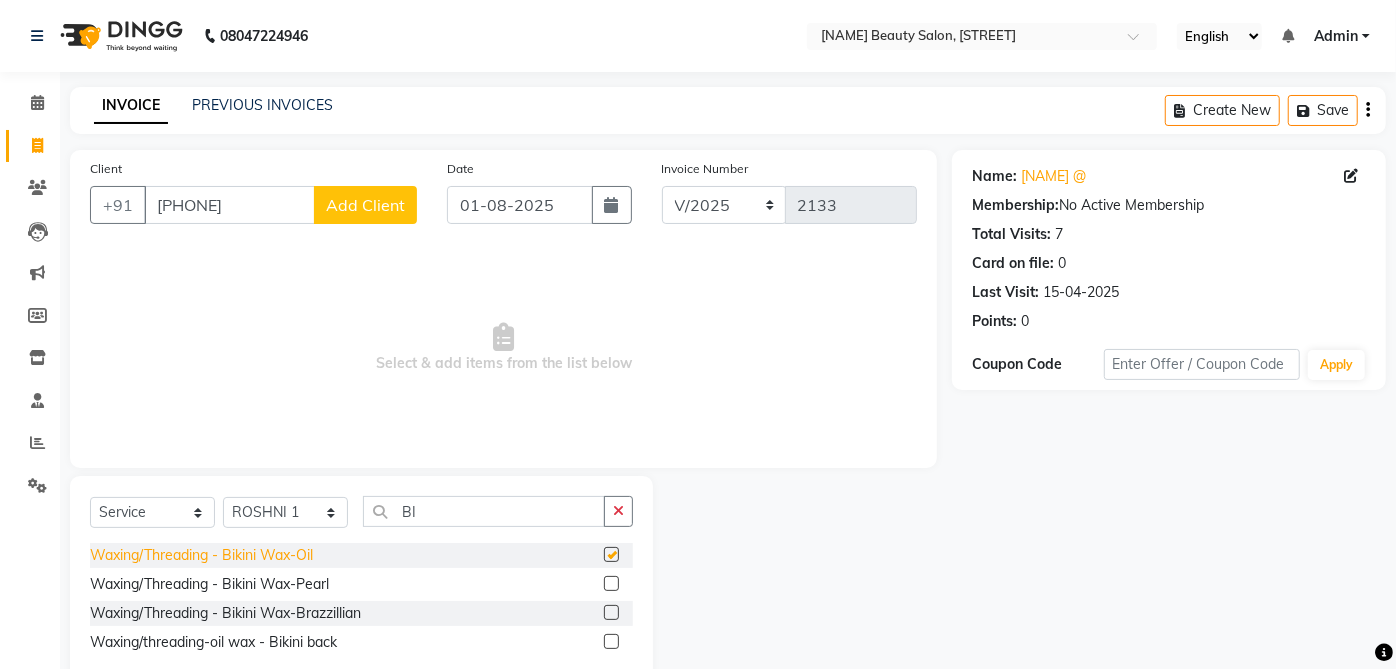 checkbox on "false" 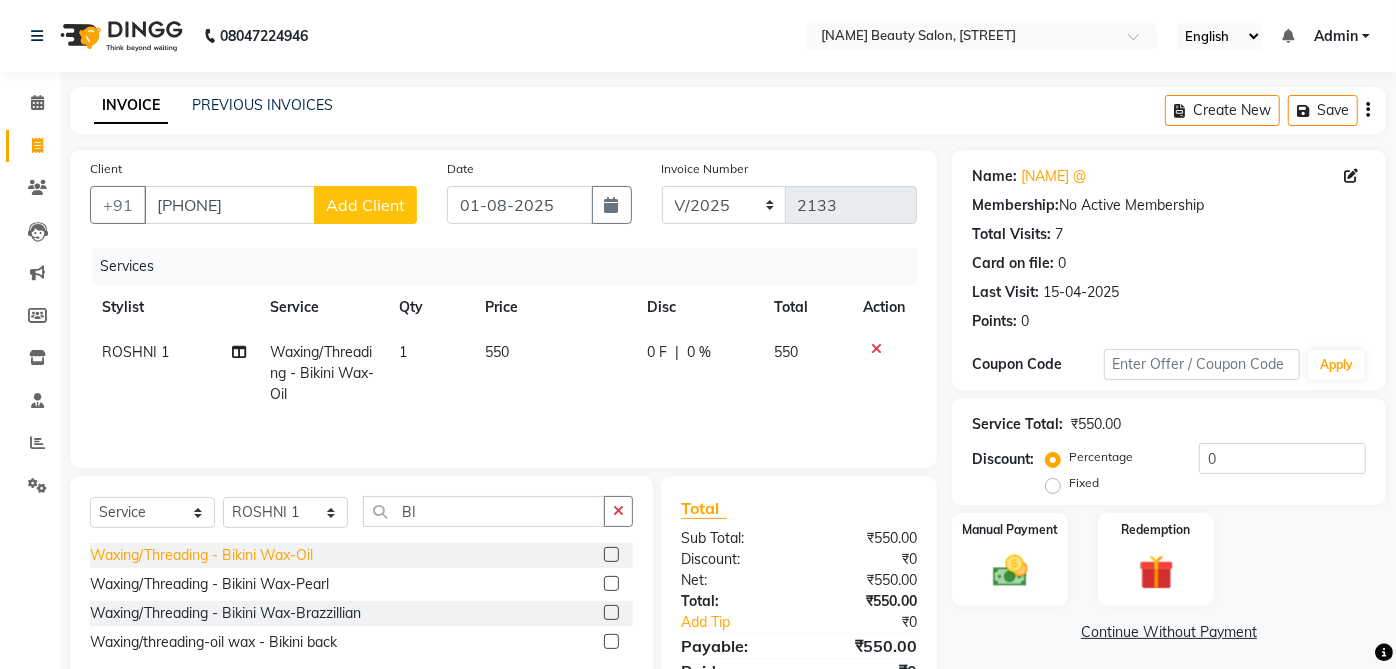 scroll, scrollTop: 90, scrollLeft: 0, axis: vertical 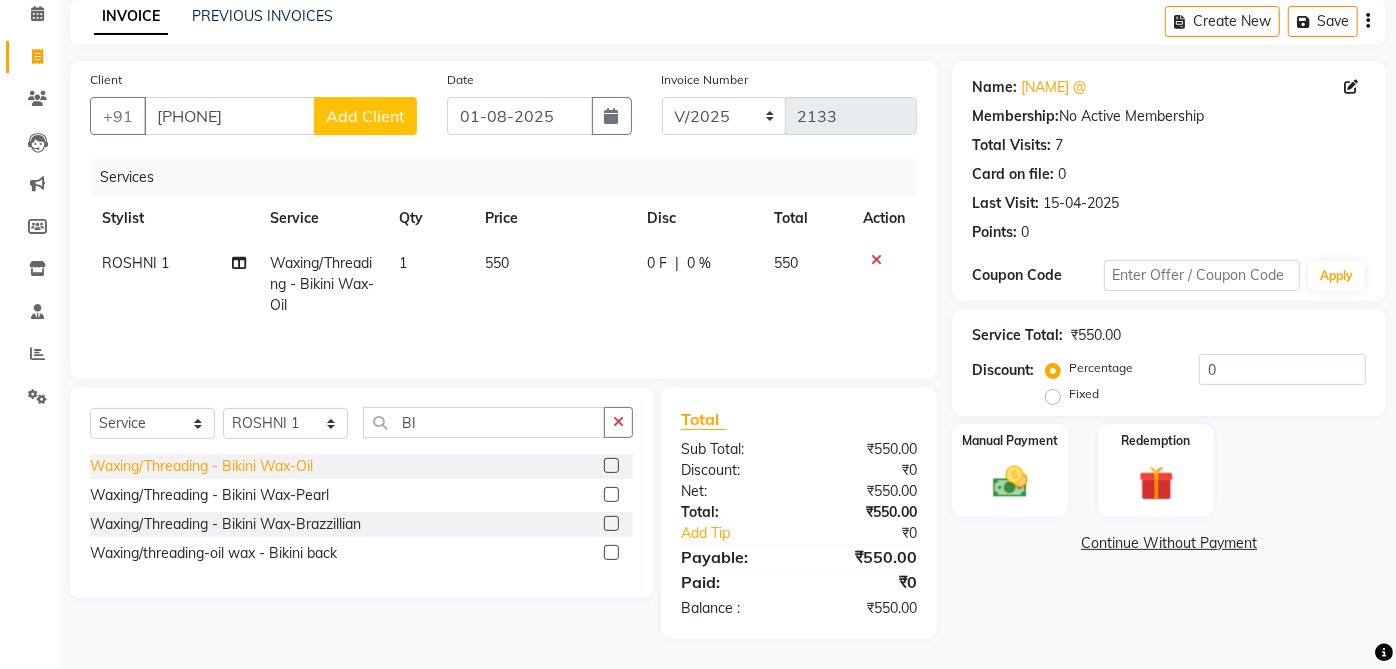 click 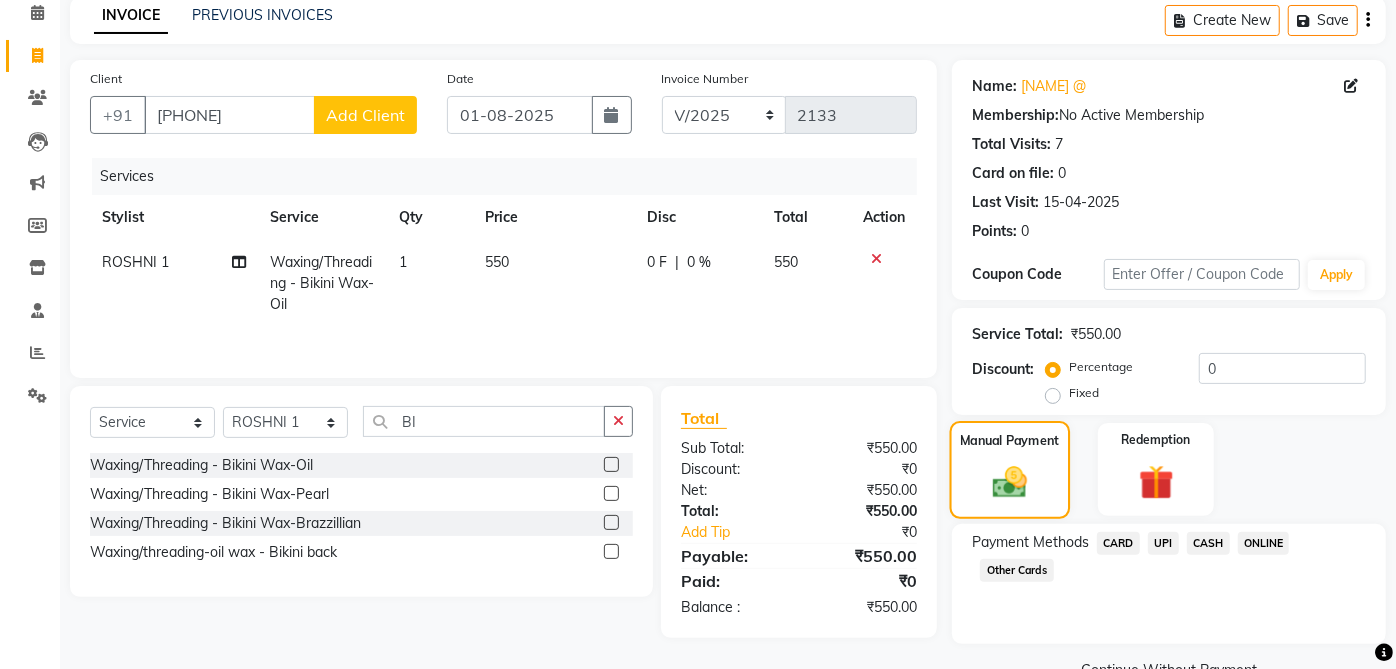 scroll, scrollTop: 135, scrollLeft: 0, axis: vertical 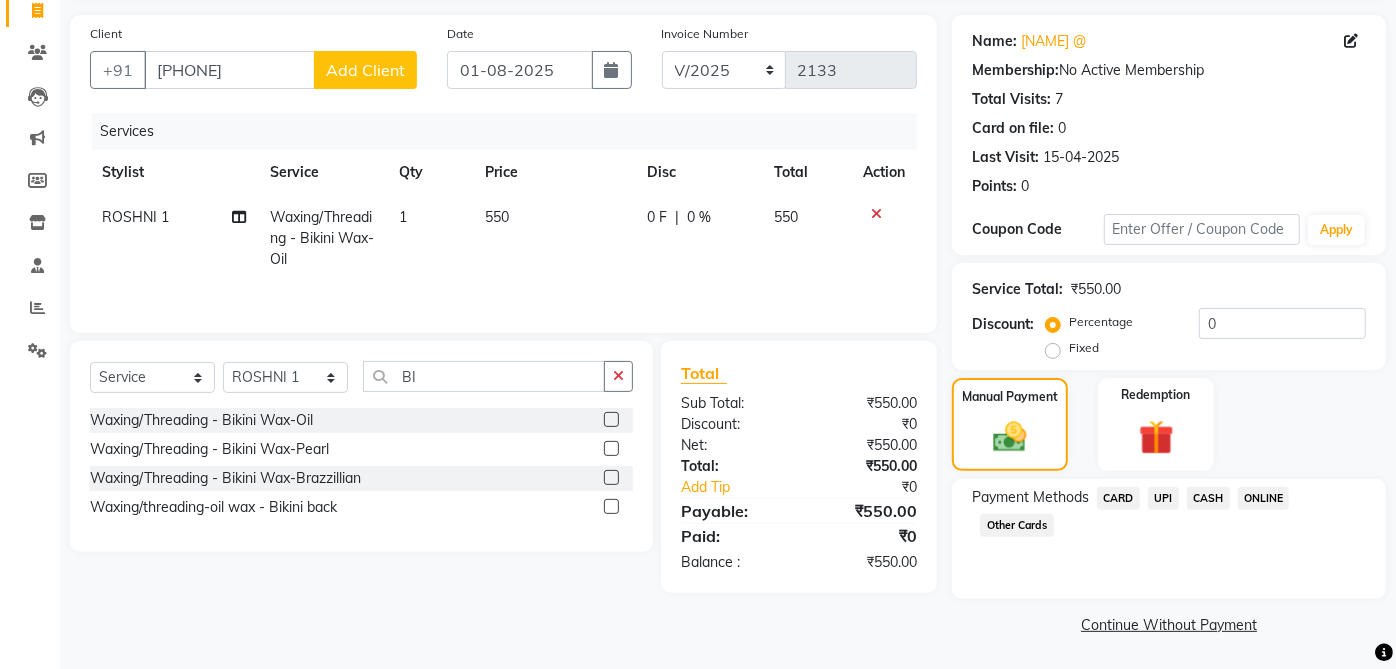 click on "UPI" 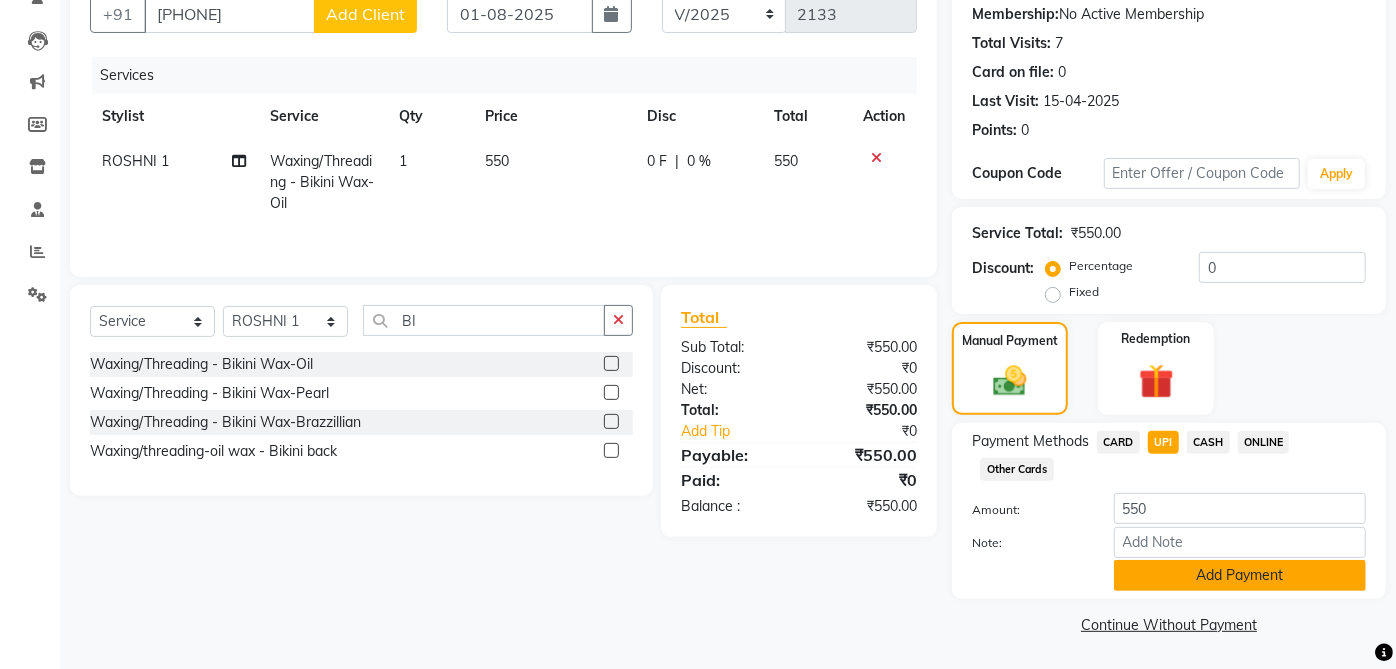 click on "Add Payment" 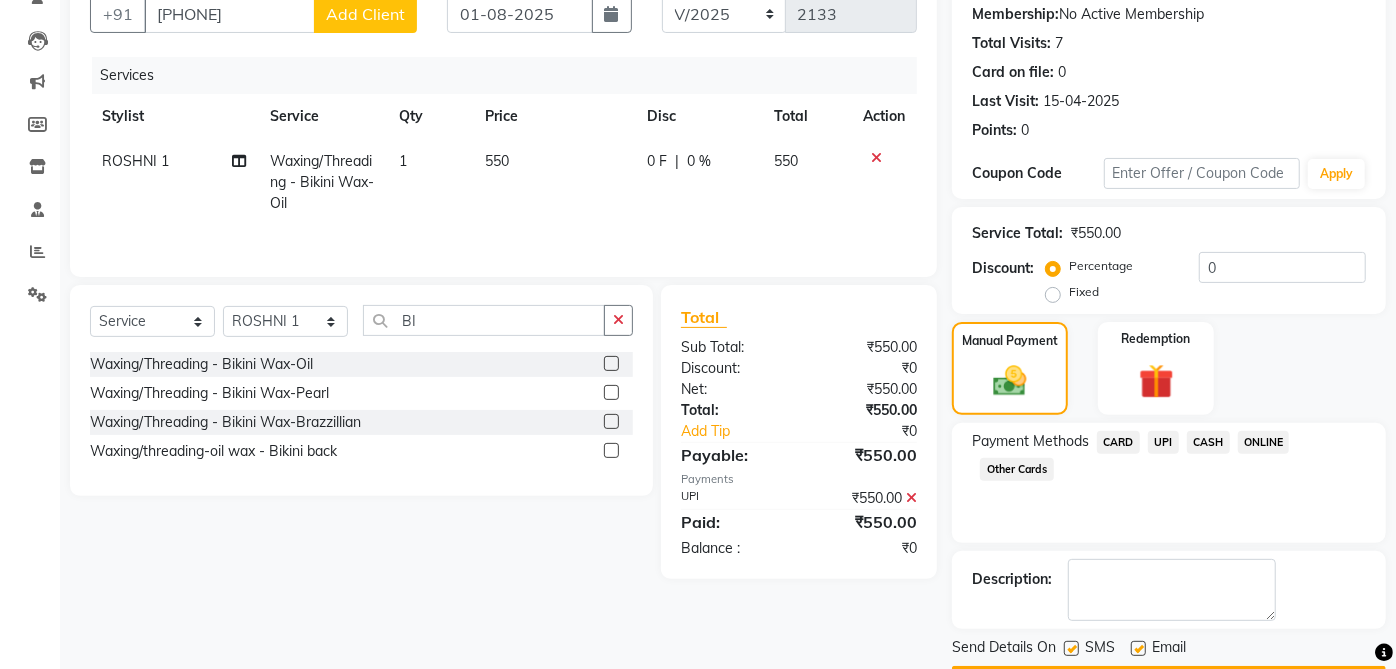 scroll, scrollTop: 247, scrollLeft: 0, axis: vertical 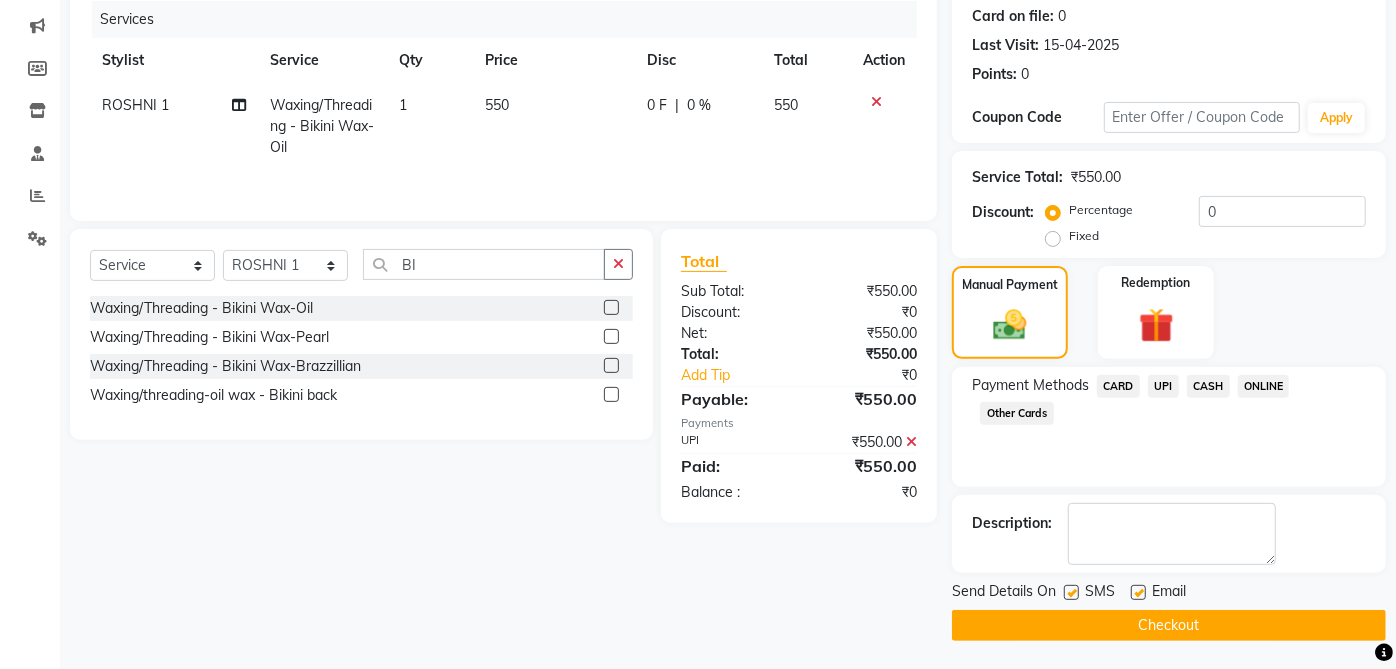 click 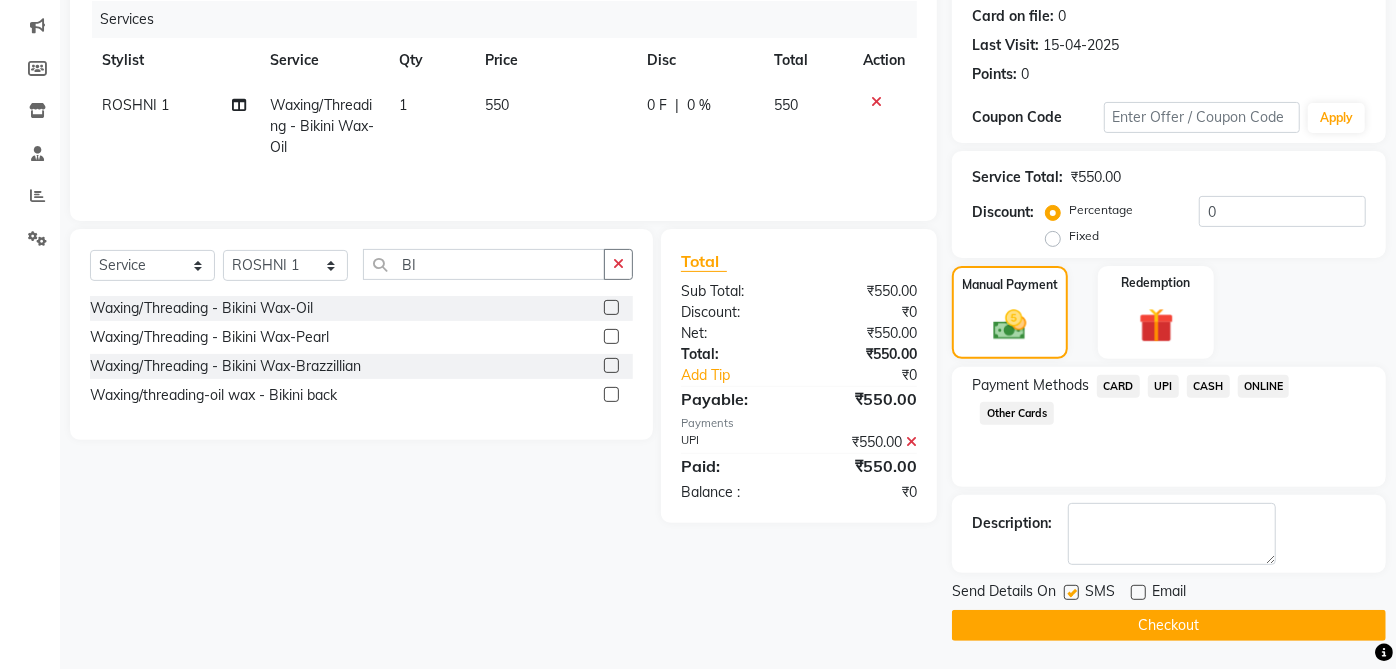 click 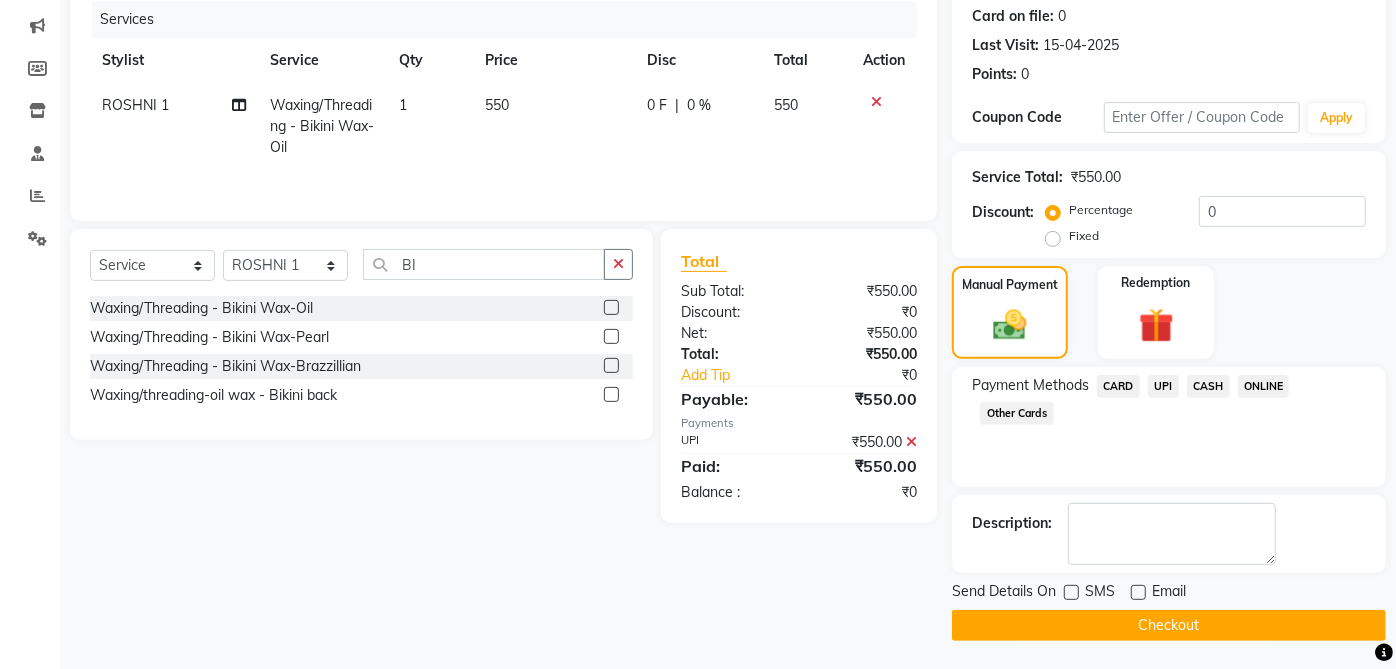 click on "Checkout" 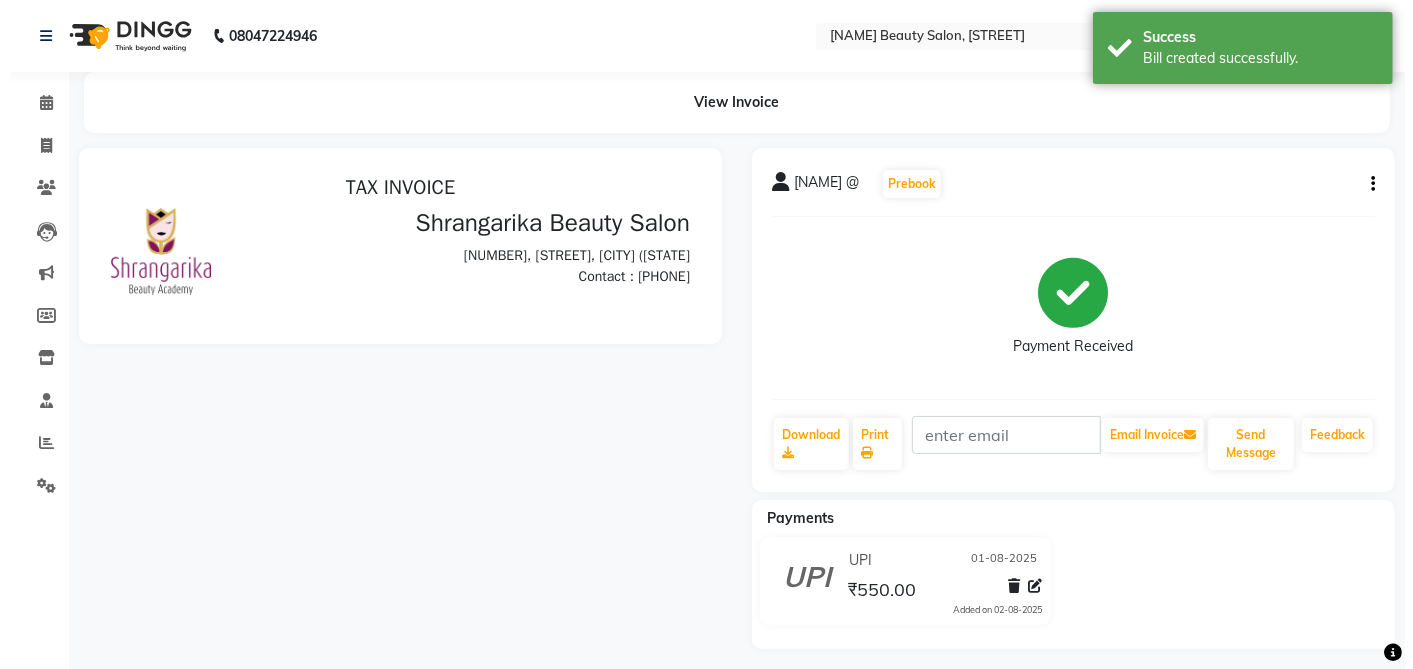 scroll, scrollTop: 0, scrollLeft: 0, axis: both 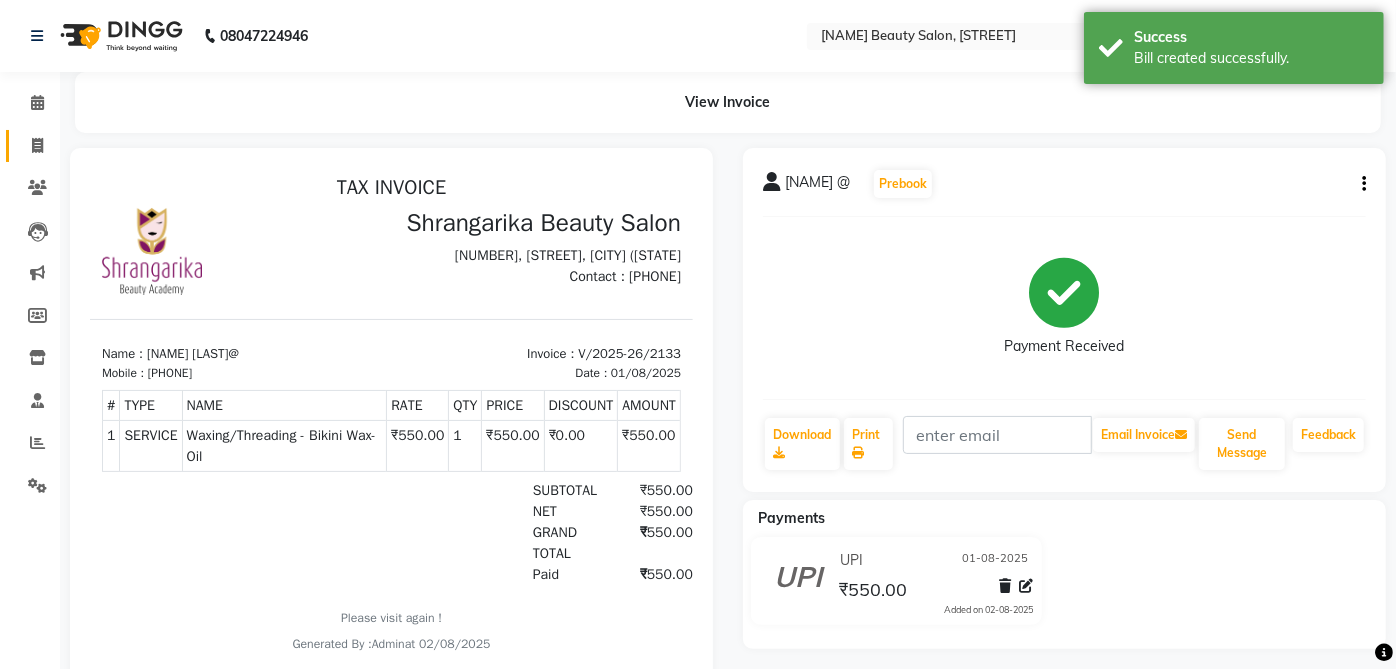 click 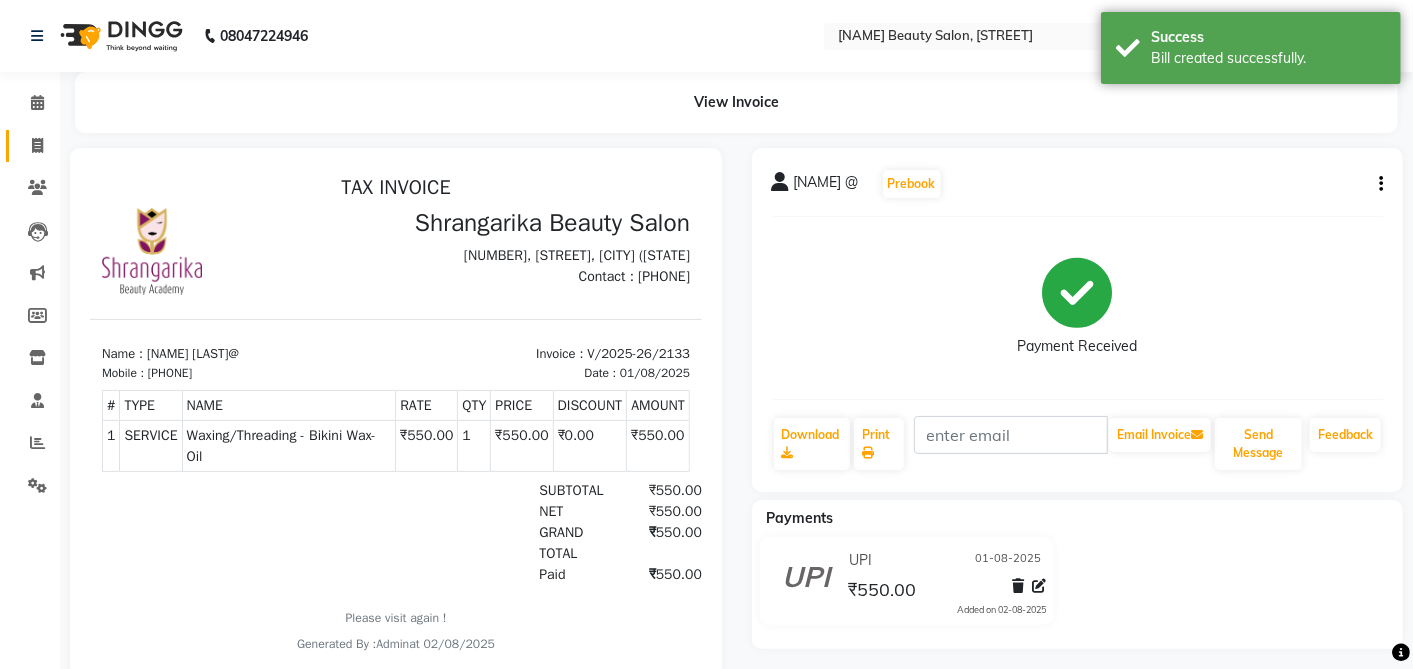 select on "5168" 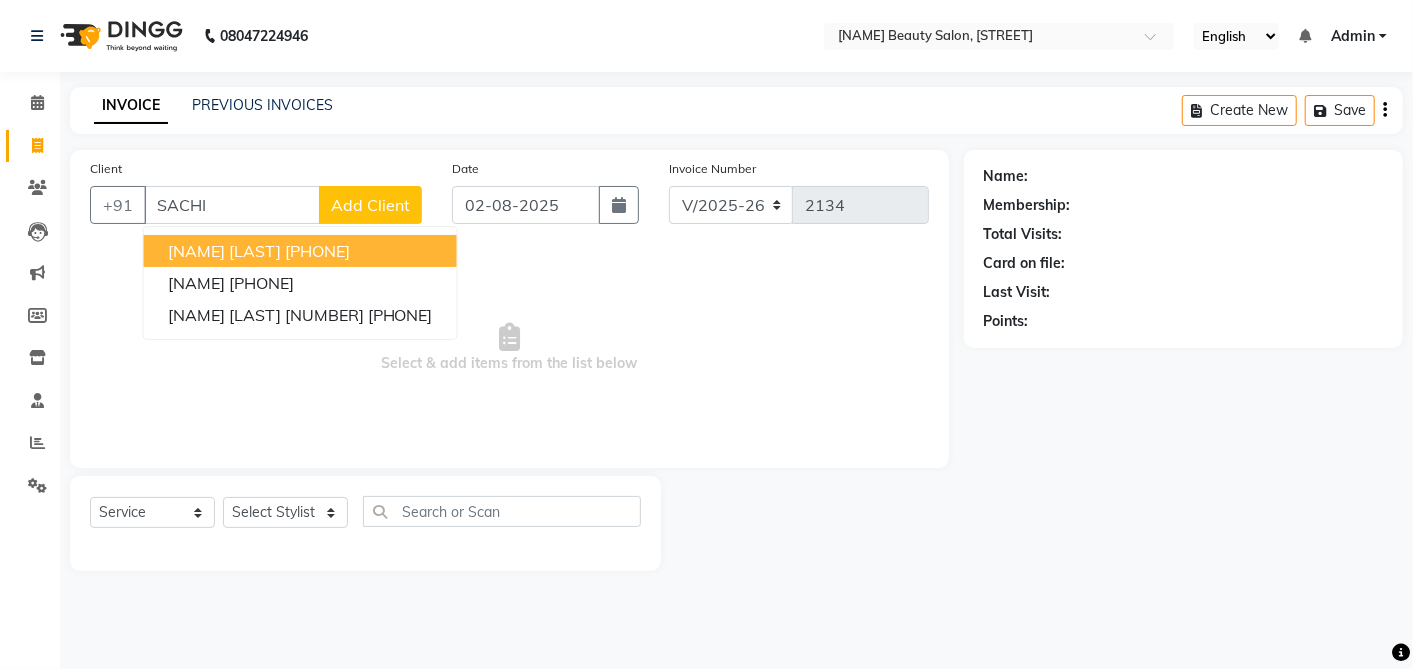 click on "SACHI" at bounding box center [232, 205] 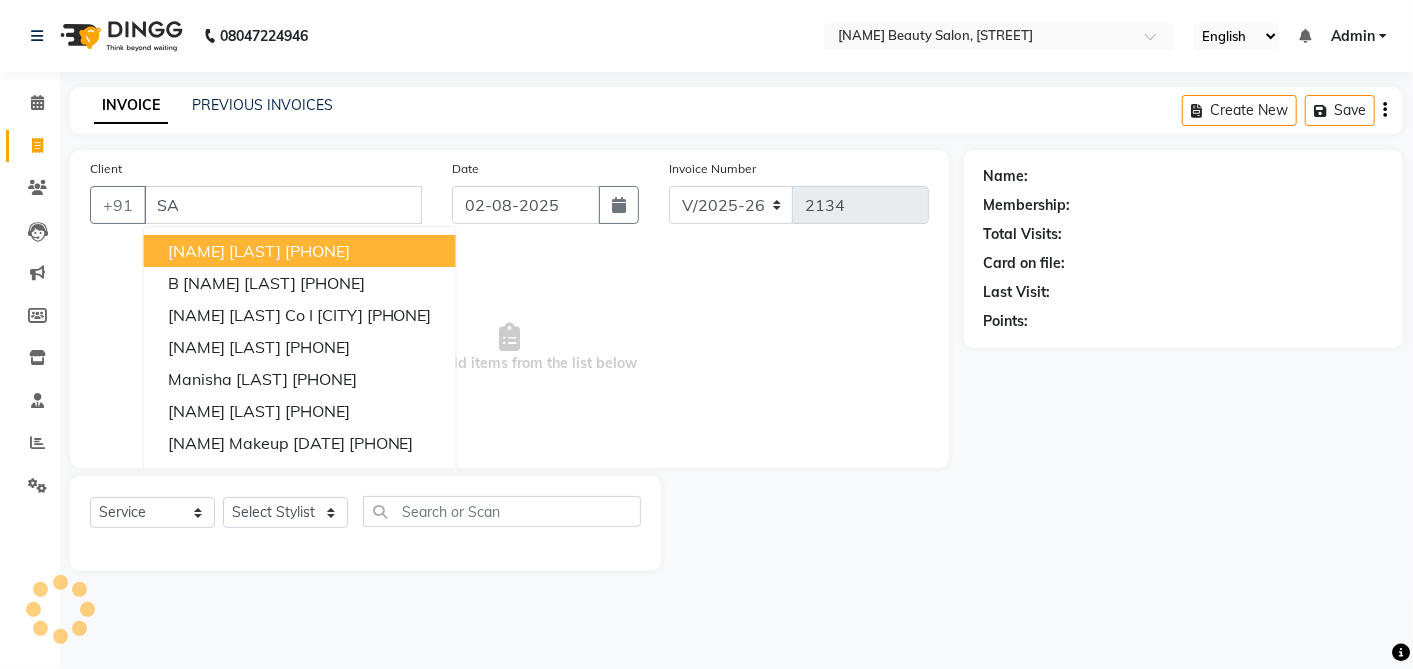 type on "S" 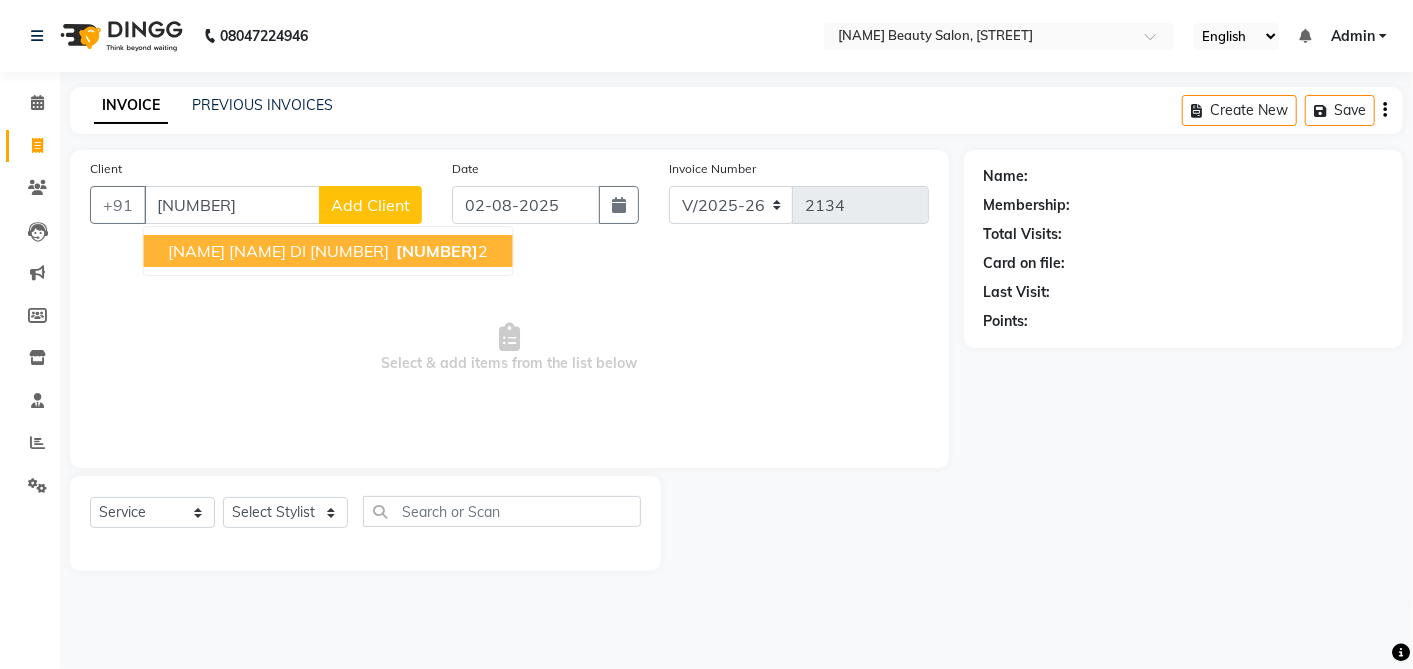click on "Misha  [Sanchi] DI 0160   992675000 2" at bounding box center [328, 251] 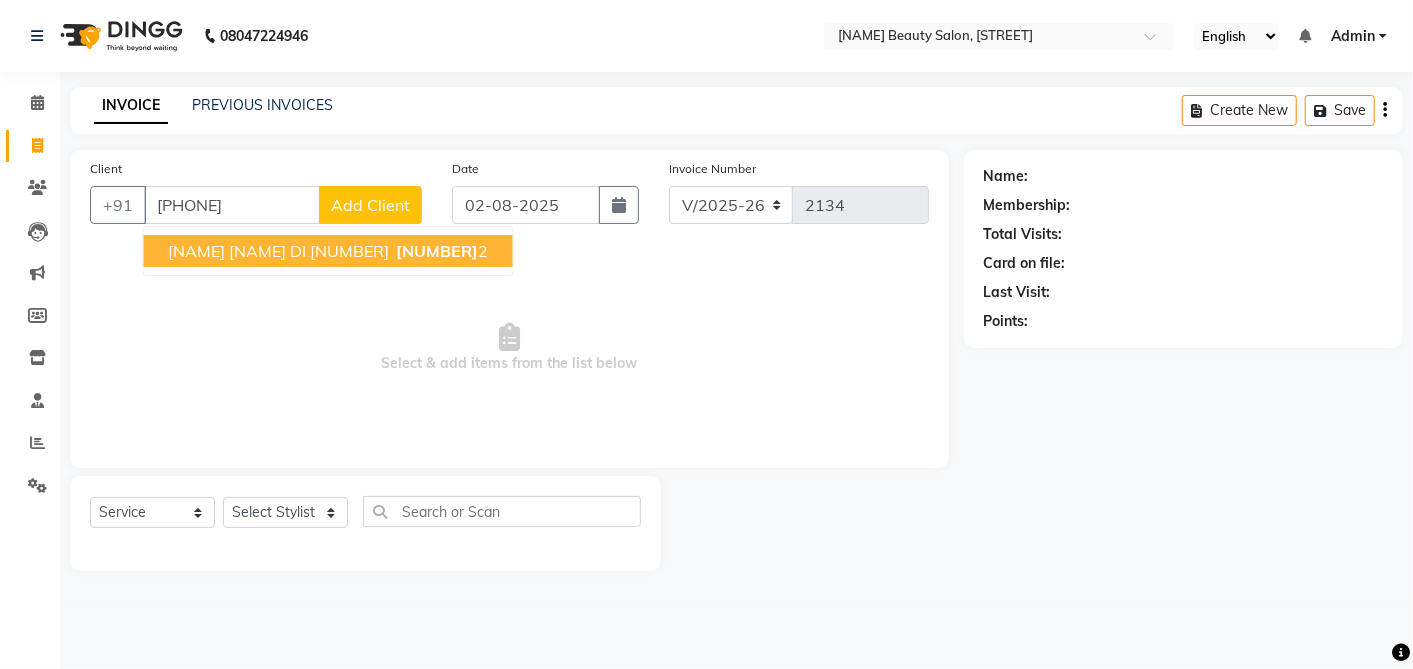 type on "[PHONE]" 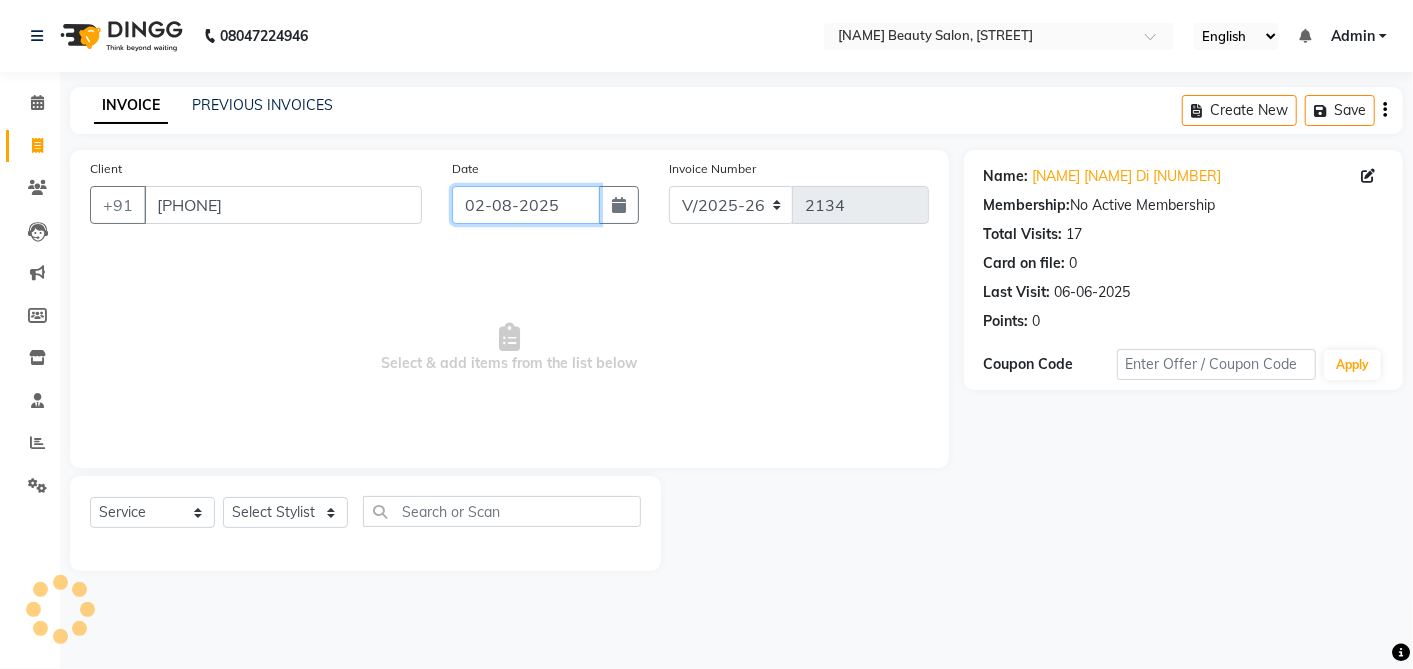 click on "02-08-2025" 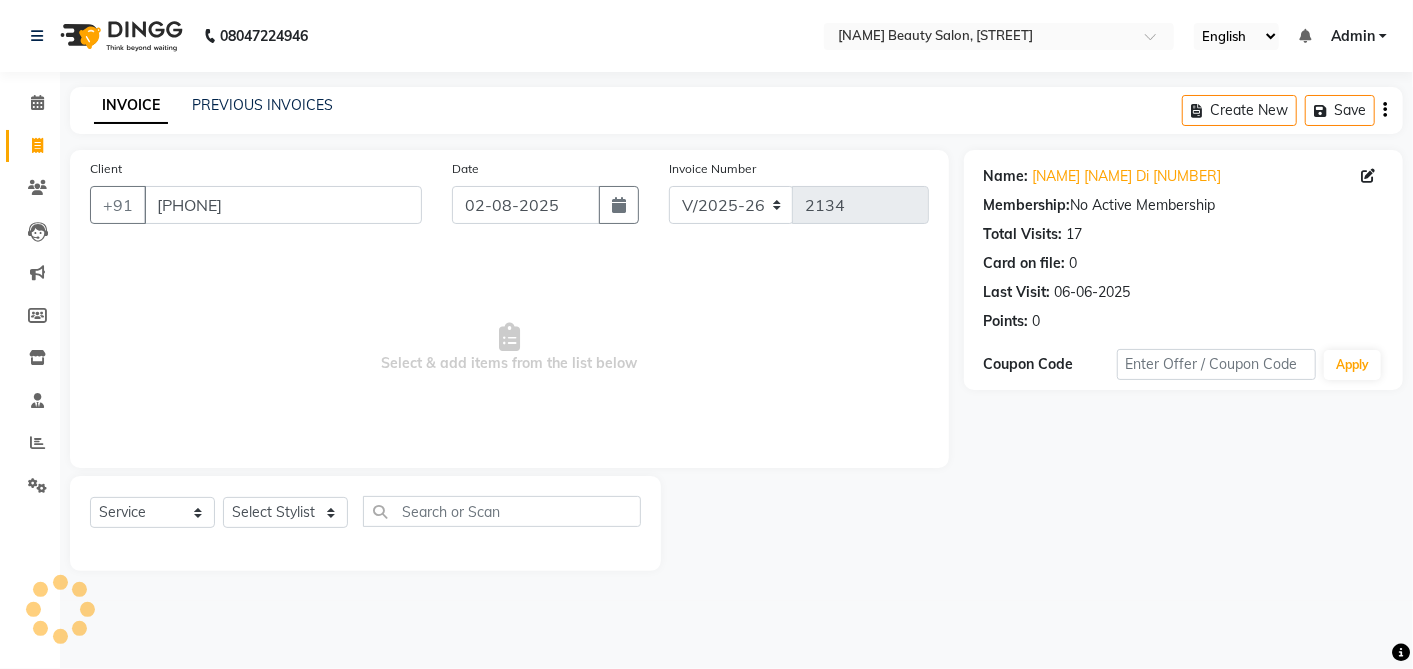 select on "8" 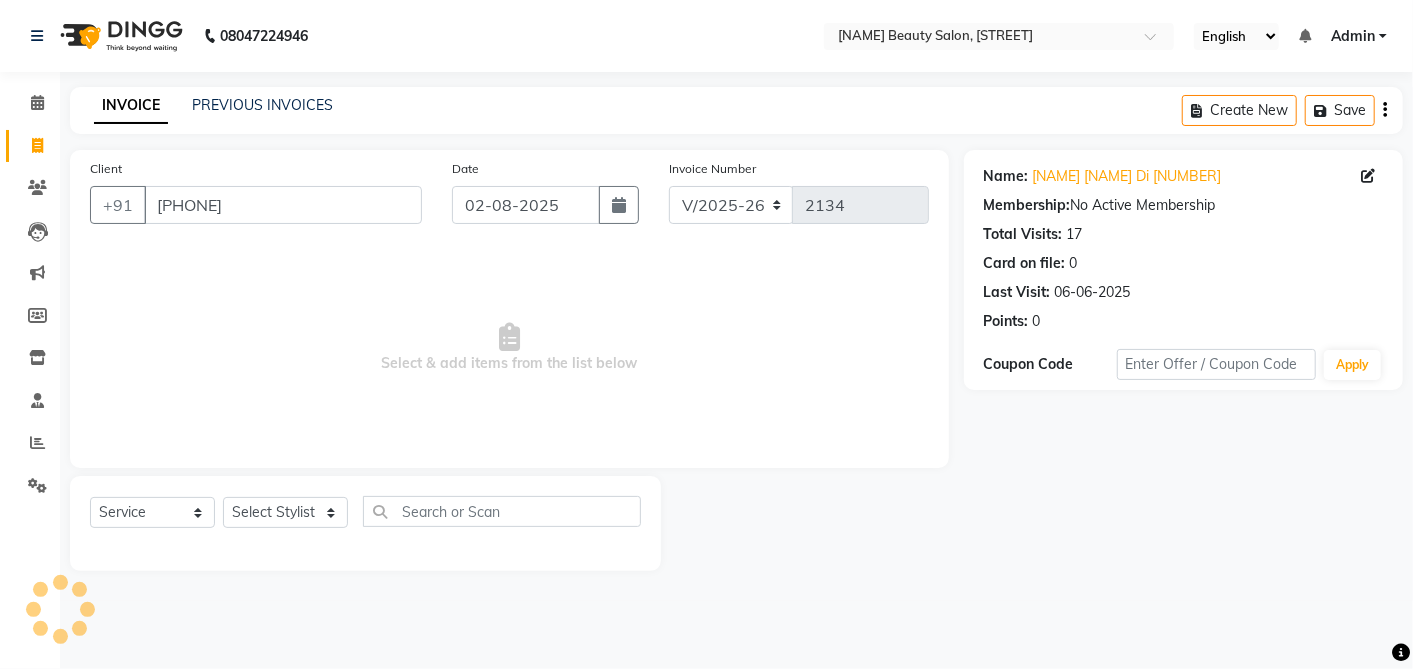 select on "2025" 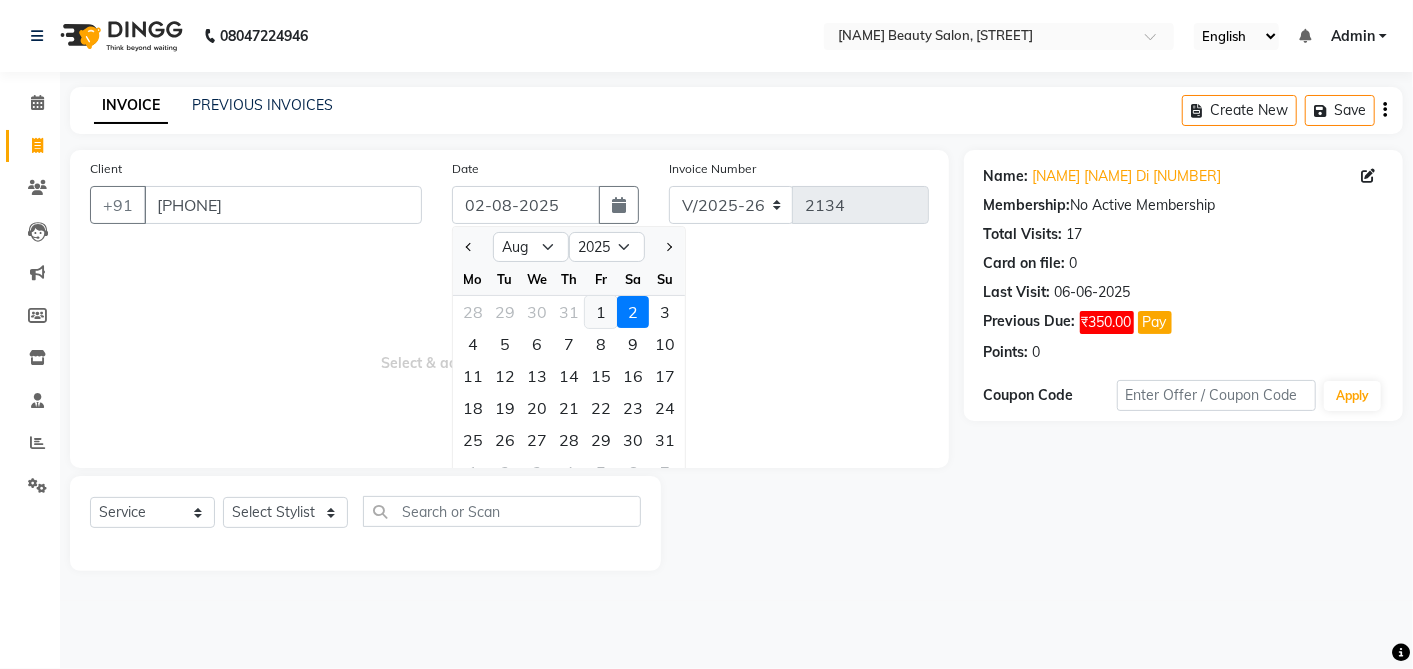click on "1" 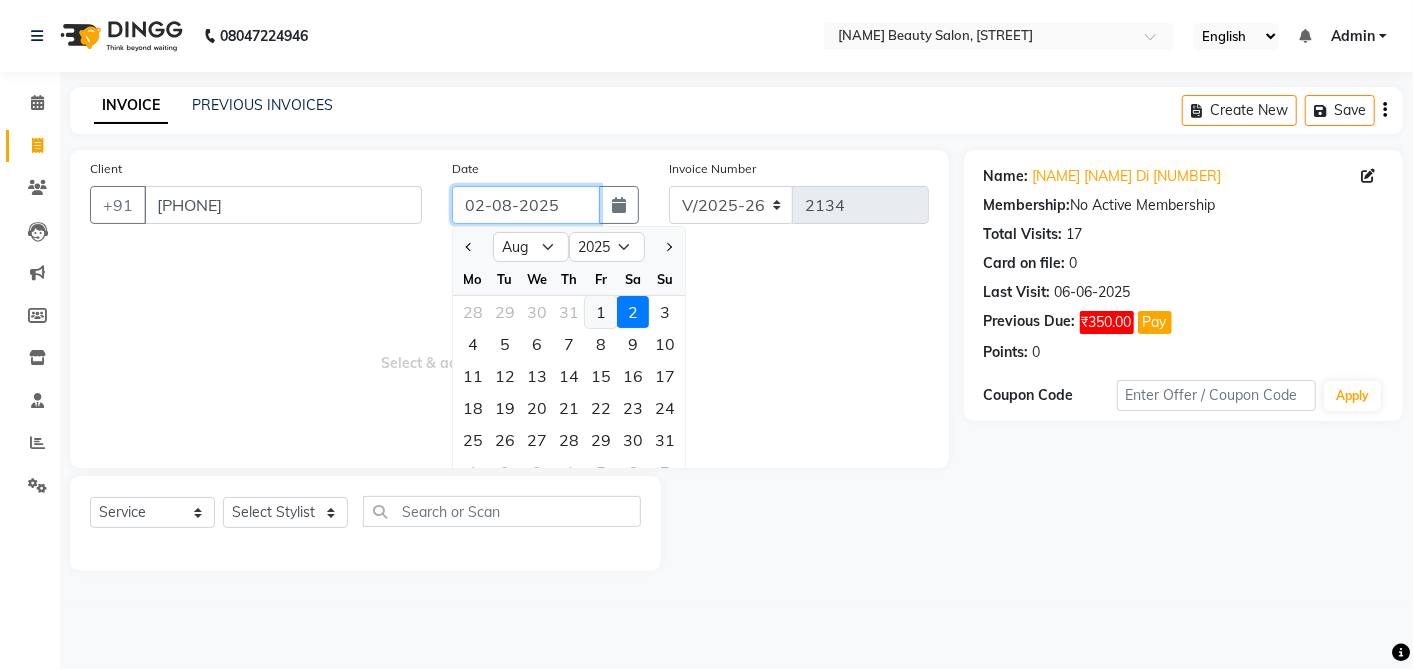 type on "01-08-2025" 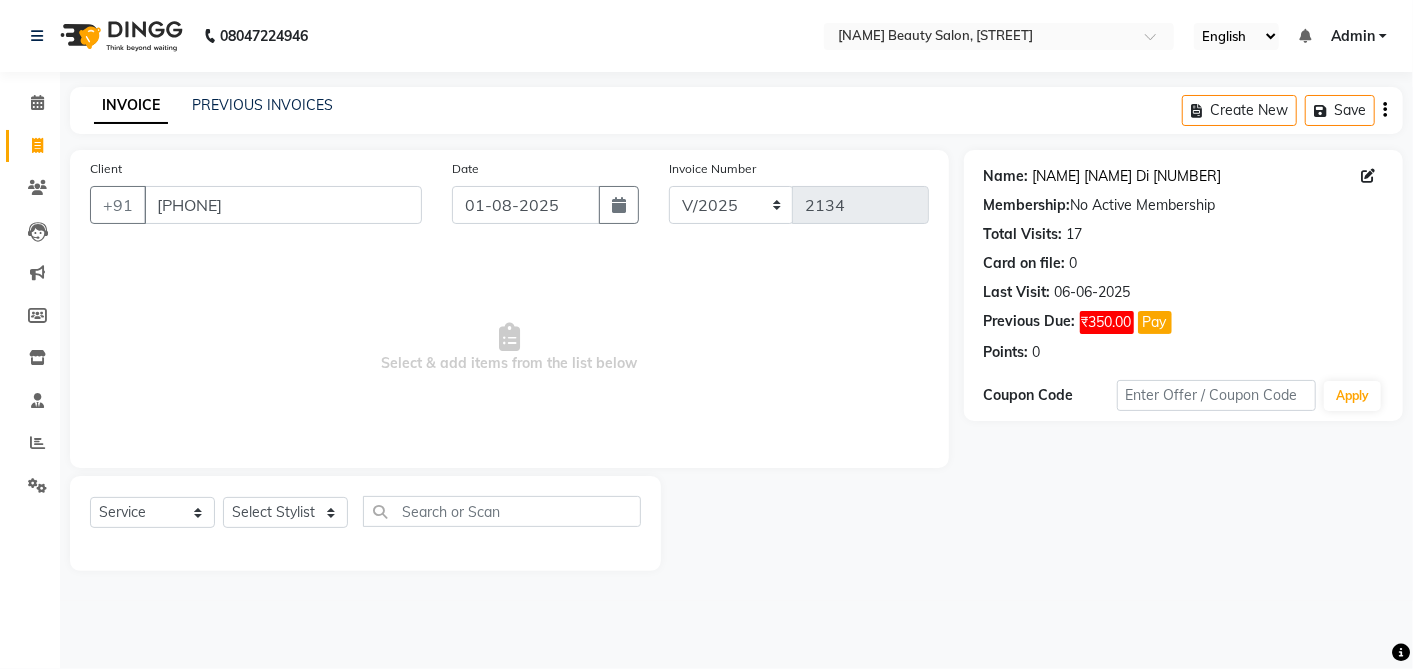 click on "[FIRST] [LAST] Di [LOCATION_CODE]" 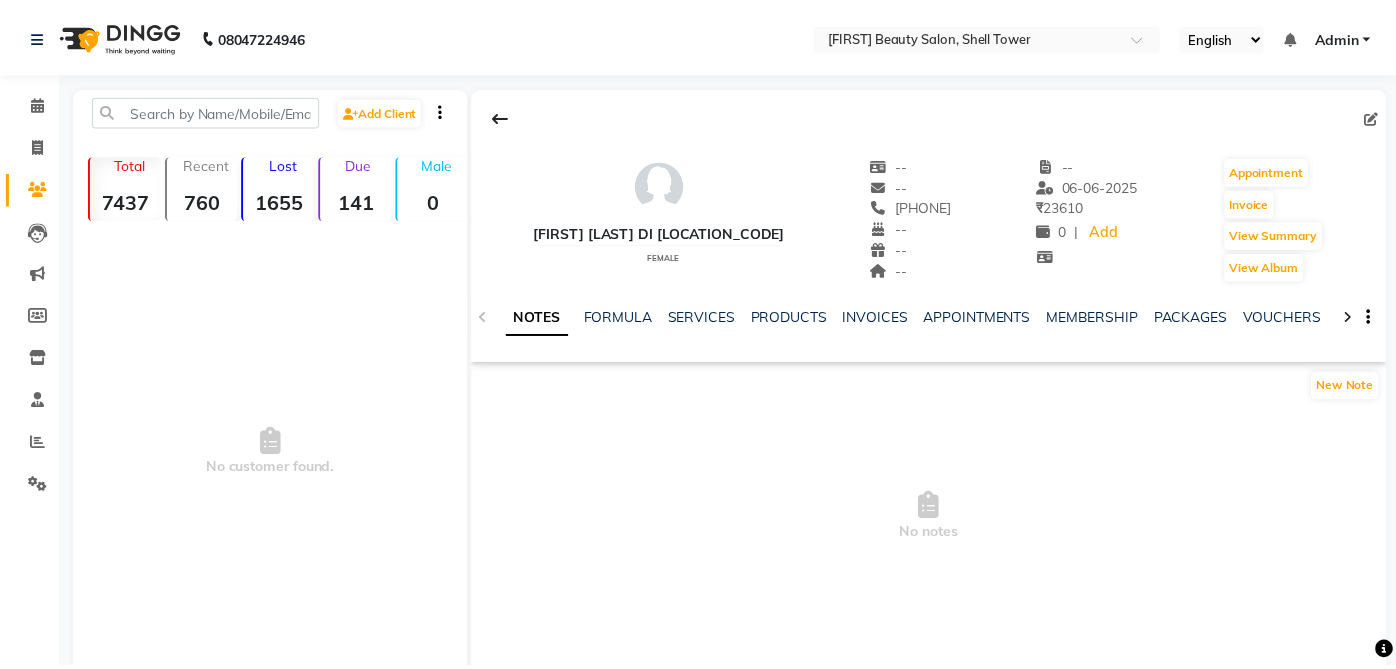 scroll, scrollTop: 0, scrollLeft: 0, axis: both 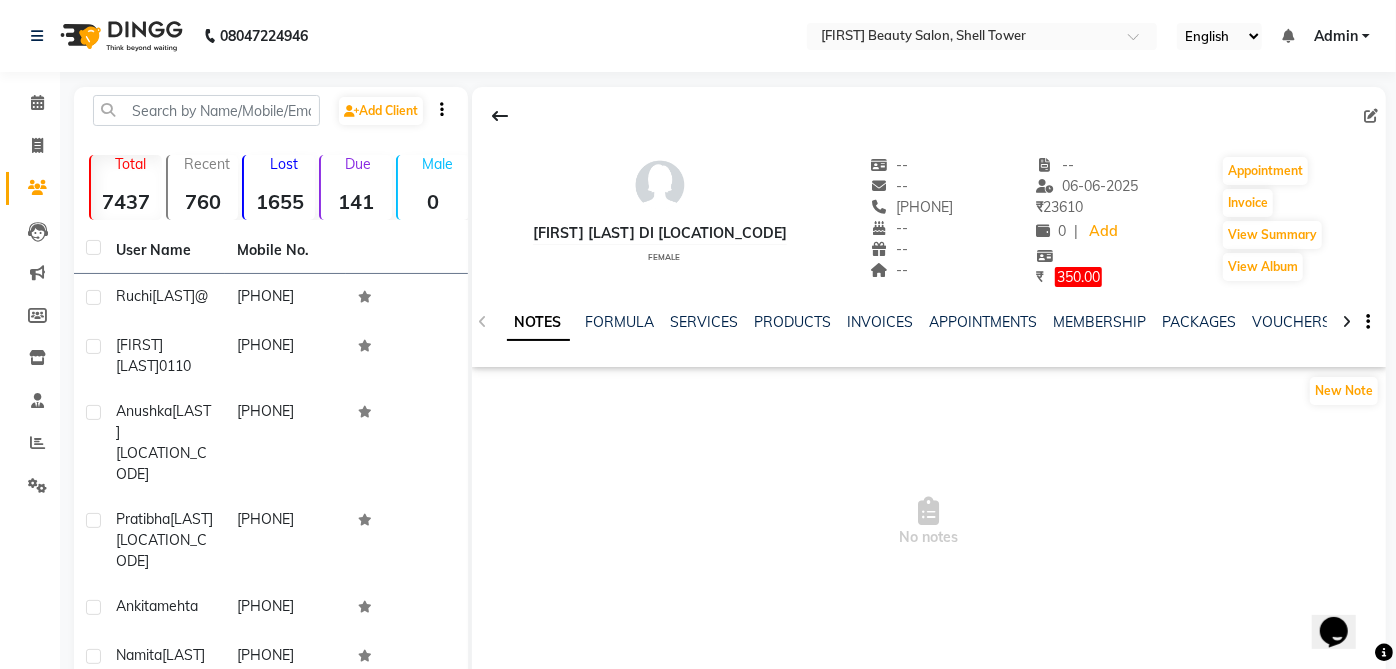 click on "350.00" 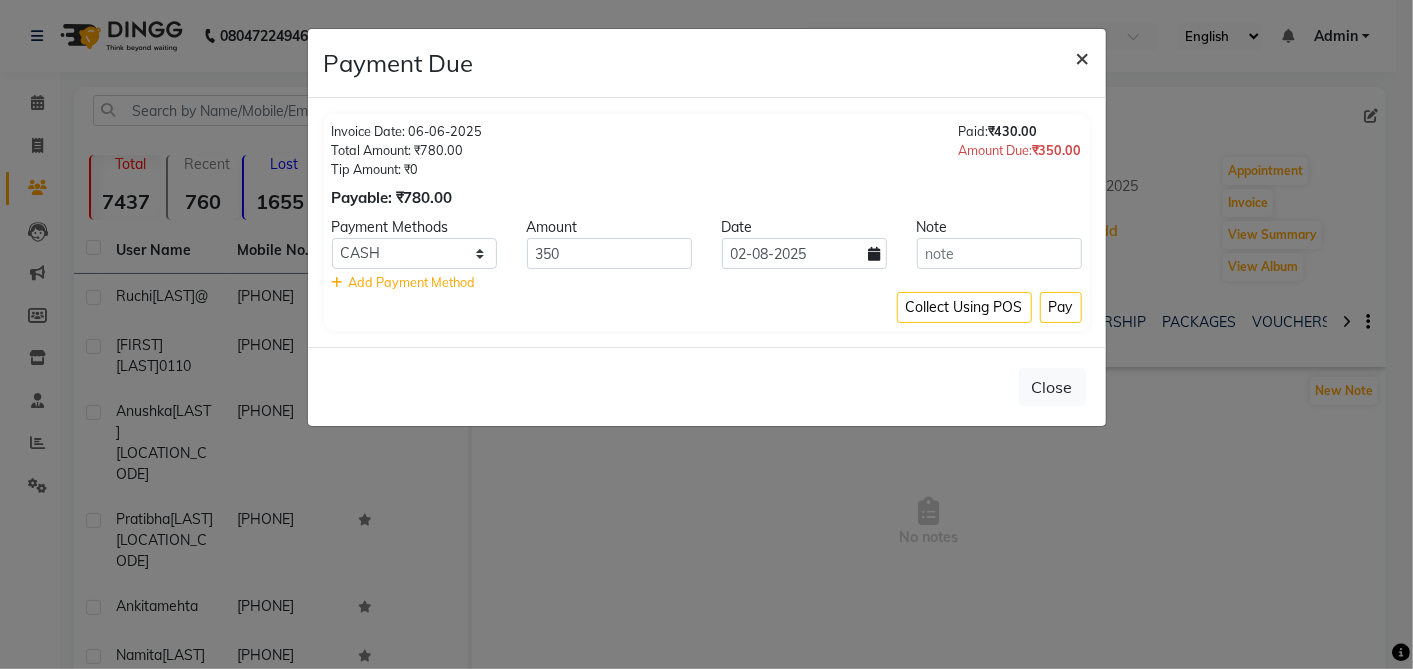 click on "×" 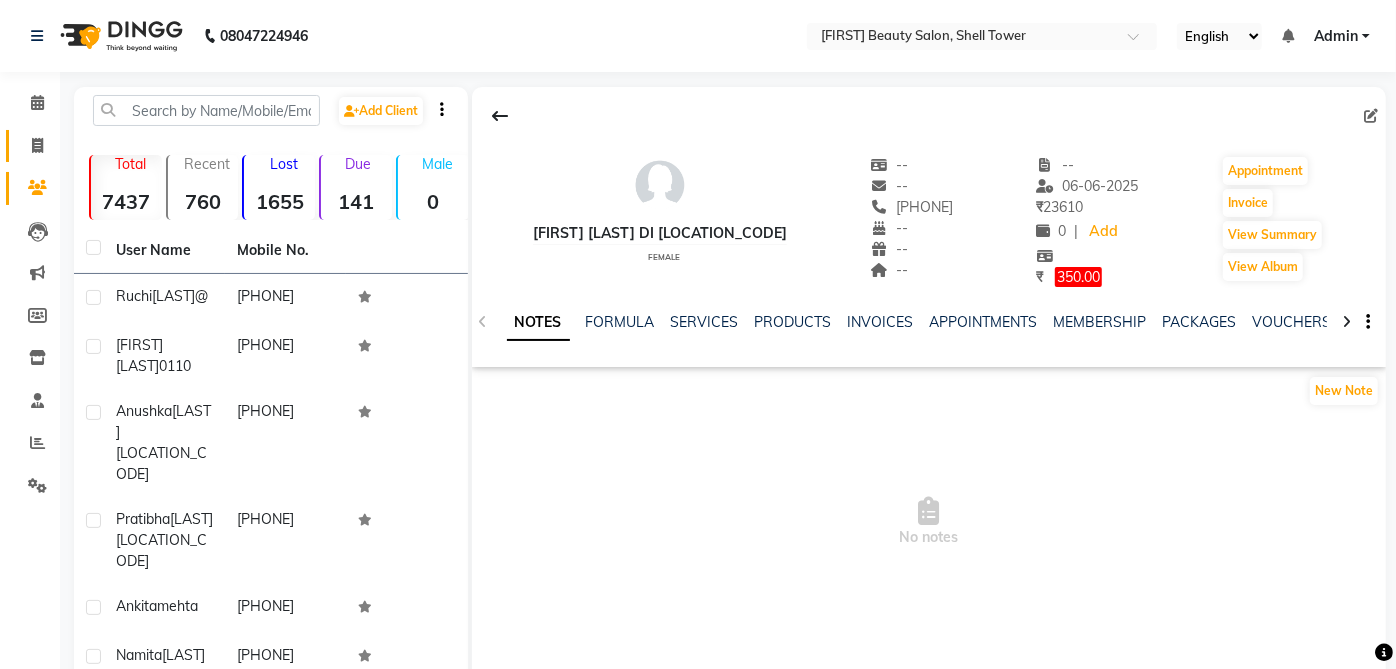 click 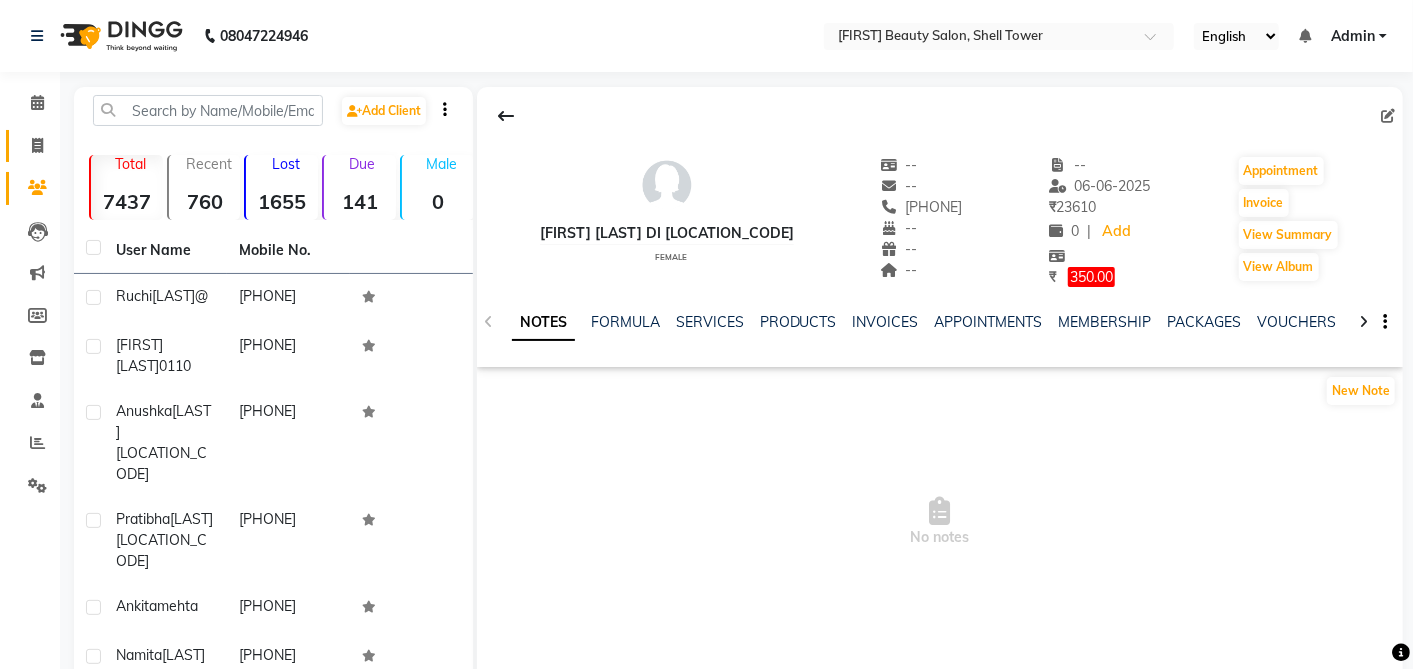 select on "service" 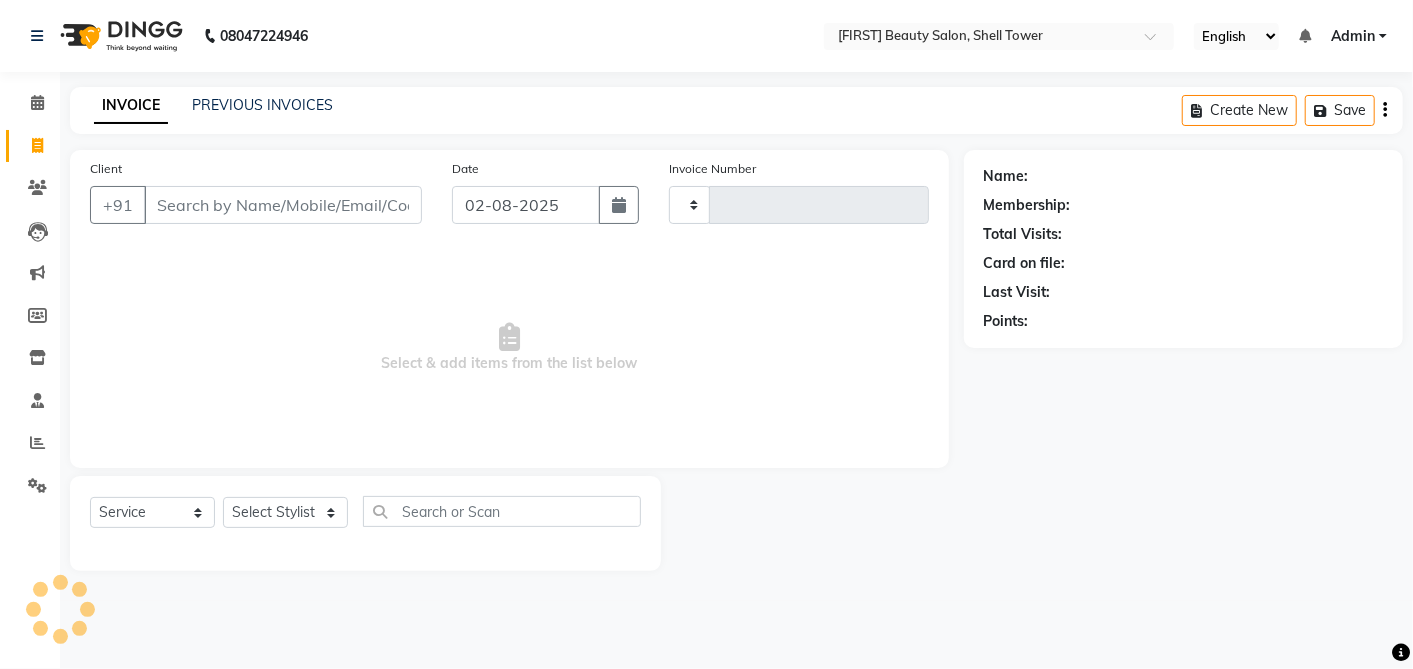 type on "2134" 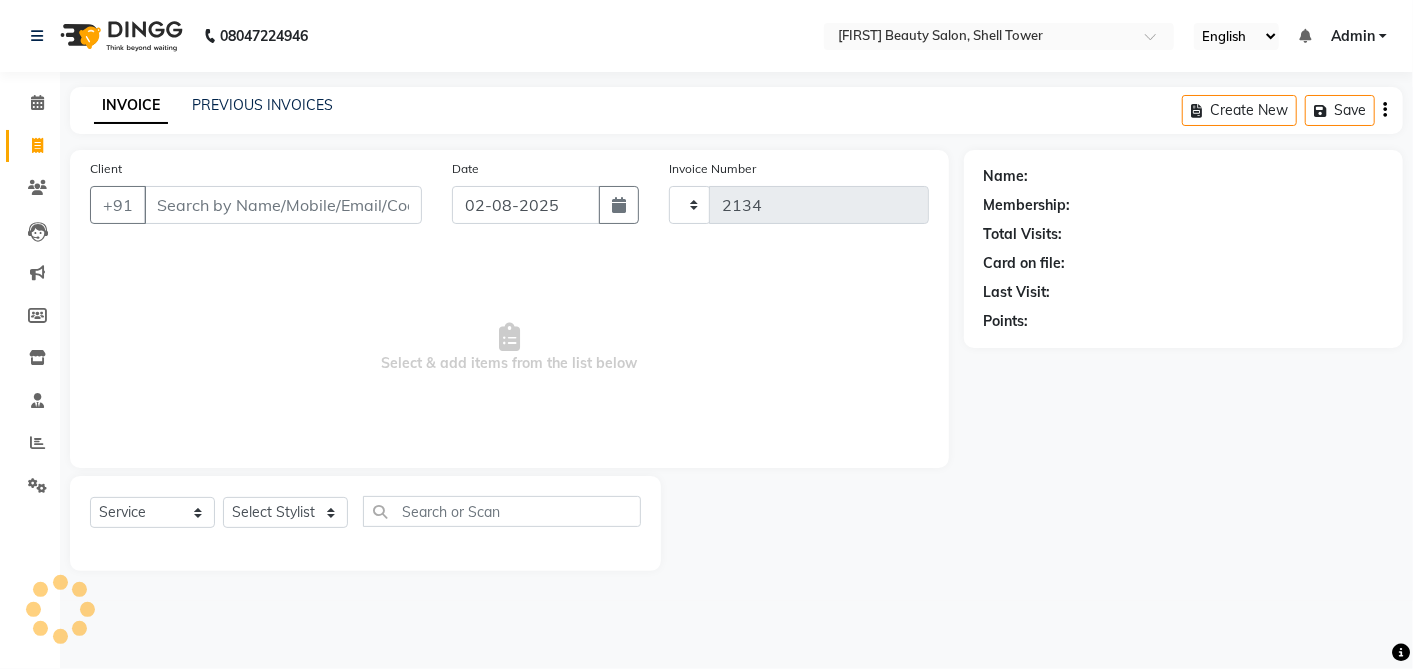 select on "5168" 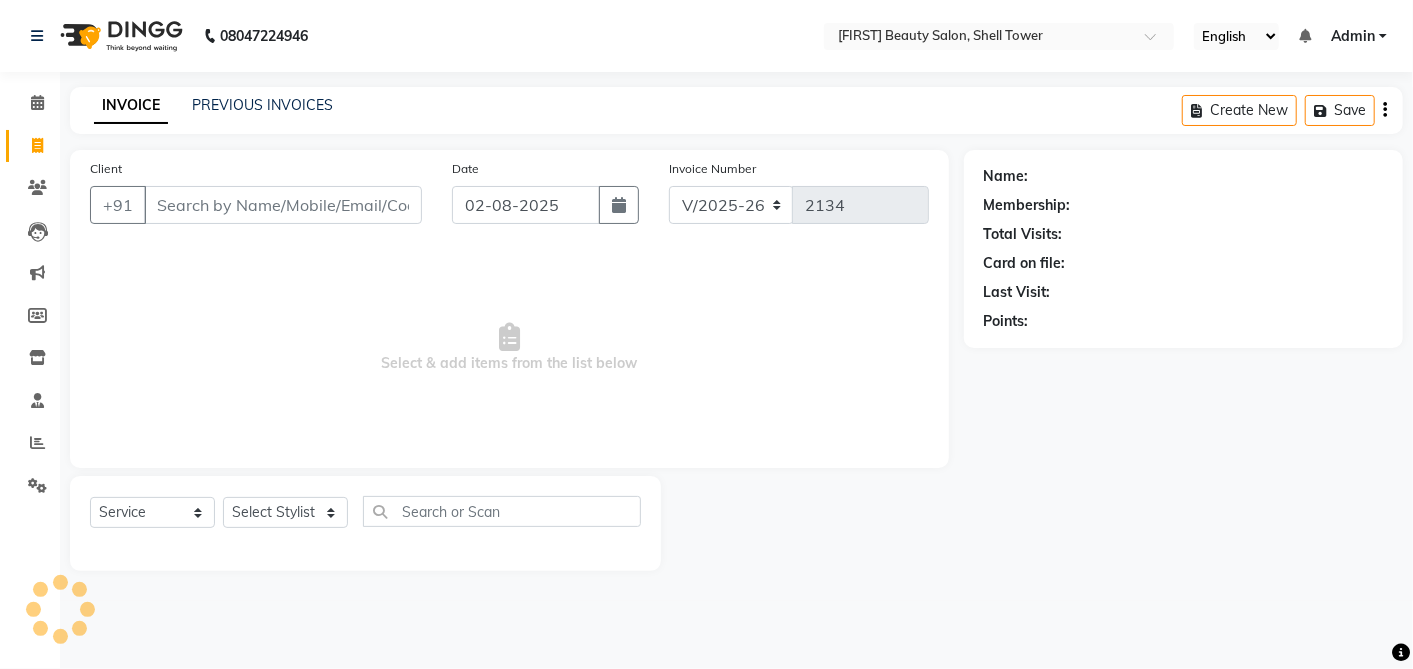 click on "Client" at bounding box center (283, 205) 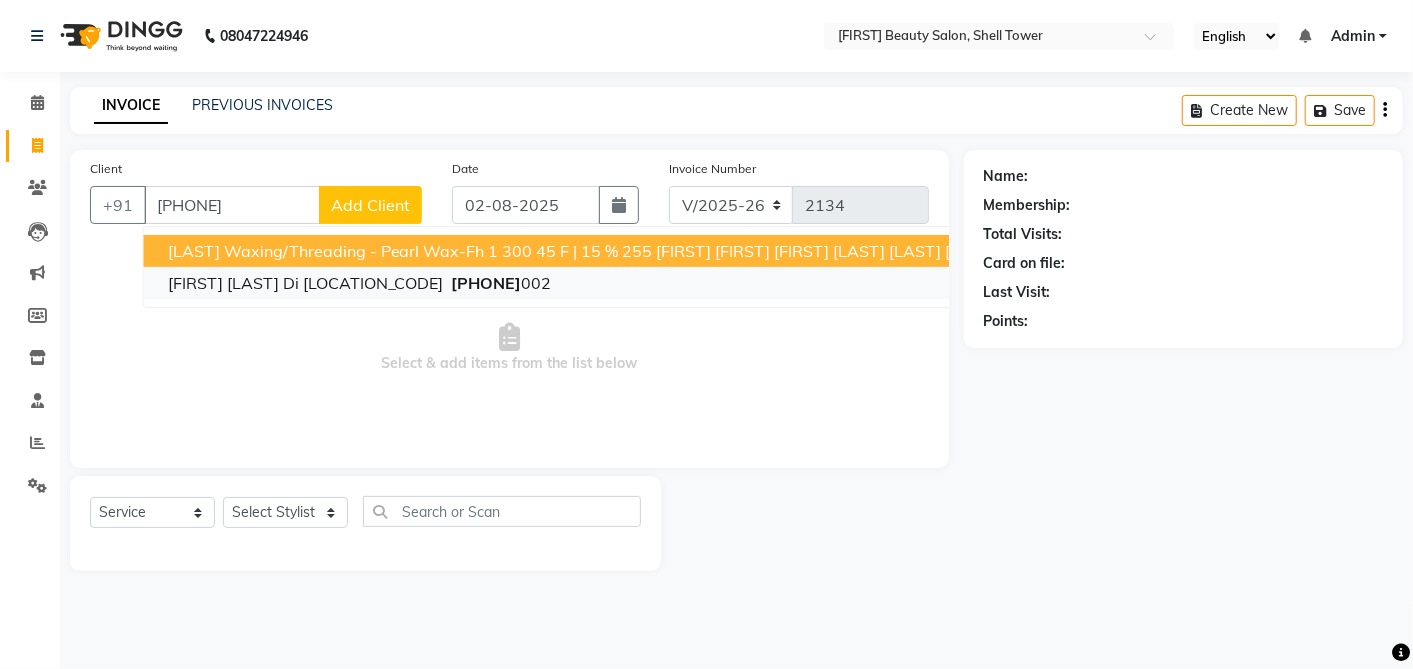 click on "[PHONE]" at bounding box center (500, 283) 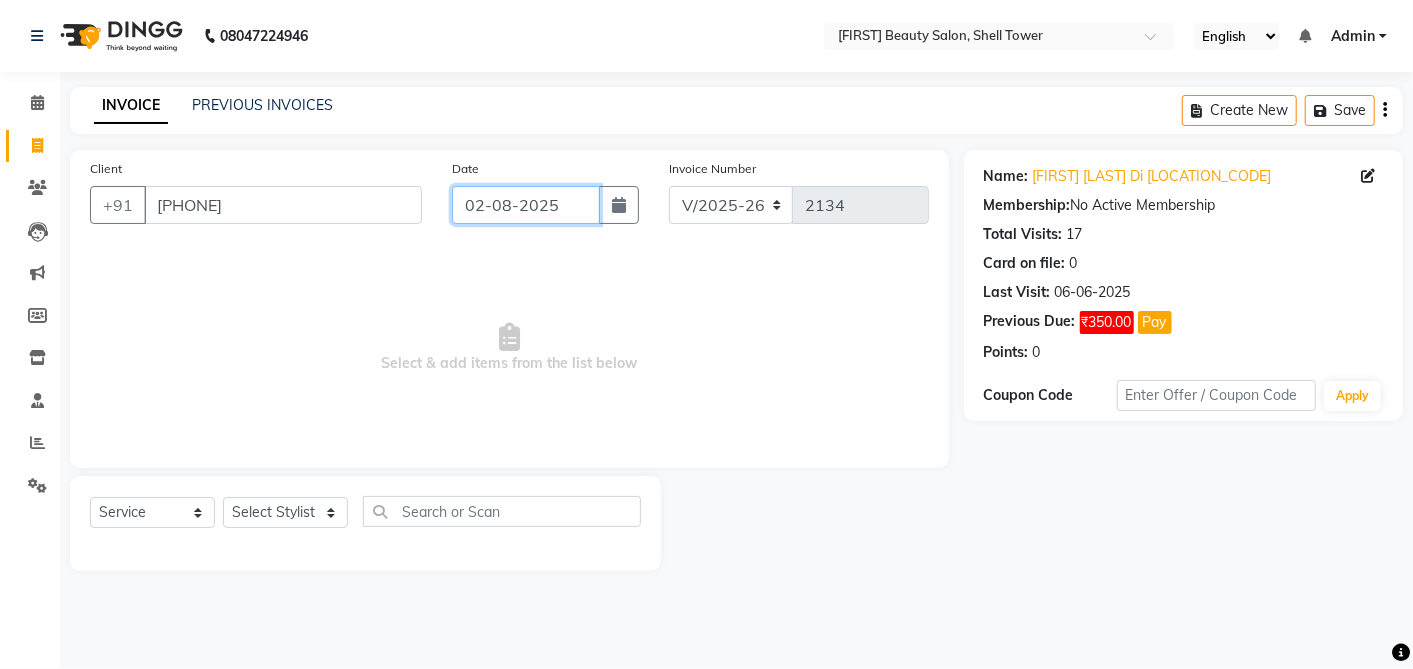click on "02-08-2025" 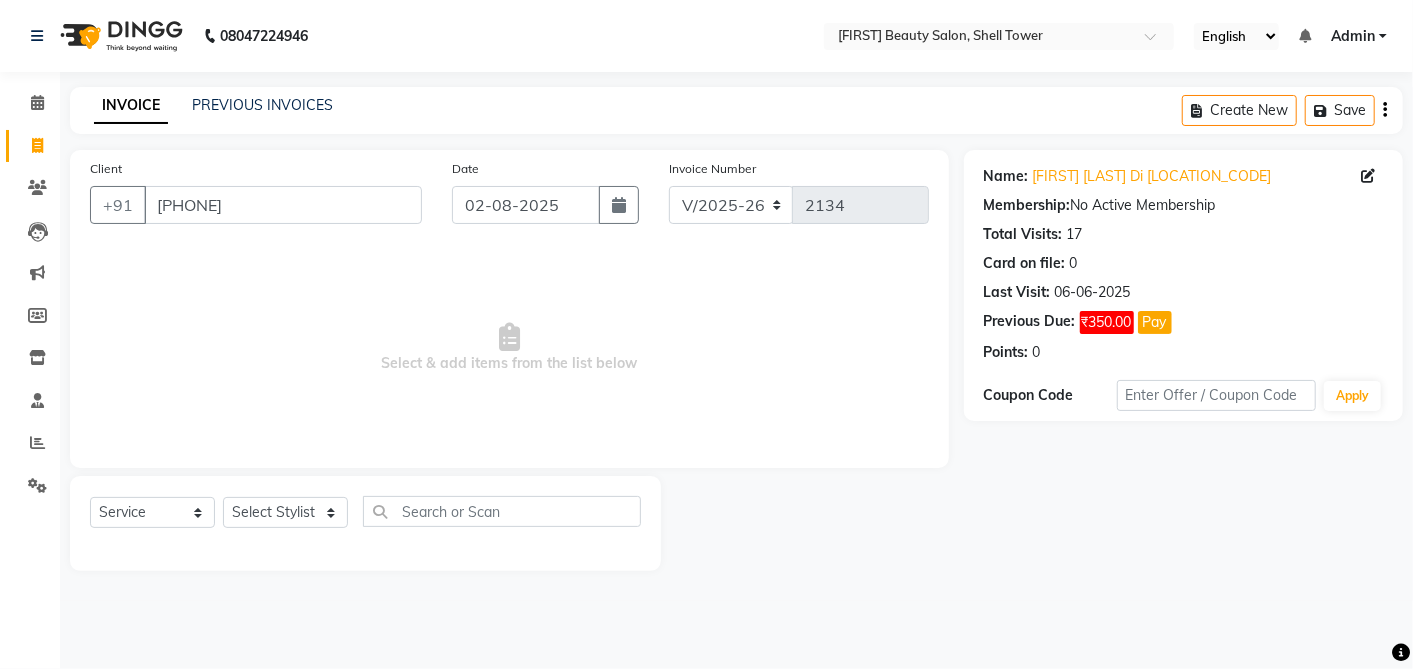 select on "8" 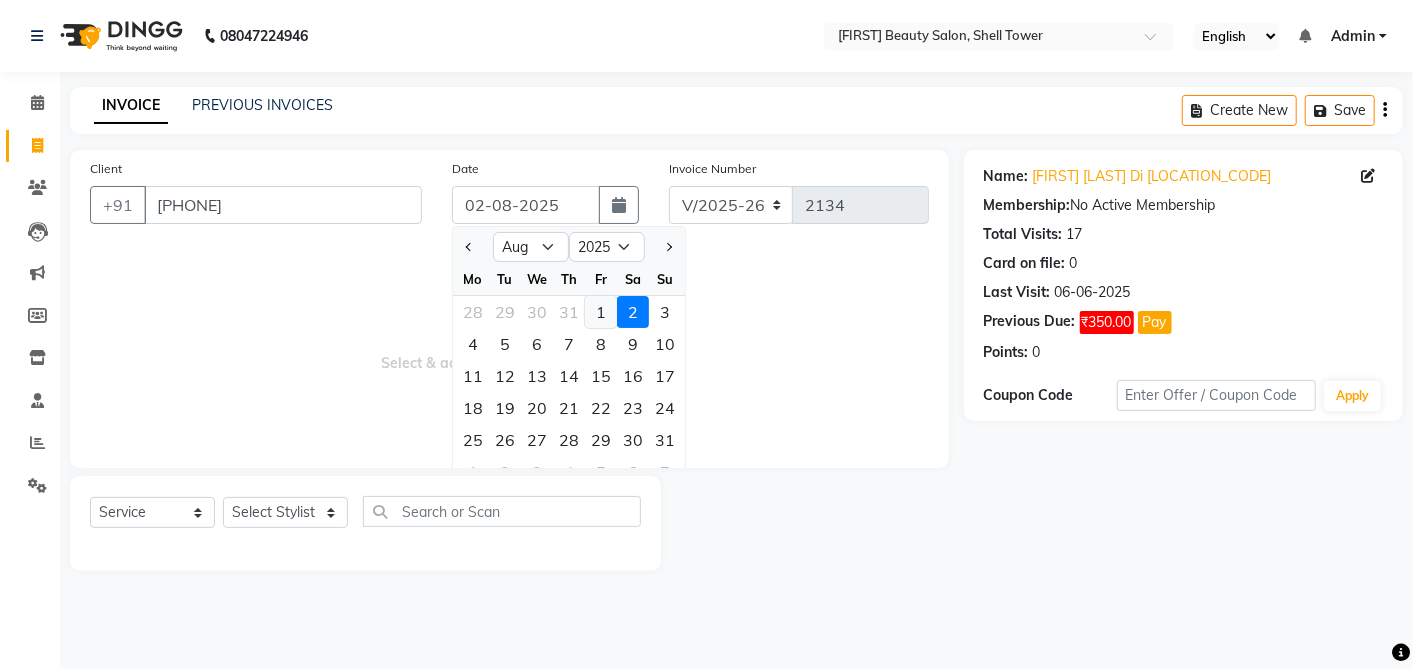 click on "1" 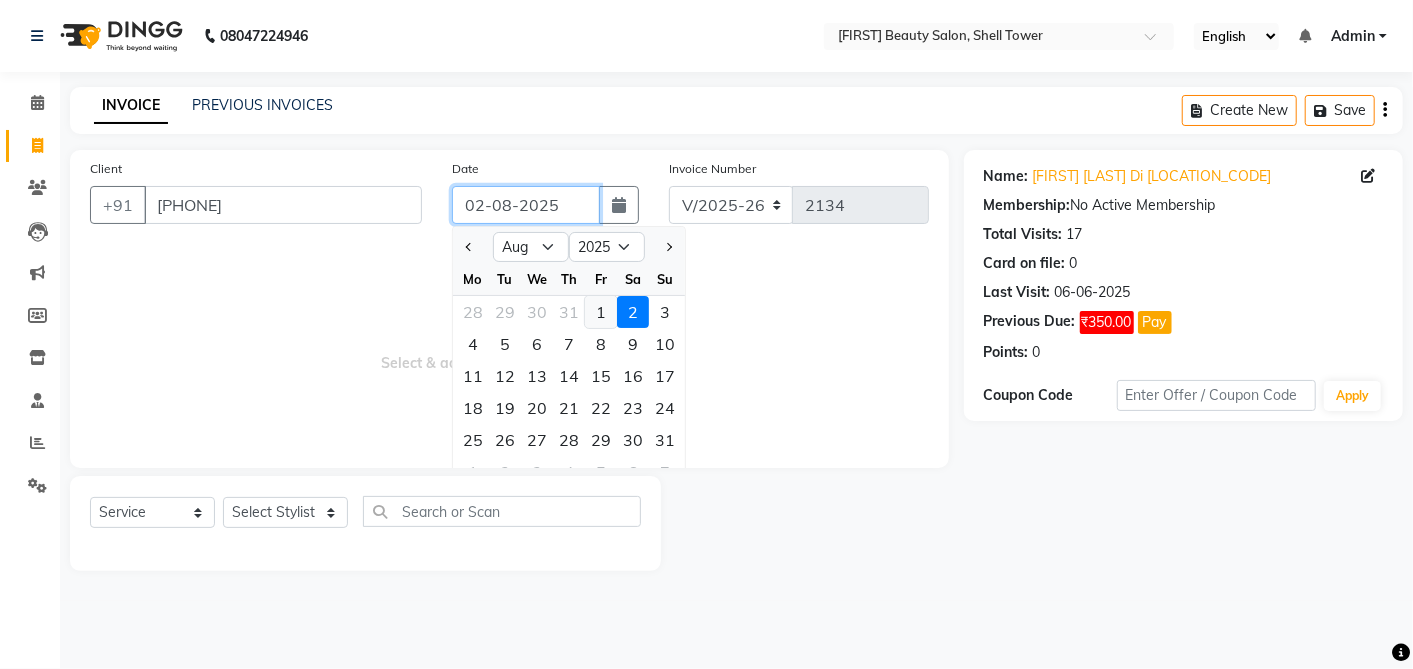 type on "01-08-2025" 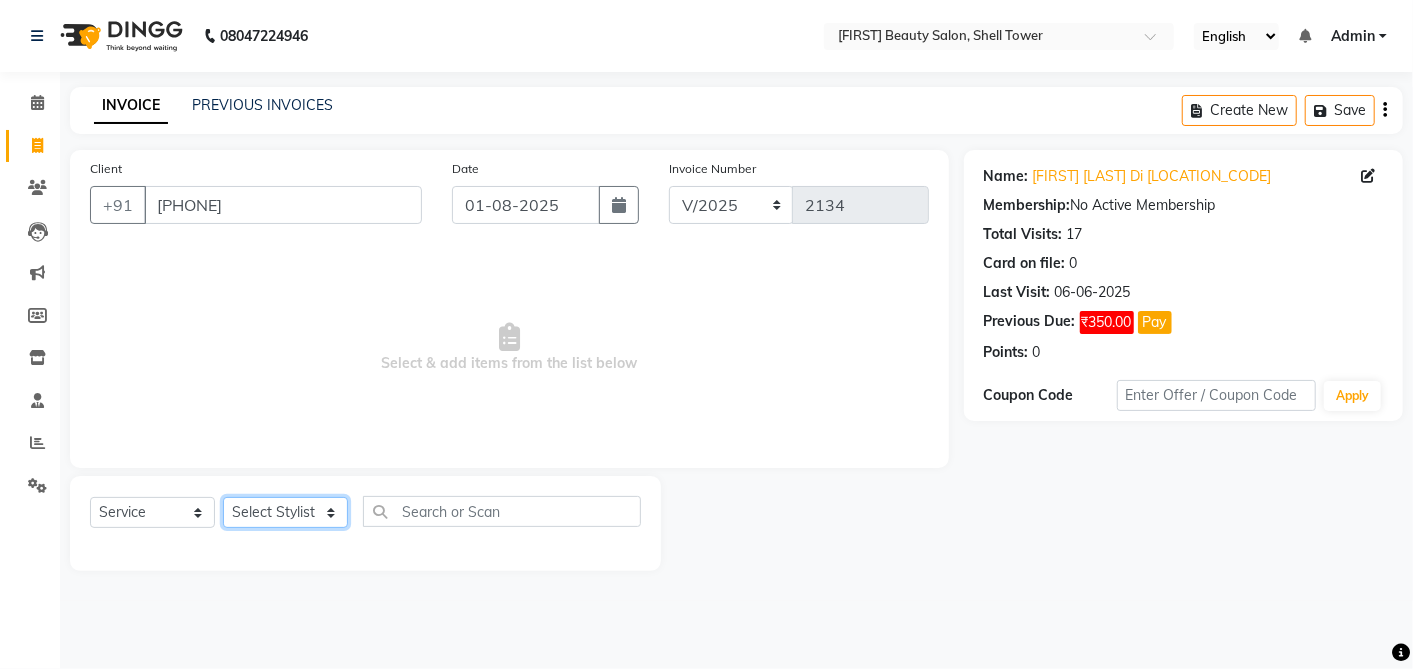 click on "Select Stylist [FIRST]  [FIRST] [FIRST] [LAST]	   [LAST]   [LAST] [LAST]   [LAST]   [LAST] [LAST]   [LAST] 1   [LAST] 2   [LAST]   [LAST]   [LAST] DI   [LAST]   [LAST]   [LAST]" 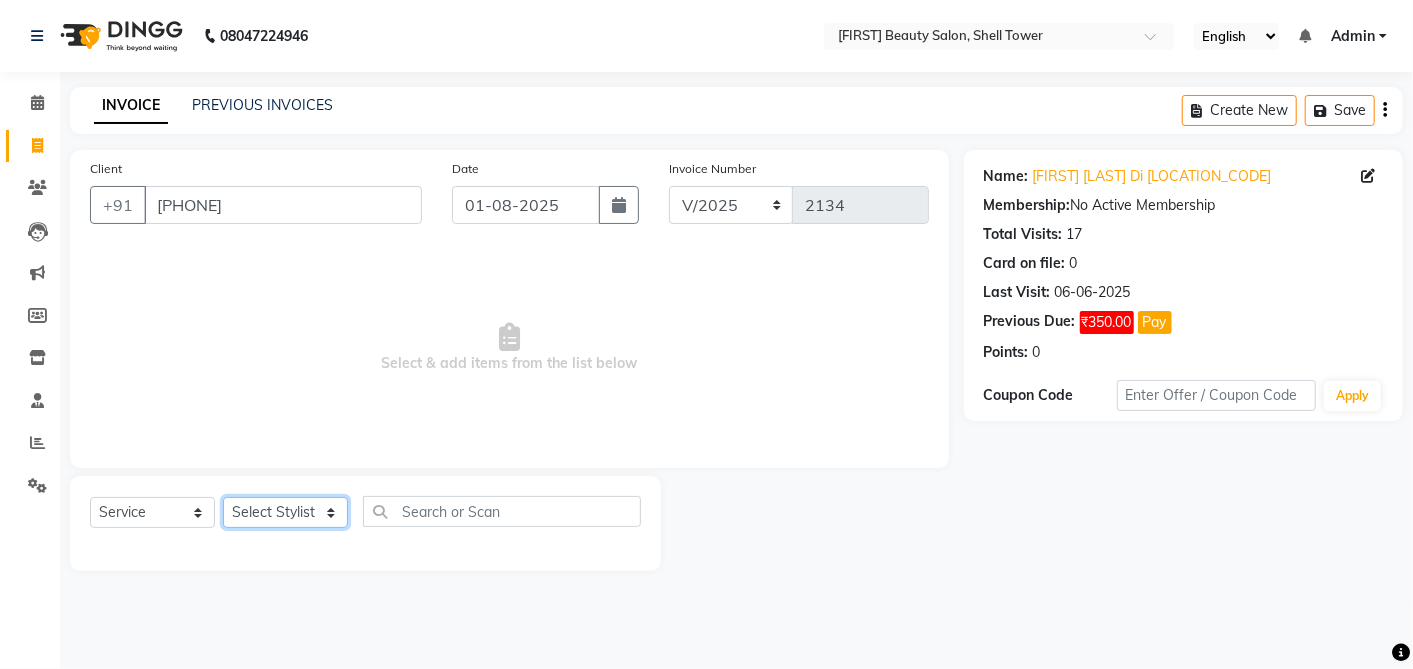 select on "32945" 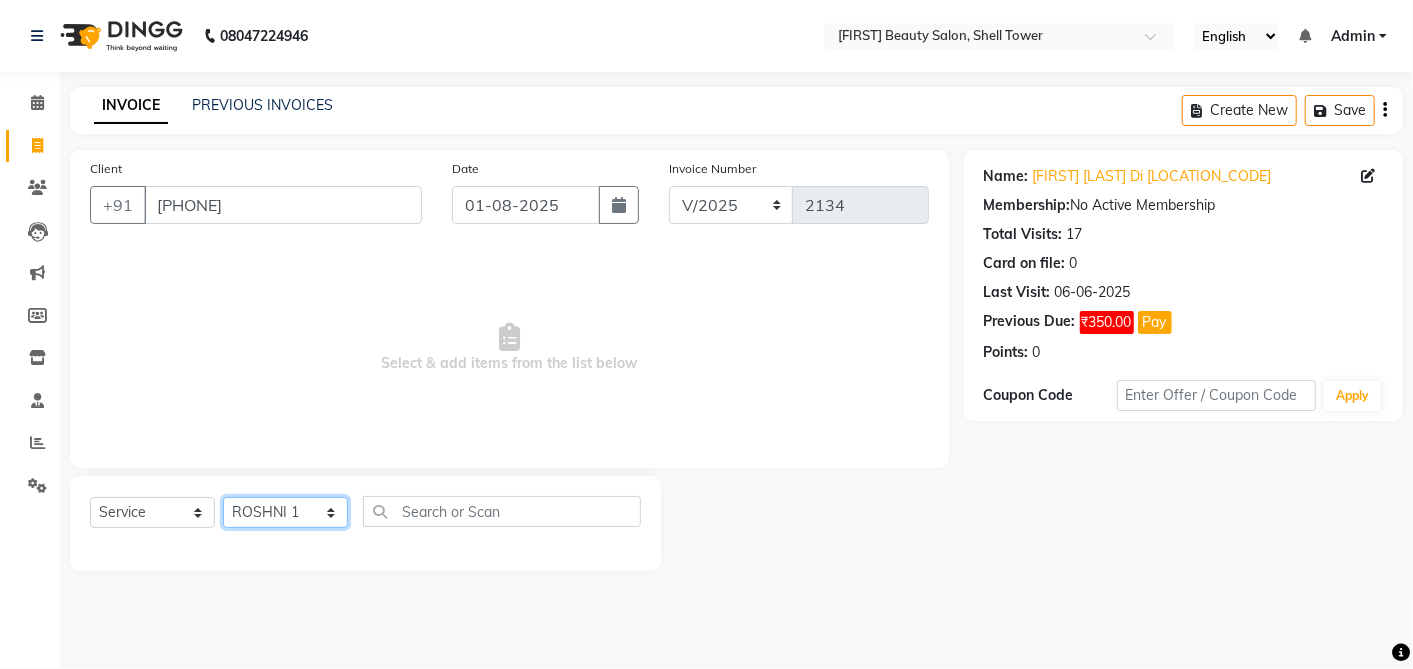 click on "Select Stylist [FIRST]  [FIRST] [FIRST] [LAST]	   [LAST]   [LAST] [LAST]   [LAST]   [LAST] [LAST]   [LAST] 1   [LAST] 2   [LAST]   [LAST]   [LAST] DI   [LAST]   [LAST]   [LAST]" 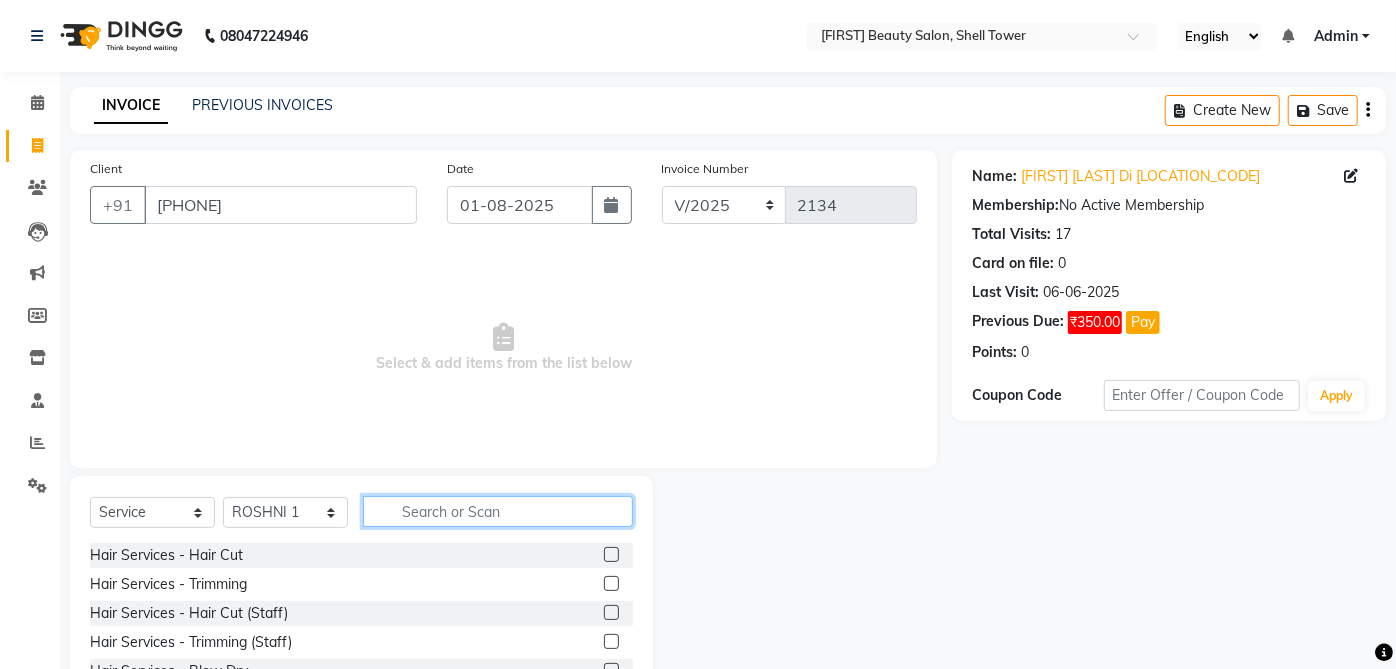 click 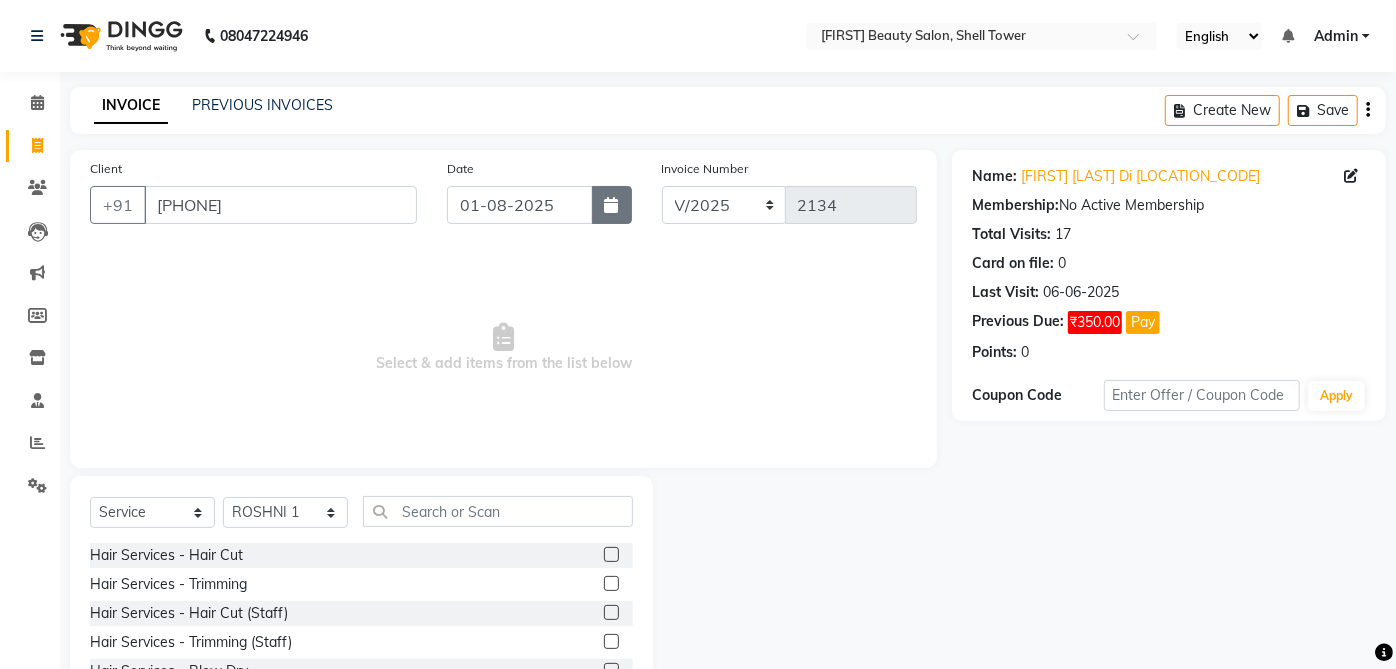 click 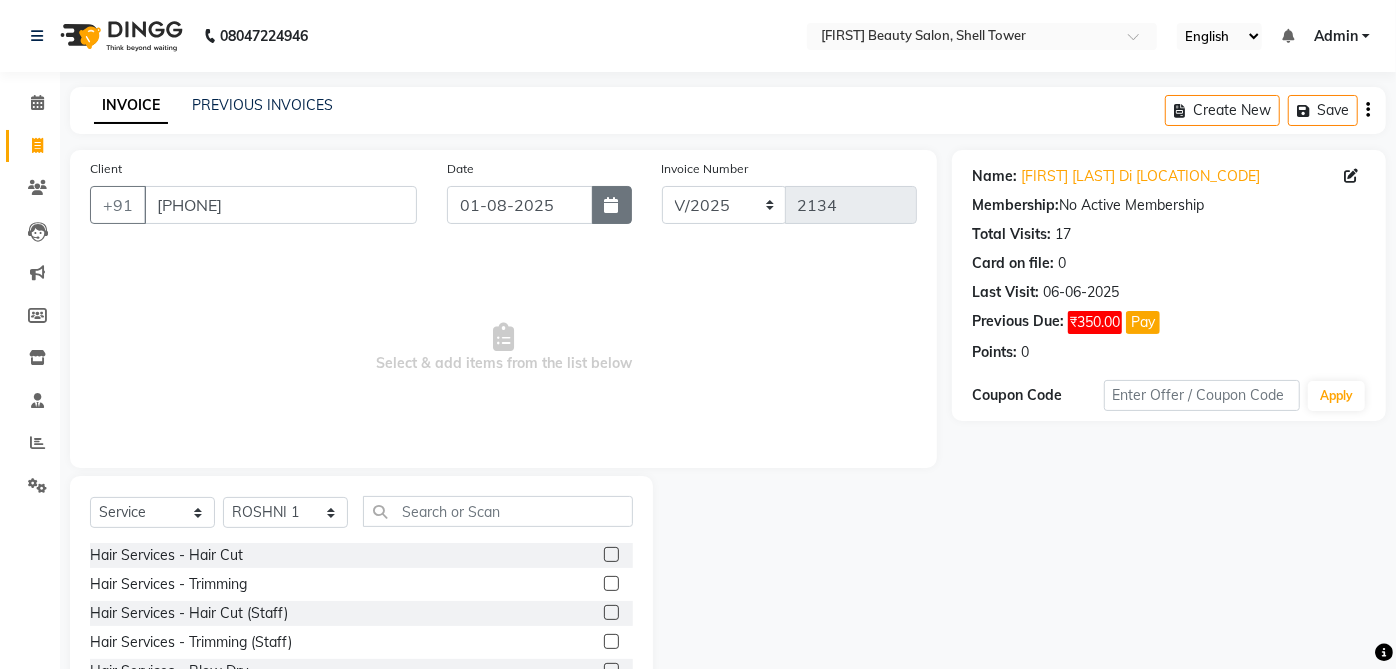 select on "8" 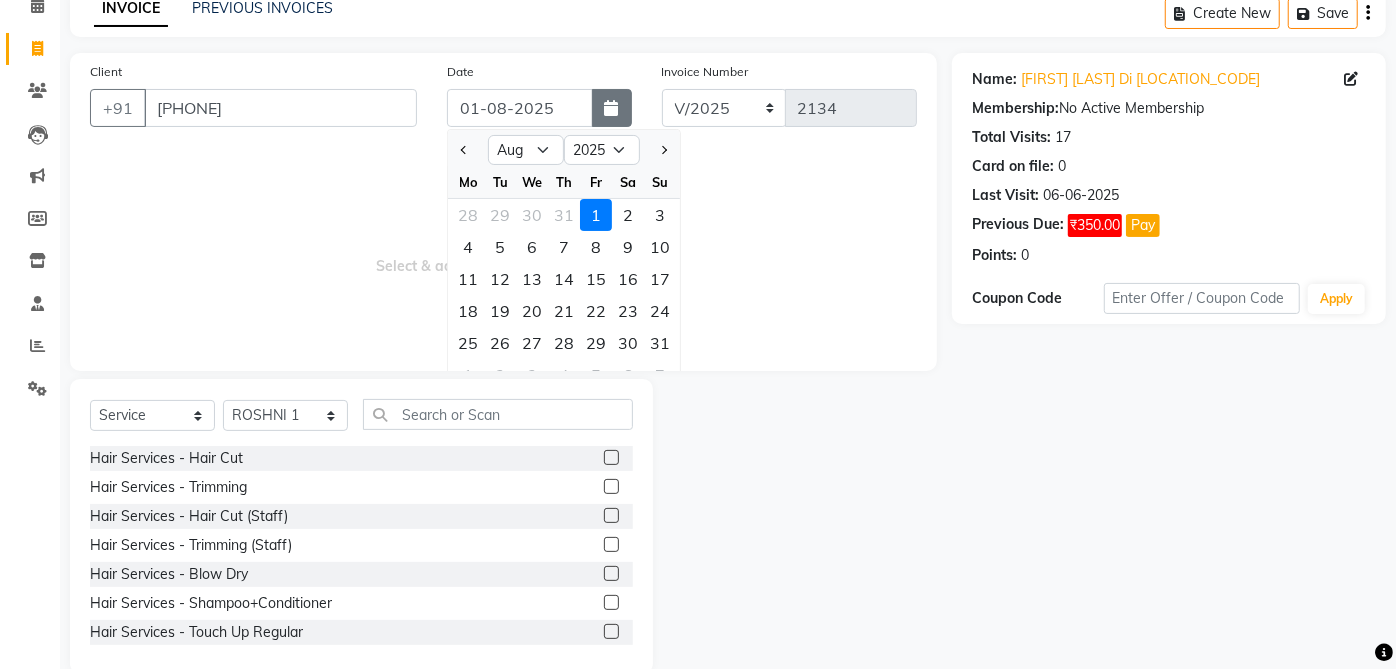 scroll, scrollTop: 98, scrollLeft: 0, axis: vertical 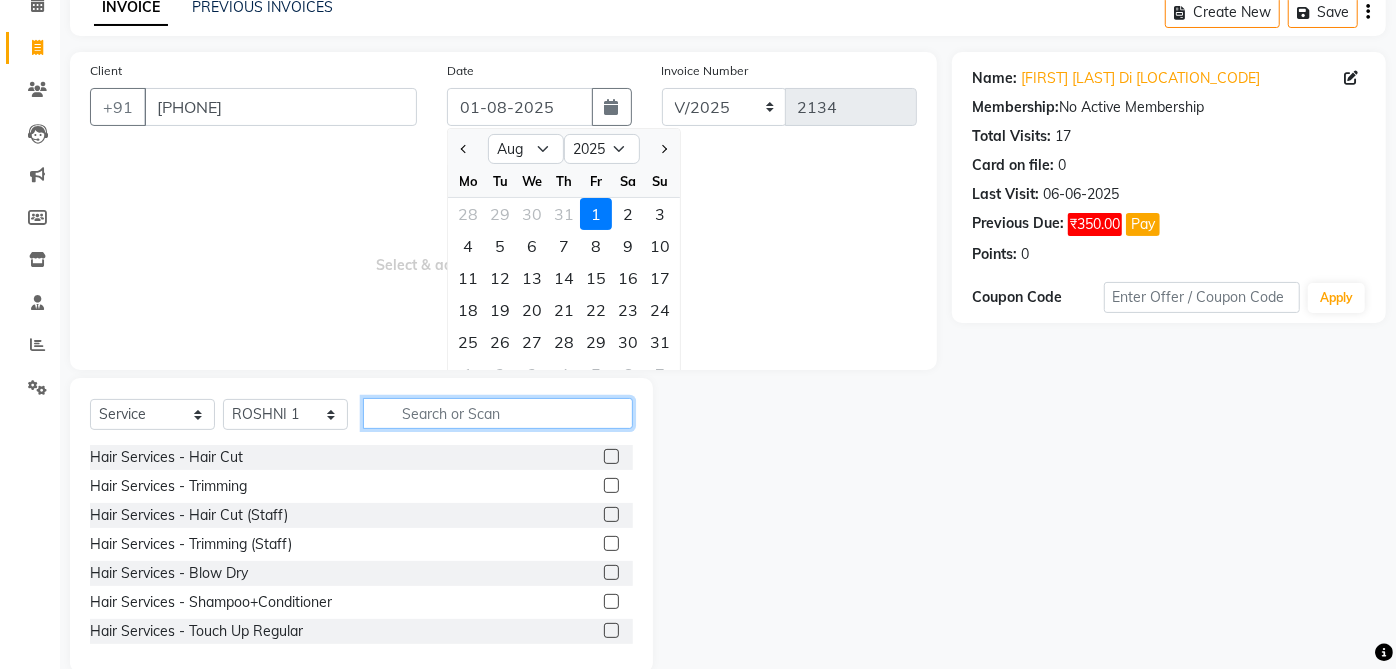 click 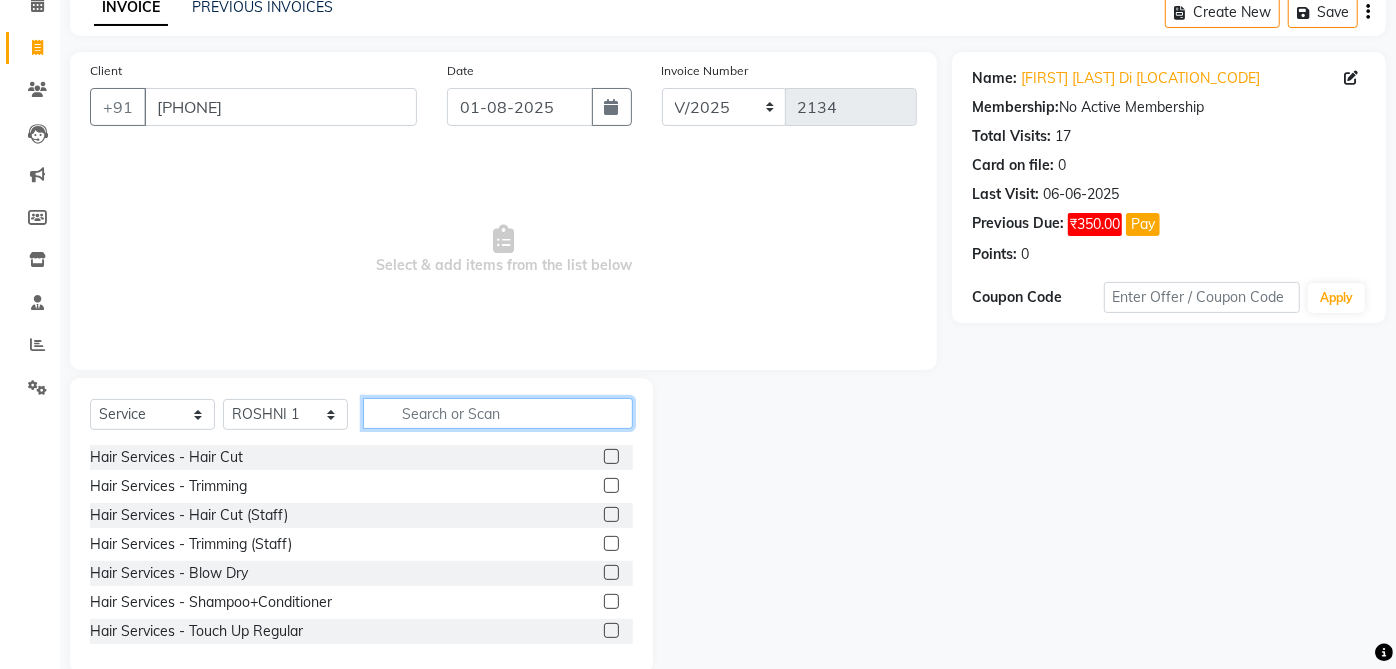 click 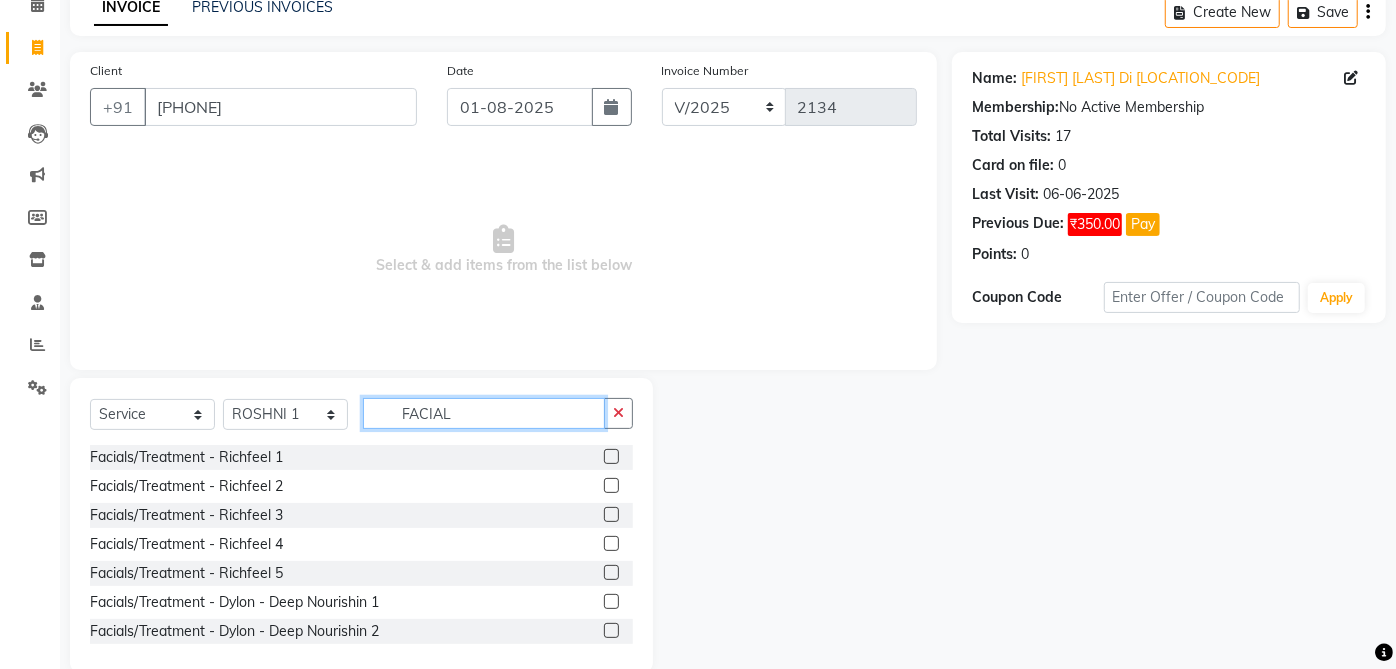 scroll, scrollTop: 131, scrollLeft: 0, axis: vertical 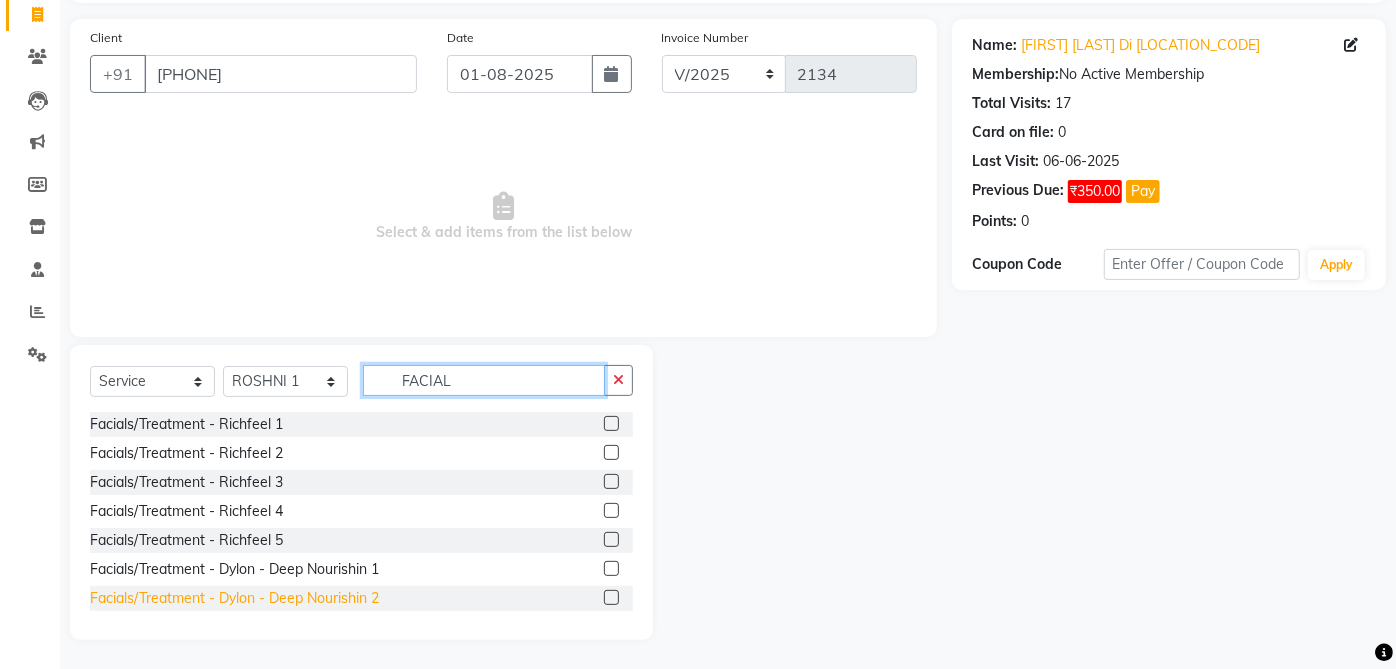 type on "FACIAL" 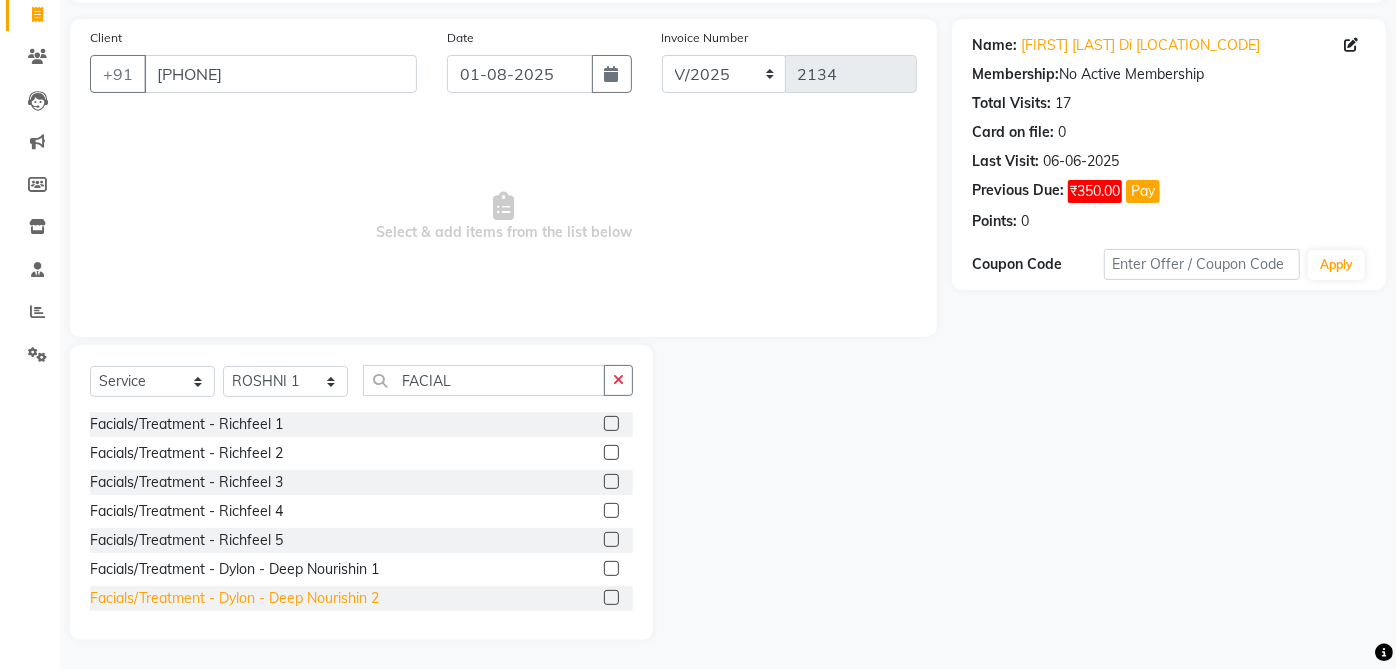 click on "Facials/Treatment - Dylon - Deep Nourishin 2" 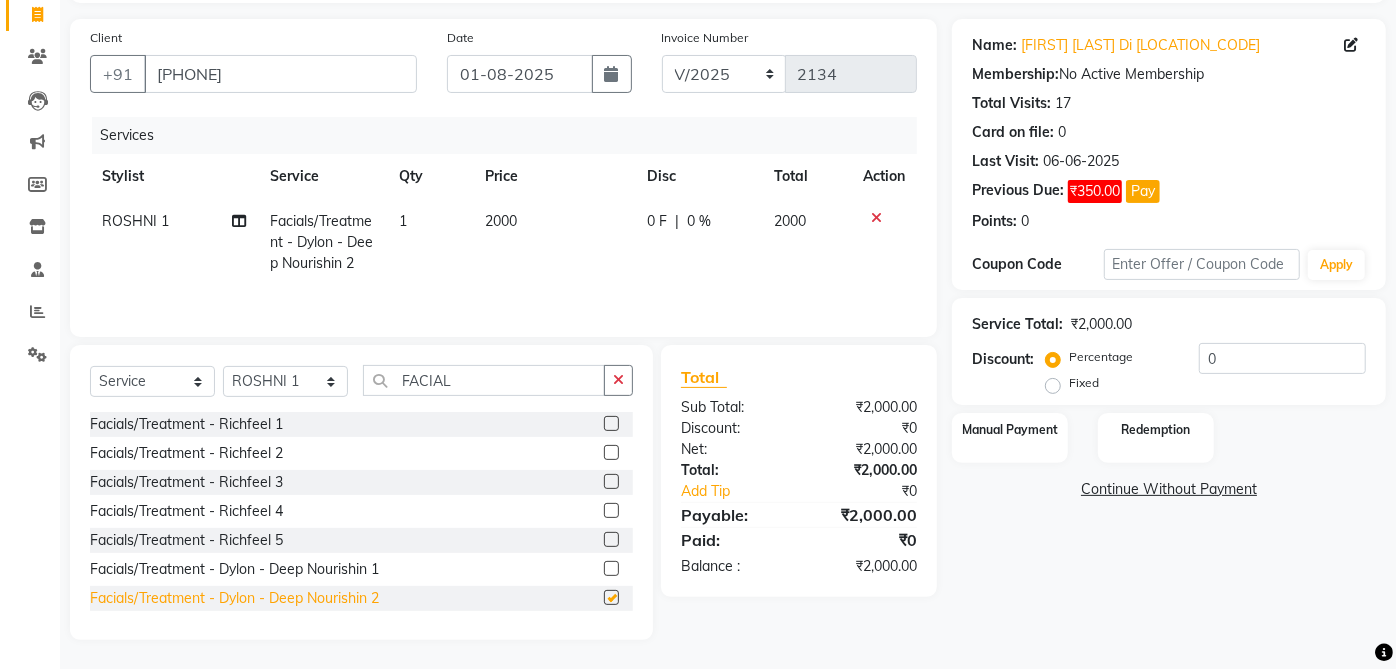 checkbox on "false" 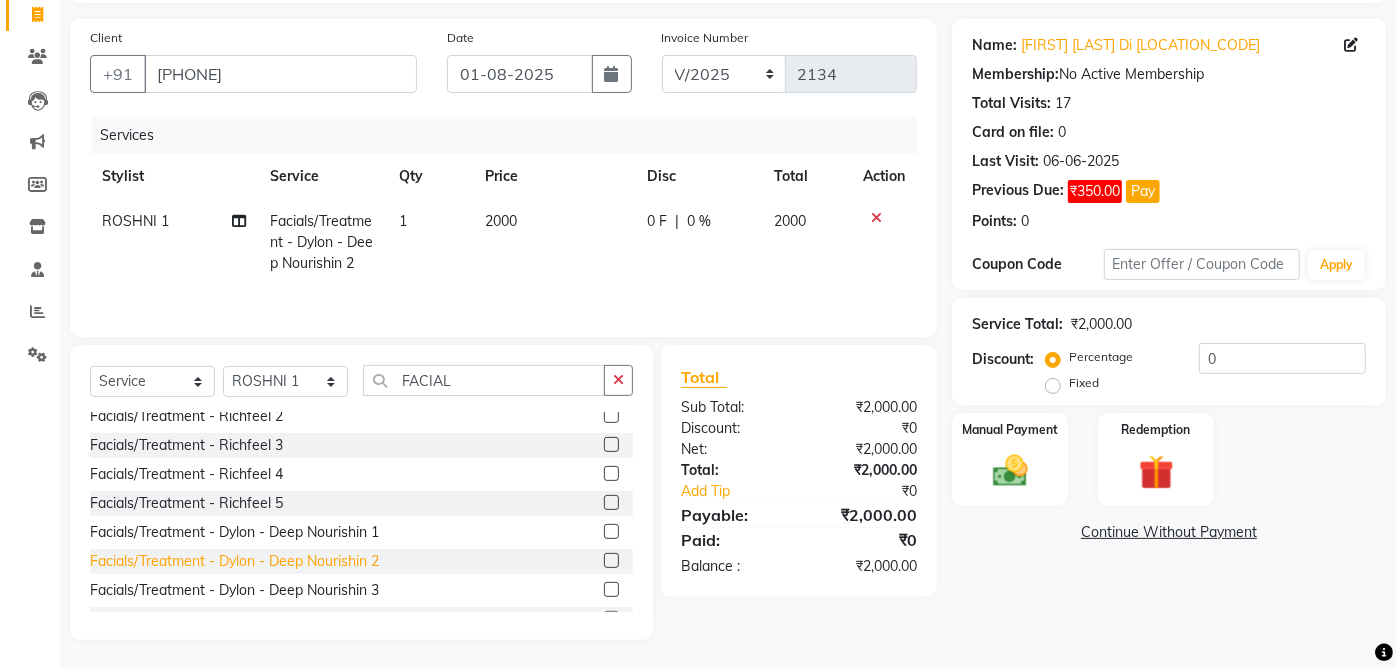 scroll, scrollTop: 104, scrollLeft: 0, axis: vertical 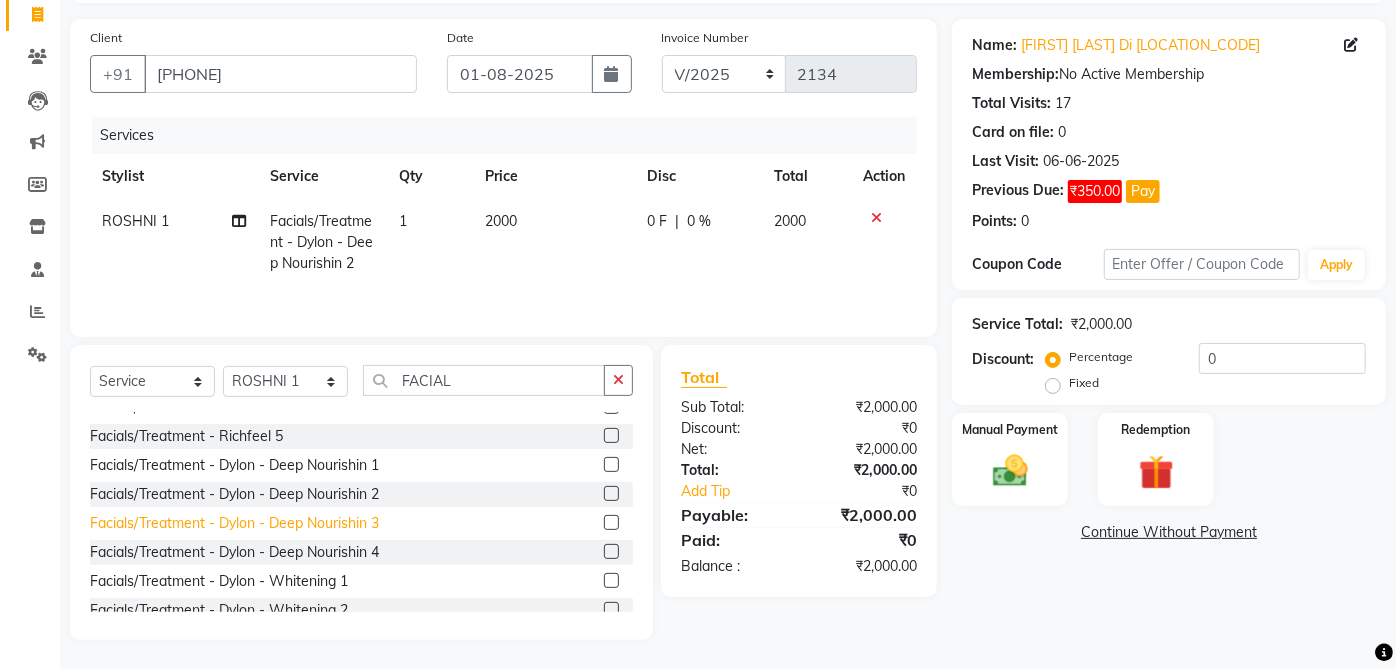 click on "Facials/Treatment - Dylon - Deep Nourishin 3" 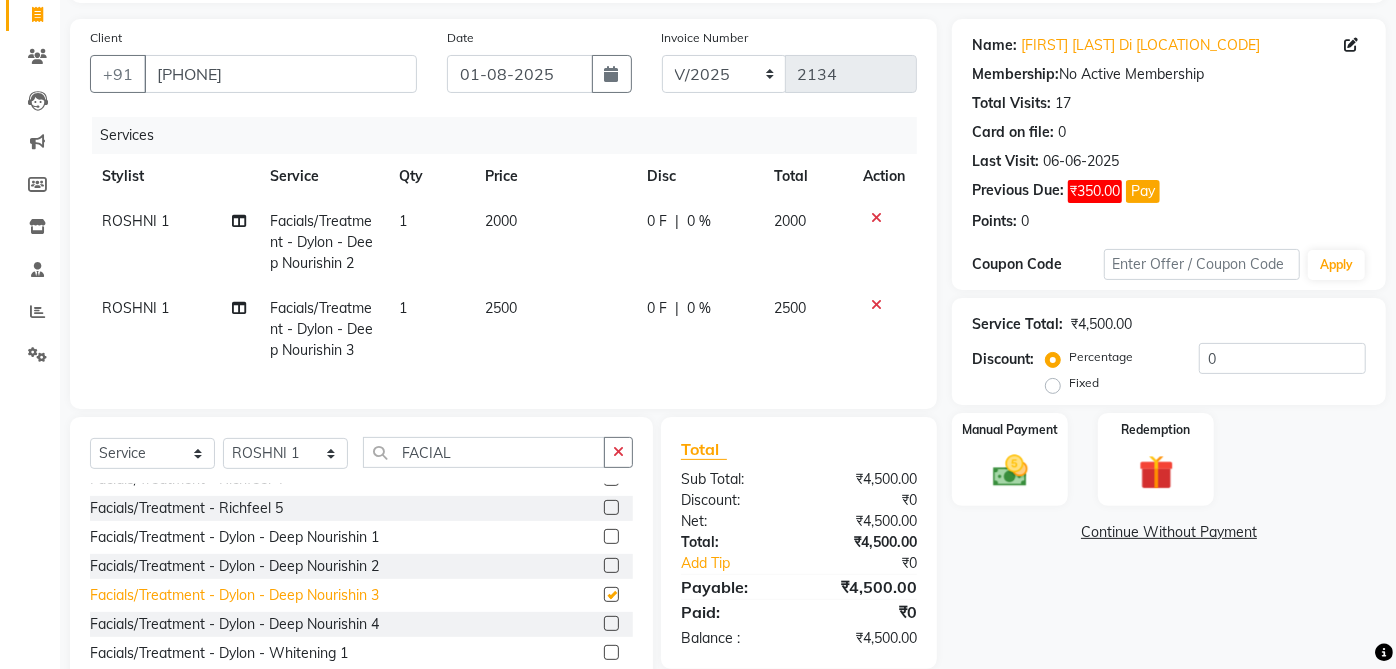 checkbox on "false" 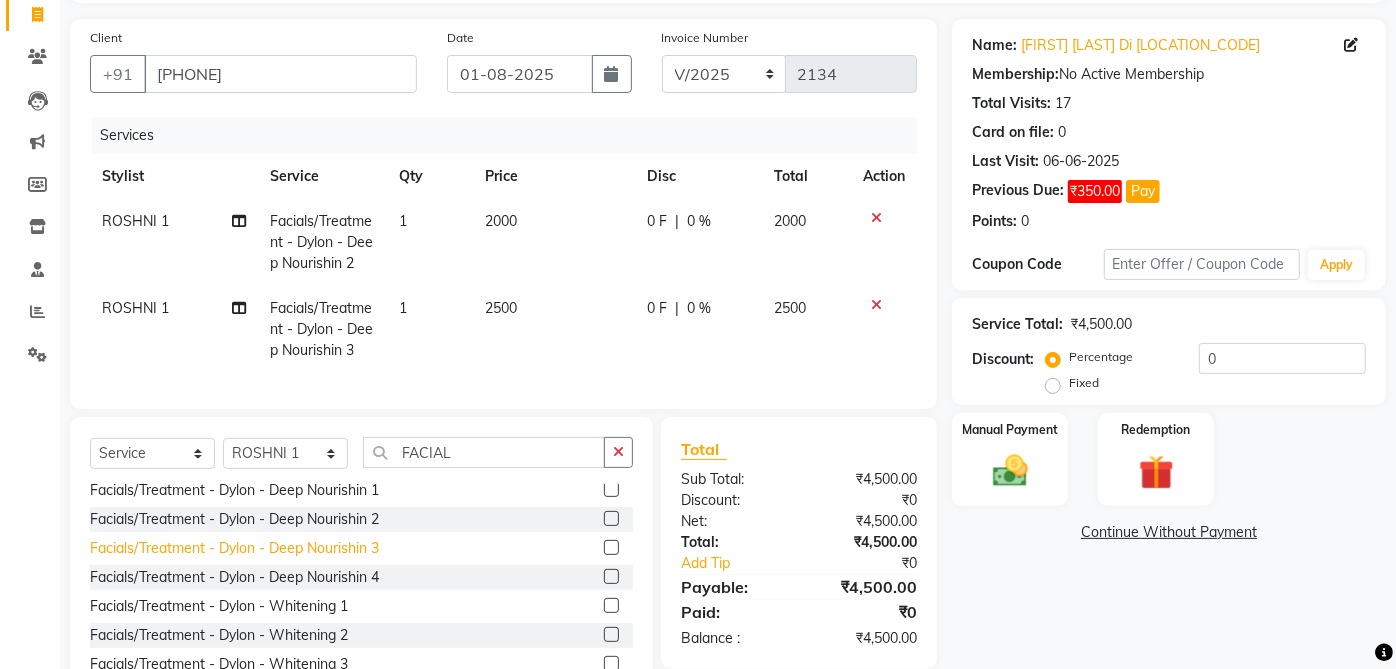 scroll, scrollTop: 156, scrollLeft: 0, axis: vertical 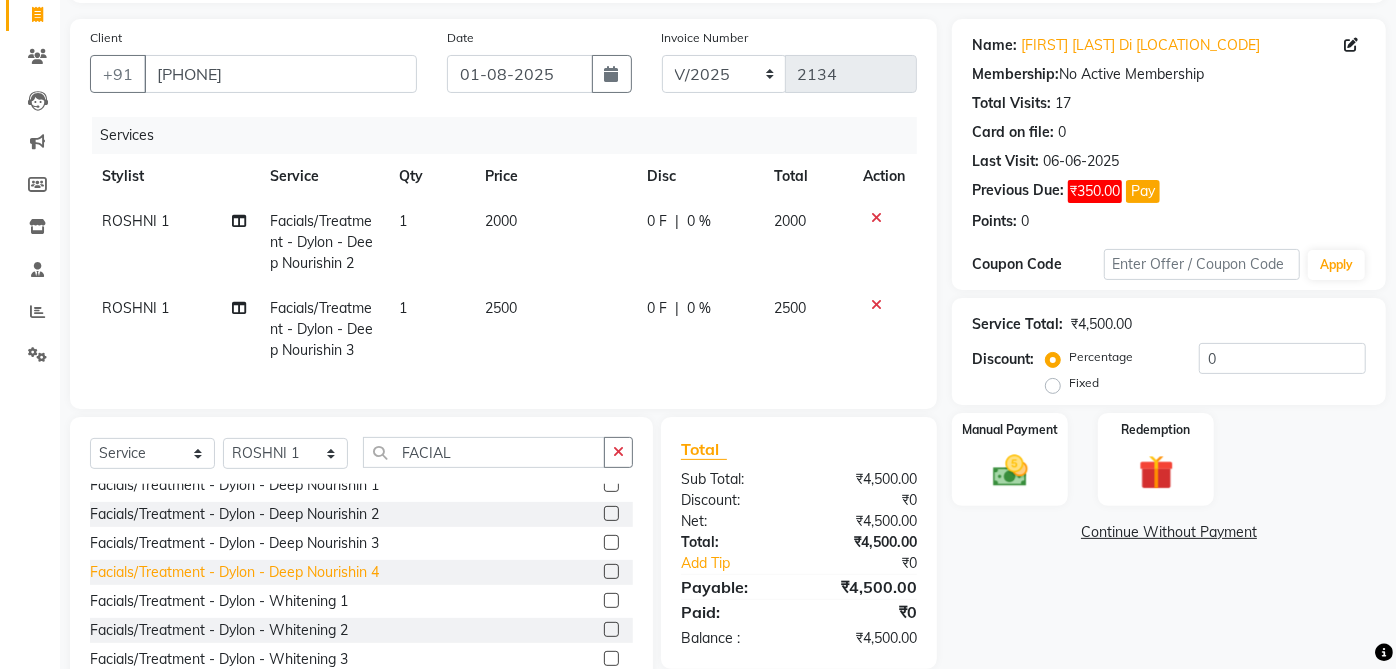 click on "Facials/Treatment - Dylon - Deep Nourishin 4" 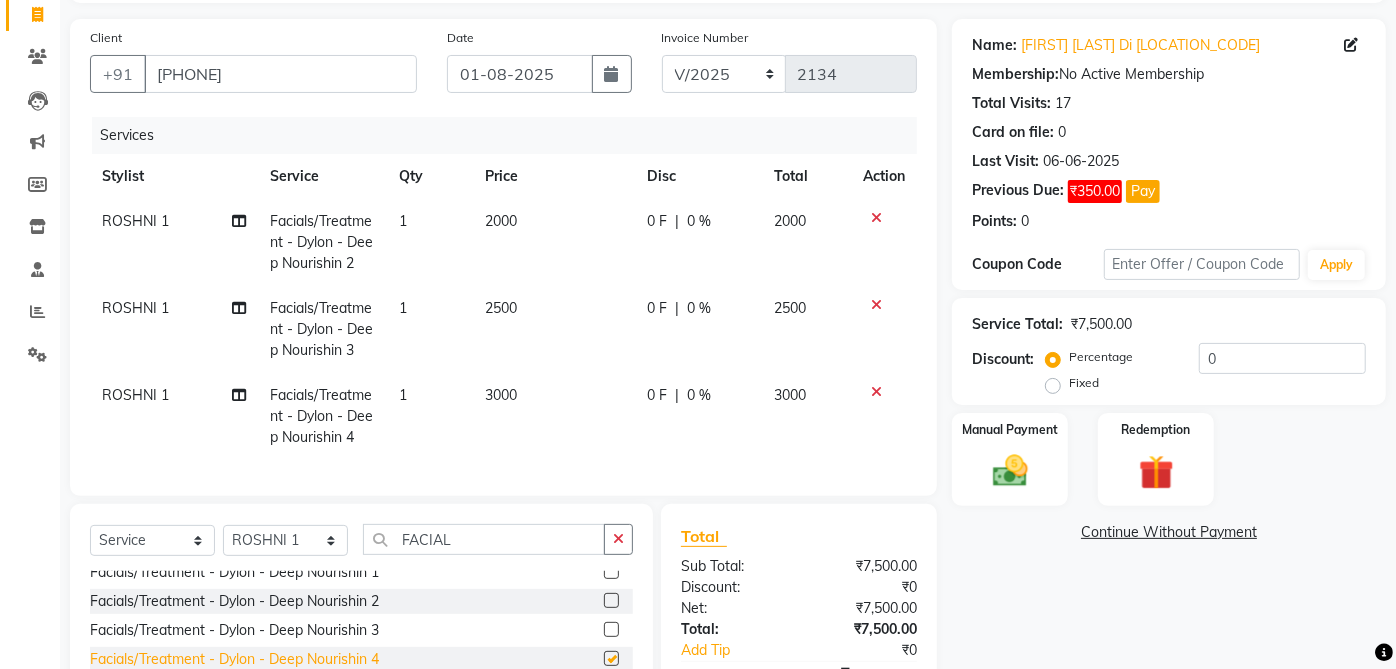 checkbox on "false" 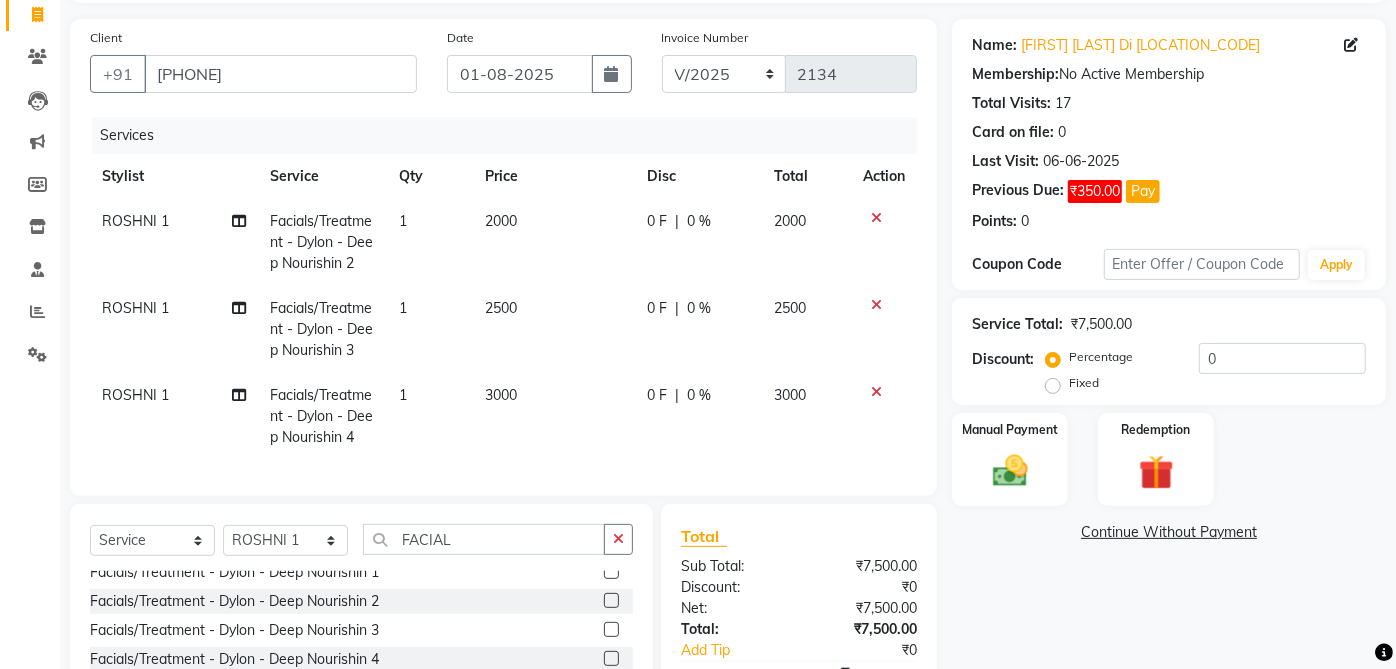 click 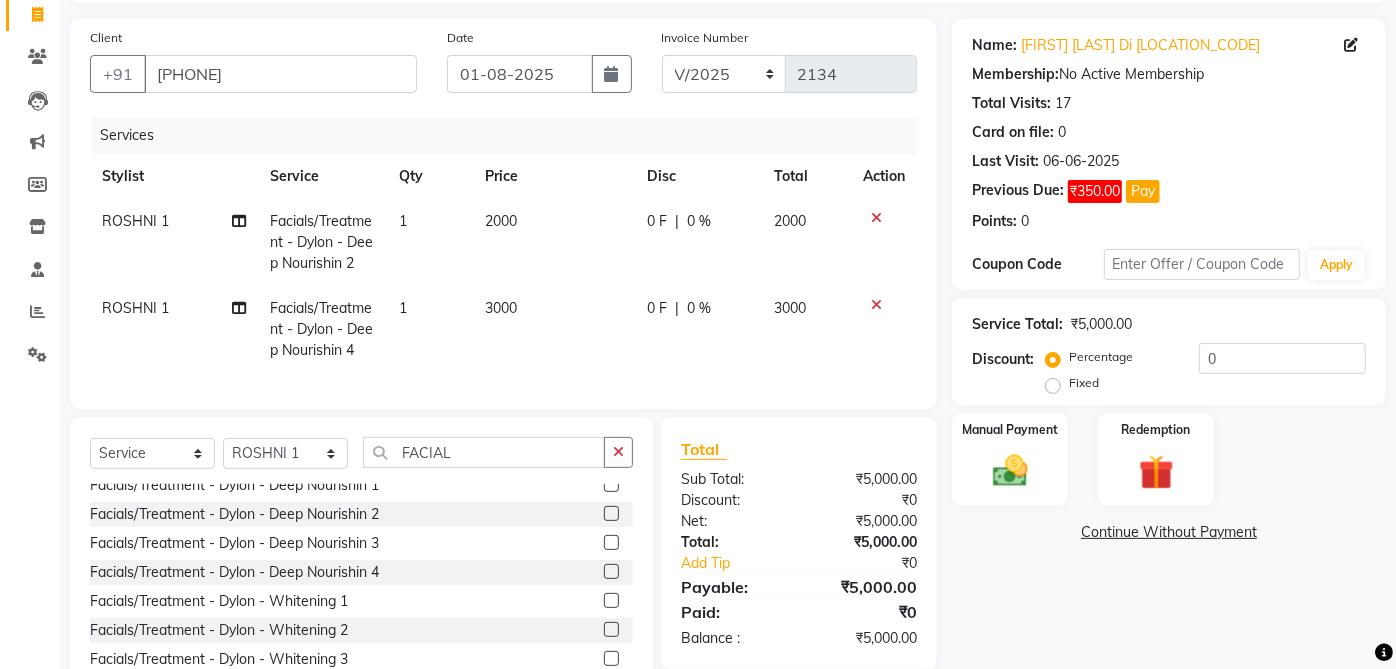click 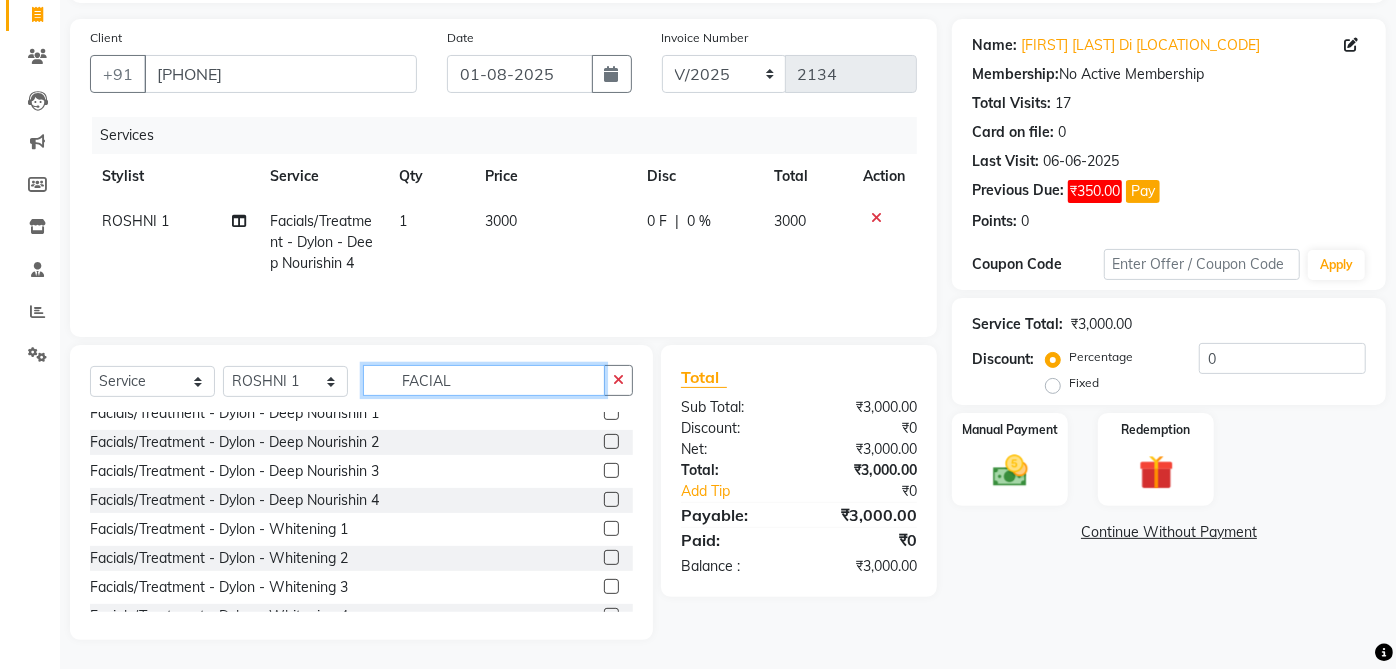 click on "FACIAL" 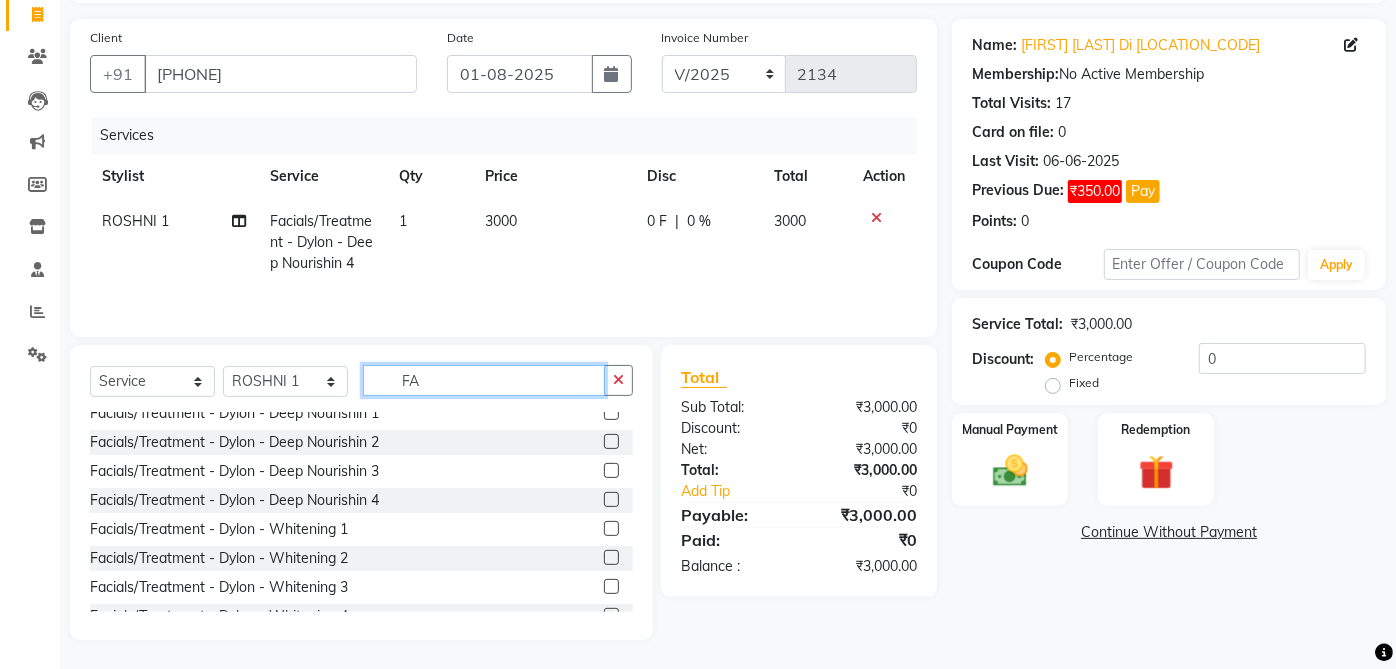 type on "F" 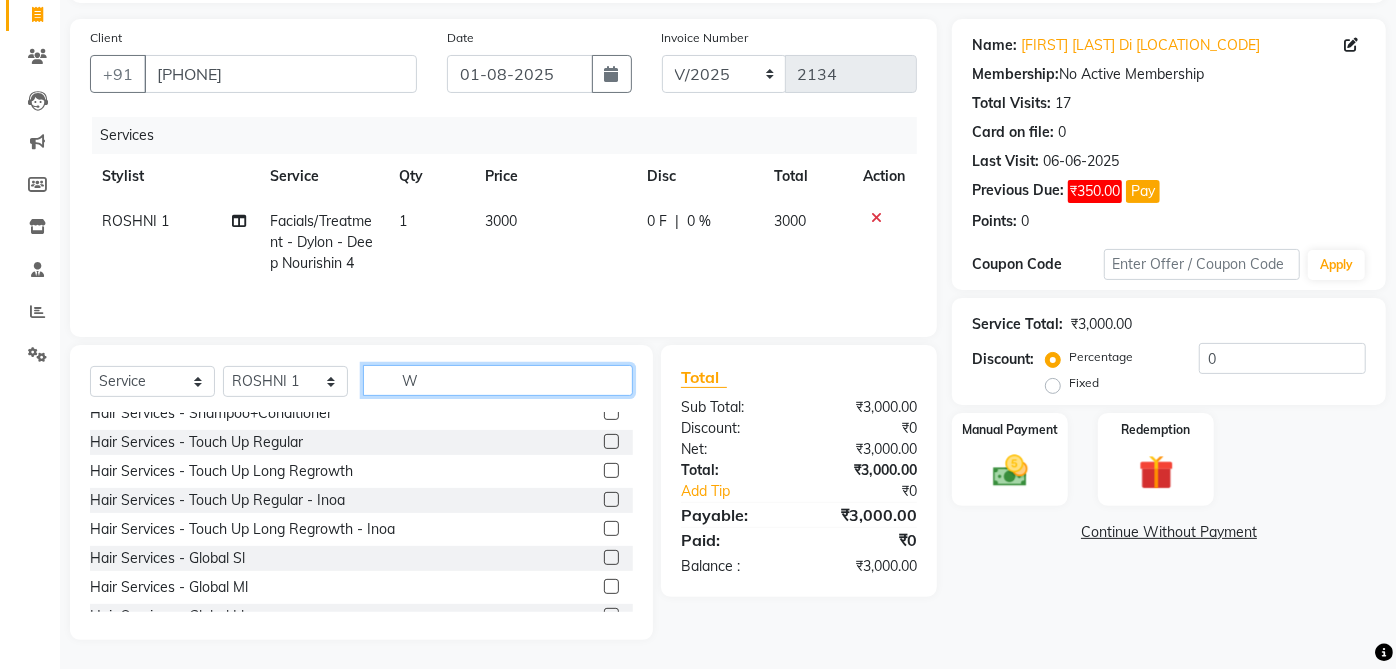 scroll, scrollTop: 0, scrollLeft: 0, axis: both 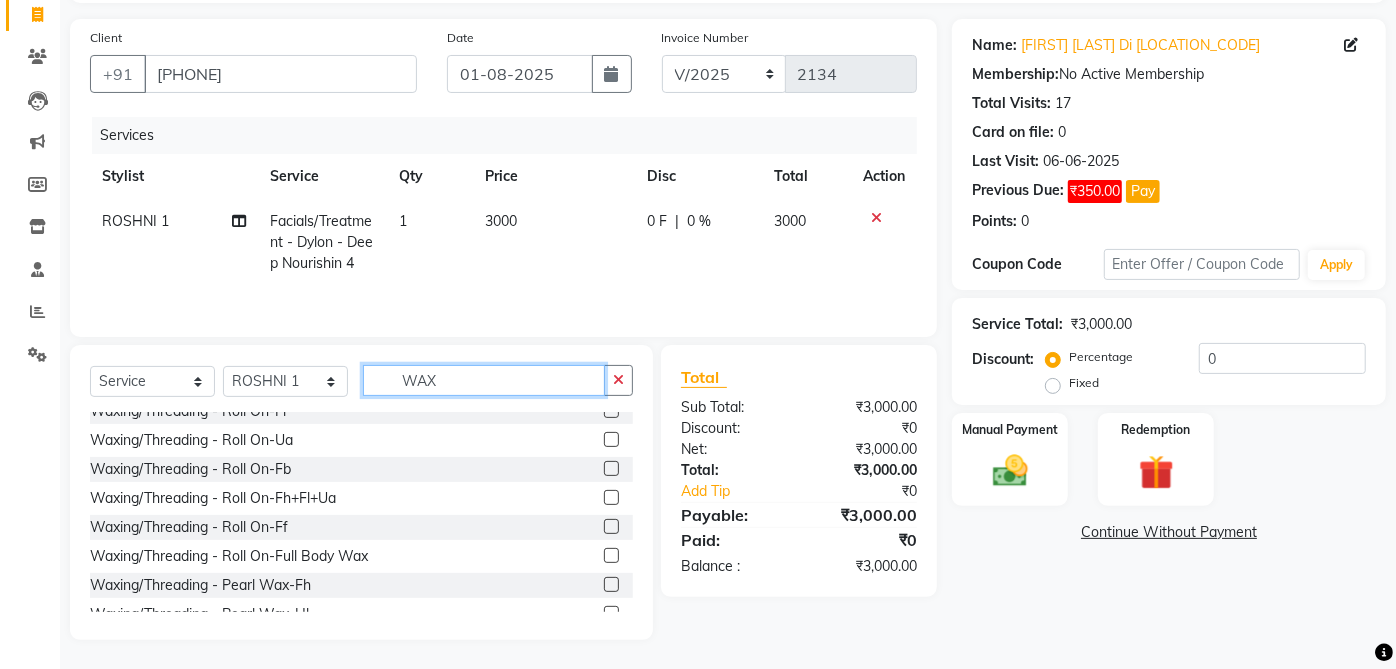 type on "WAX" 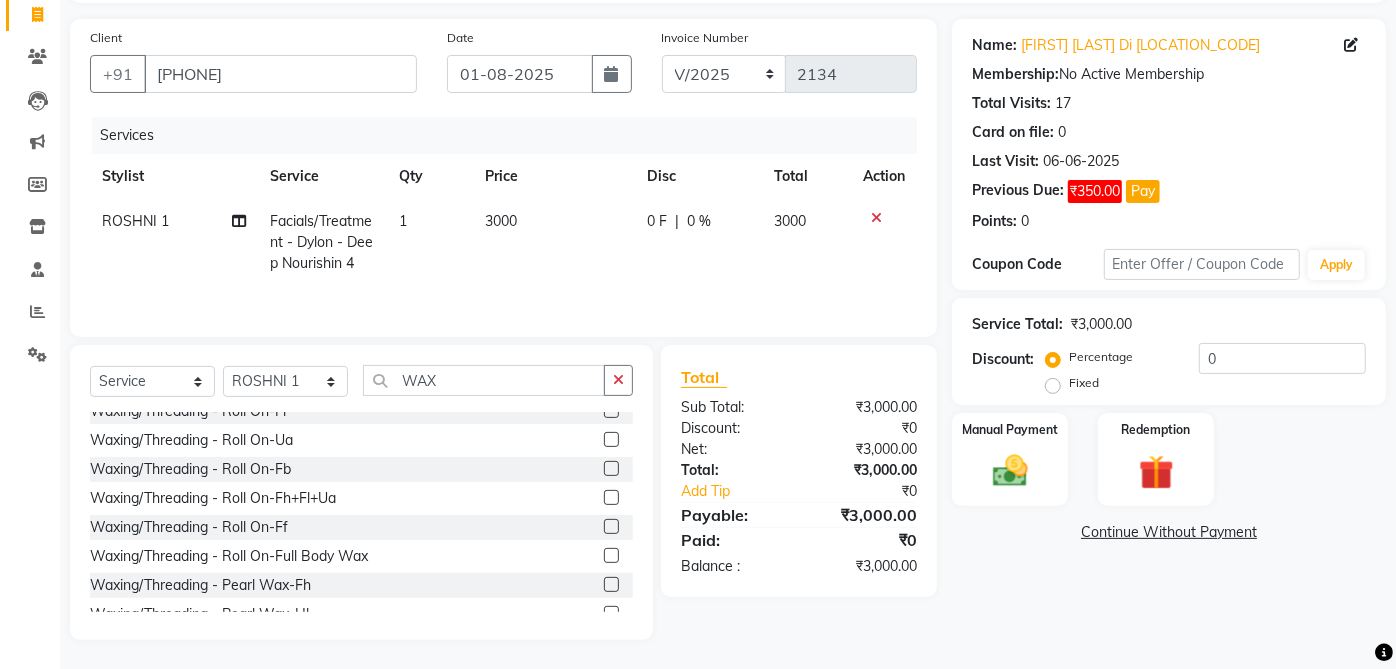 click on "Client +91 [PHONE] Date [DATE] Invoice Number V/2025 V/2025-26 2134 Services Stylist Service Qty Price Disc Total Action [LAST] 1 Facials/Treatment - Dylon - Deep Nourishin 4 1 3000 0 F | 0 % 3000" 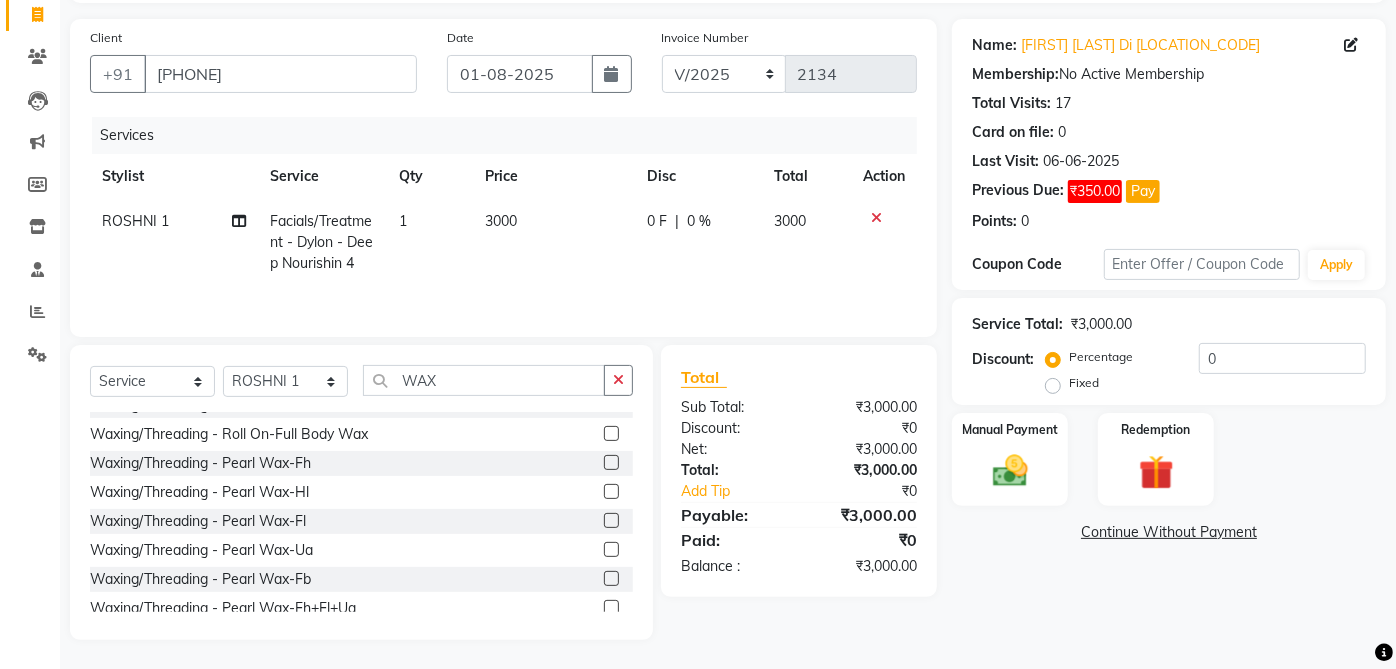 scroll, scrollTop: 751, scrollLeft: 0, axis: vertical 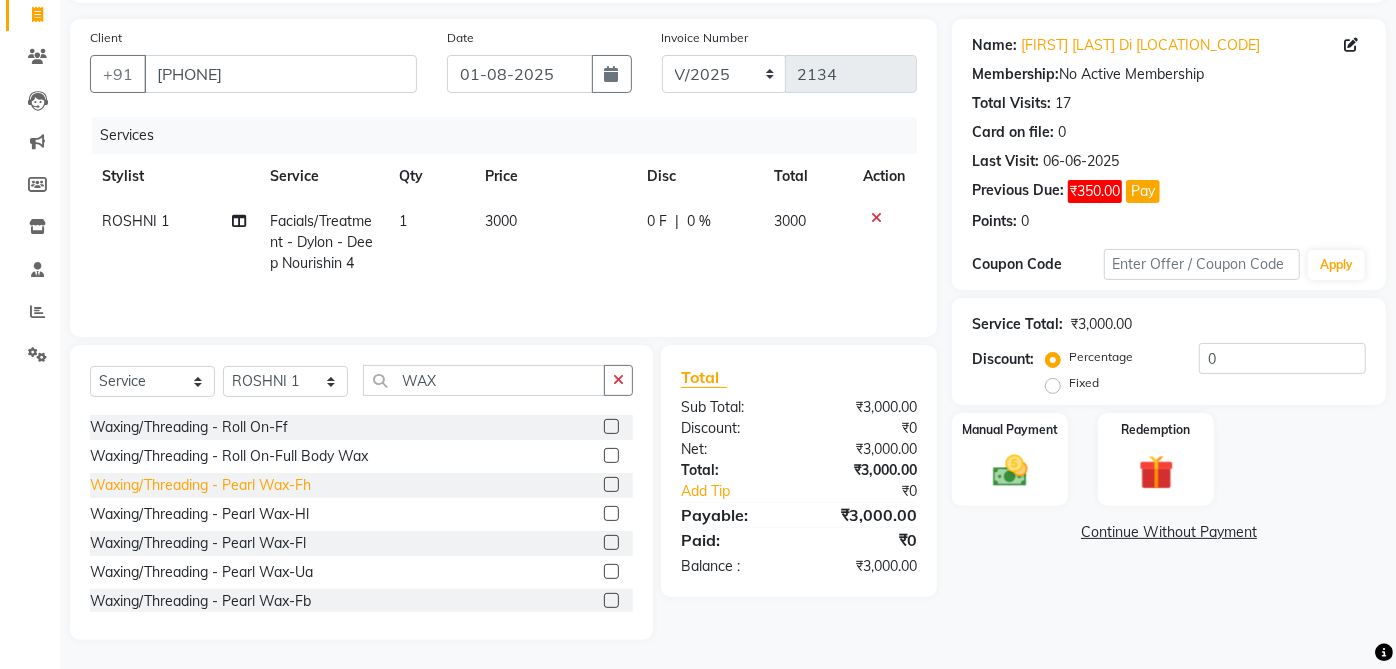click on "Waxing/Threading - Pearl Wax-Fh" 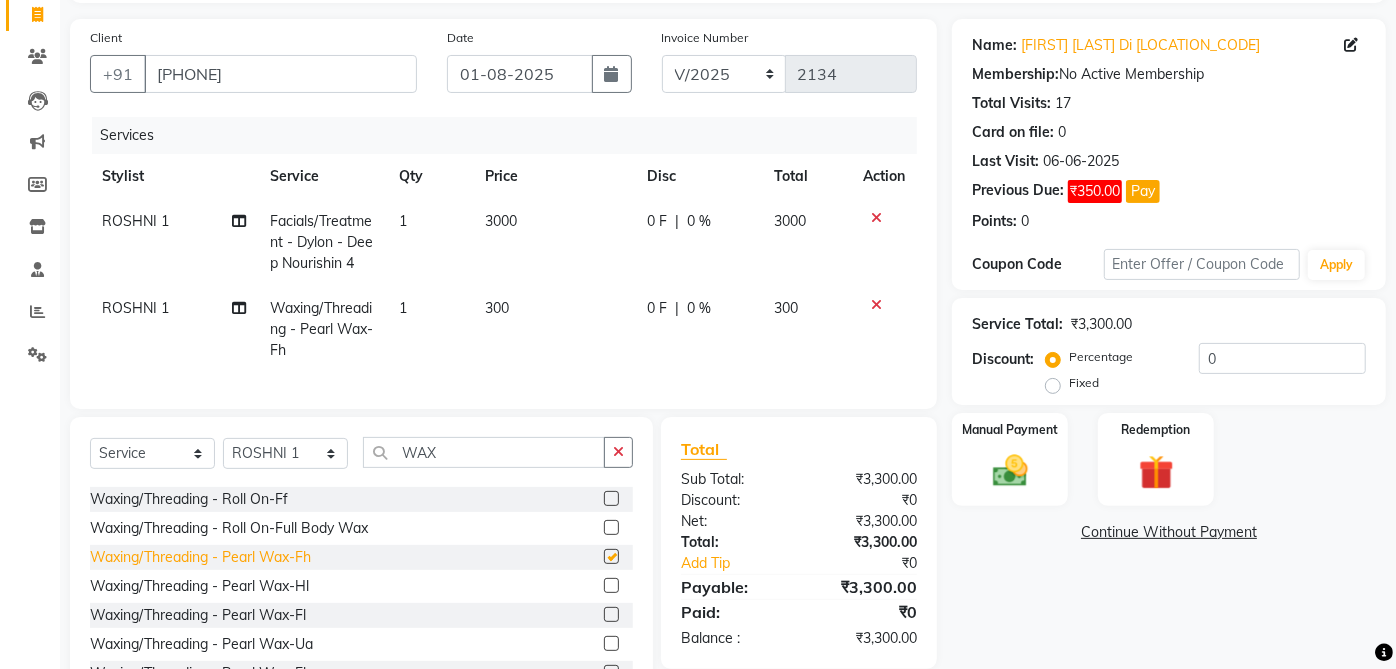 checkbox on "false" 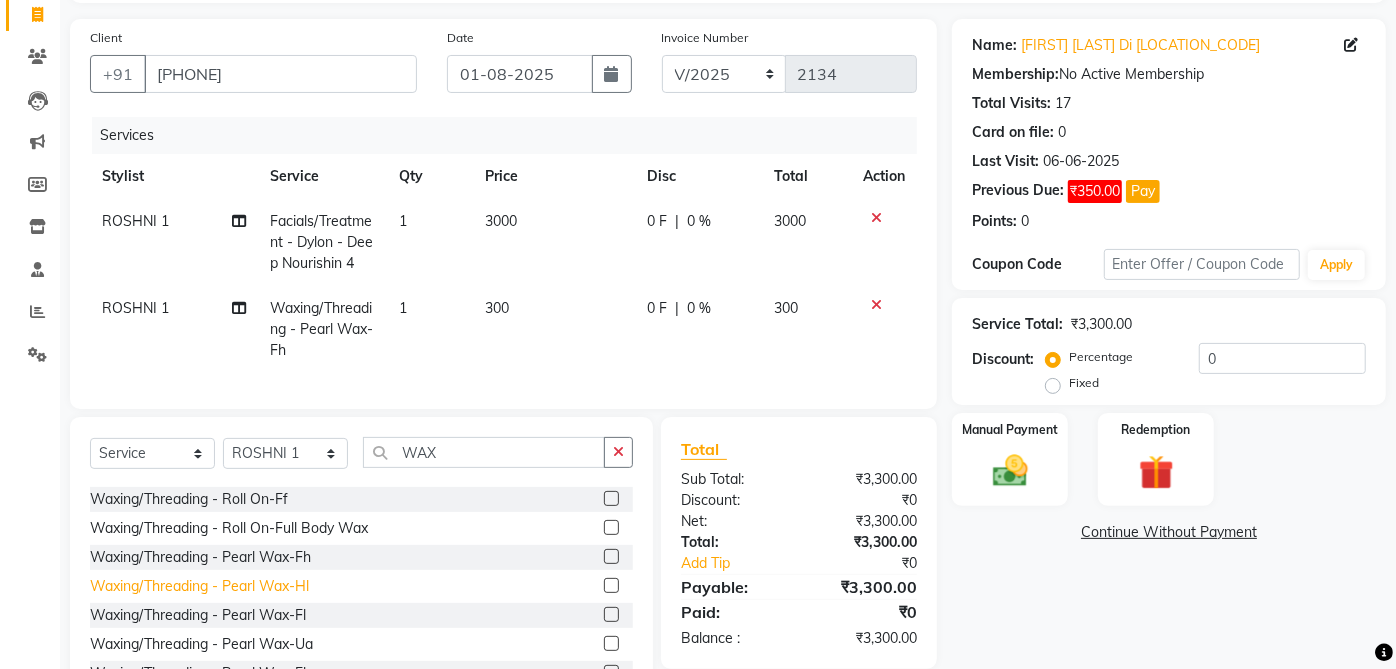 click on "Waxing/Threading - Pearl Wax-Hl" 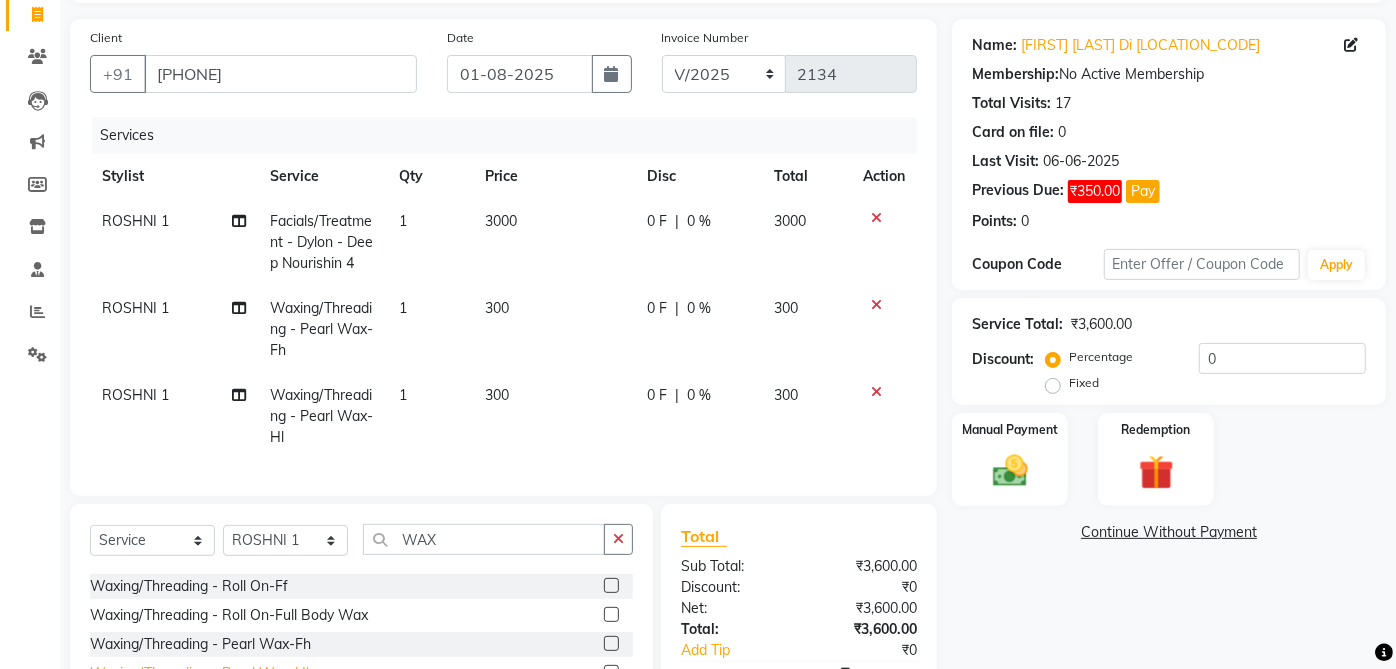 checkbox on "false" 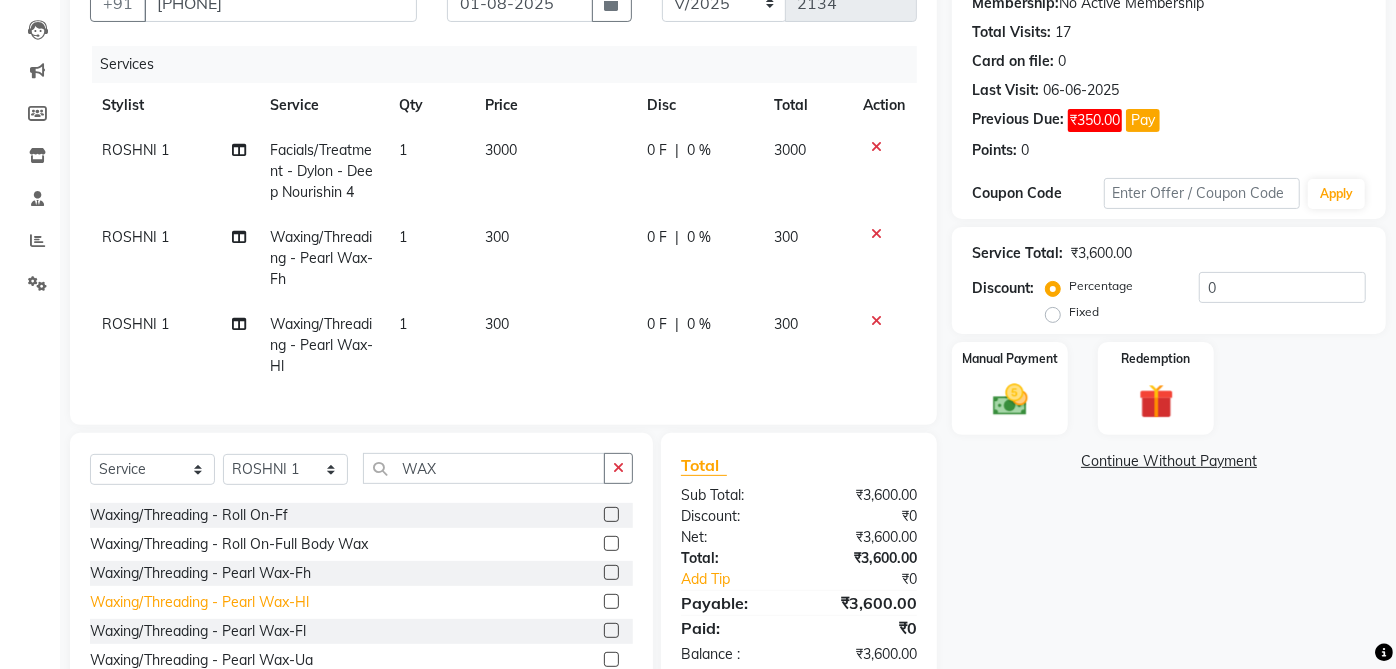 scroll, scrollTop: 202, scrollLeft: 0, axis: vertical 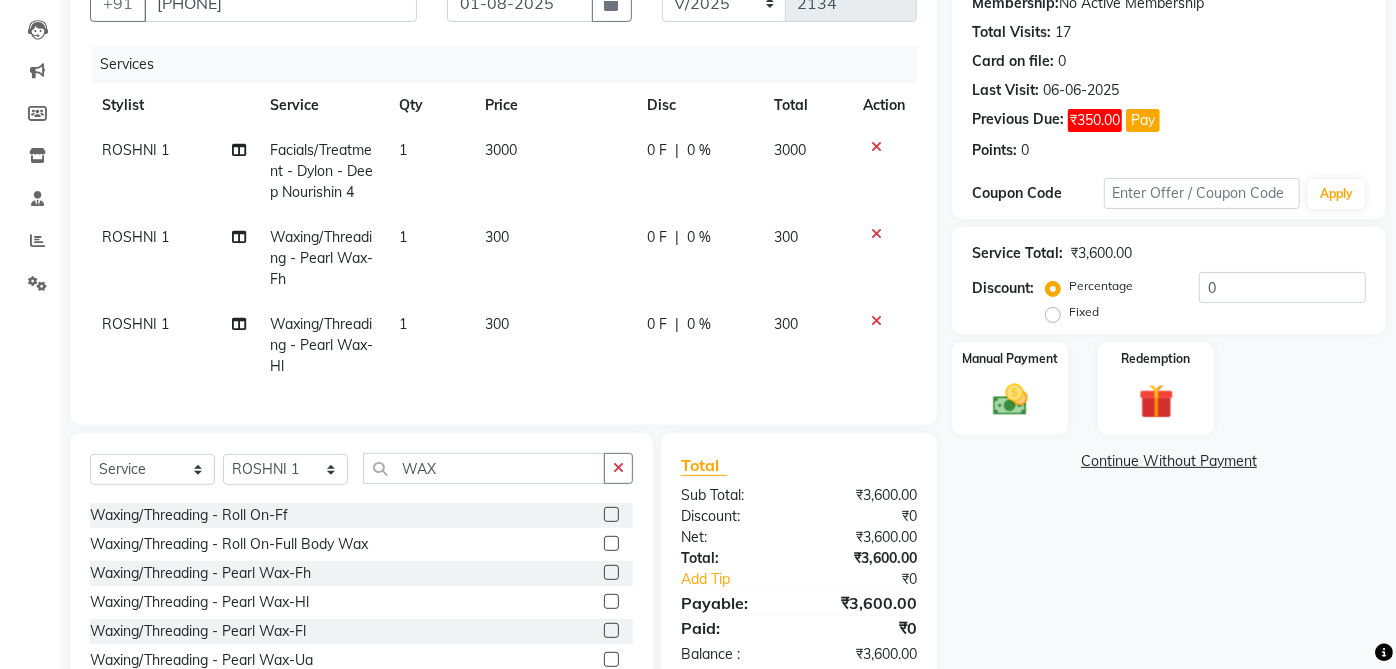 click 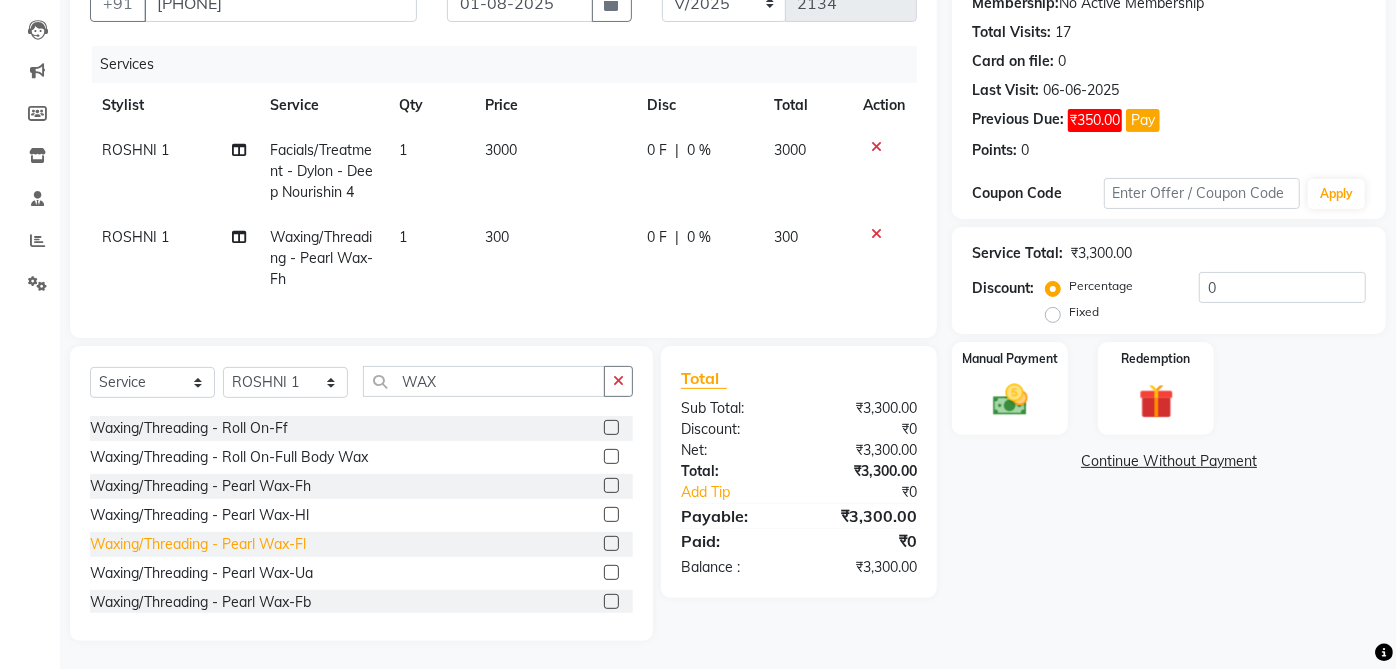 click on "Waxing/Threading - Pearl Wax-Fl" 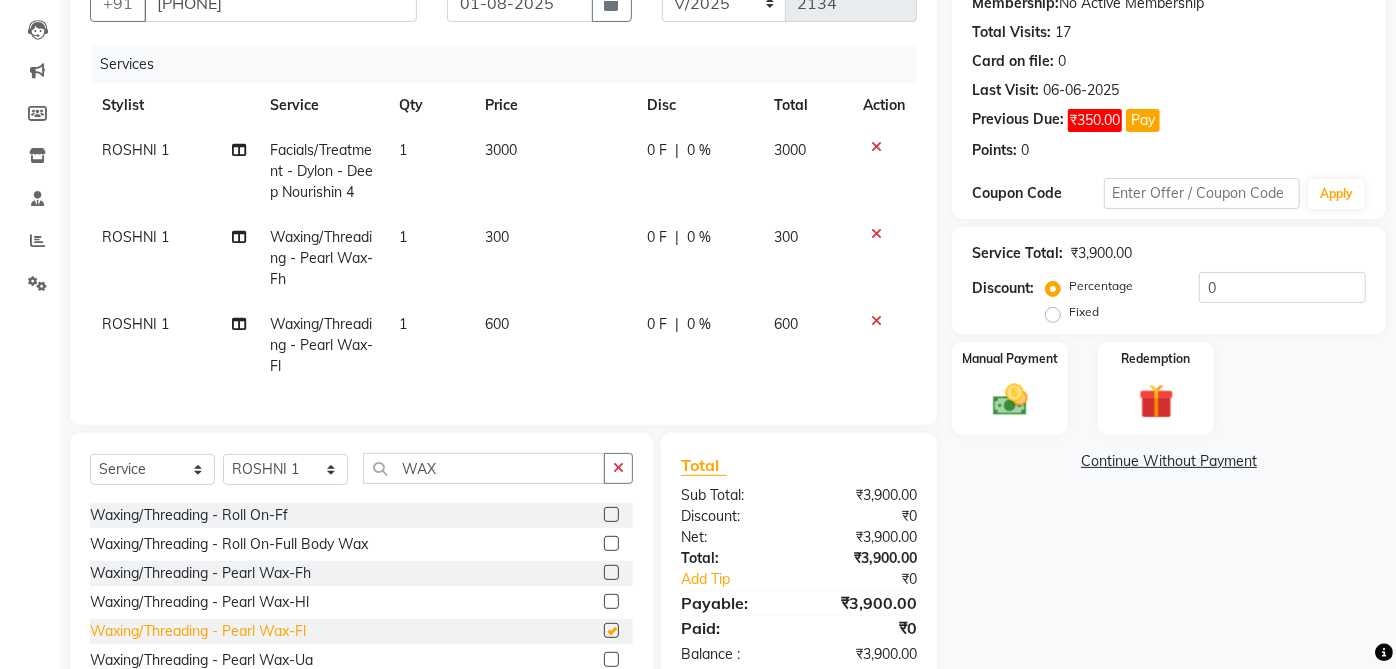 checkbox on "false" 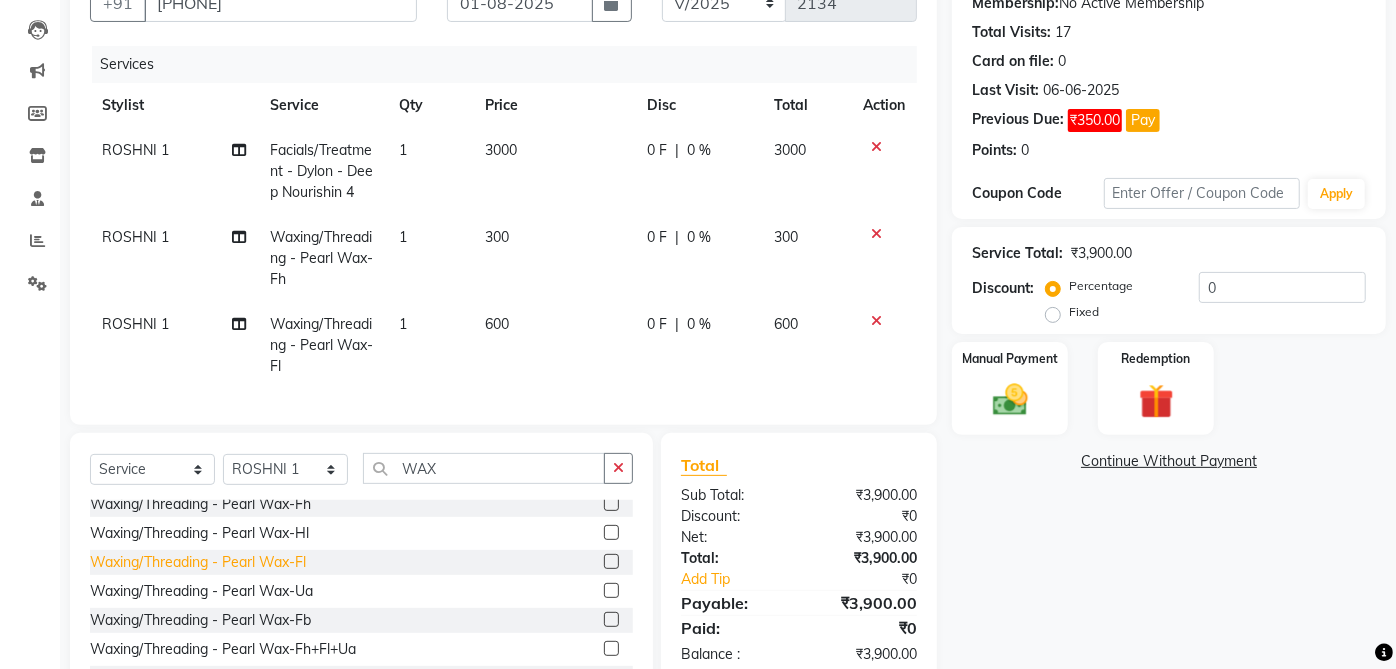 scroll, scrollTop: 827, scrollLeft: 0, axis: vertical 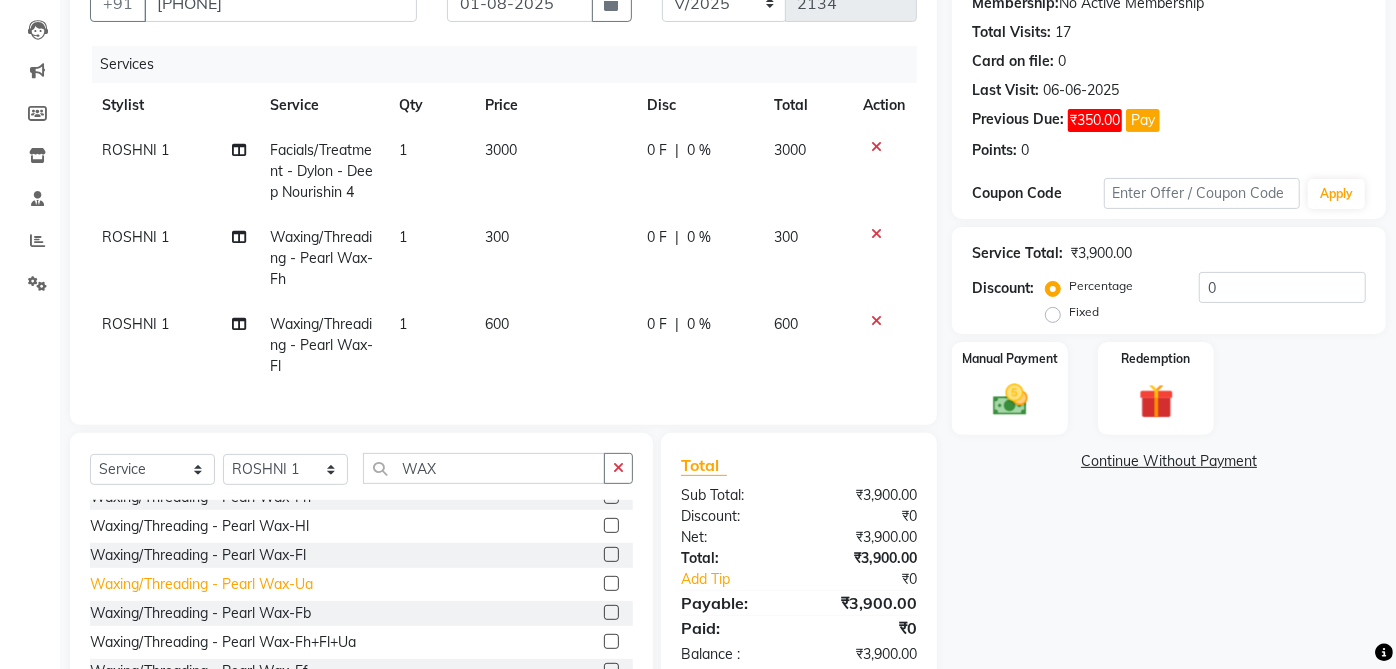 click on "Waxing/Threading - Pearl Wax-Ua" 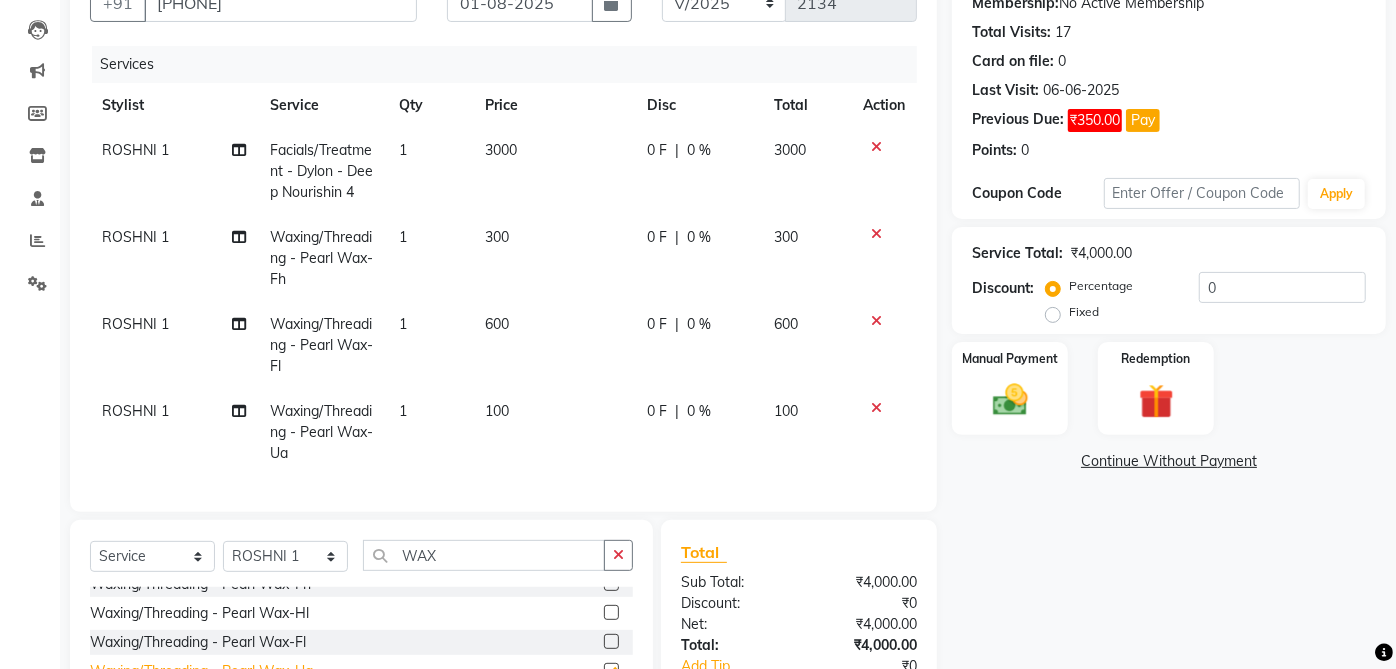 checkbox on "false" 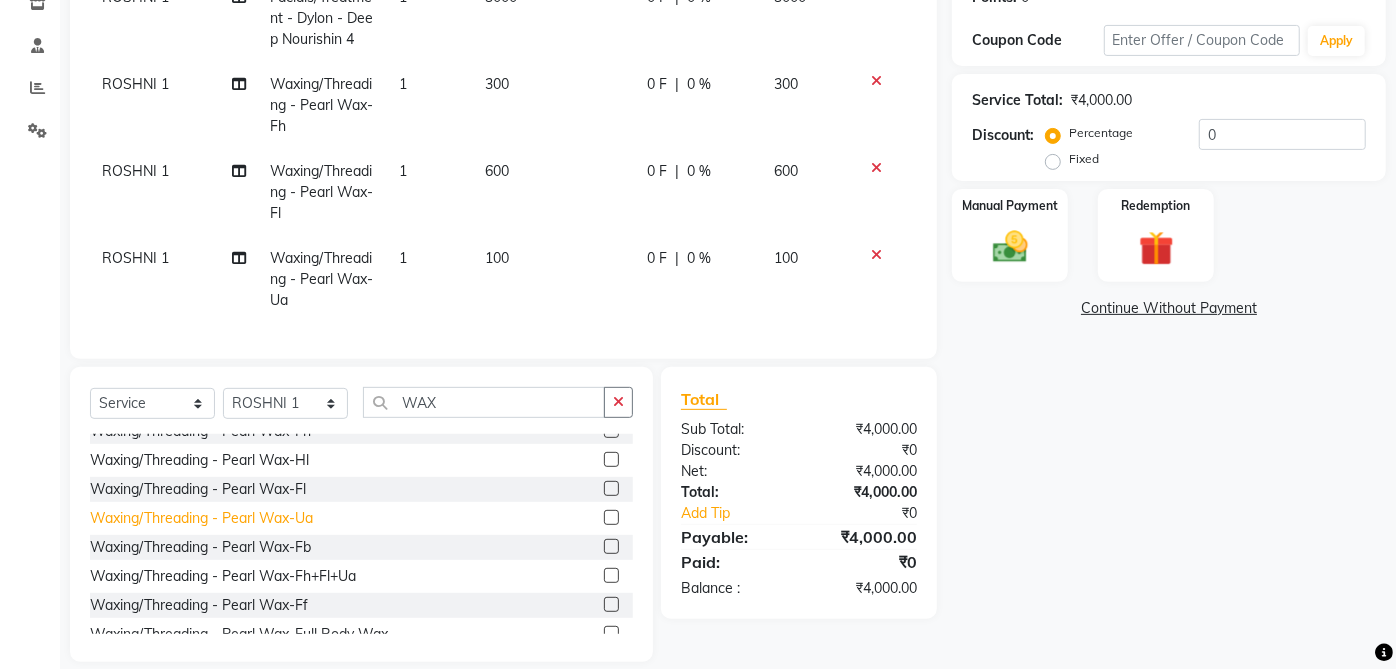 scroll, scrollTop: 394, scrollLeft: 0, axis: vertical 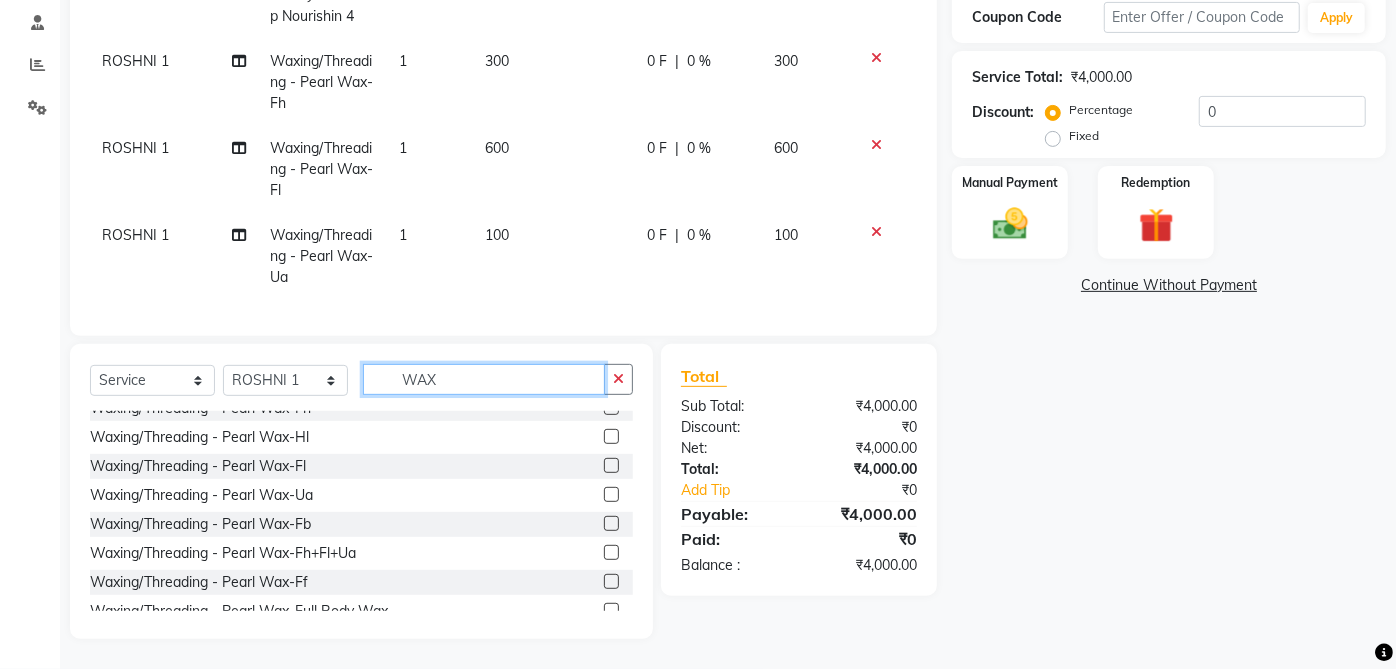 click on "WAX" 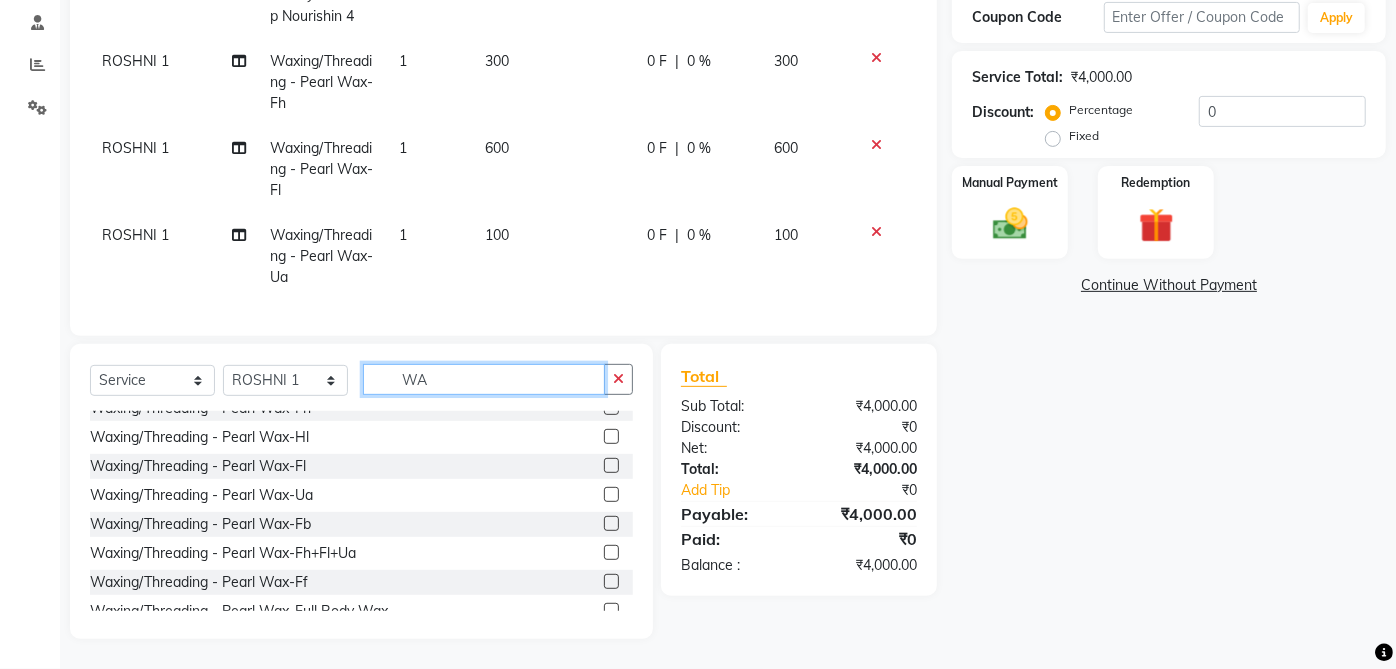 type on "W" 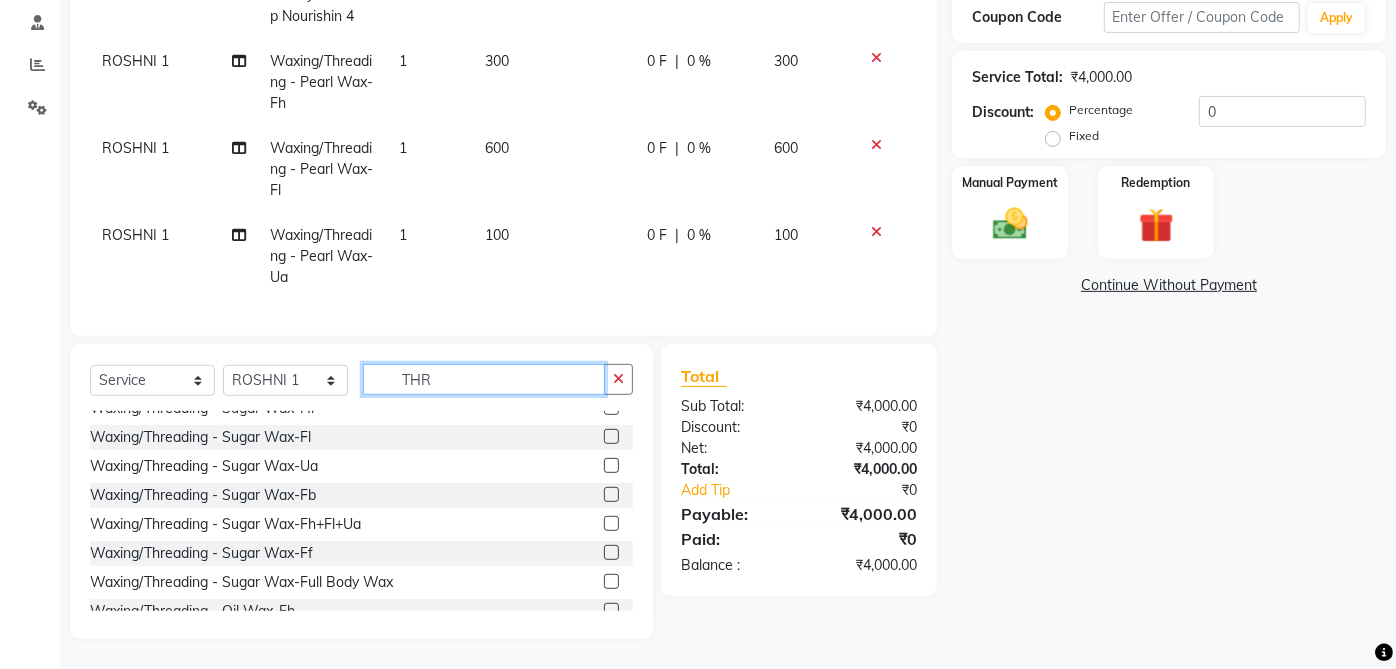 scroll, scrollTop: 0, scrollLeft: 0, axis: both 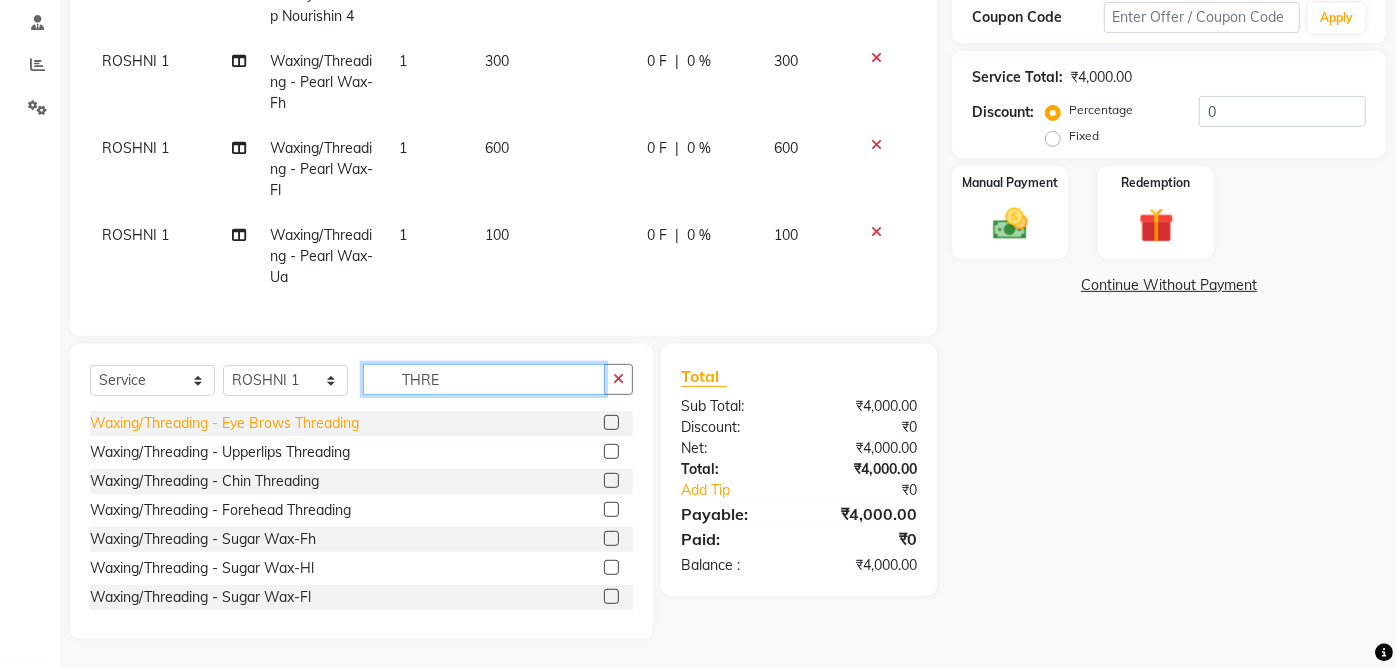 type on "THRE" 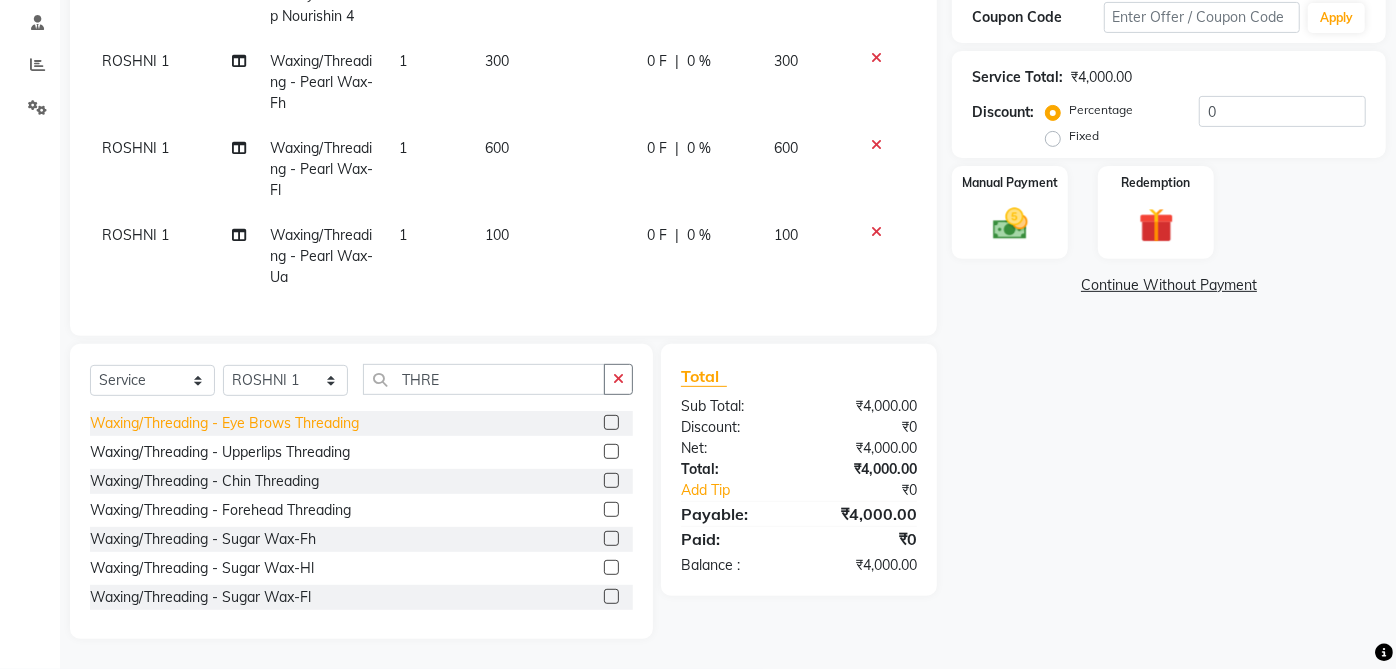 click on "Waxing/Threading - Eye Brows Threading" 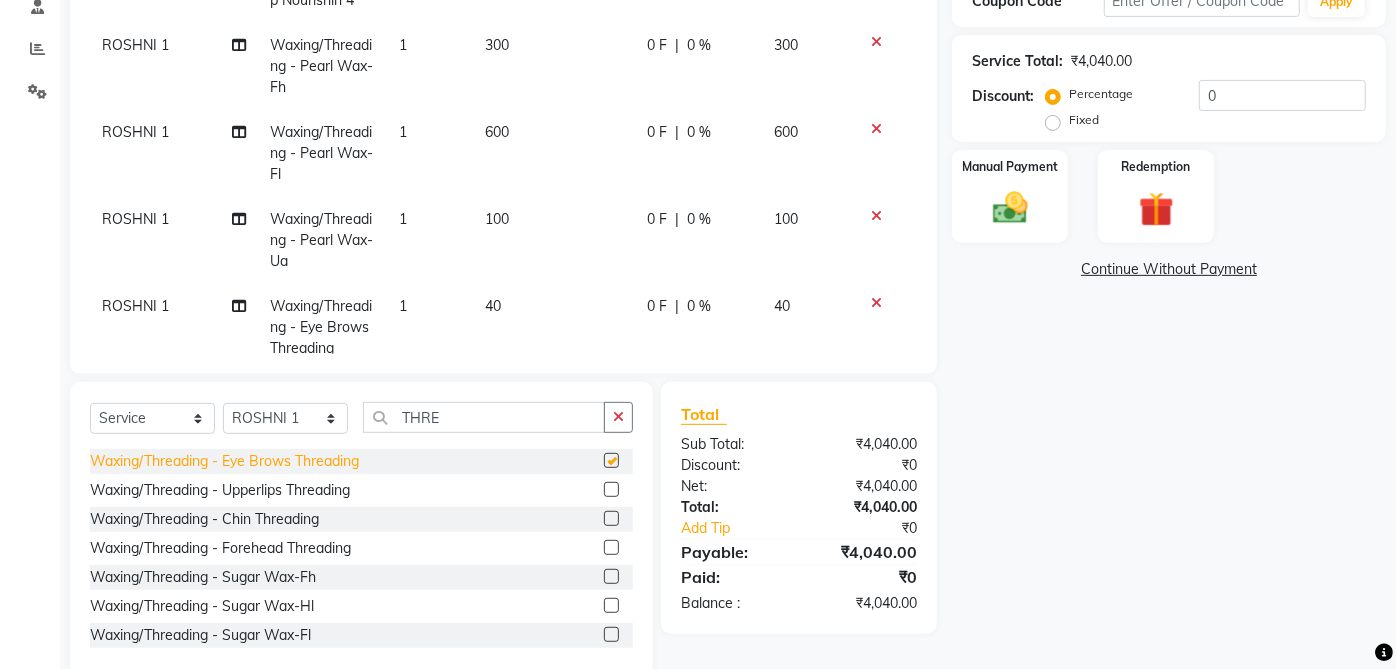 checkbox on "false" 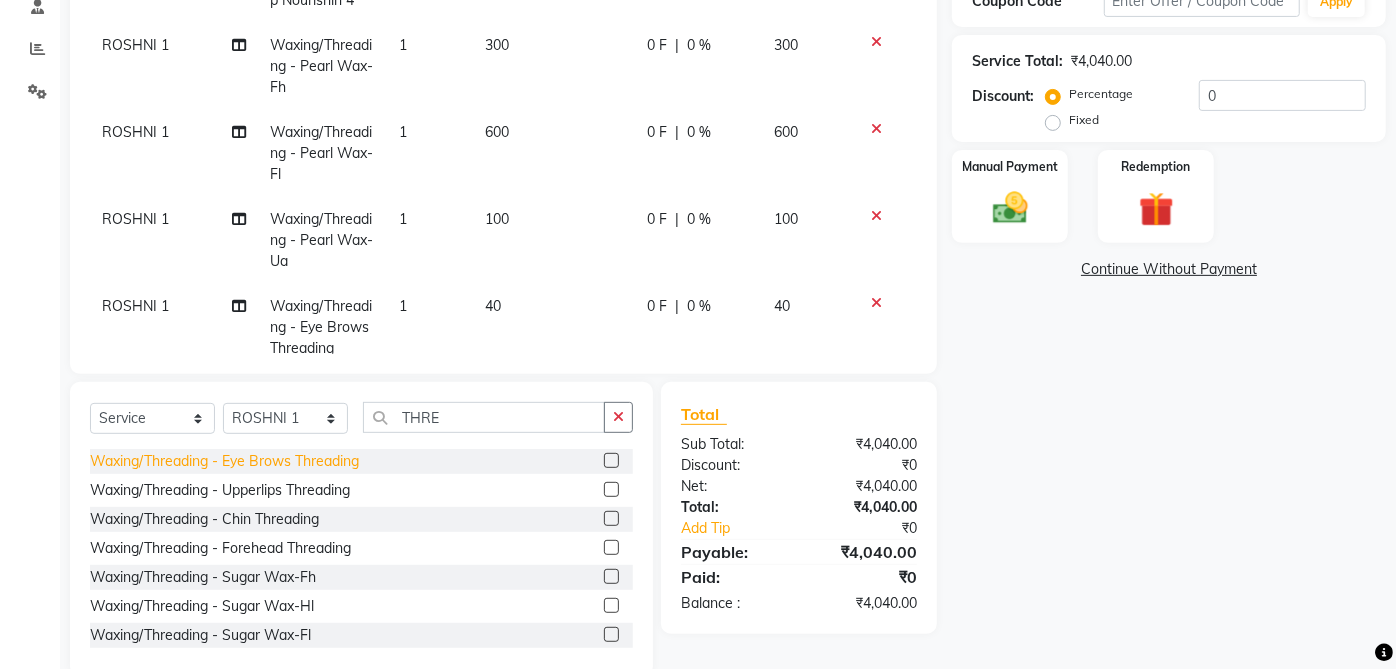 scroll, scrollTop: 50, scrollLeft: 0, axis: vertical 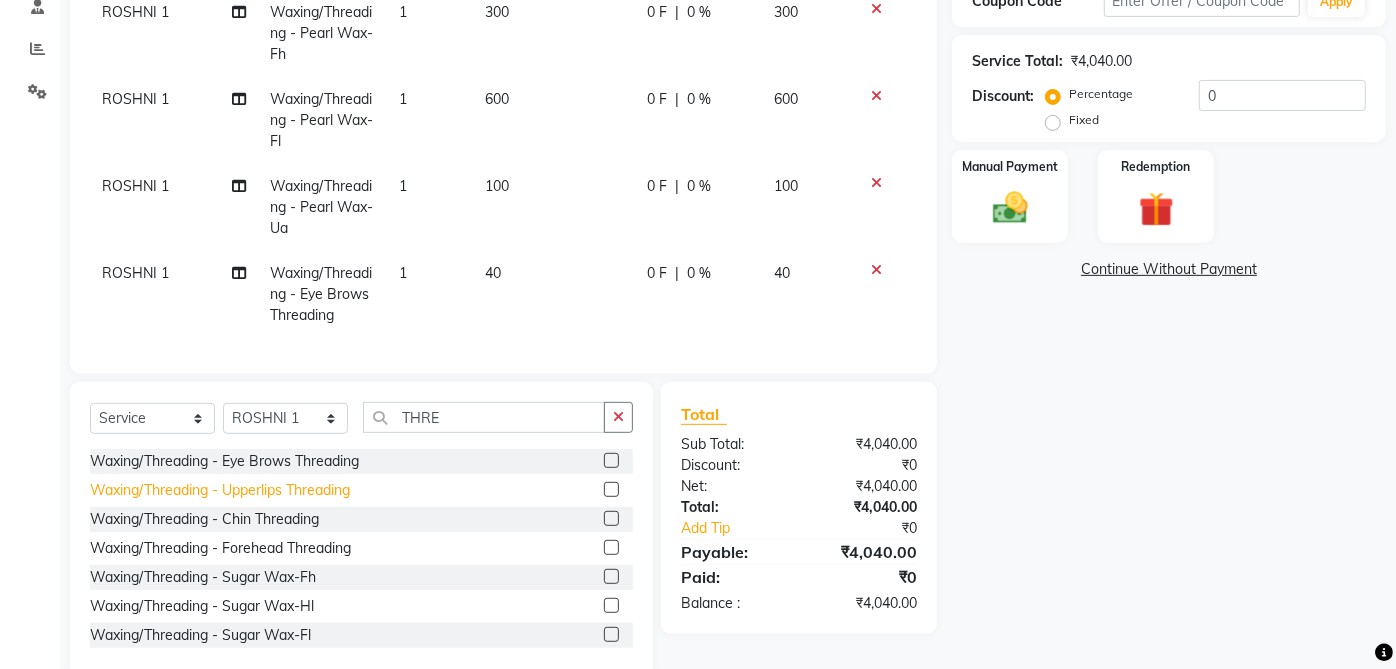 click on "Waxing/Threading - Upperlips Threading" 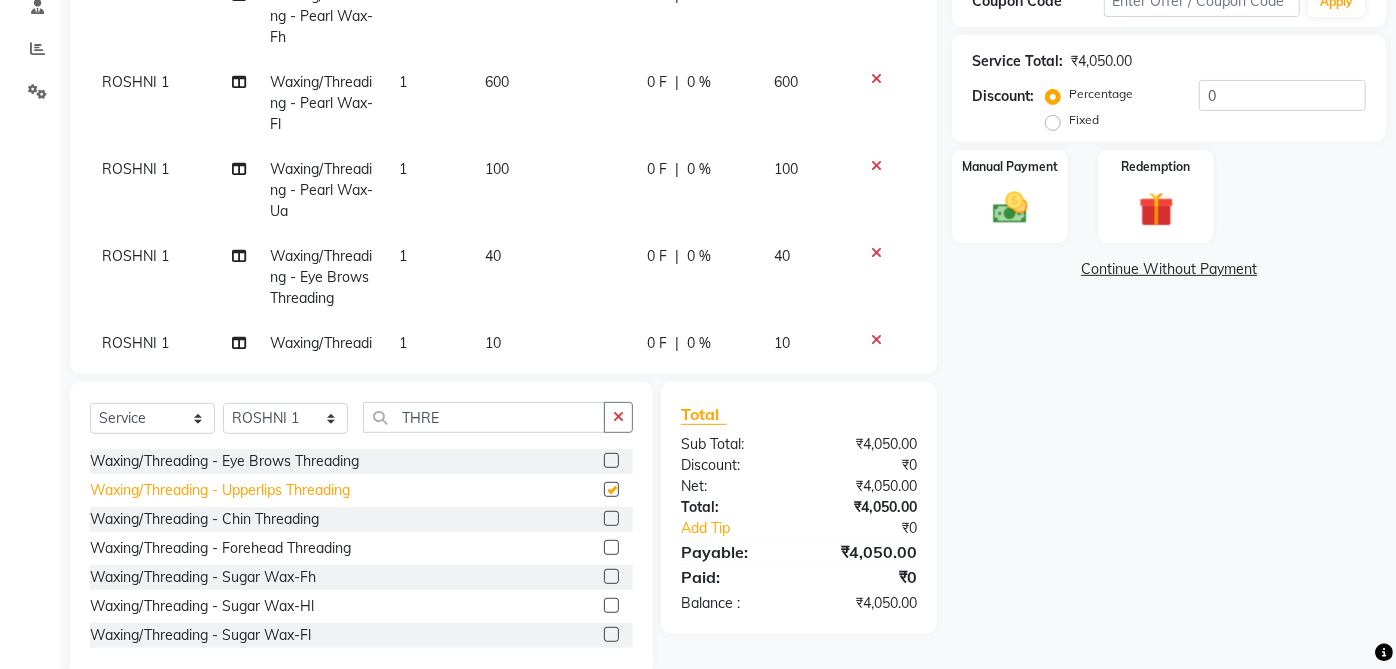 checkbox on "false" 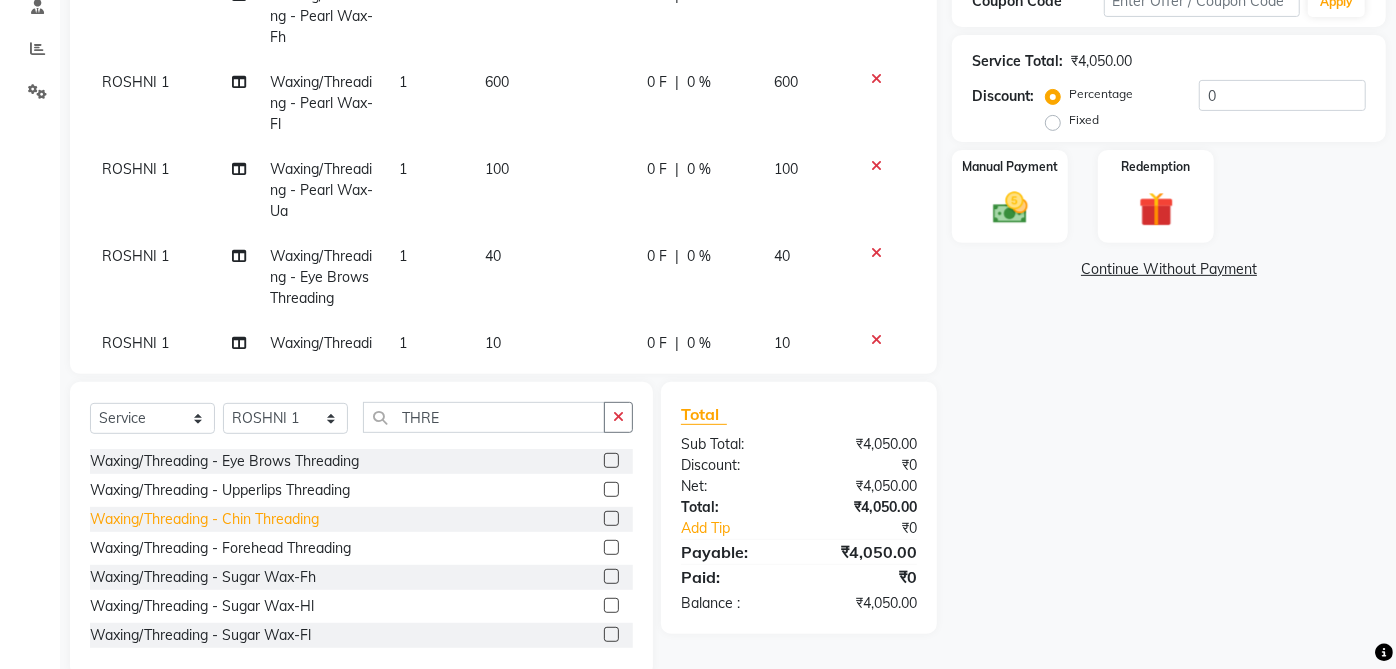 click on "Waxing/Threading - Chin Threading" 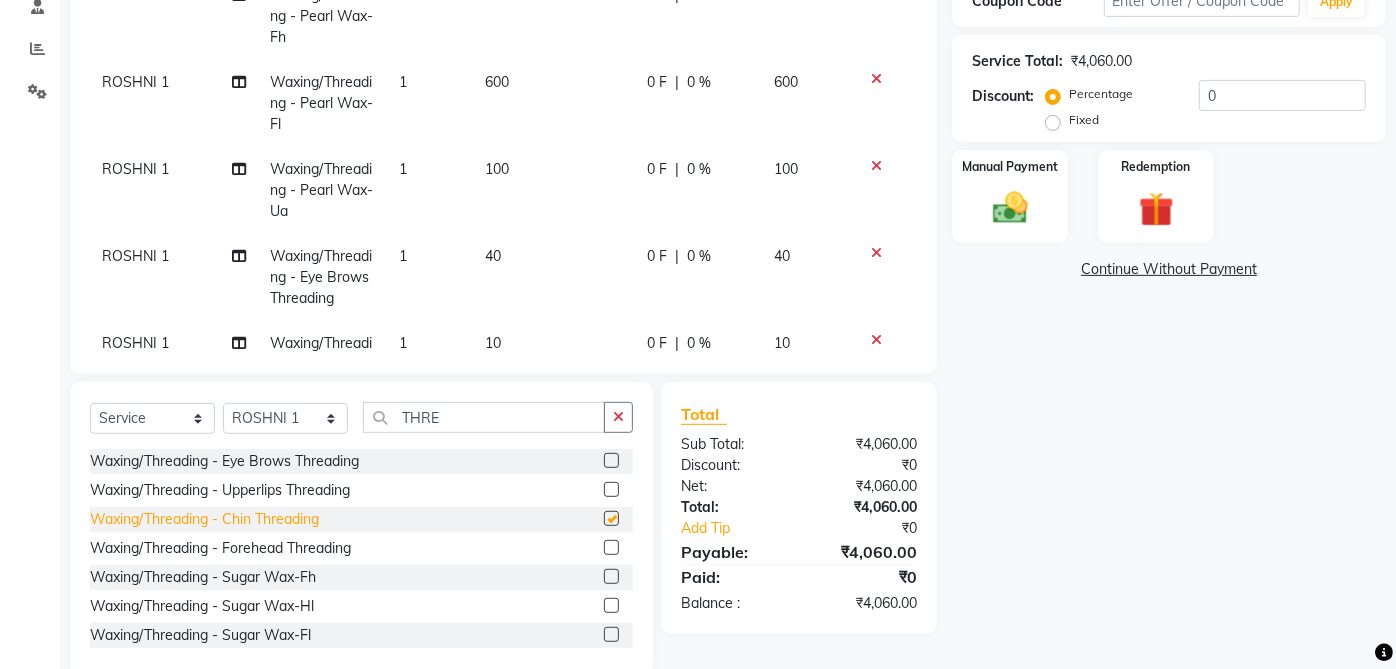 checkbox on "false" 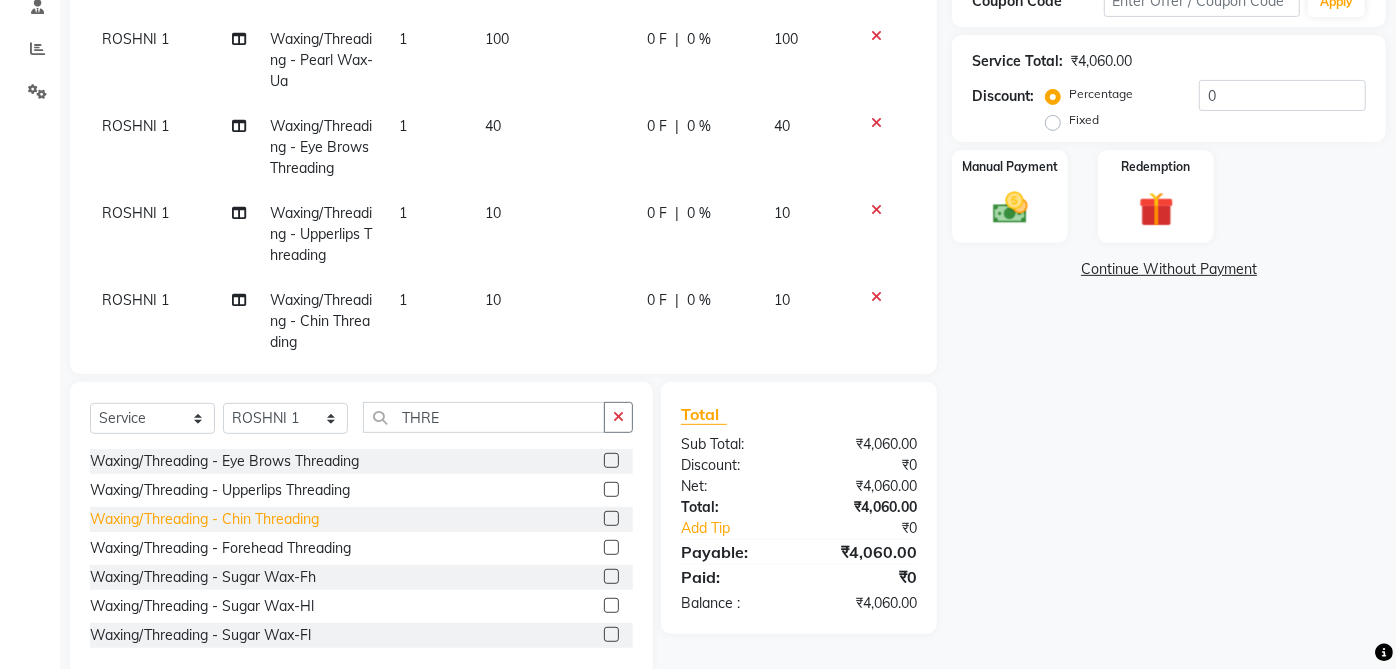 scroll, scrollTop: 223, scrollLeft: 0, axis: vertical 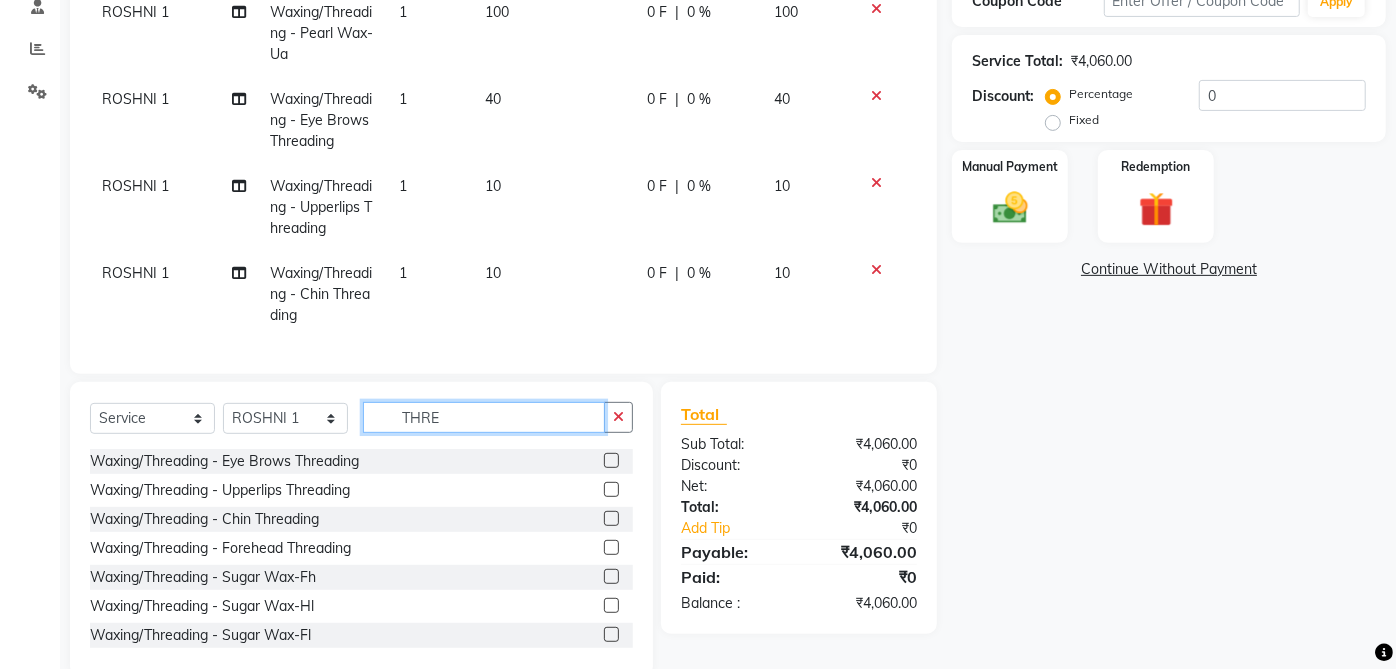 click on "THRE" 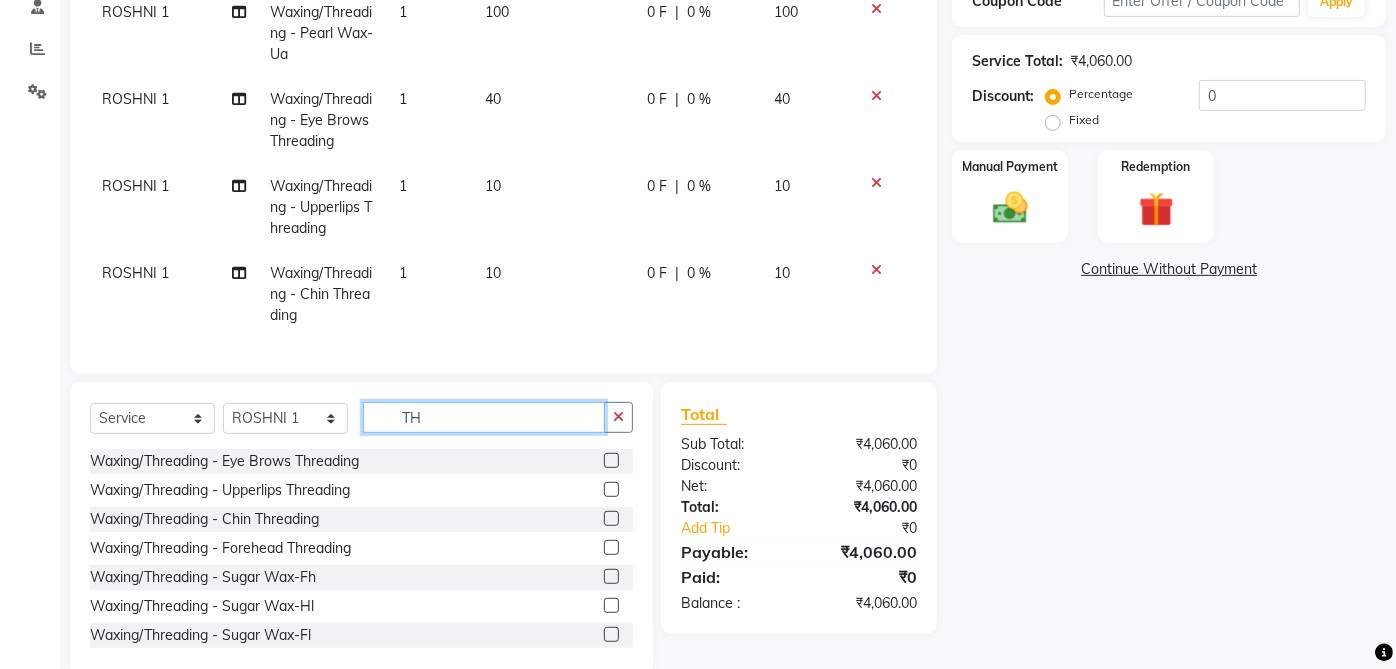 type on "T" 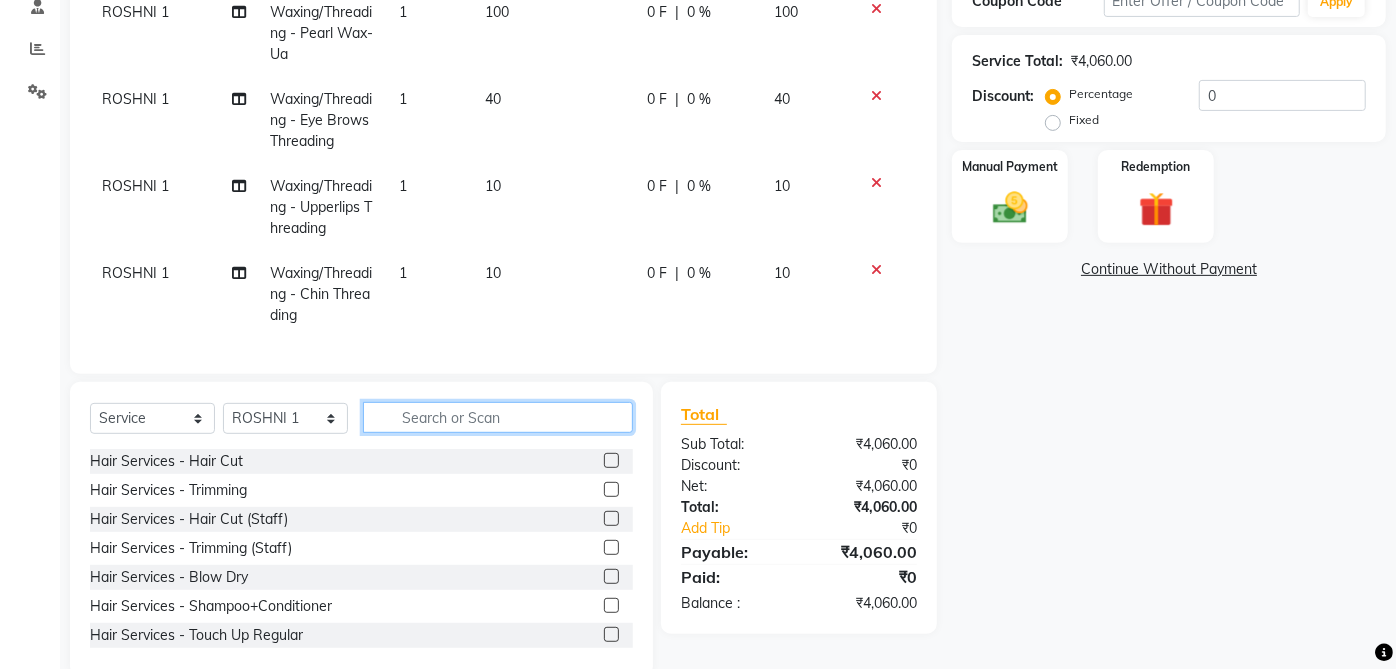 type 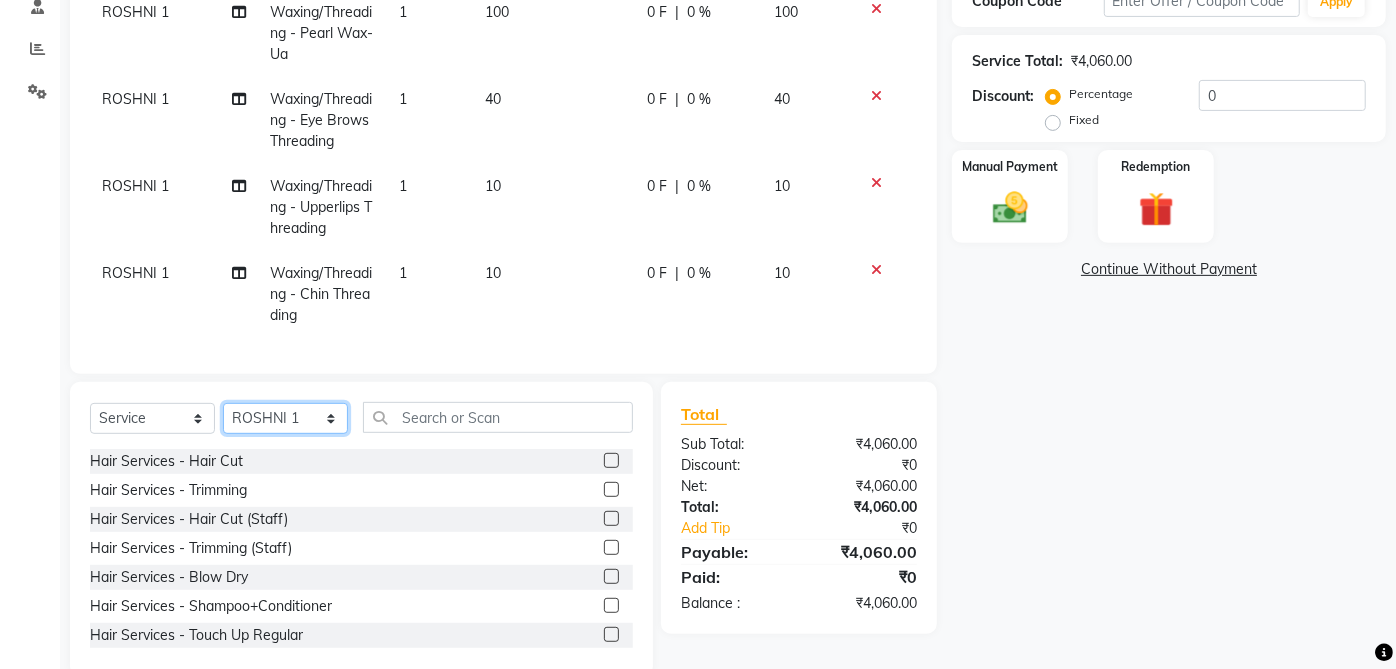 click on "Select Stylist [FIRST]  [FIRST] [FIRST] [LAST]	   [LAST]   [LAST] [LAST]   [LAST]   [LAST] [LAST]   [LAST] 1   [LAST] 2   [LAST]   [LAST]   [LAST] DI   [LAST]   [LAST]   [LAST]" 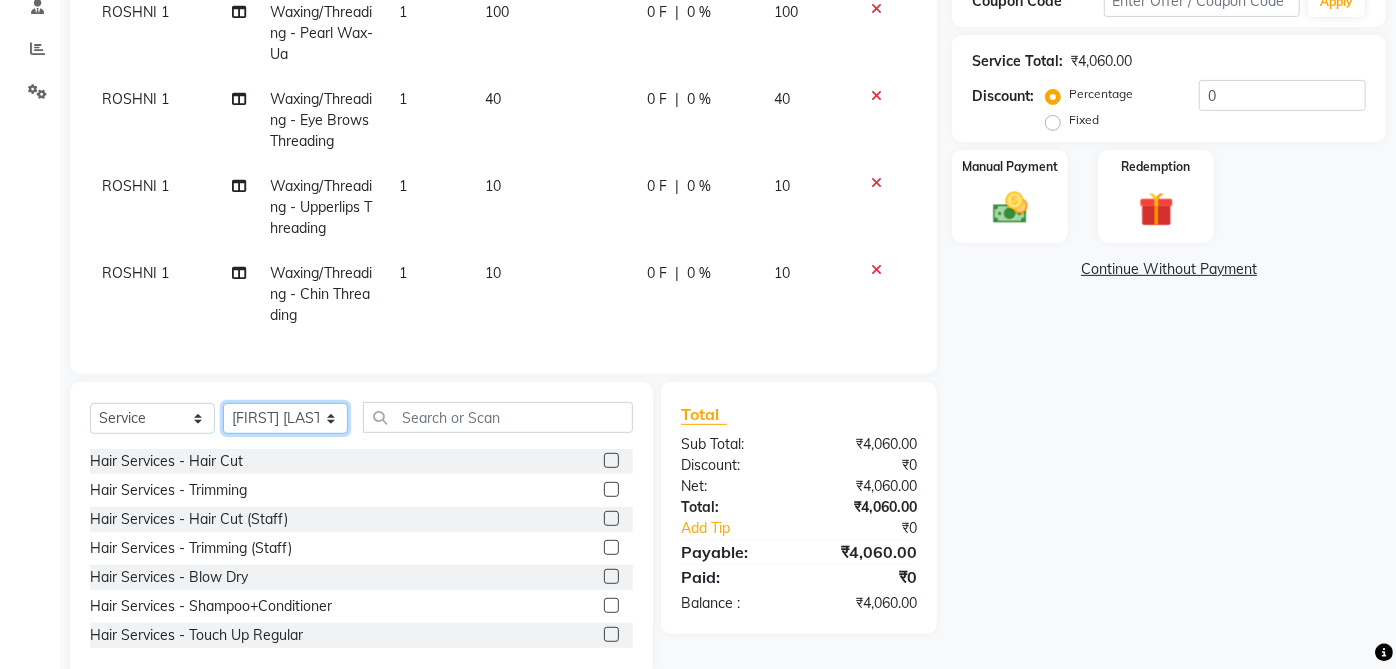 click on "Select Stylist [FIRST]  [FIRST] [FIRST] [LAST]	   [LAST]   [LAST] [LAST]   [LAST]   [LAST] [LAST]   [LAST] 1   [LAST] 2   [LAST]   [LAST]   [LAST] DI   [LAST]   [LAST]   [LAST]" 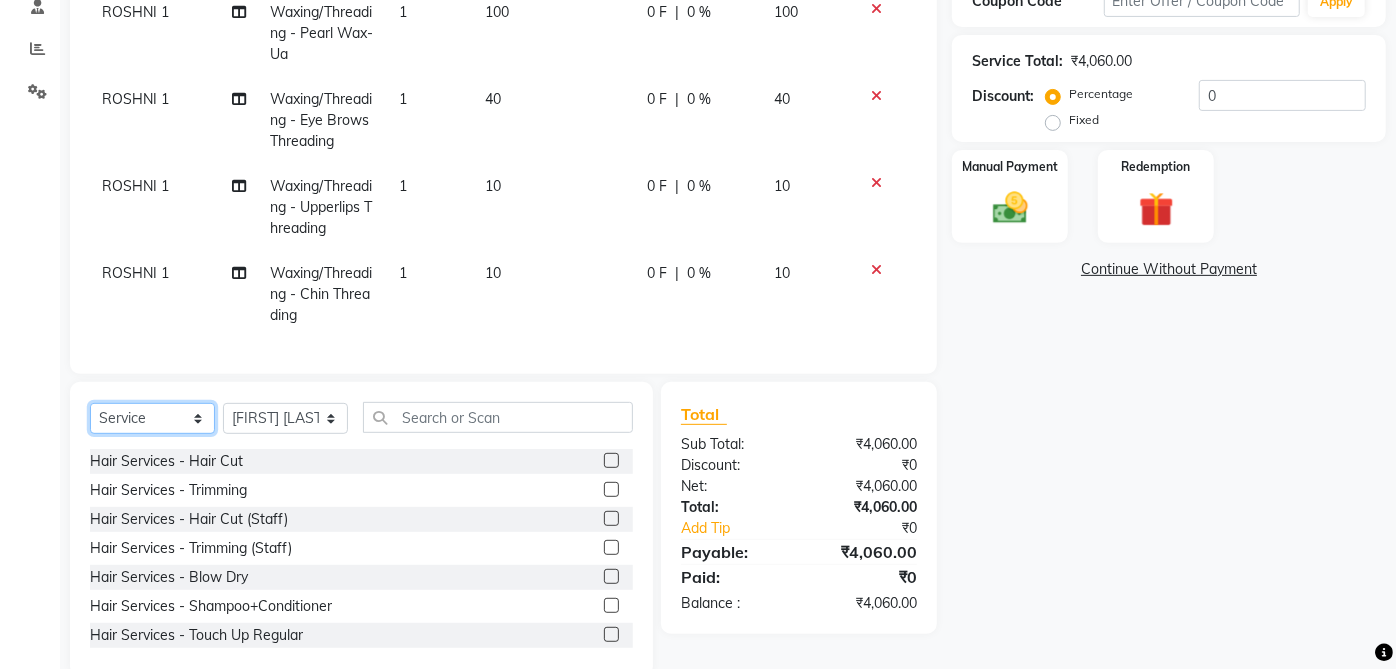 click on "Select  Service  Product  Membership  Package Voucher Prepaid Gift Card" 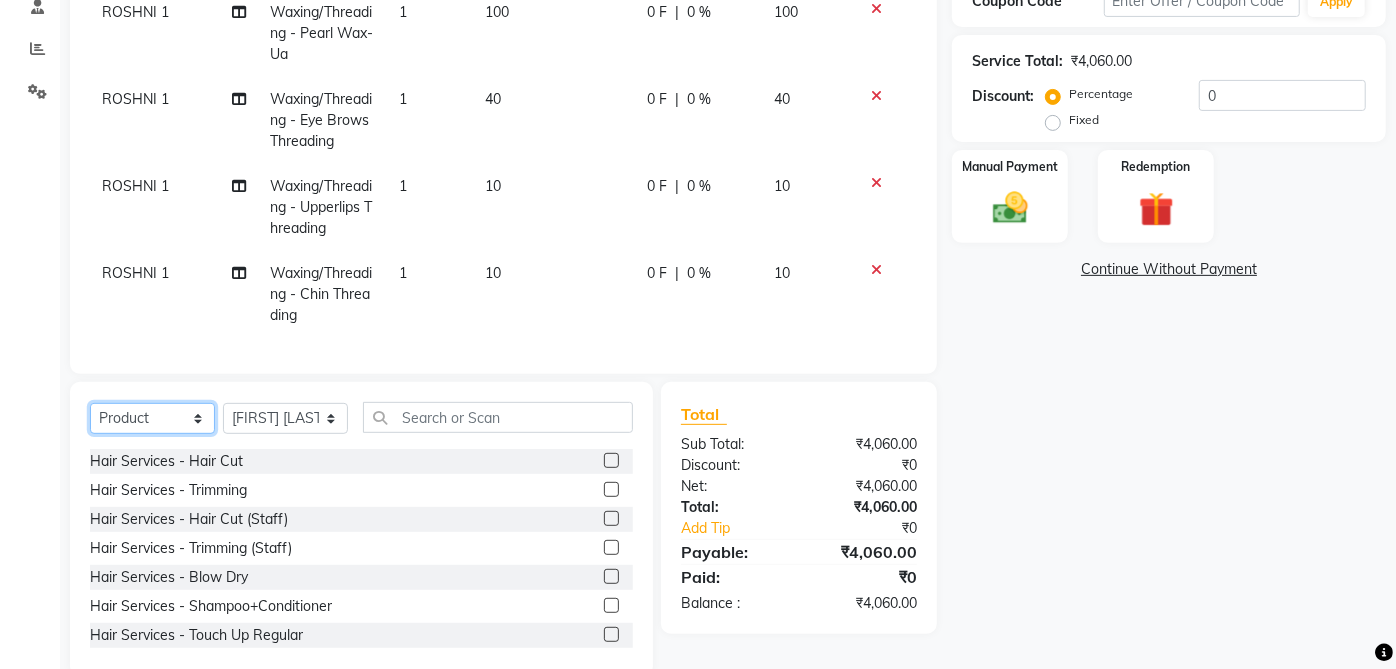click on "Select  Service  Product  Membership  Package Voucher Prepaid Gift Card" 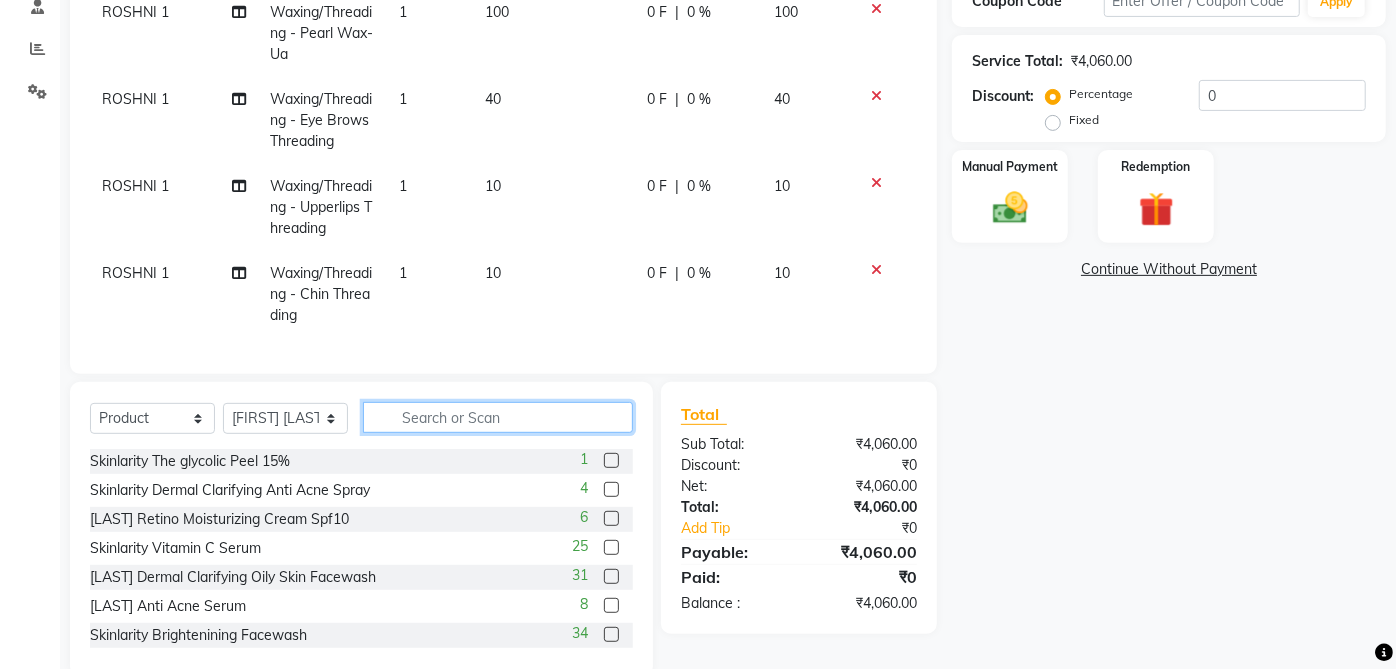 click 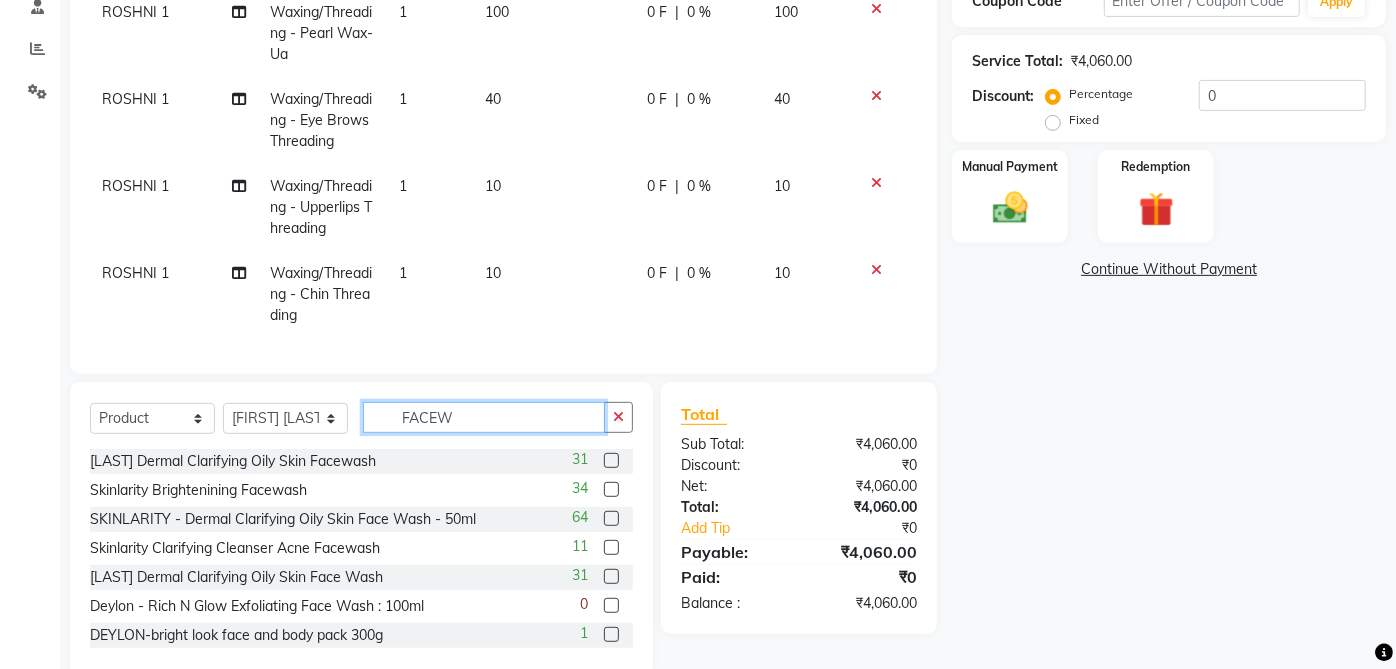 scroll, scrollTop: 388, scrollLeft: 0, axis: vertical 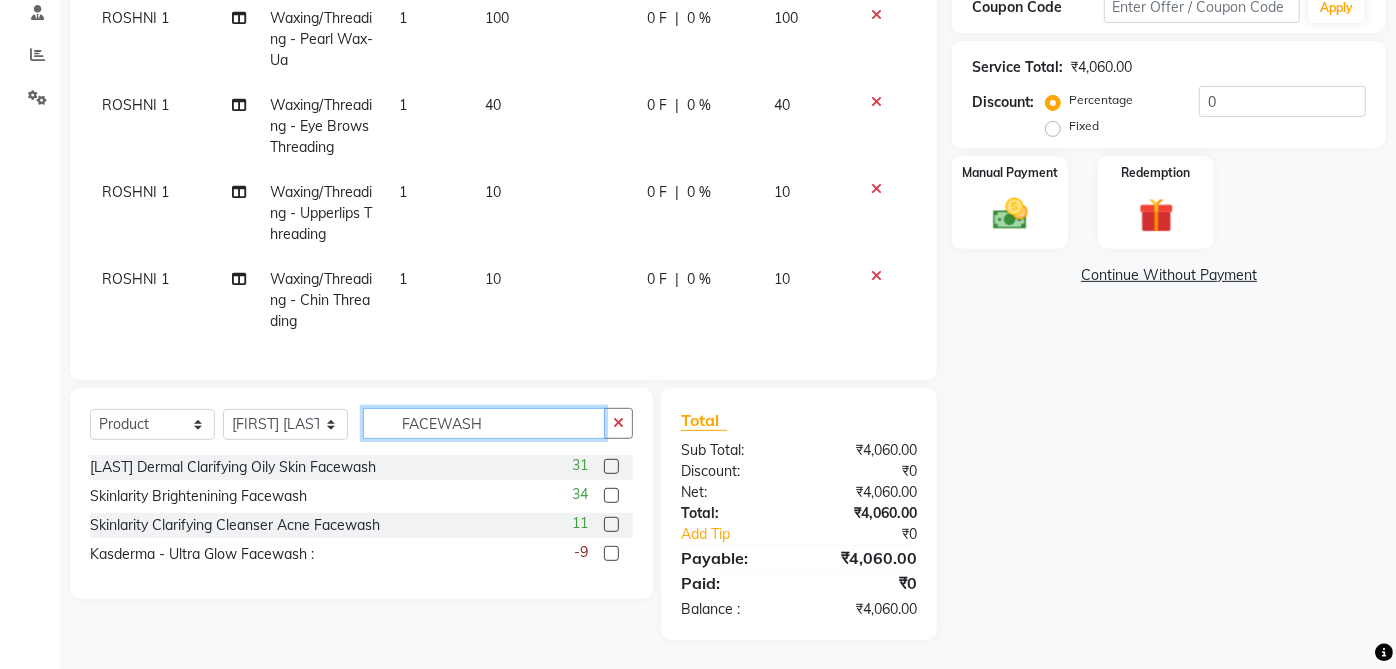 type on "FACEWASH" 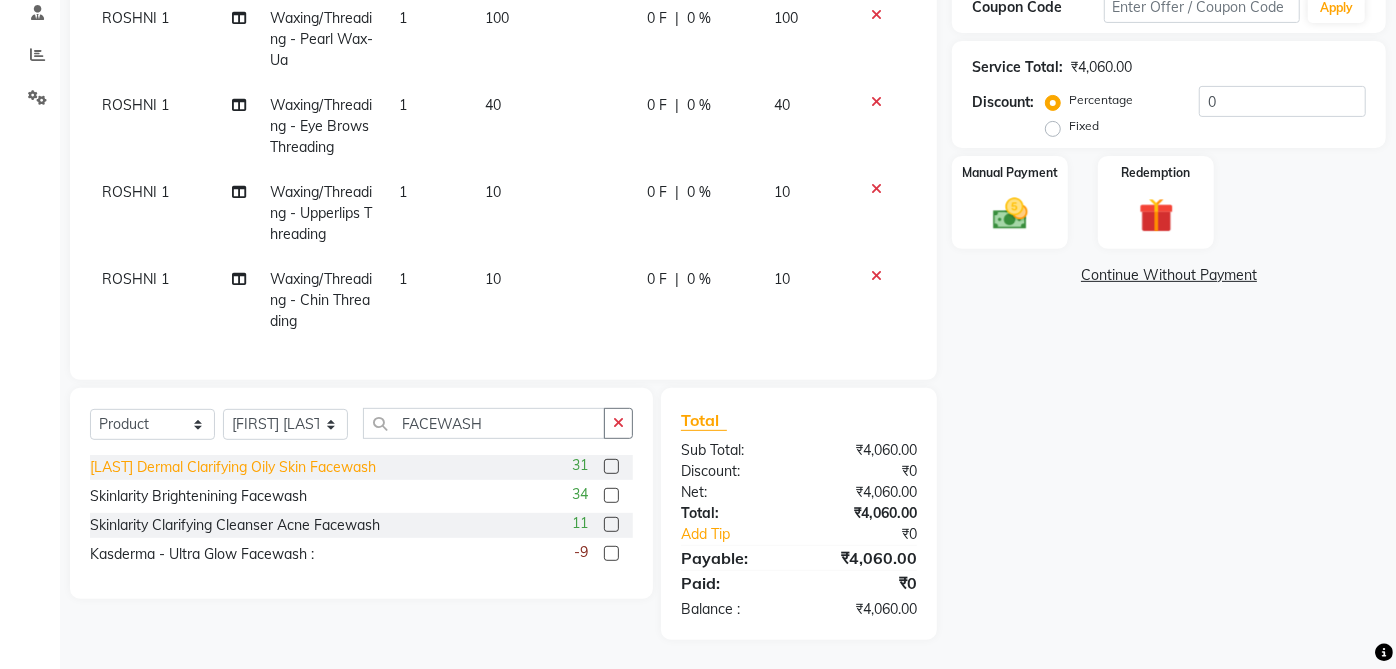 click on "[LAST]  Dermal Clarifying Oily Skin Facewash" 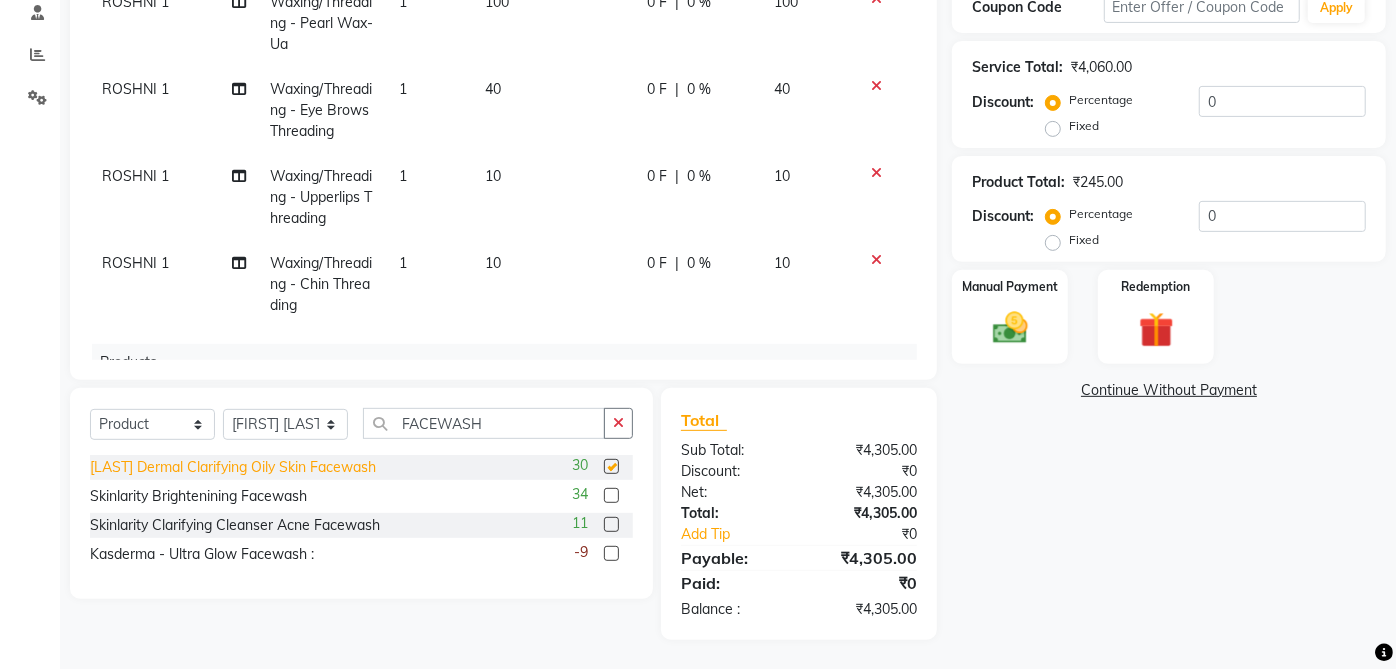 checkbox on "false" 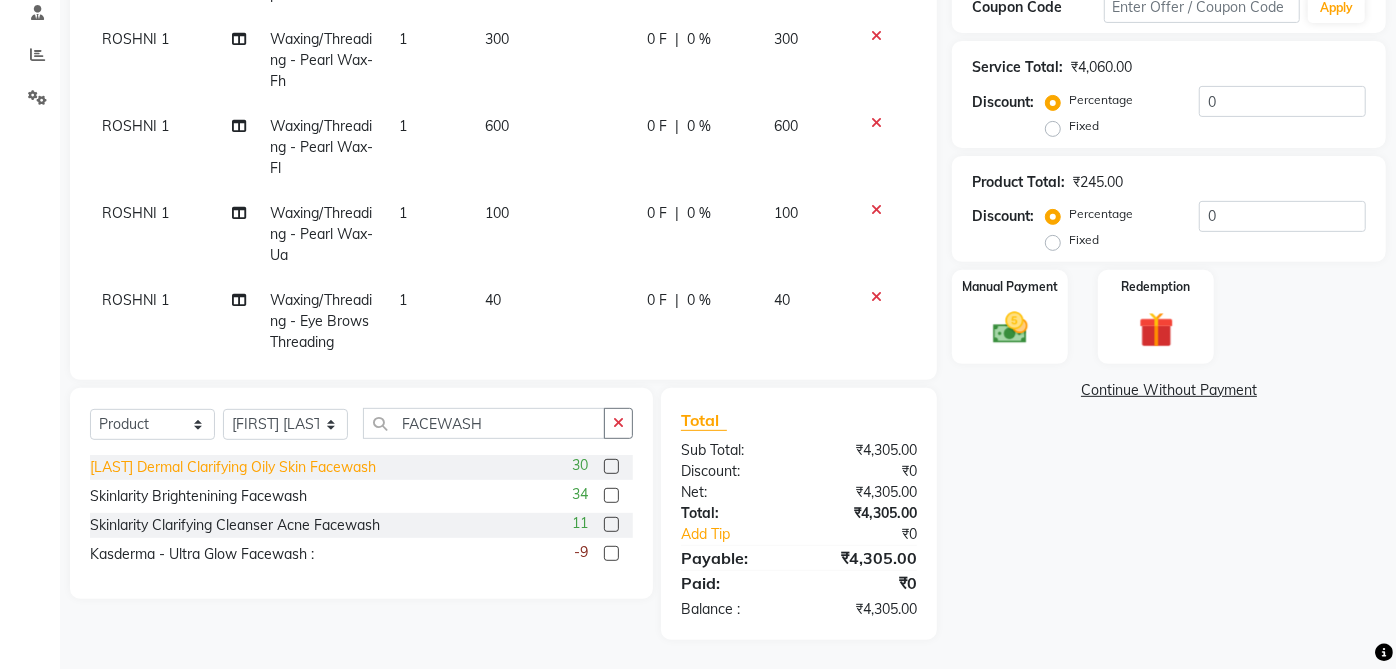 scroll, scrollTop: 0, scrollLeft: 0, axis: both 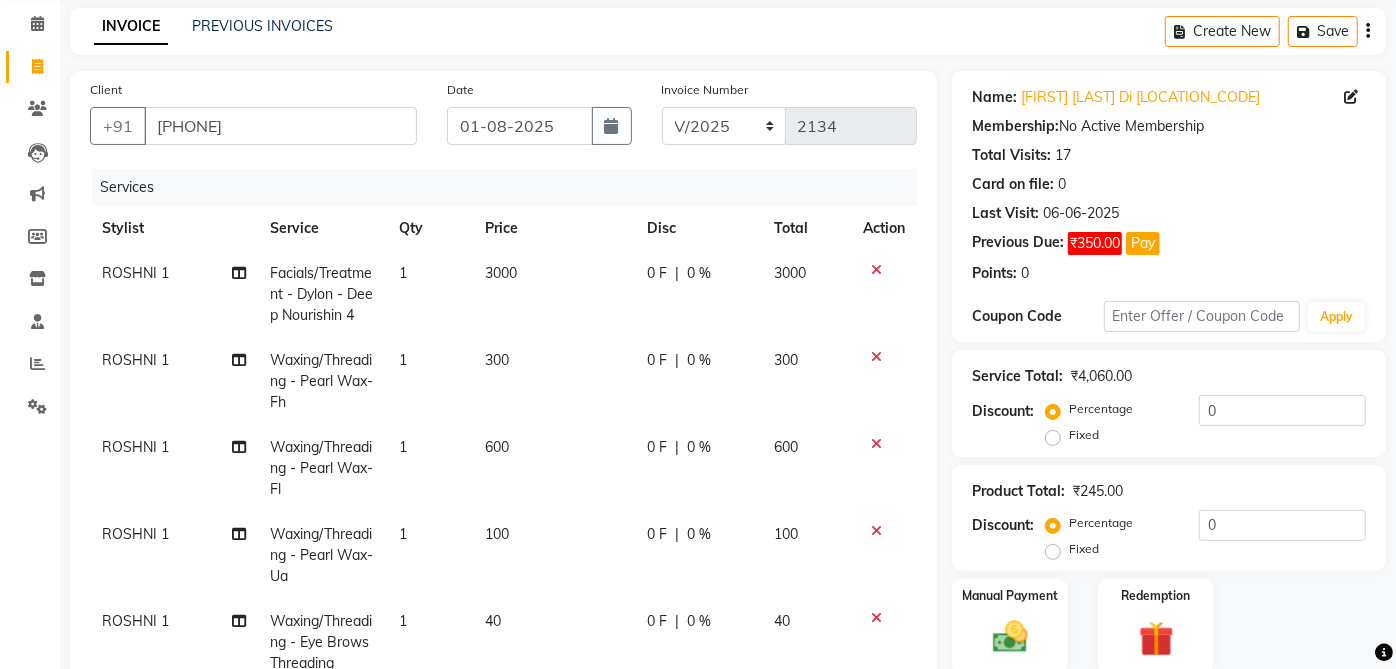 click on "0 F | 0 %" 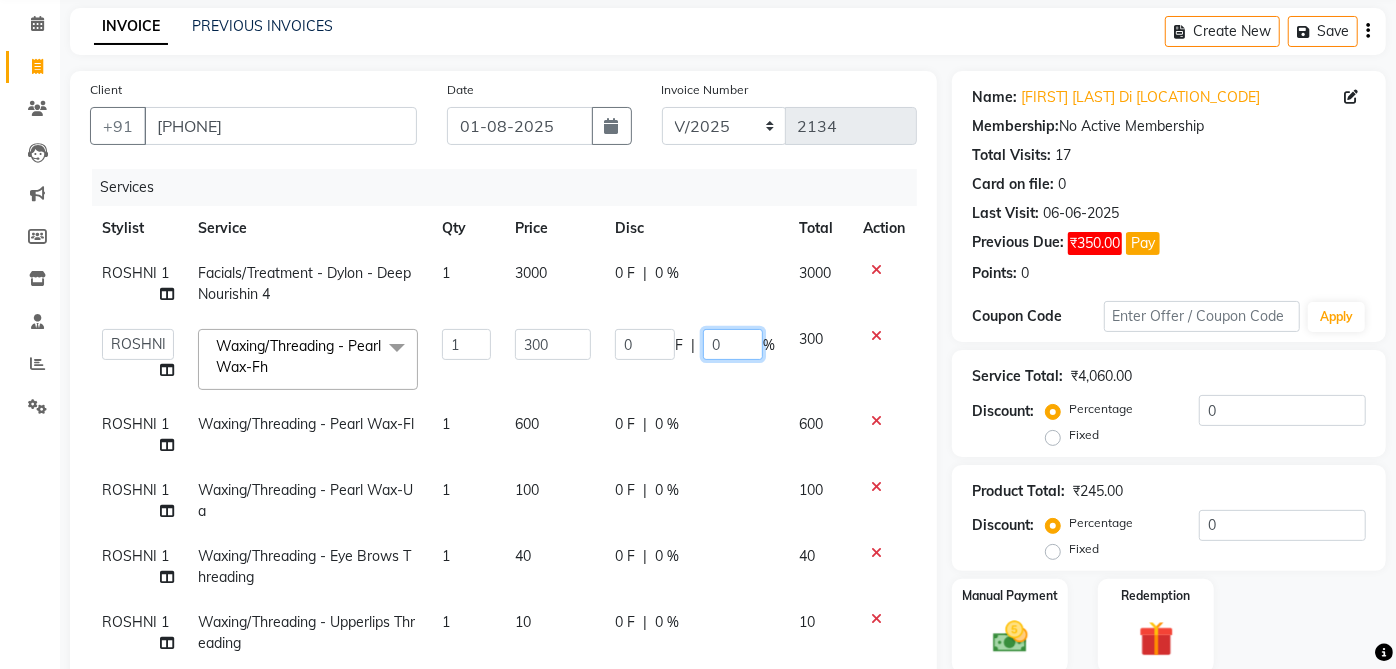 click on "0" 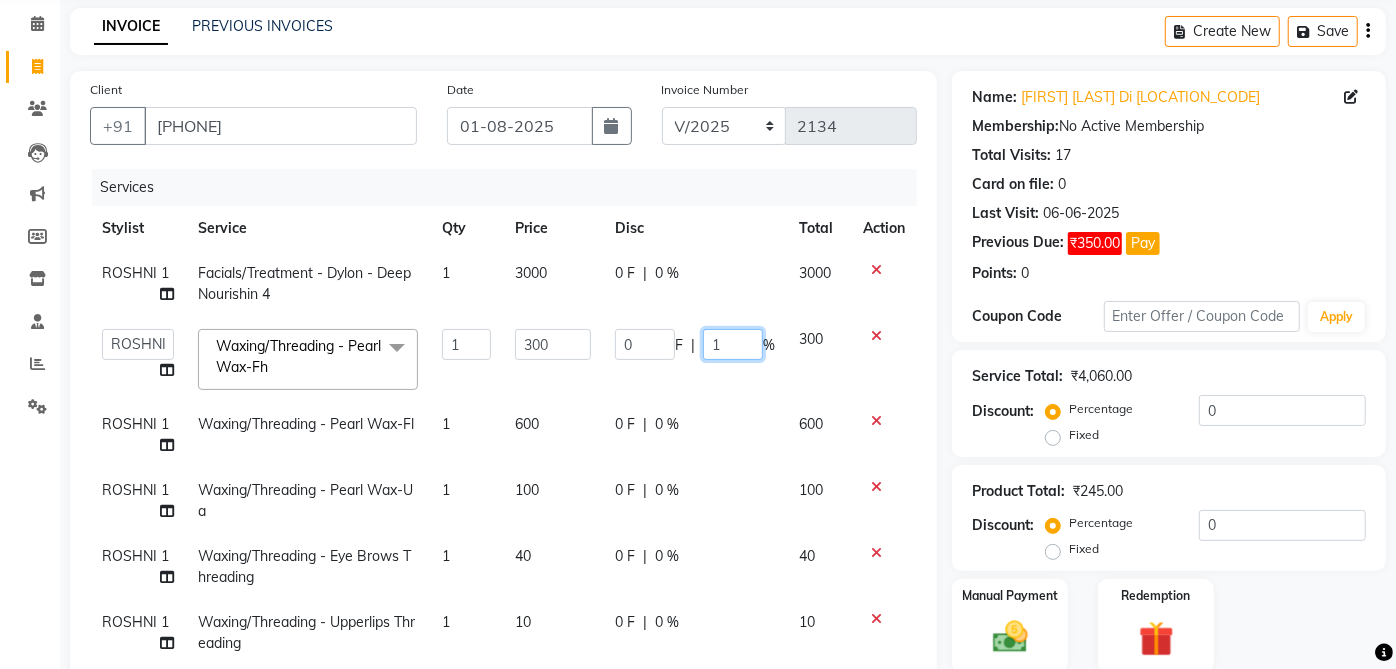 type on "15" 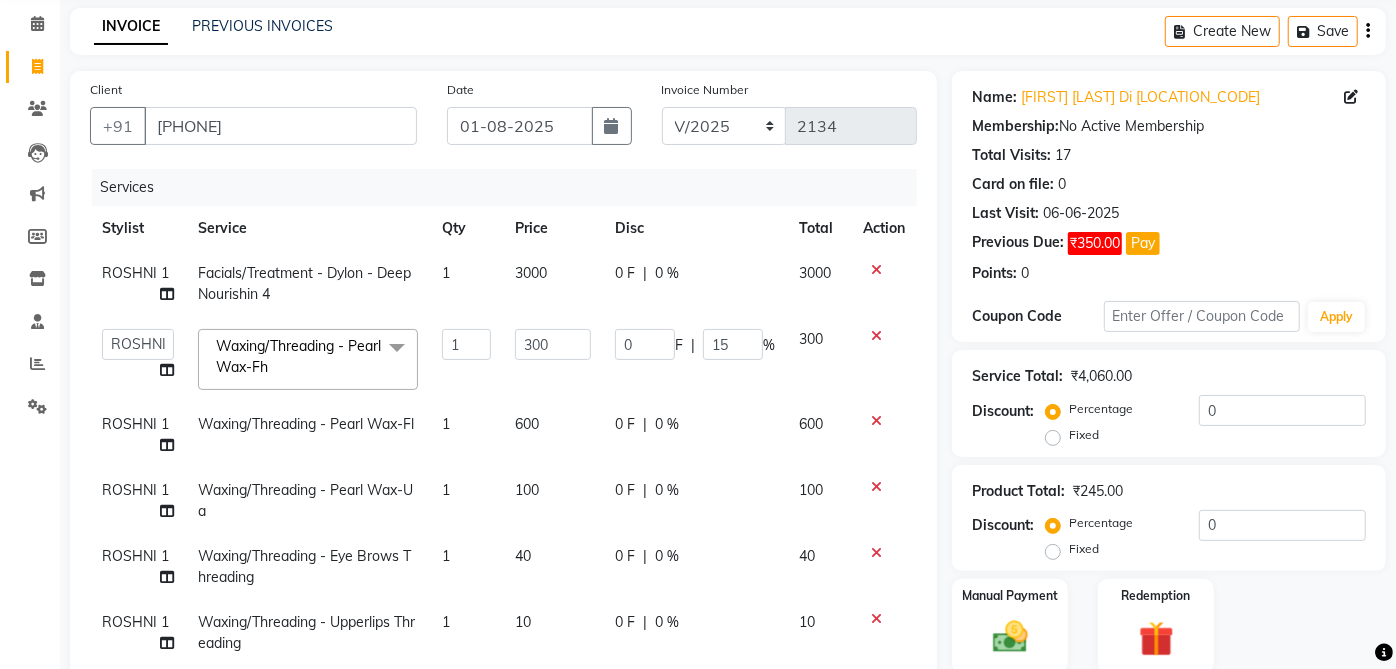 click on "ROSHNI 1 Facials/Treatment - Dylon - Deep Nourishin 4 1 3000 0 F | 0 % 3000  aarti    ANJALI   Anuja Shukla	   LALITA   MANISHA Bhabhi   muskan   OTHER   Paridhi Shukla	   ROSHNI 1   ROSHNI 2   sangeeta   seema   SONU DI   SUNITA   TINA   vanita  Waxing/Threading - Pearl Wax-Fh  x Hair Services - Hair Cut Hair Services - Trimming Hair Services - Hair Cut (Staff) Hair Services - Trimming (Staff) Hair Services - Blow Dry Hair Services - Shampoo+Conditioner Hair Services - Touch Up Regular Hair Services - Touch Up Long Regrowth Hair Services - Touch Up Regular - Inoa Hair Services - Touch Up Long Regrowth - Inoa Hair Services - Global Sl Hair Services - Global Ml Hair Services - Global Ll Hair Services - Highlights Sl Hair Services - Highlights Ml Hair Services - Highlights Ll Hair Services - Loral Spa Hair Services - Sp Wella Hair Services - Gold Hair Spa Hair Services - Protien Spa Hair Services - Protien Spa + Hair Services - Scalp Peel Hair Services - Rekeratin Hair Services - Degrease Treatment HAIR style" 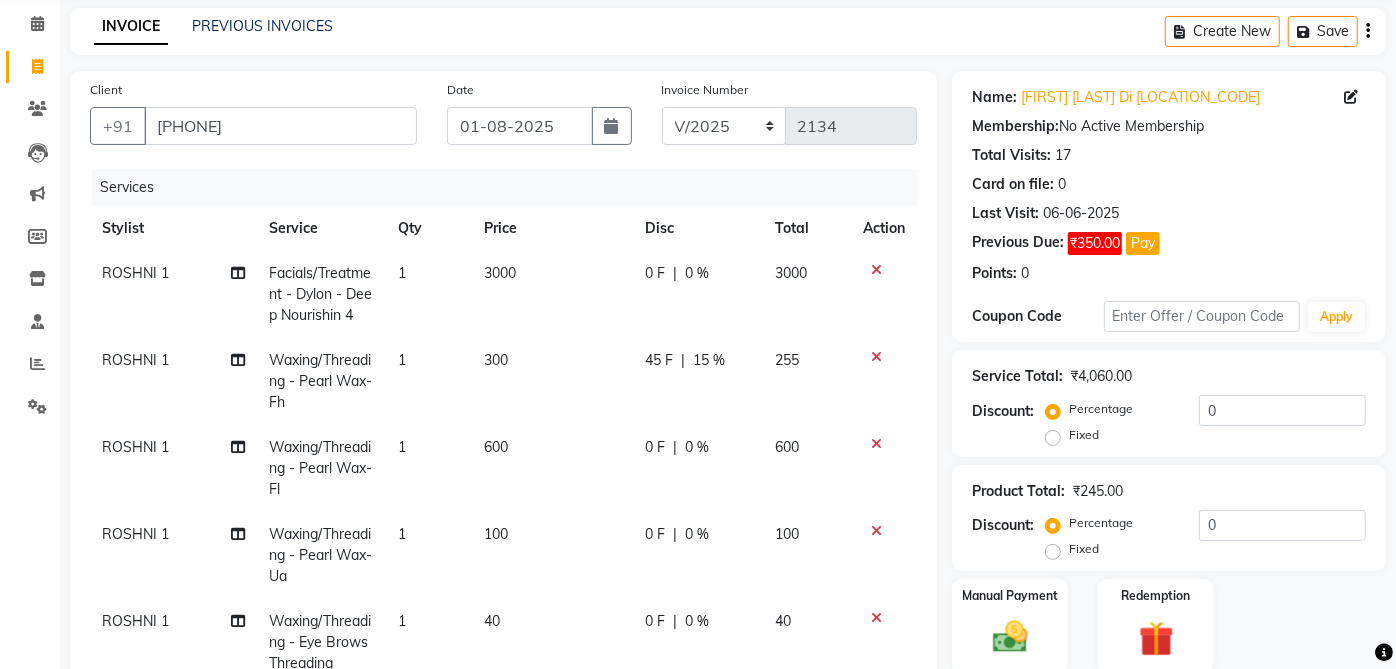 click on "0 F | 0 %" 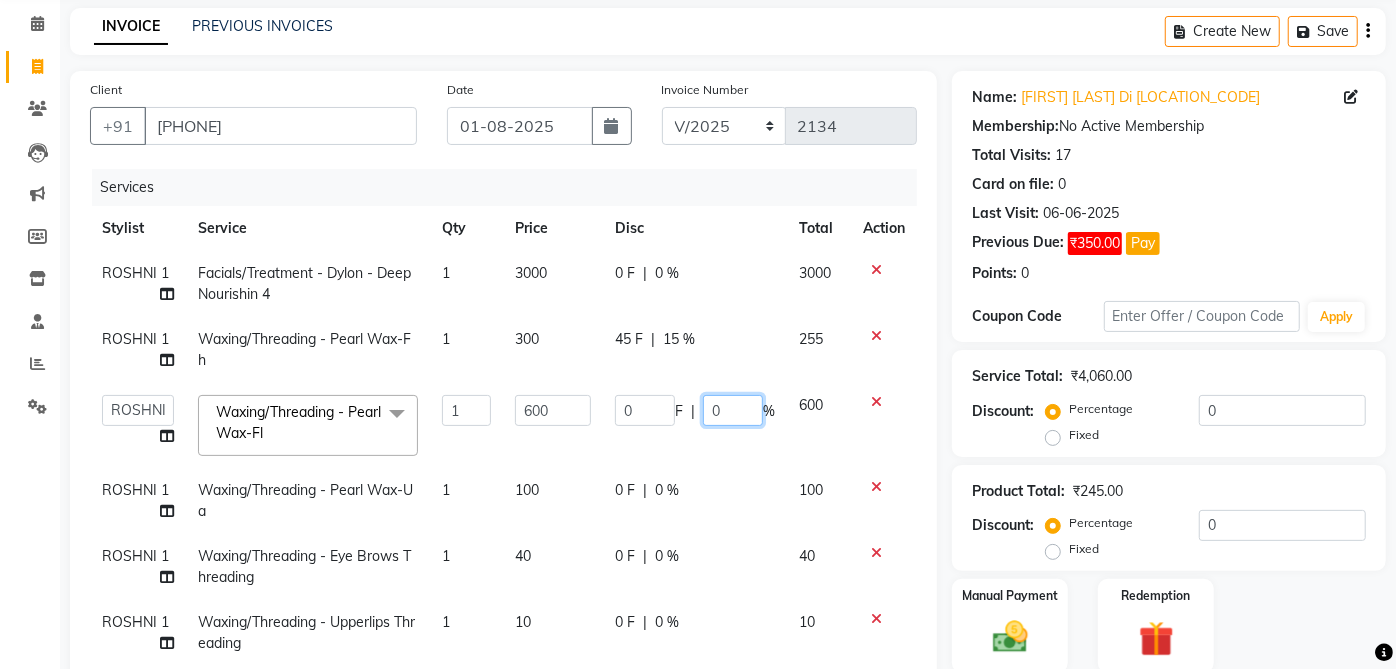 click on "0" 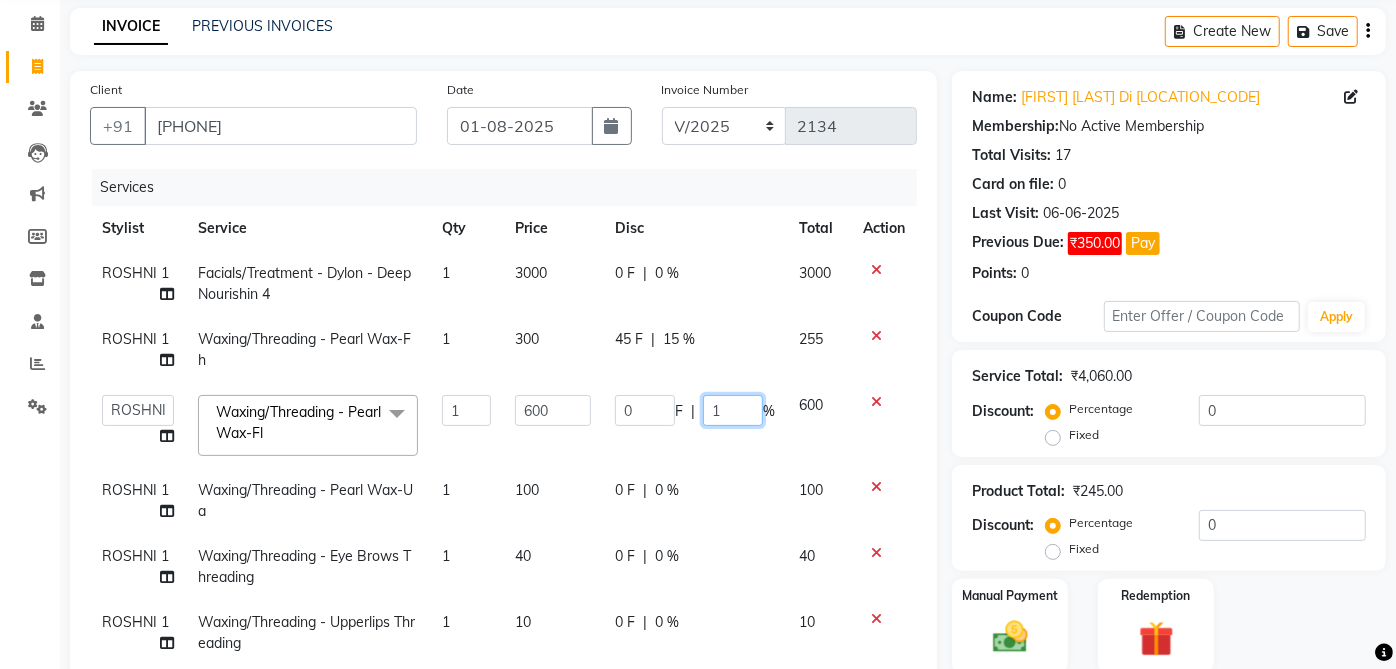 type on "15" 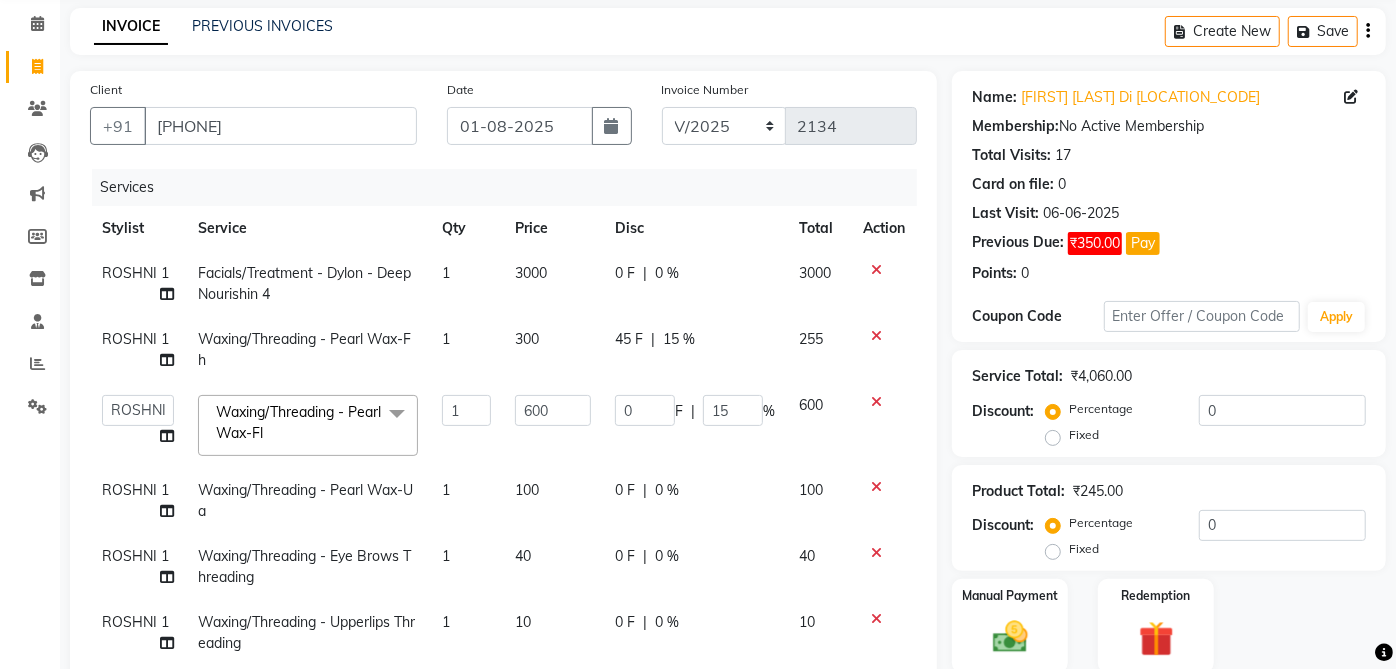 click on "[FIRST] 1 Facials/Treatment - Dylon - Deep Nourishin 4 1 3000 0 F | 0 % 3000 [FIRST] 1 Waxing/Threading - Pearl Wax-Fh 1 300 45 F | 15 % 255  [FIRST]    [FIRST]   [FIRST] [LAST]	   [LAST]   [LAST] [LAST]   [LAST]   [LAST] [LAST]   [LAST] 1   [LAST] 2   [LAST]   [LAST]   [LAST] DI   [LAST]   [LAST]   [LAST]  Waxing/Threading - Pearl Wax-Fl  x Hair Services - Hair Cut Hair Services - Trimming Hair Services - Hair Cut (Staff) Hair Services - Trimming (Staff) Hair Services - Blow Dry Hair Services - Shampoo+Conditioner Hair Services - Touch Up Regular Hair Services - Touch Up Long Regrowth Hair Services - Touch Up Regular - Inoa Hair Services - Touch Up Long Regrowth - Inoa Hair Services - Global Sl Hair Services - Global Ml Hair Services - Global Ll Hair Services - Highlights Sl Hair Services - Highlights Ml Hair Services - Highlights Ll Hair Services - Loral Spa Hair Services - Sp Wella Hair Services - Gold Hair Spa Hair Services - Protien Spa Hair Services - Protien Spa + Hair Services - Scalp Peel 1 600 0 F" 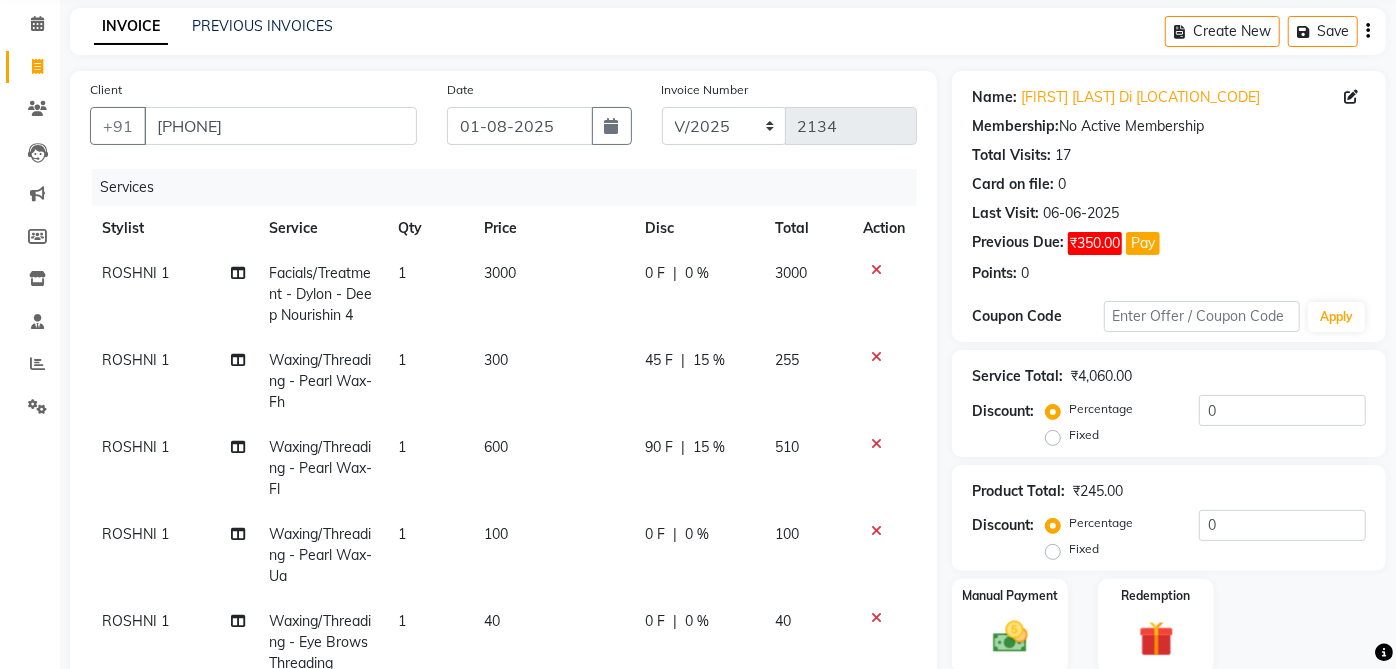 click on "0 F | 0 %" 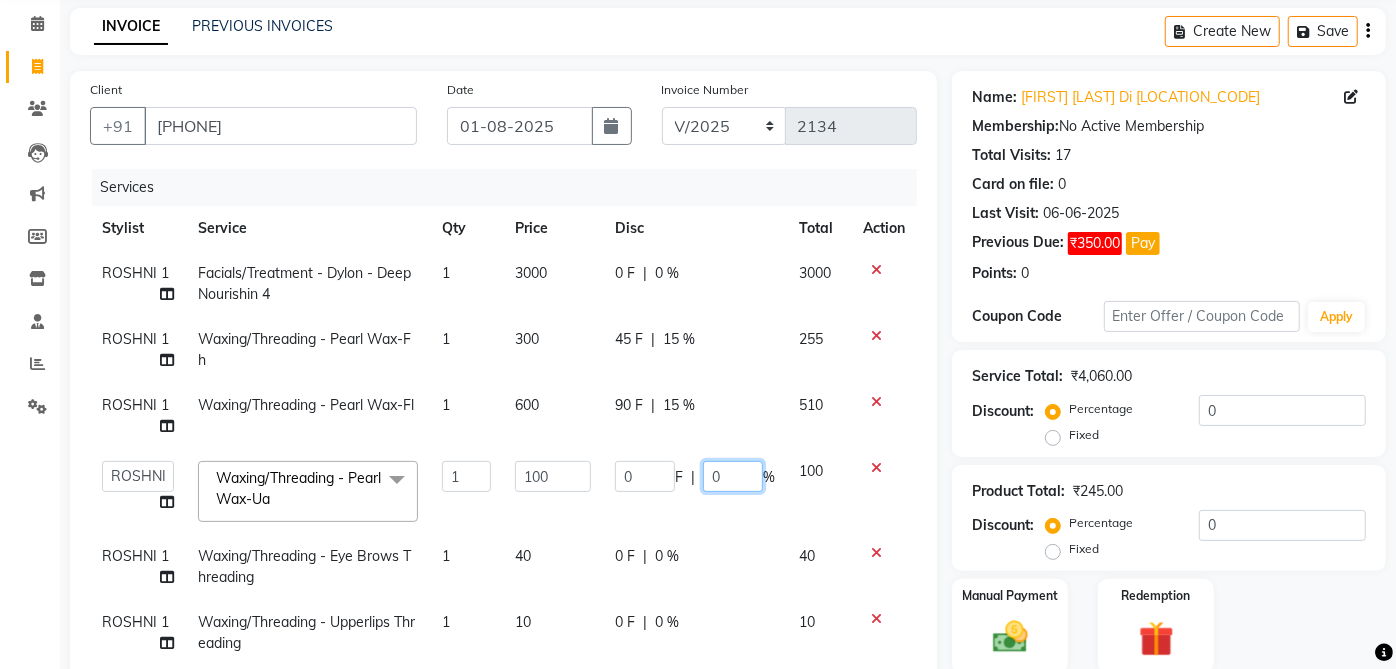 click on "0" 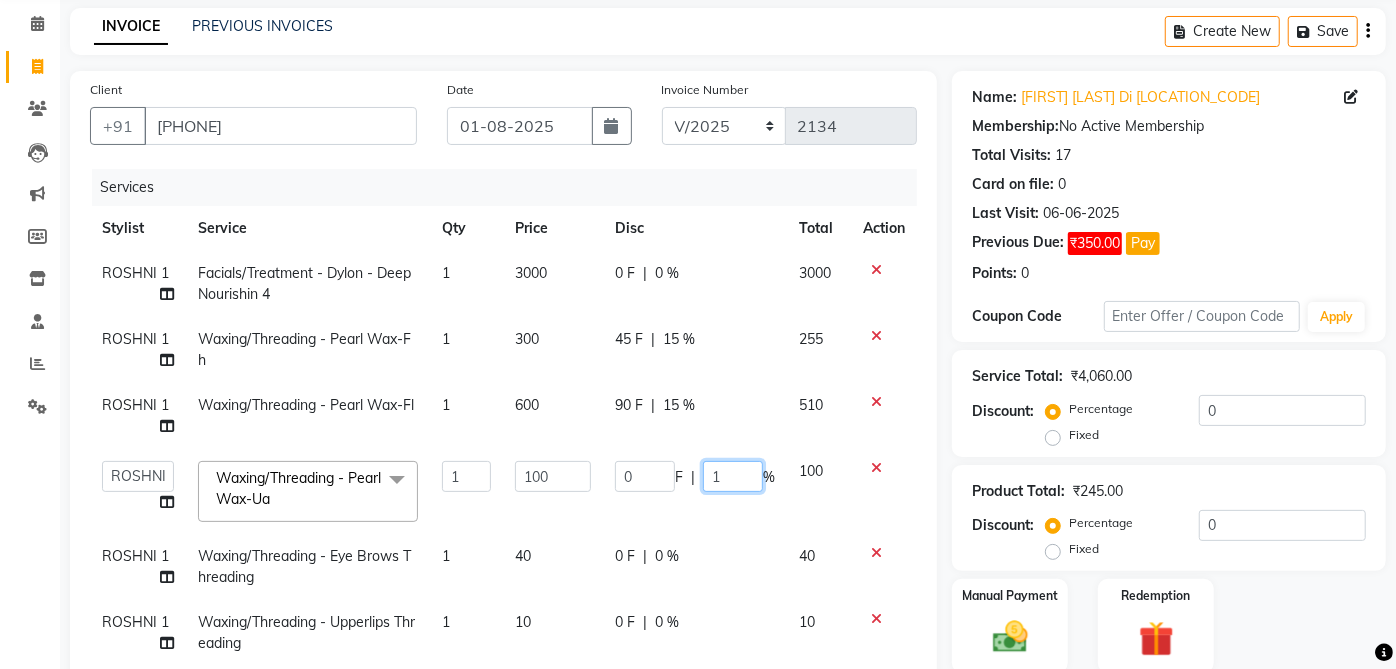 type on "15" 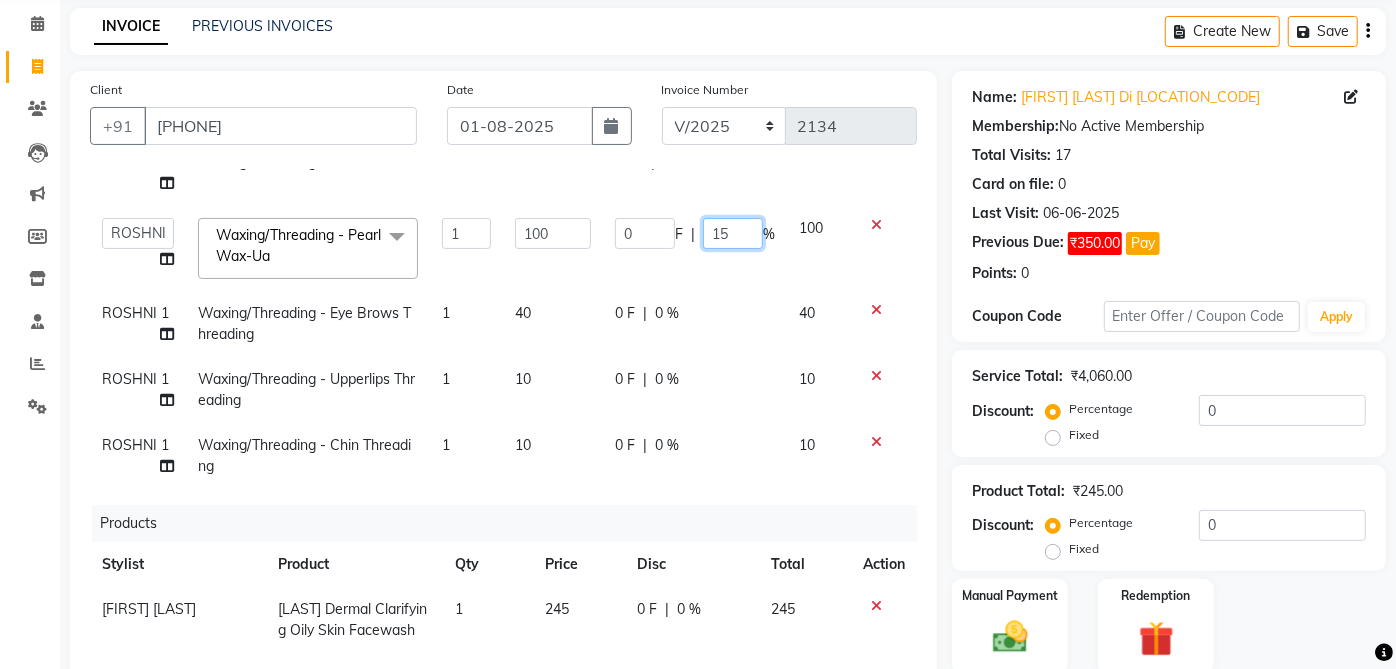 scroll, scrollTop: 270, scrollLeft: 0, axis: vertical 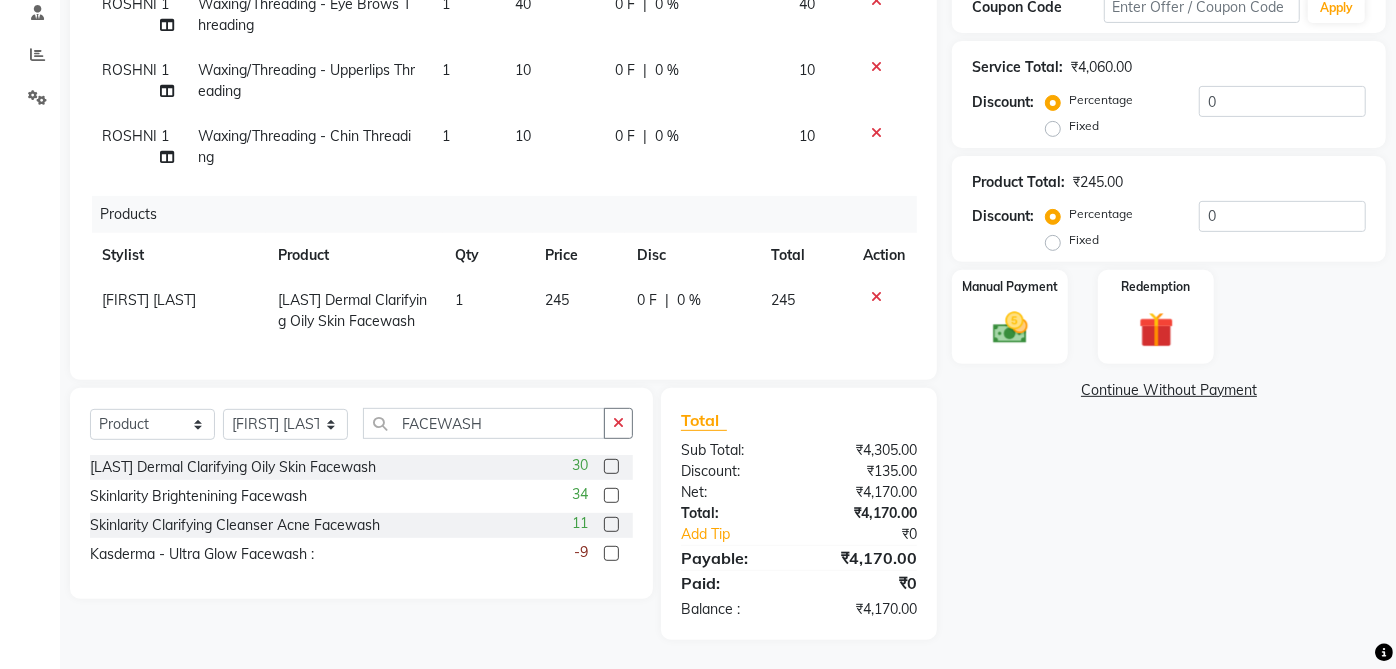 click on "Name: [FIRST]  [LAST] Di [LOCATION_CODE] Membership:  No Active Membership  Total Visits:  17 Card on file:  0 Last Visit:   06-06-2025 Previous Due:  ₹350.00 Pay Points:   0  Coupon Code Apply Service Total:  ₹4,060.00  Discount:  Percentage   Fixed  0 Product Total:  ₹245.00  Discount:  Percentage   Fixed  0 Manual Payment Redemption  Continue Without Payment" 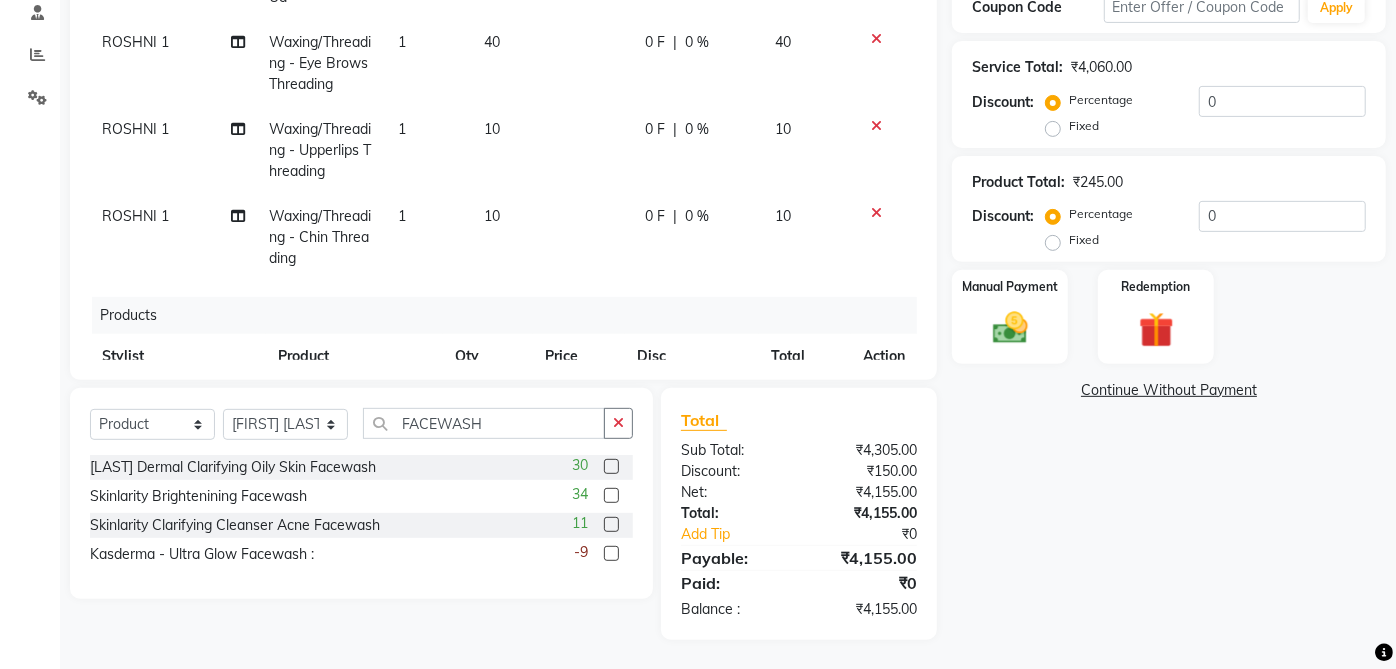 scroll, scrollTop: 312, scrollLeft: 0, axis: vertical 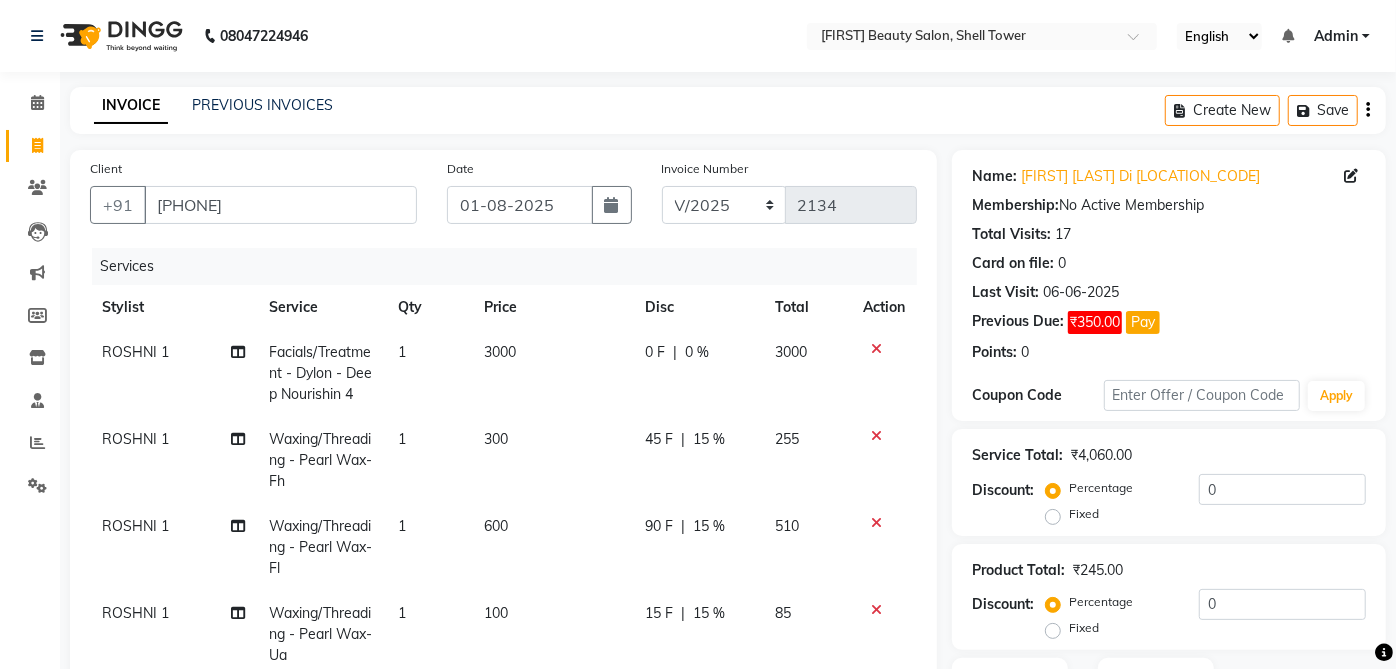 click on "0 F" 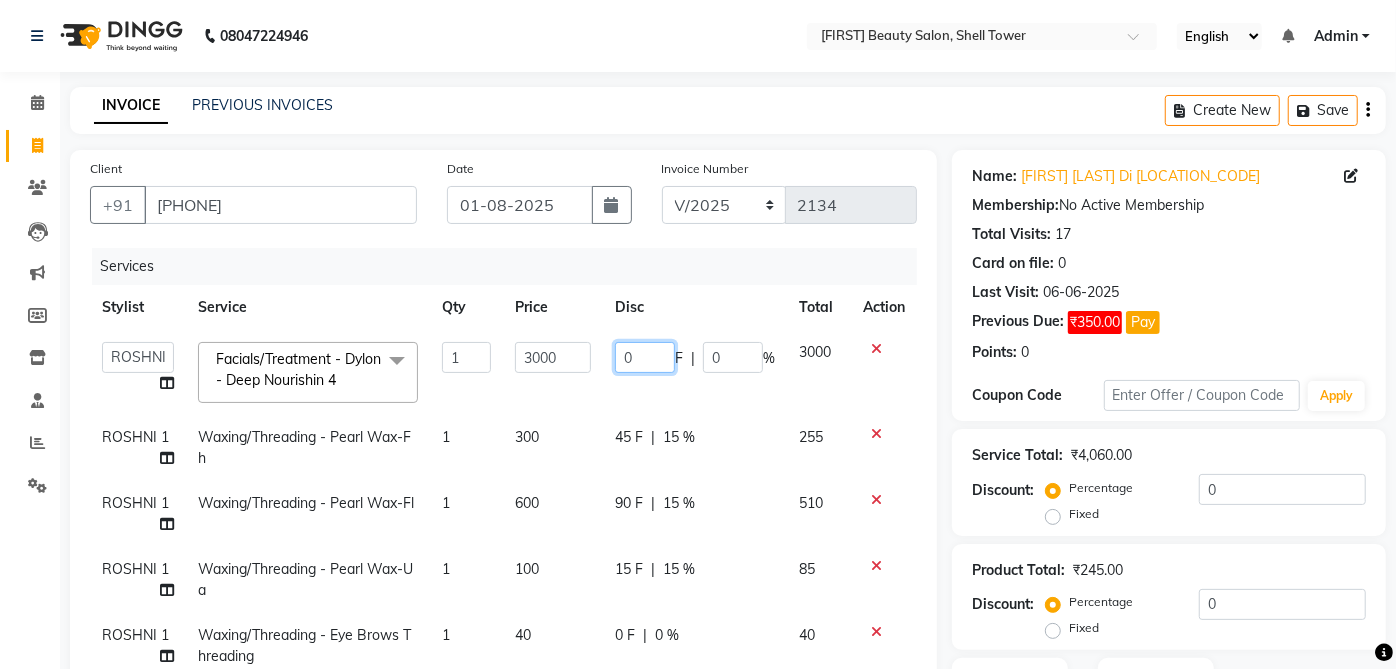 click on "0" 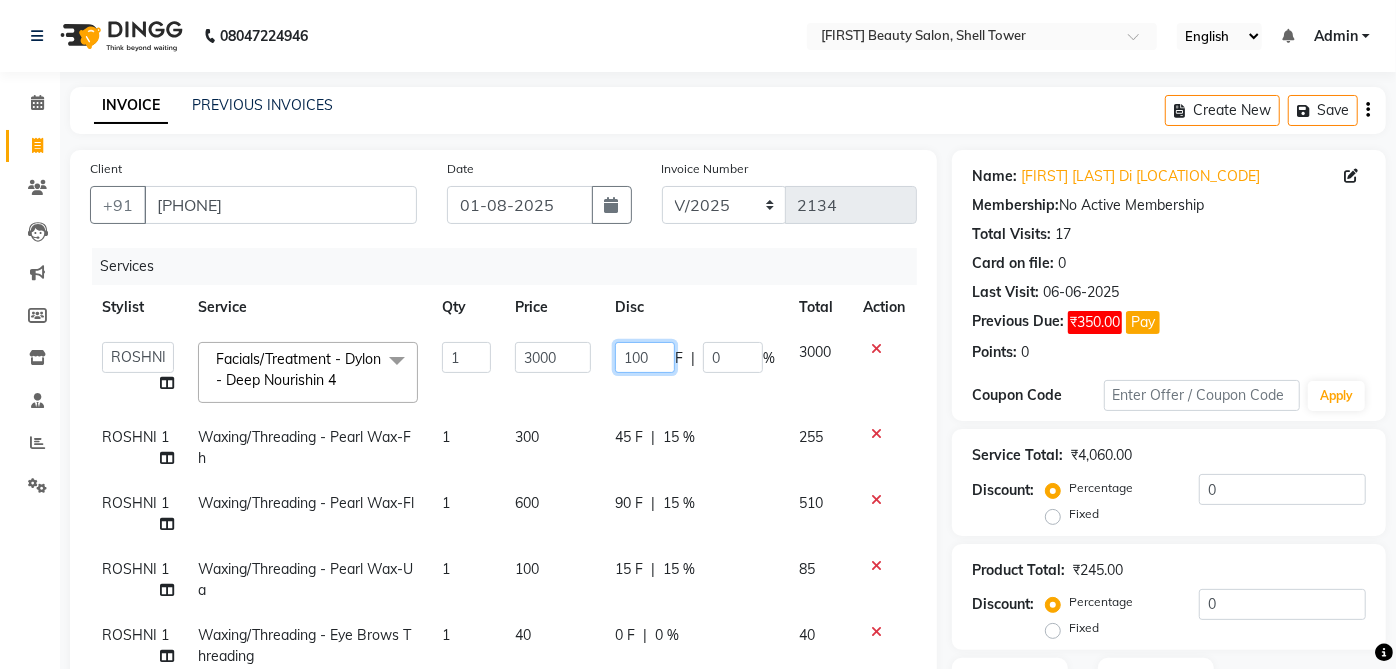 type on "1000" 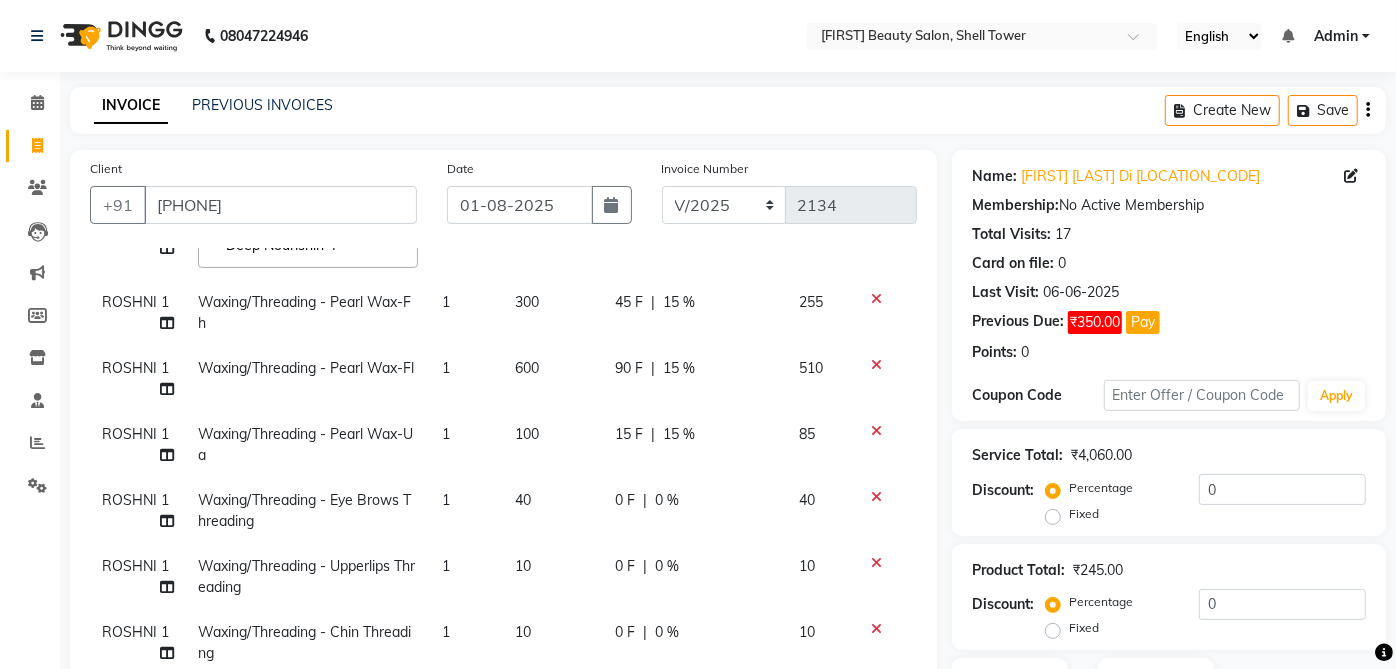 scroll, scrollTop: 280, scrollLeft: 0, axis: vertical 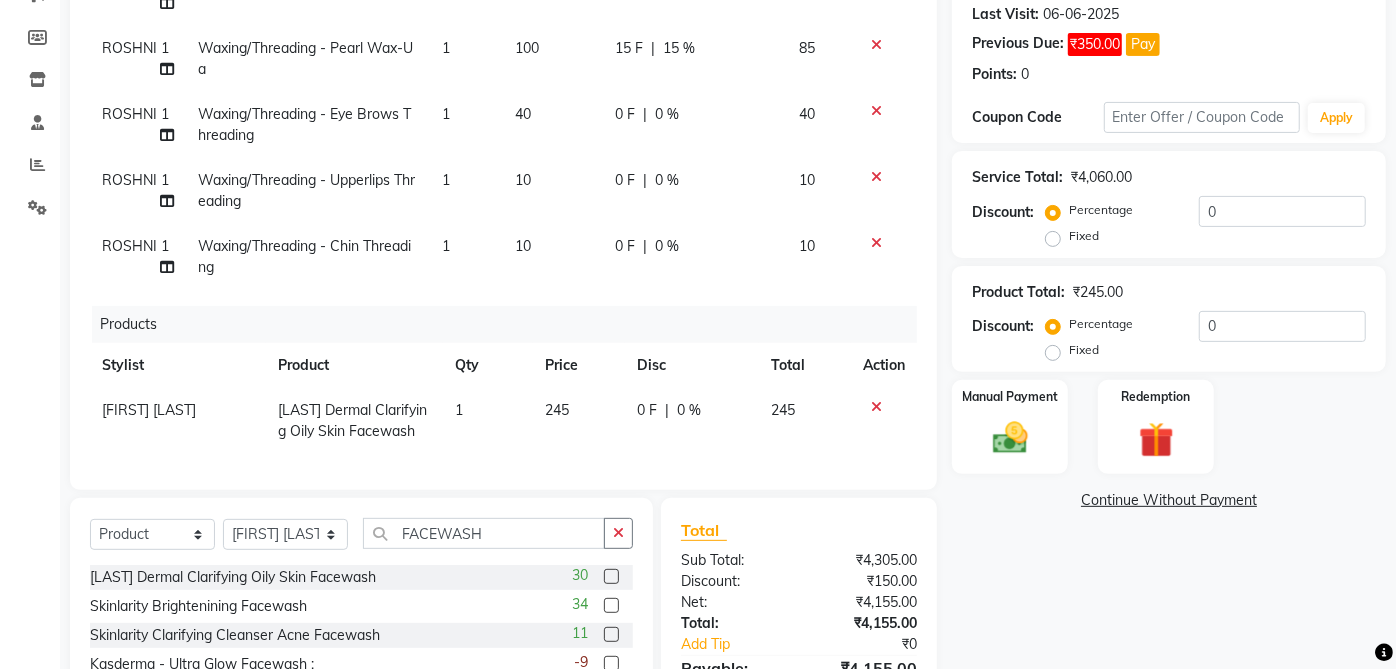 click on "Name: [FIRST]  [LAST] Di [LOCATION_CODE] Membership:  No Active Membership  Total Visits:  17 Card on file:  0 Last Visit:   06-06-2025 Previous Due:  ₹350.00 Pay Points:   0  Coupon Code Apply Service Total:  ₹4,060.00  Discount:  Percentage   Fixed  0 Product Total:  ₹245.00  Discount:  Percentage   Fixed  0 Manual Payment Redemption  Continue Without Payment" 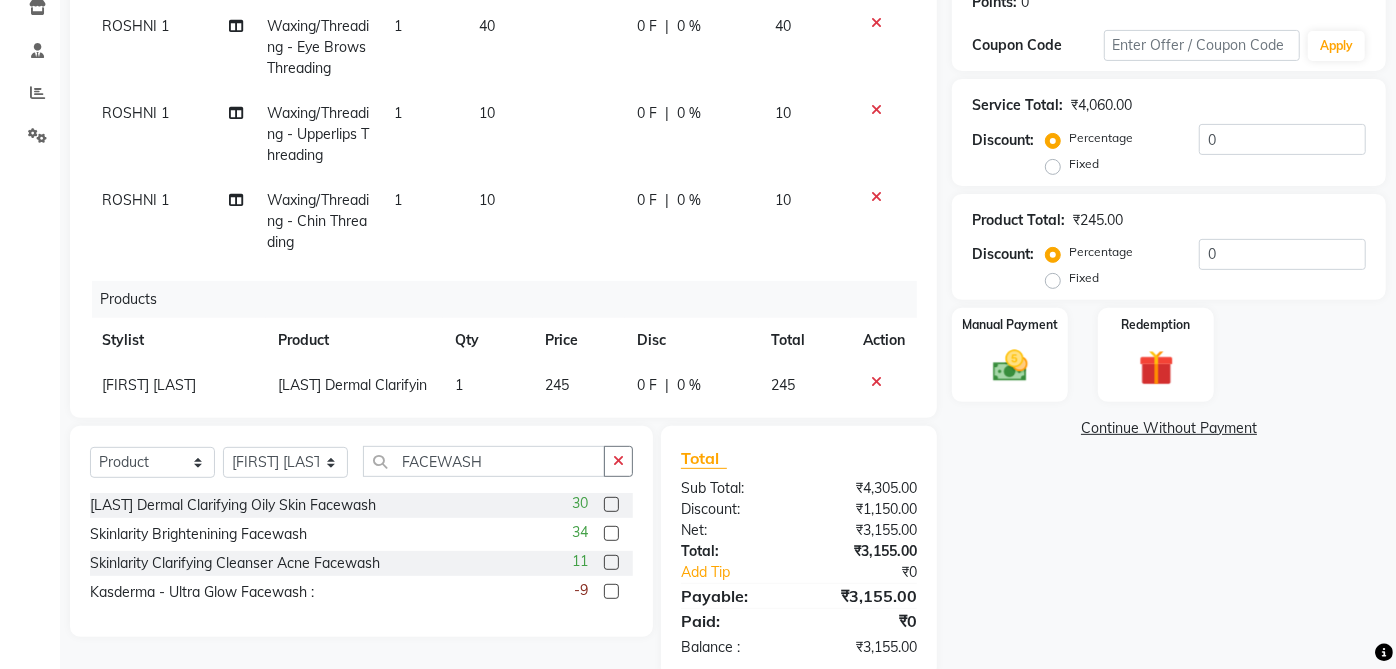 scroll, scrollTop: 351, scrollLeft: 0, axis: vertical 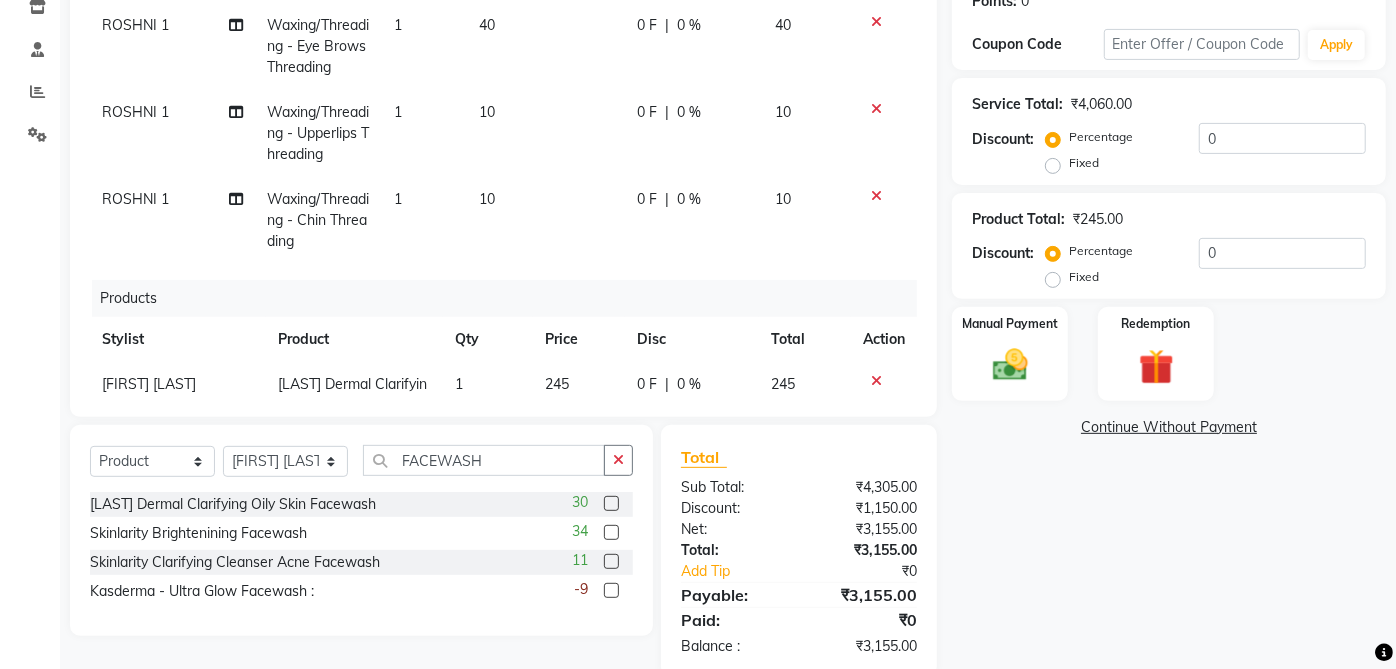 click 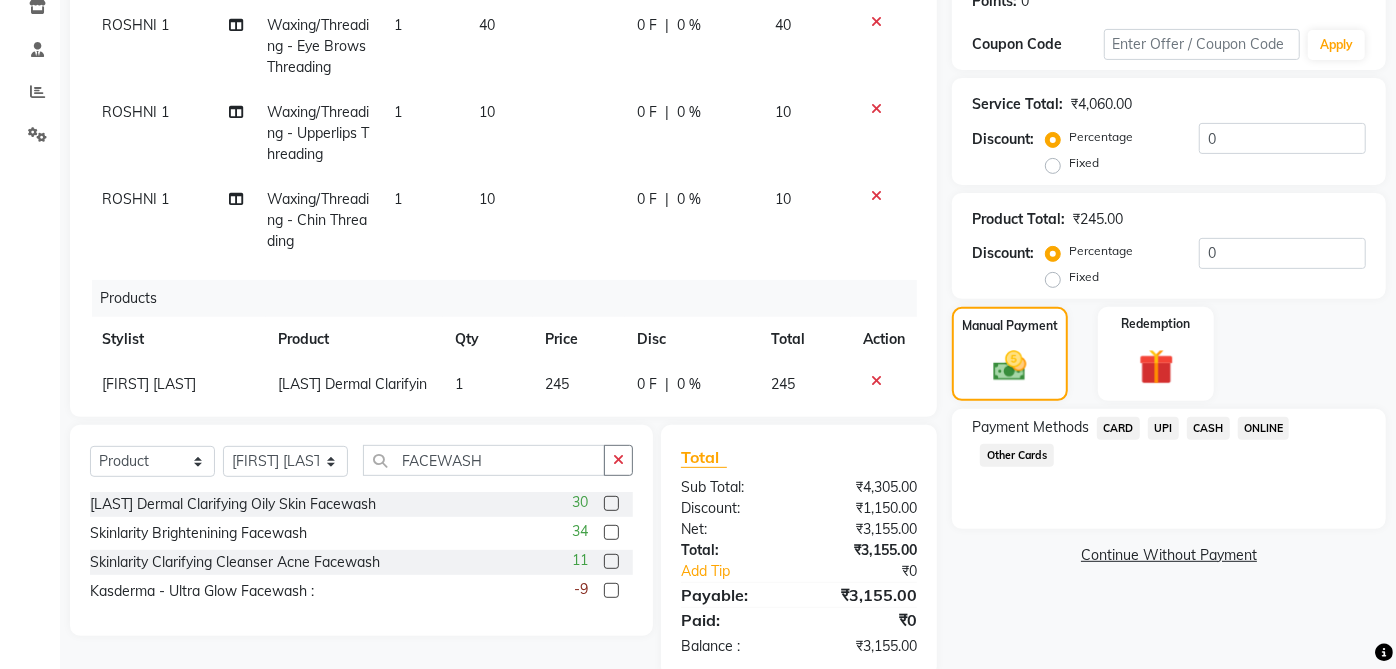 click on "CASH" 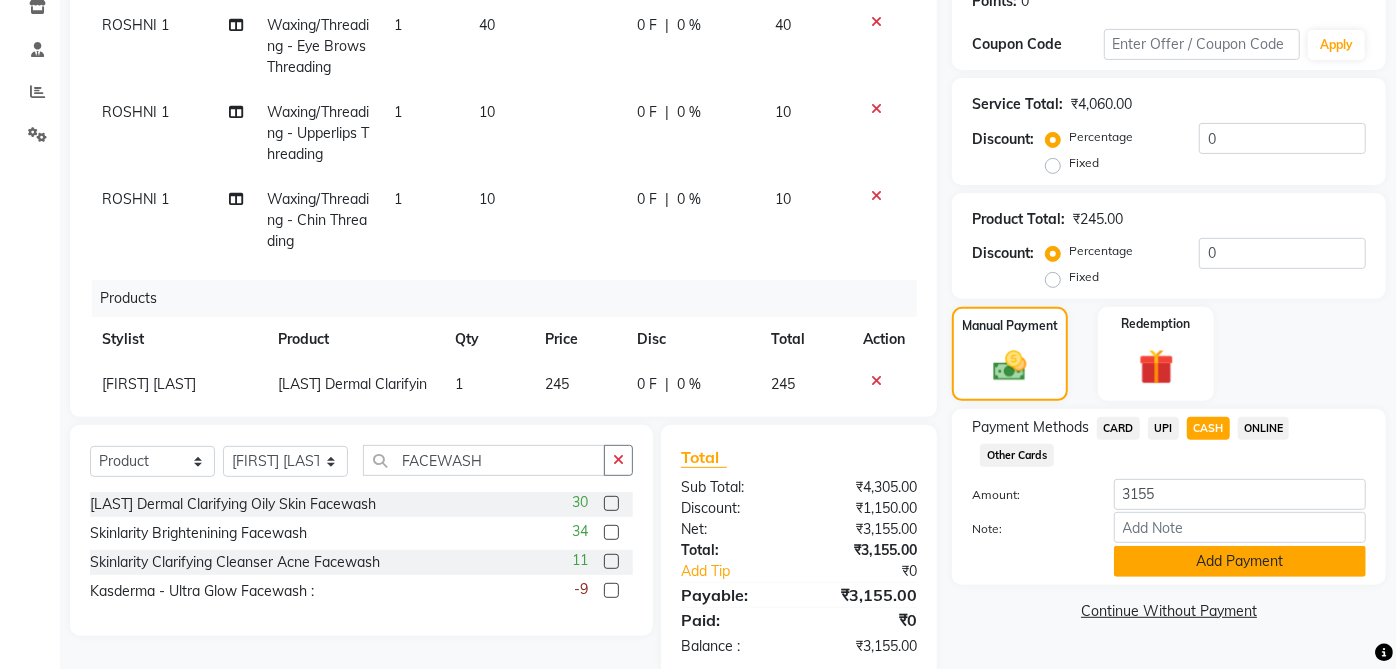 click on "Add Payment" 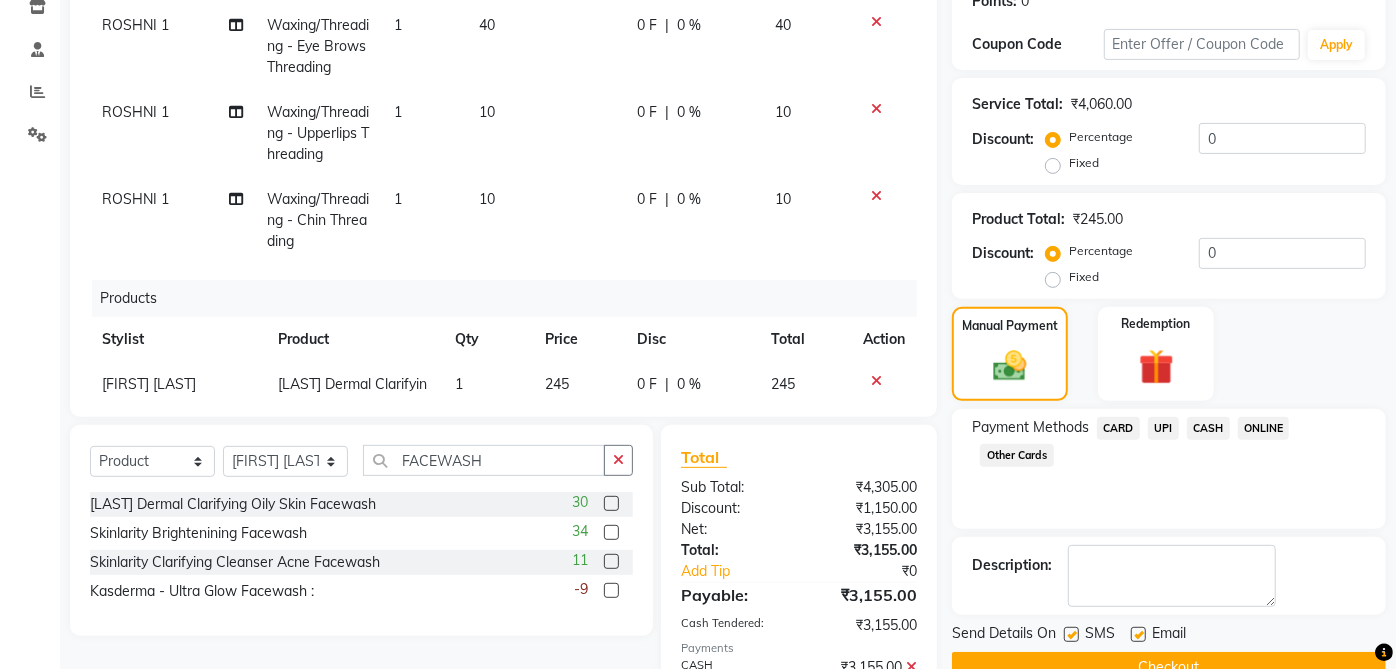 click 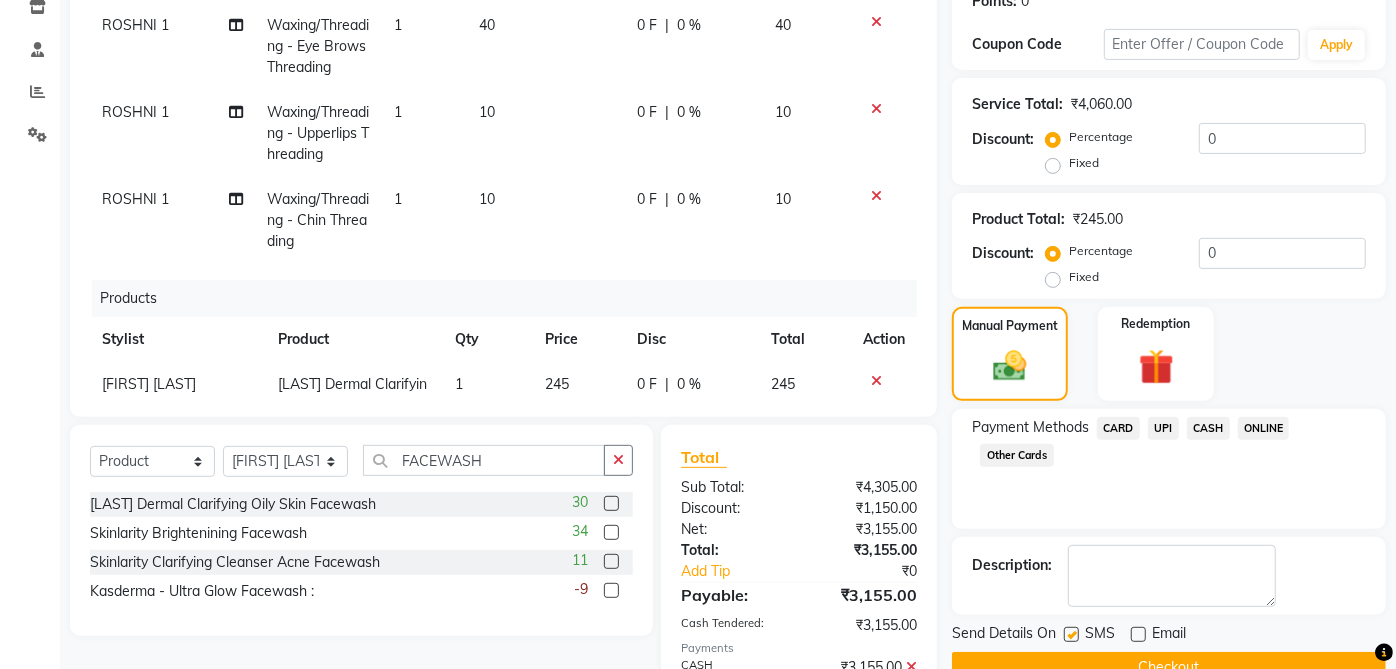 click 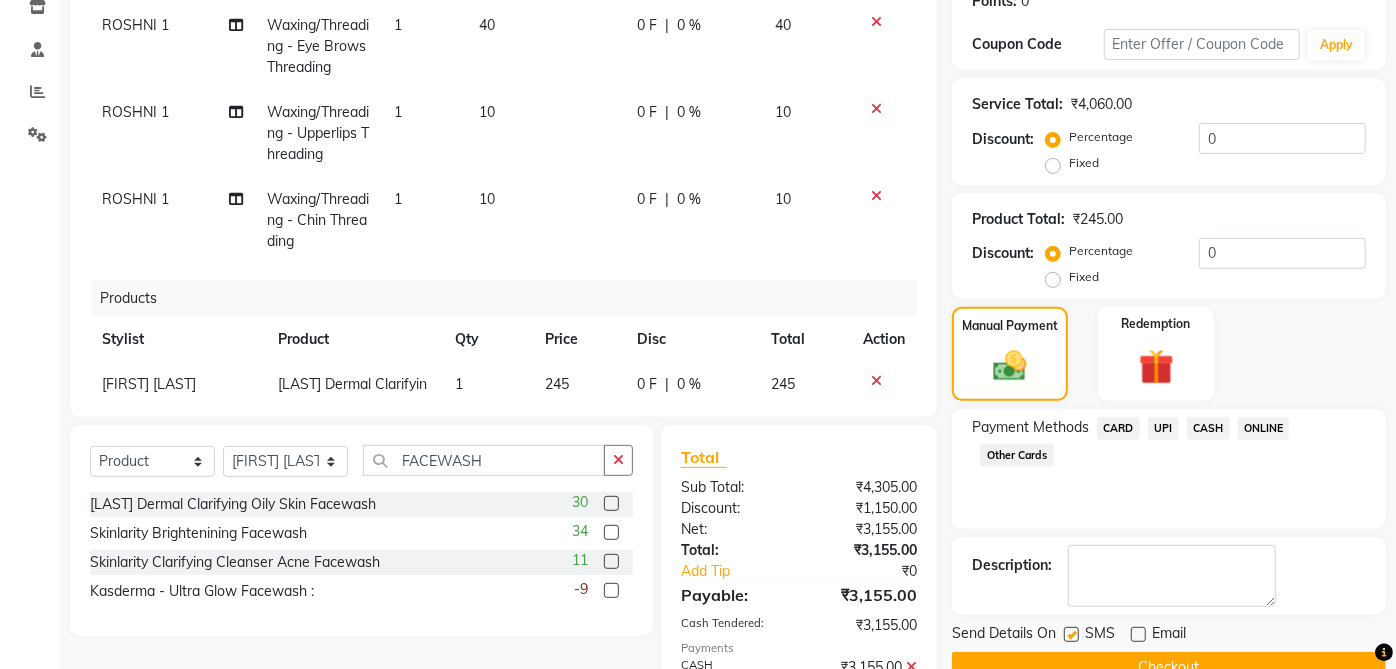checkbox on "false" 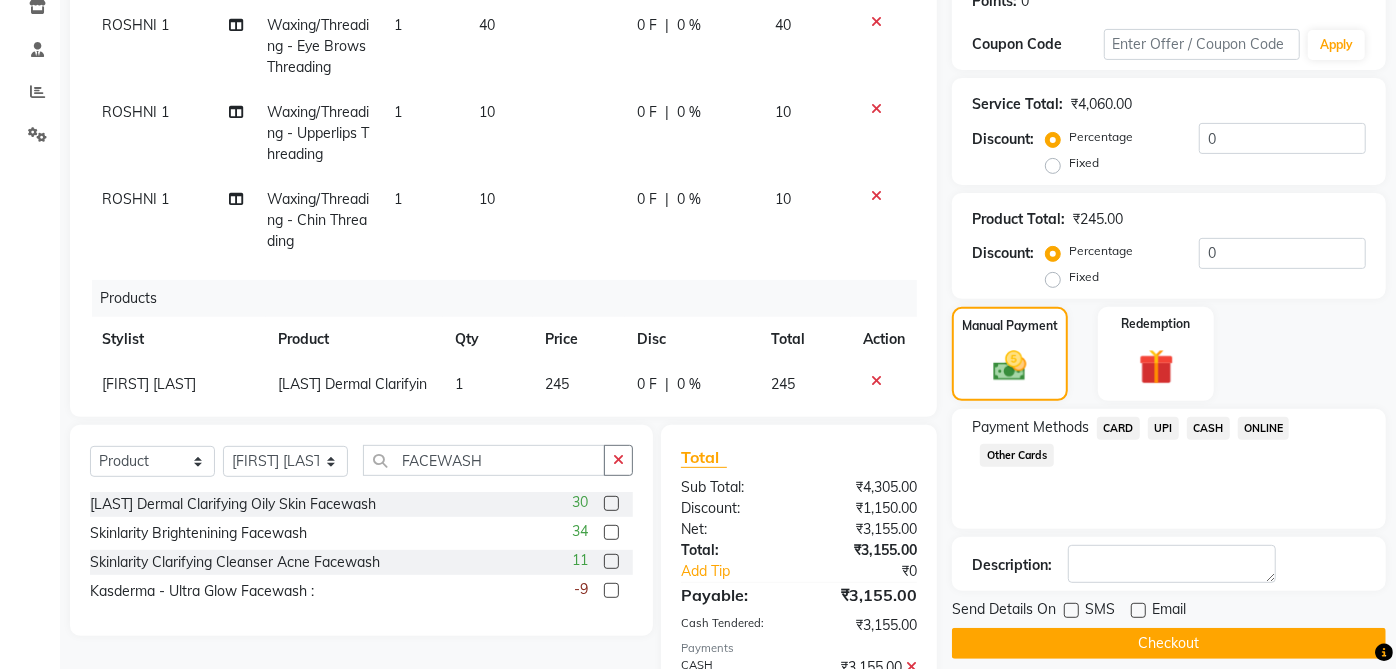 click on "Checkout" 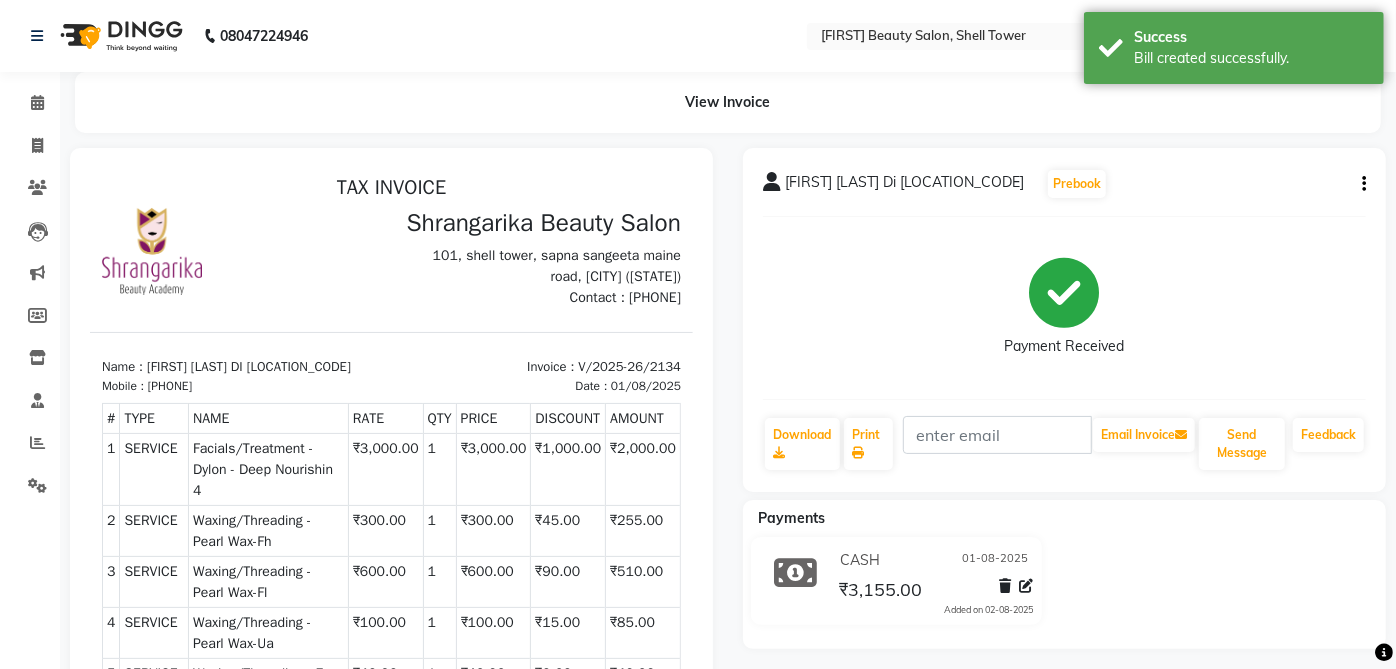 scroll, scrollTop: 0, scrollLeft: 0, axis: both 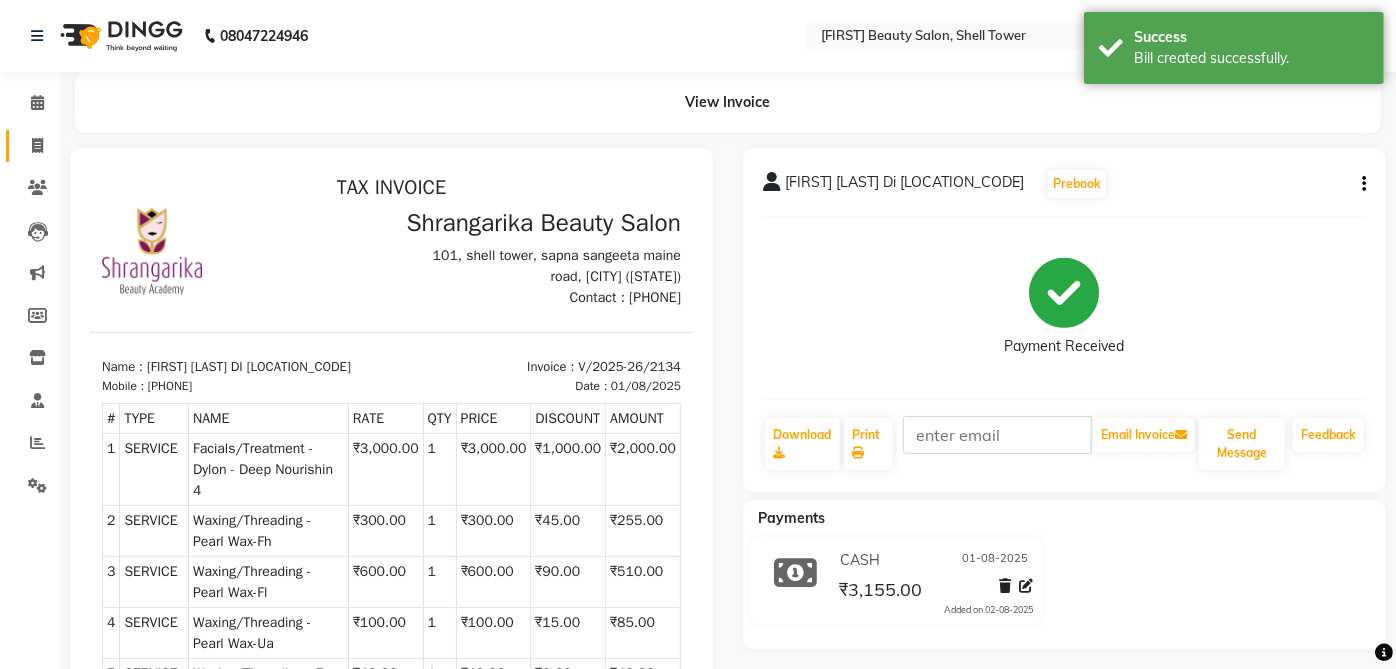 click 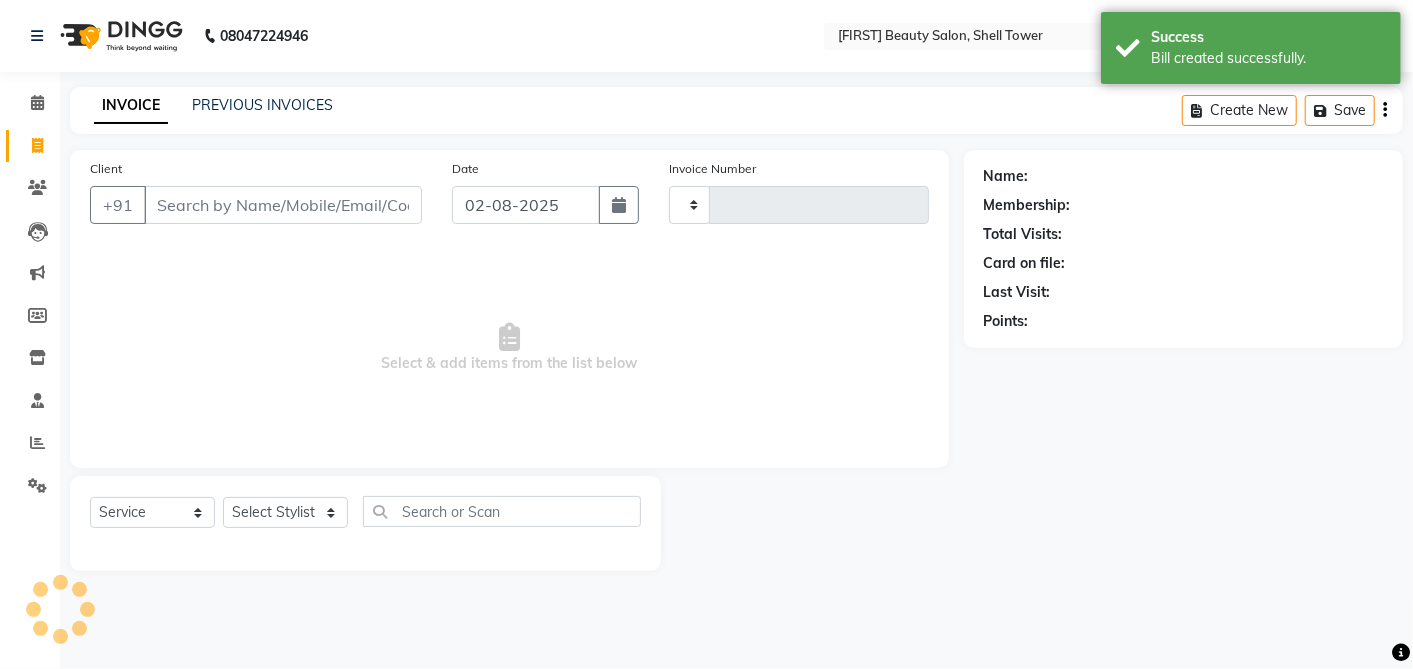 type on "2135" 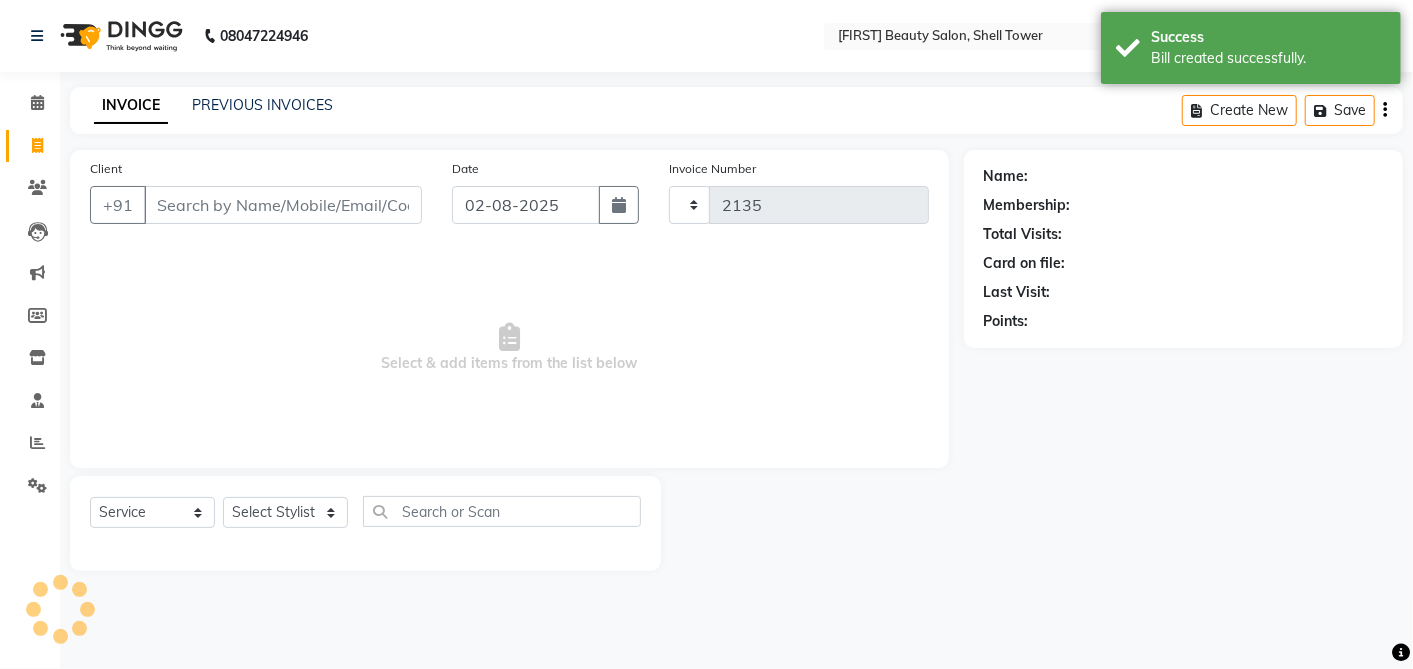 select on "5168" 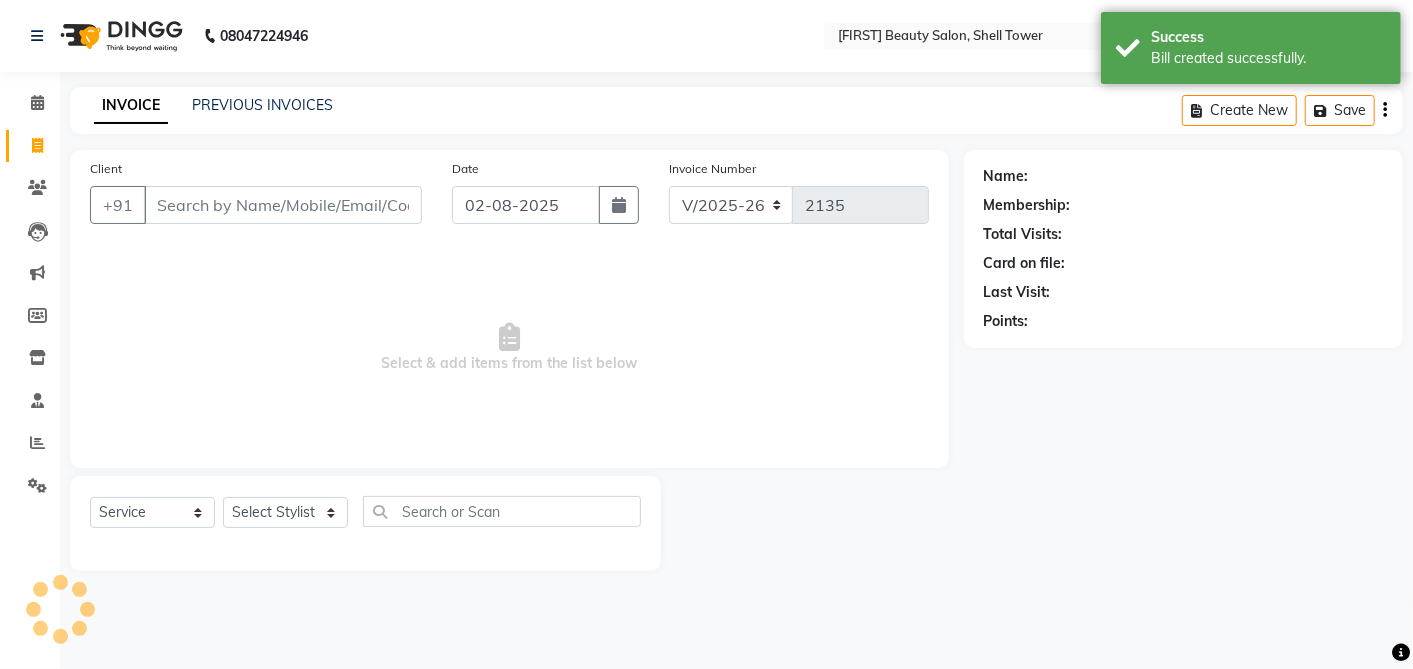 click on "Client" at bounding box center [283, 205] 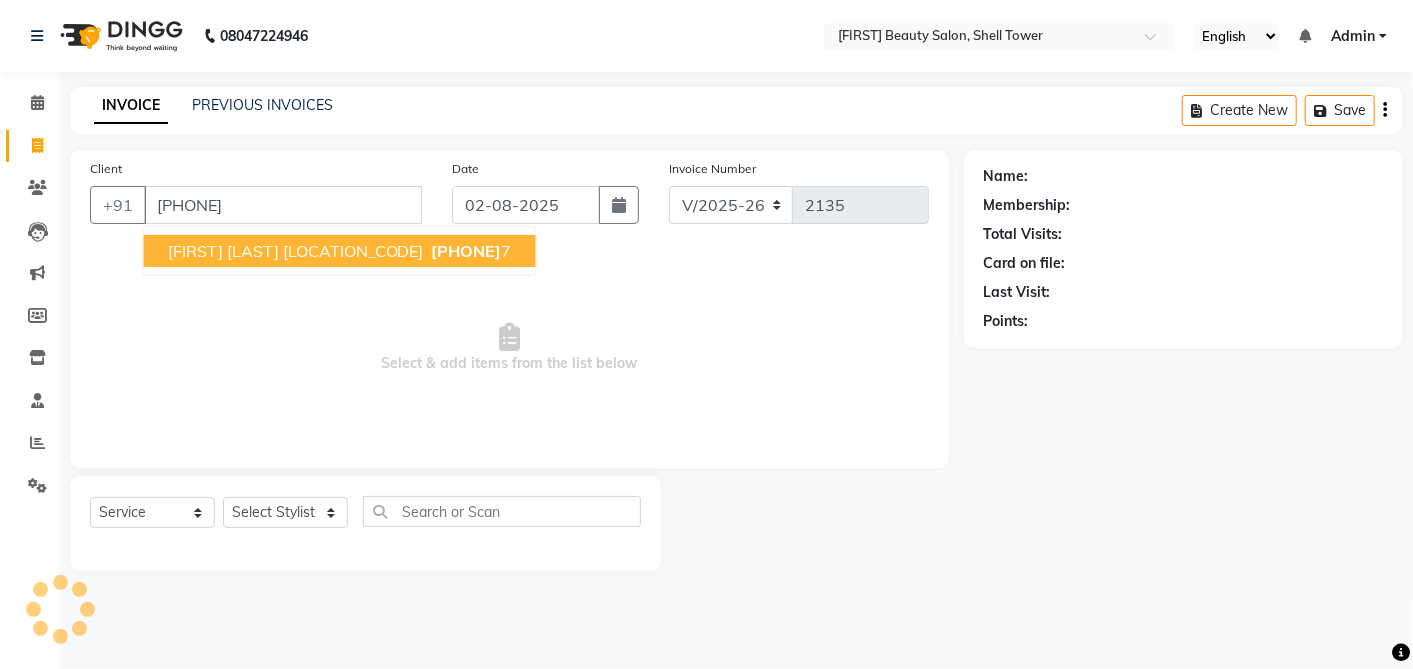 type on "[PHONE]" 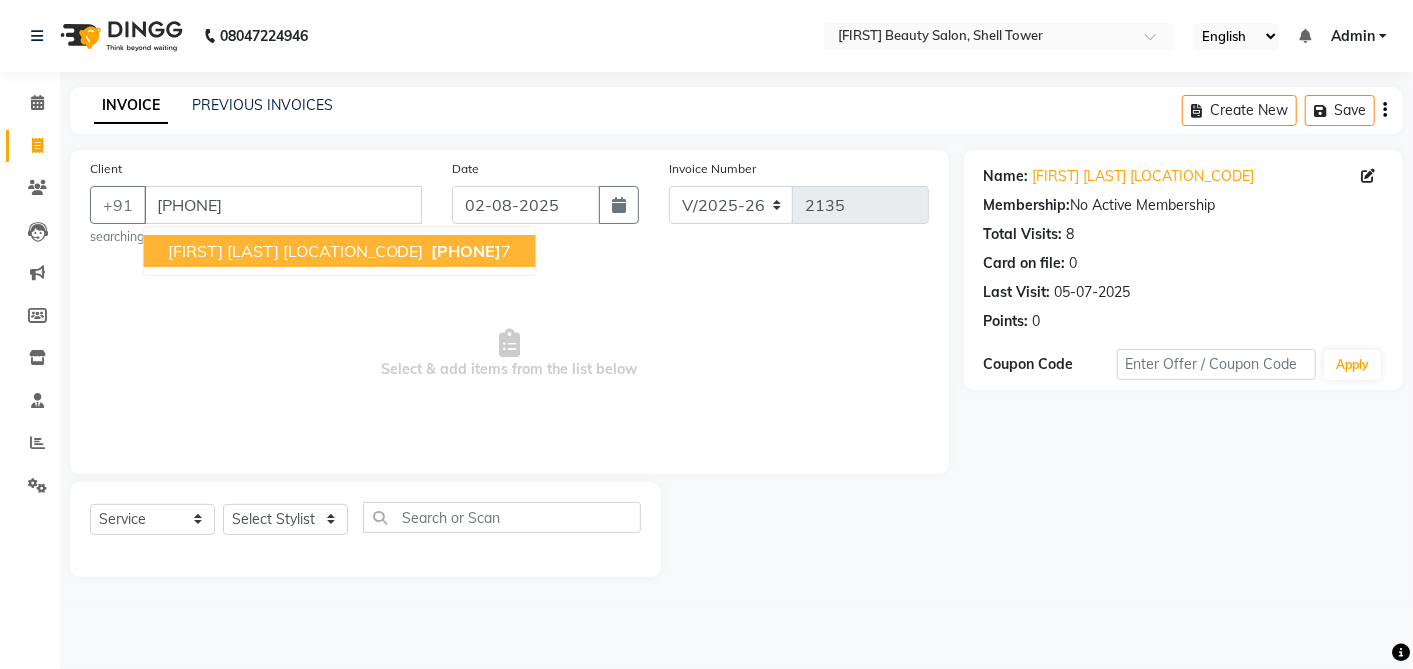 click on "[FIRST] [LAST] [LOCATION_CODE] [PHONE] 7" at bounding box center [340, 251] 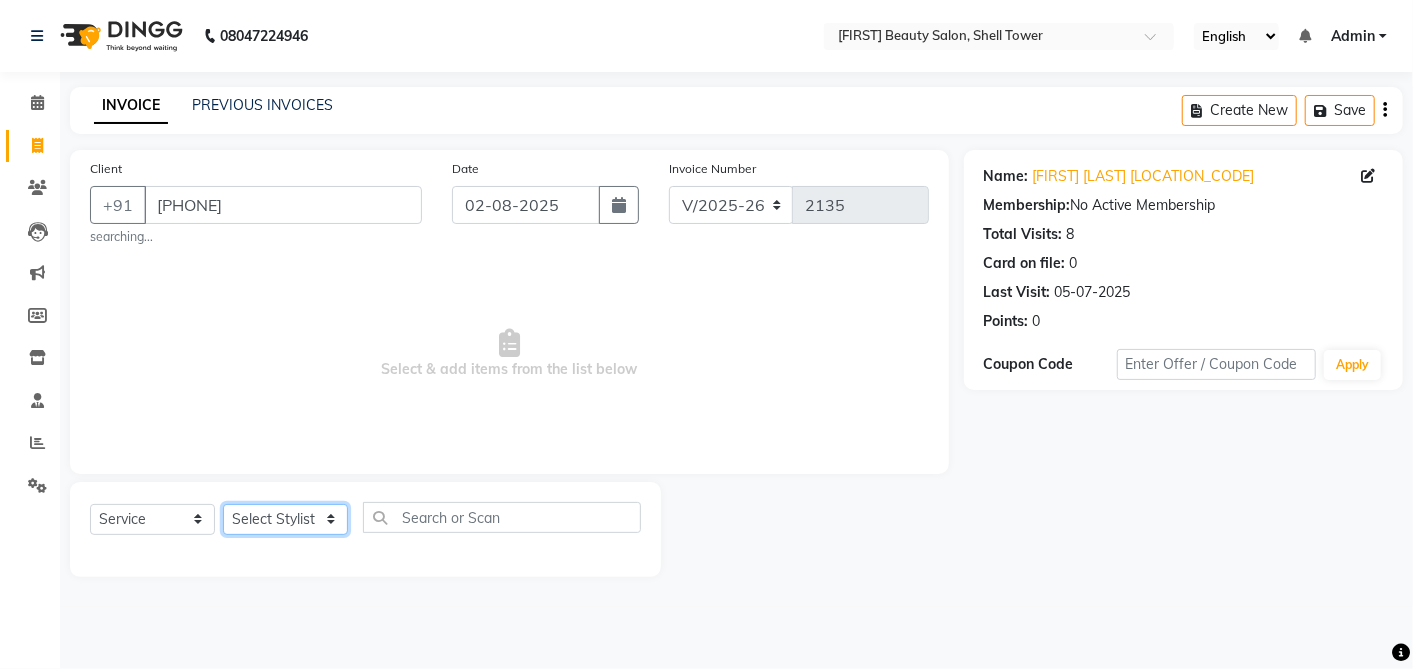click on "Select Stylist [FIRST]  [FIRST] [FIRST] [LAST]	   [LAST]   [LAST] [LAST]   [LAST]   [LAST] [LAST]   [LAST] 1   [LAST] 2   [LAST]   [LAST]   [LAST] DI   [LAST]   [LAST]   [LAST]" 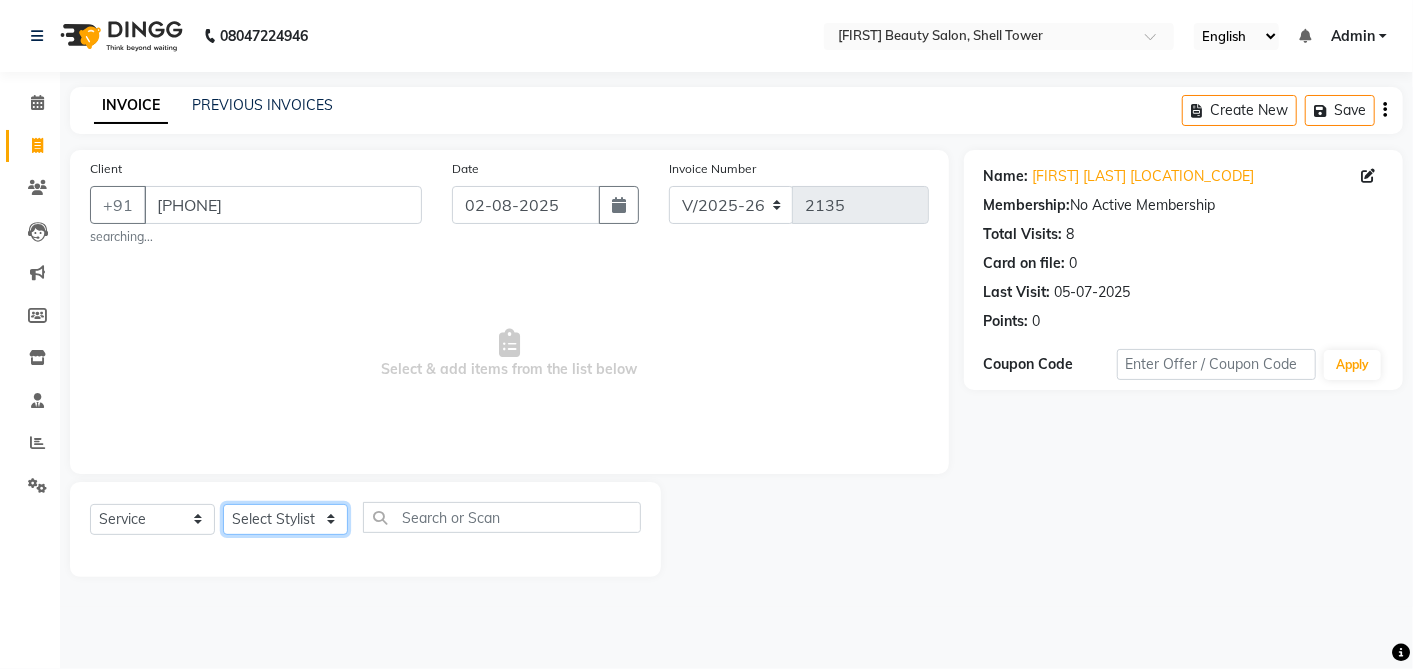 select on "32943" 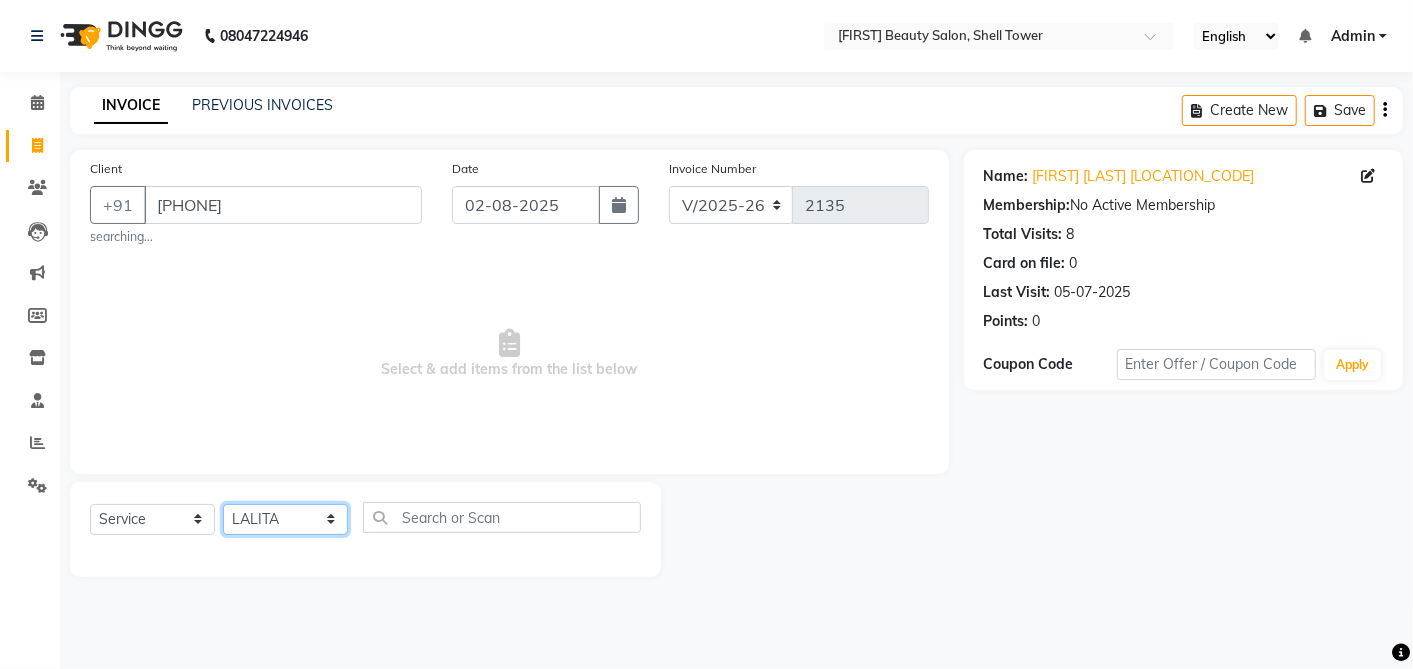 click on "Select Stylist [FIRST]  [FIRST] [FIRST] [LAST]	   [LAST]   [LAST] [LAST]   [LAST]   [LAST] [LAST]   [LAST] 1   [LAST] 2   [LAST]   [LAST]   [LAST] DI   [LAST]   [LAST]   [LAST]" 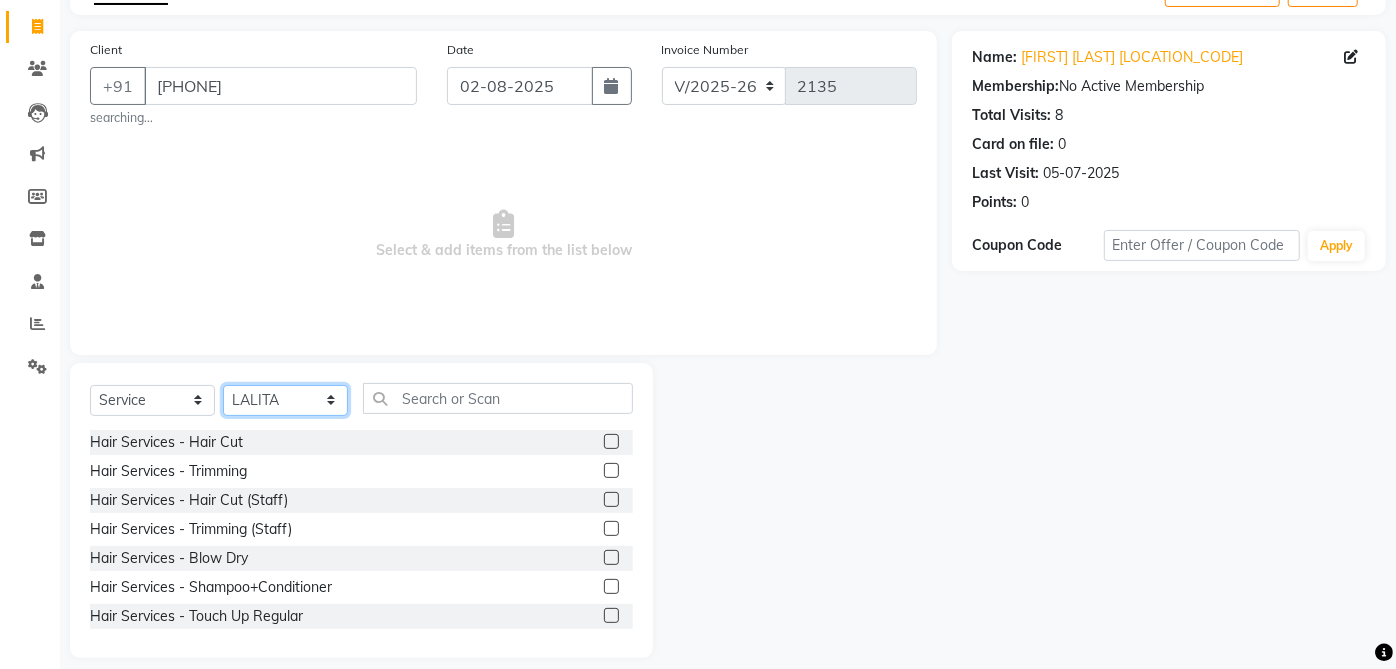 scroll, scrollTop: 137, scrollLeft: 0, axis: vertical 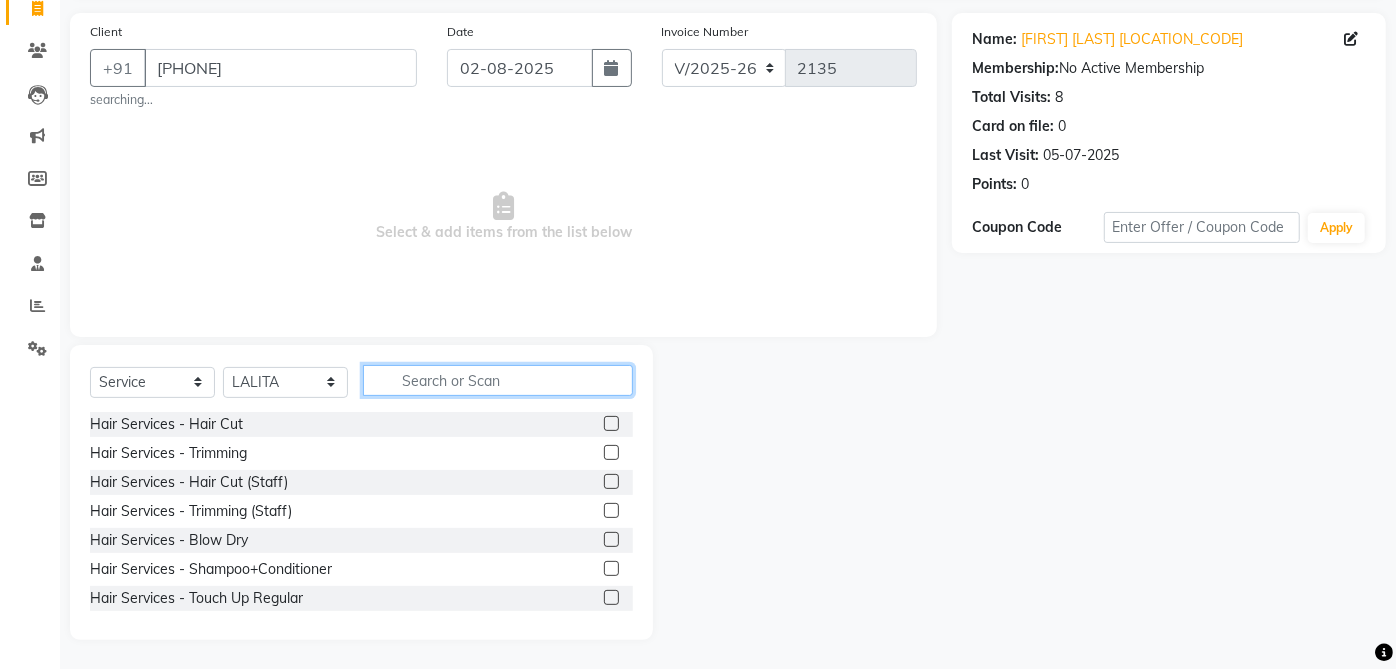 click 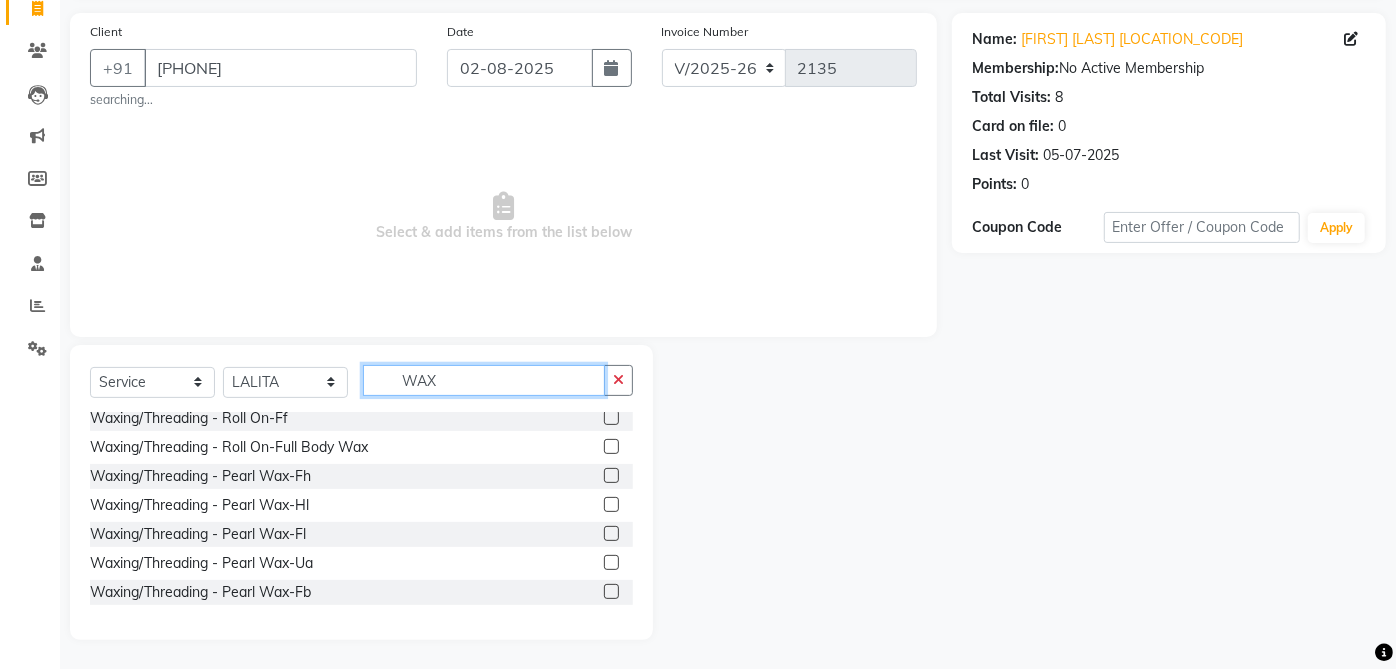 scroll, scrollTop: 772, scrollLeft: 0, axis: vertical 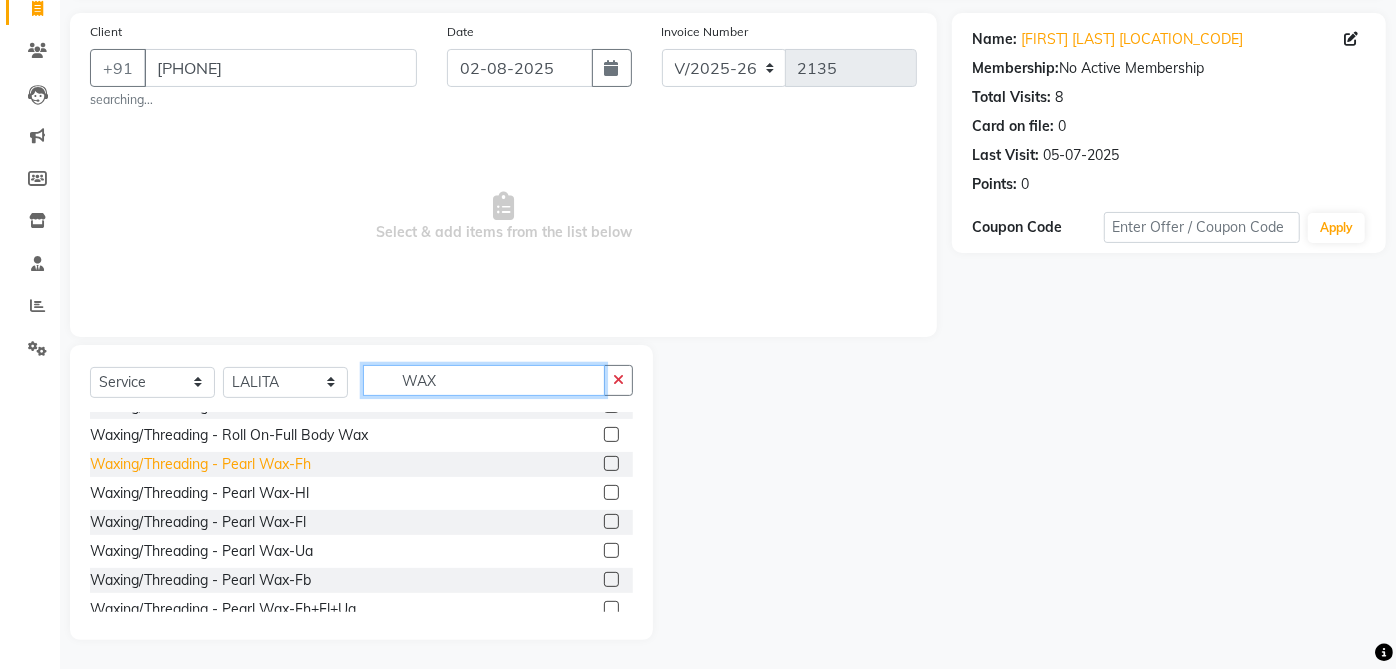 type on "WAX" 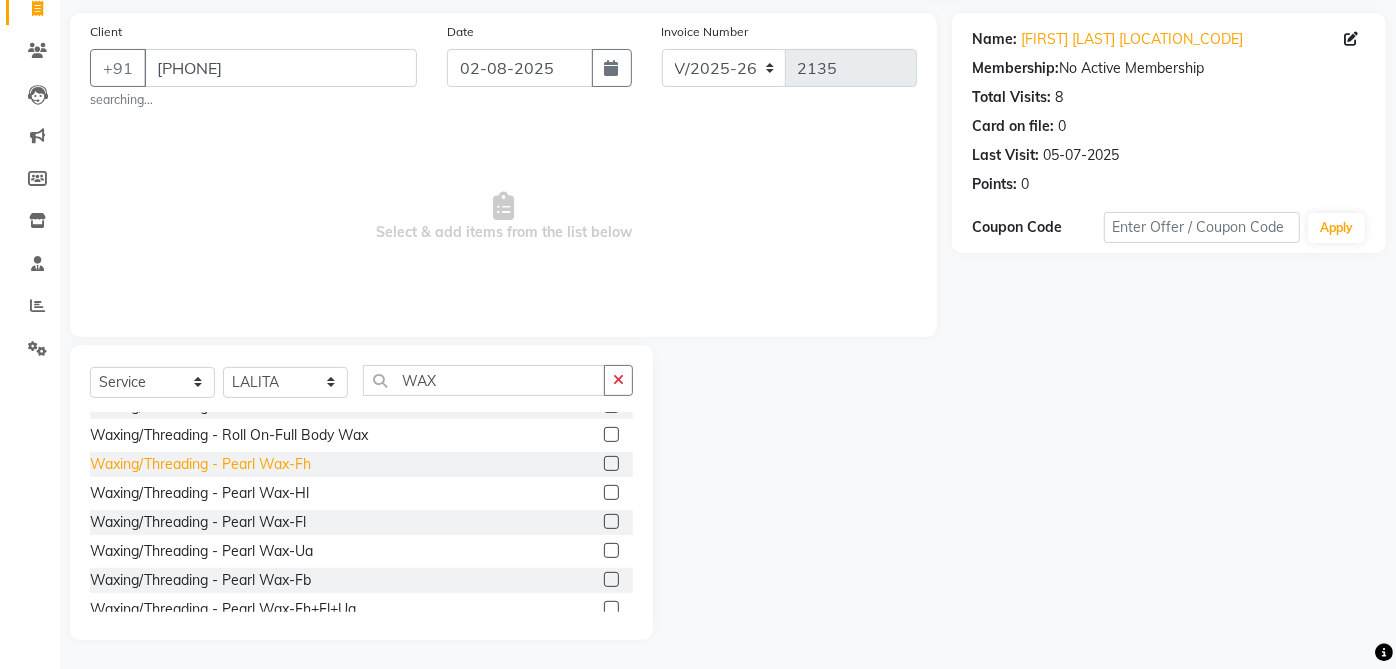 click on "Waxing/Threading - Pearl Wax-Fh" 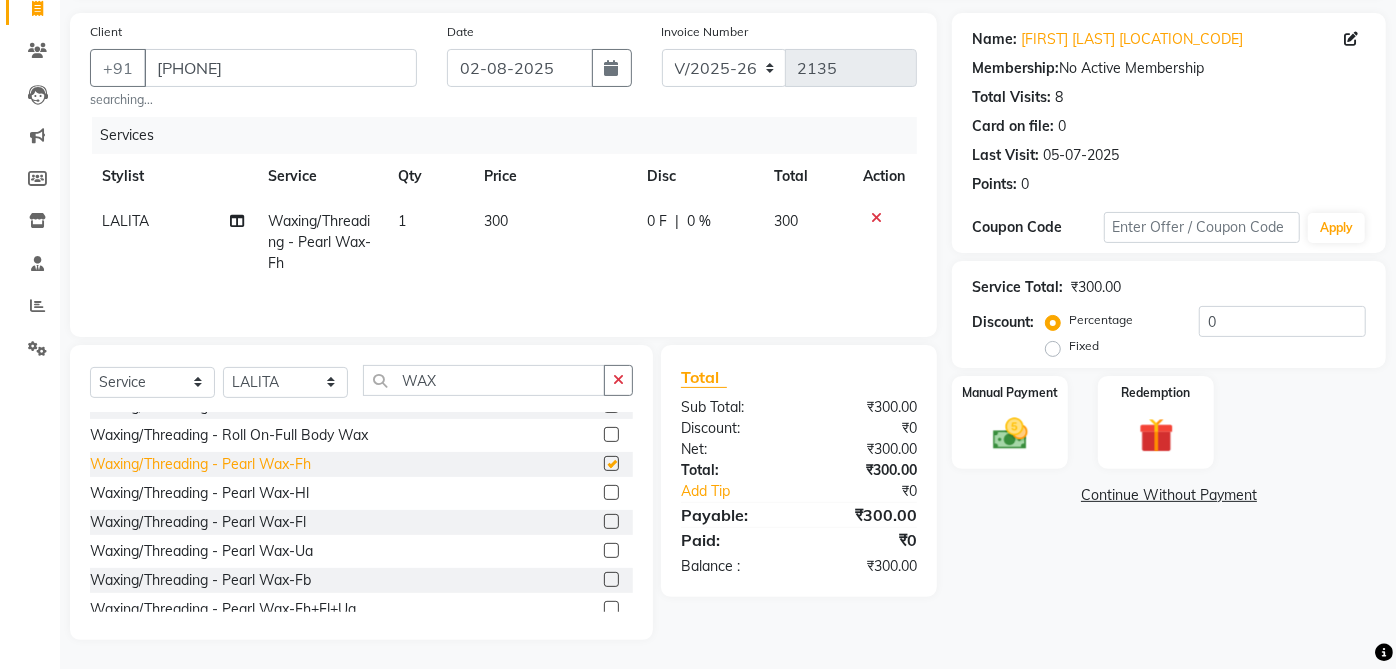 checkbox on "false" 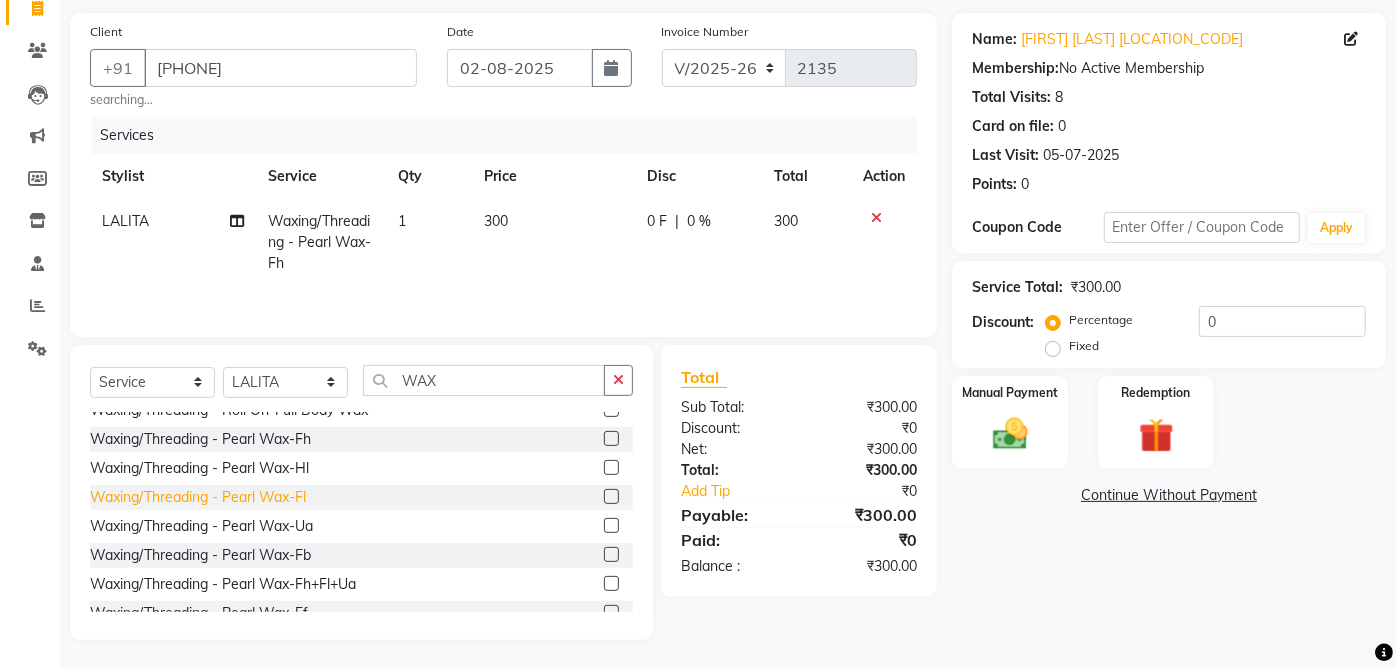 click on "Waxing/Threading - Pearl Wax-Fl" 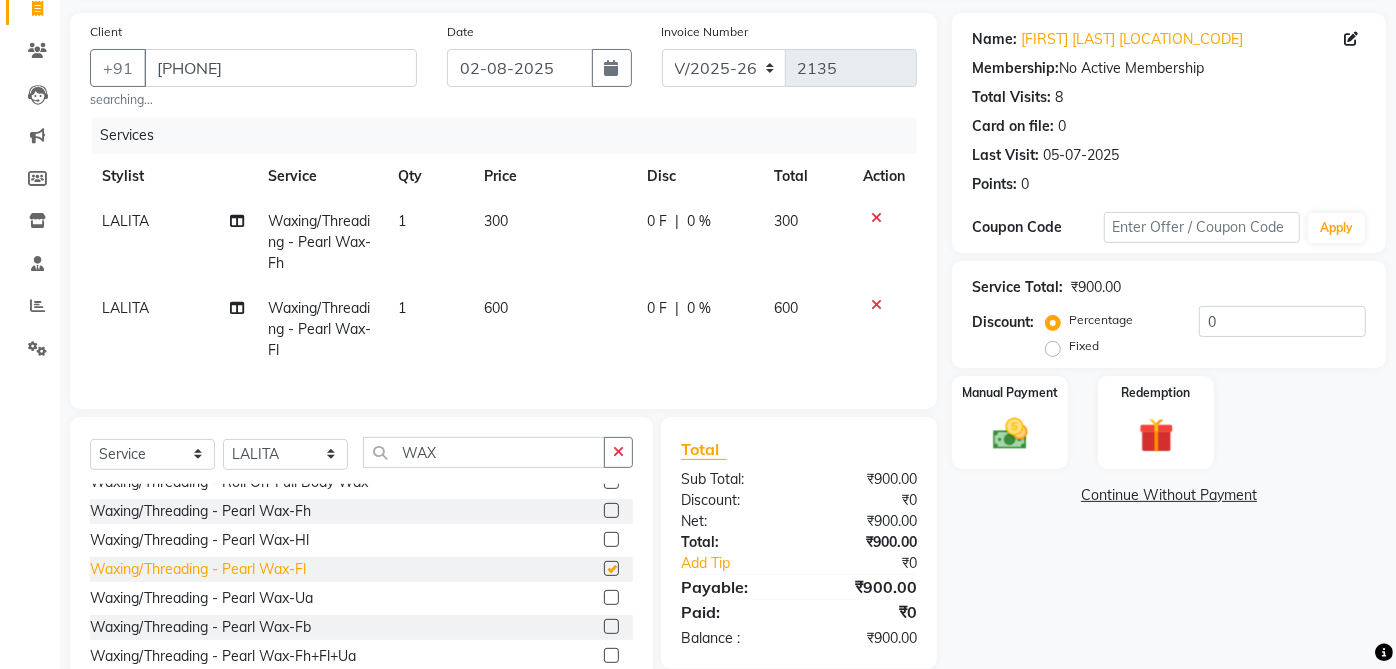 checkbox on "false" 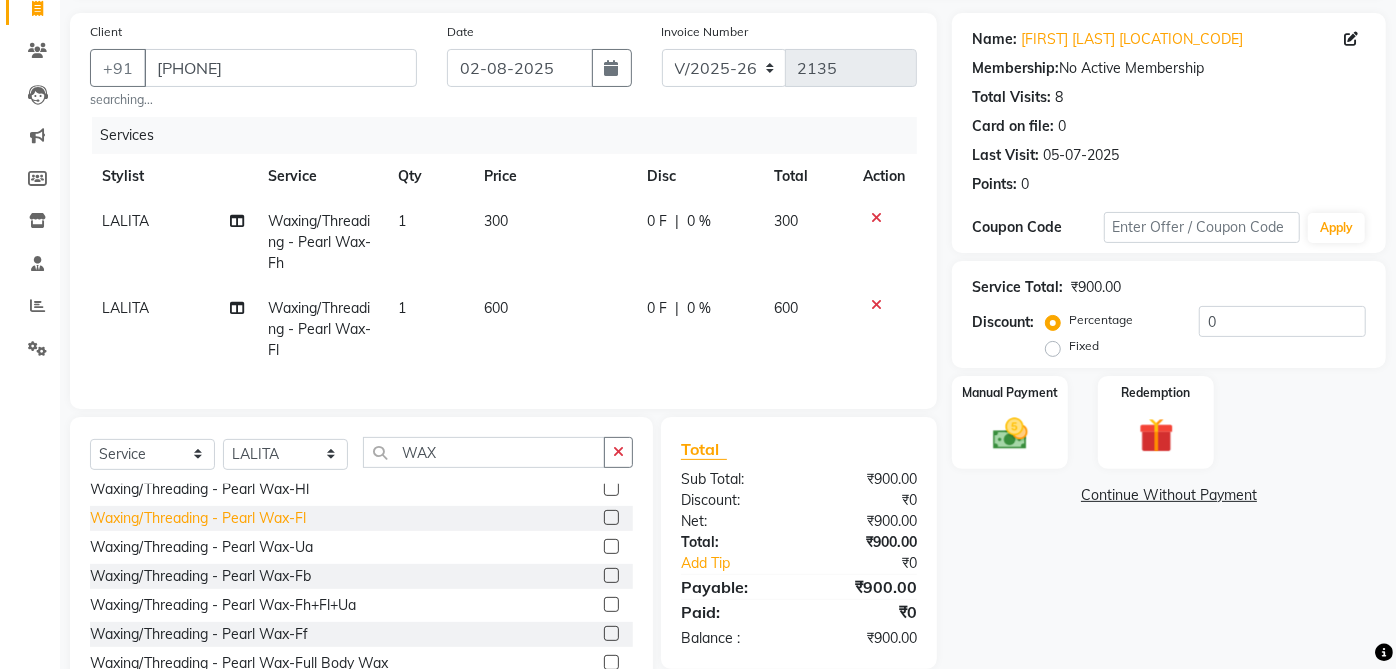 scroll, scrollTop: 853, scrollLeft: 0, axis: vertical 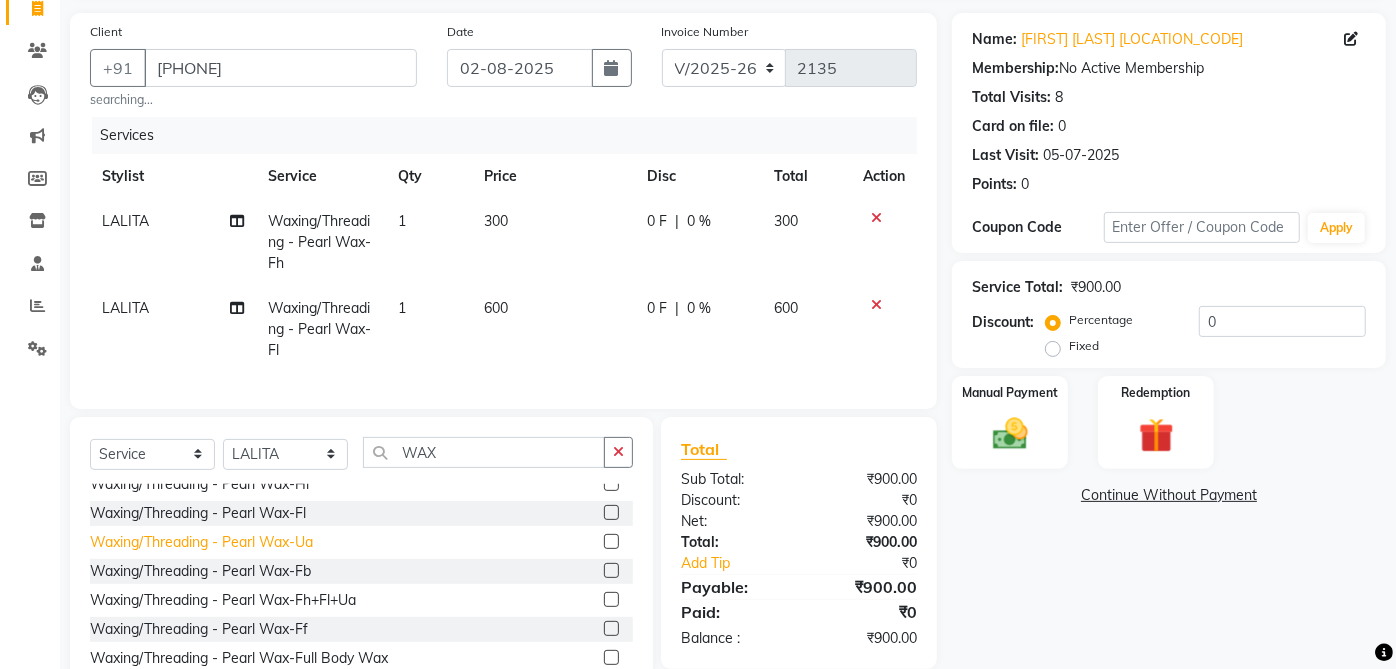click on "Waxing/Threading - Pearl Wax-Ua" 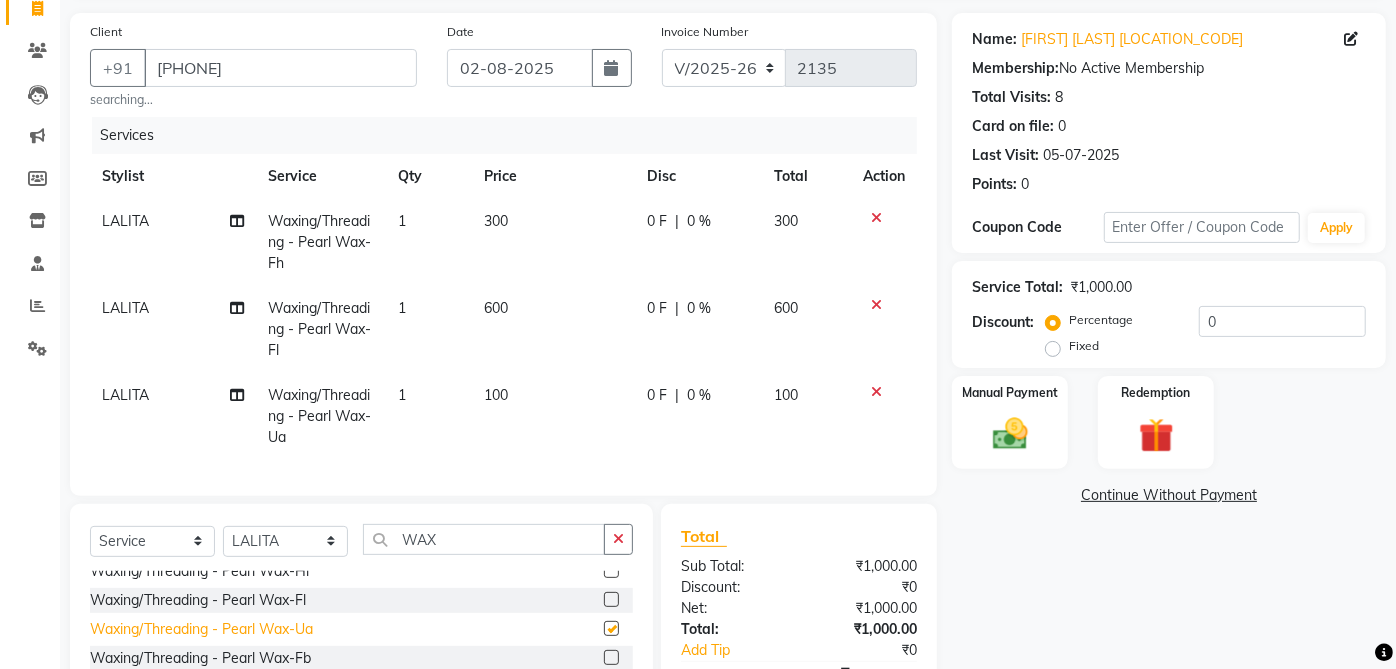 checkbox on "false" 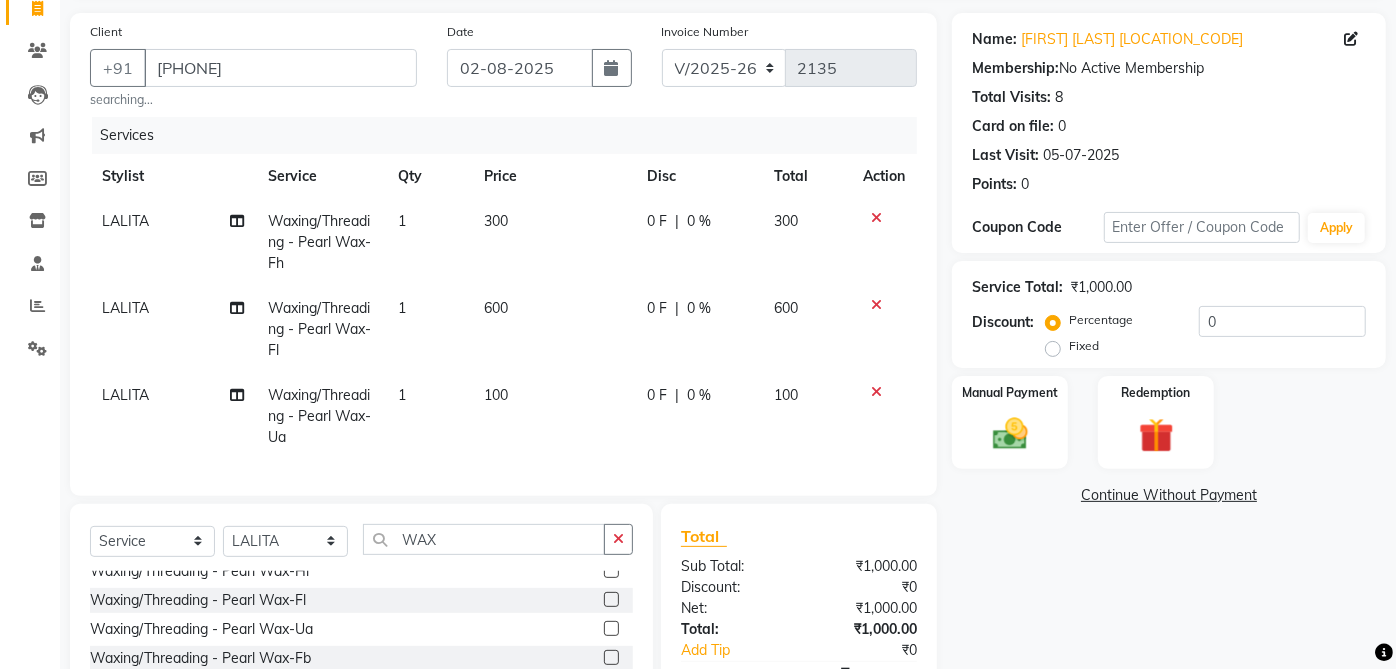 click on "0 F | 0 %" 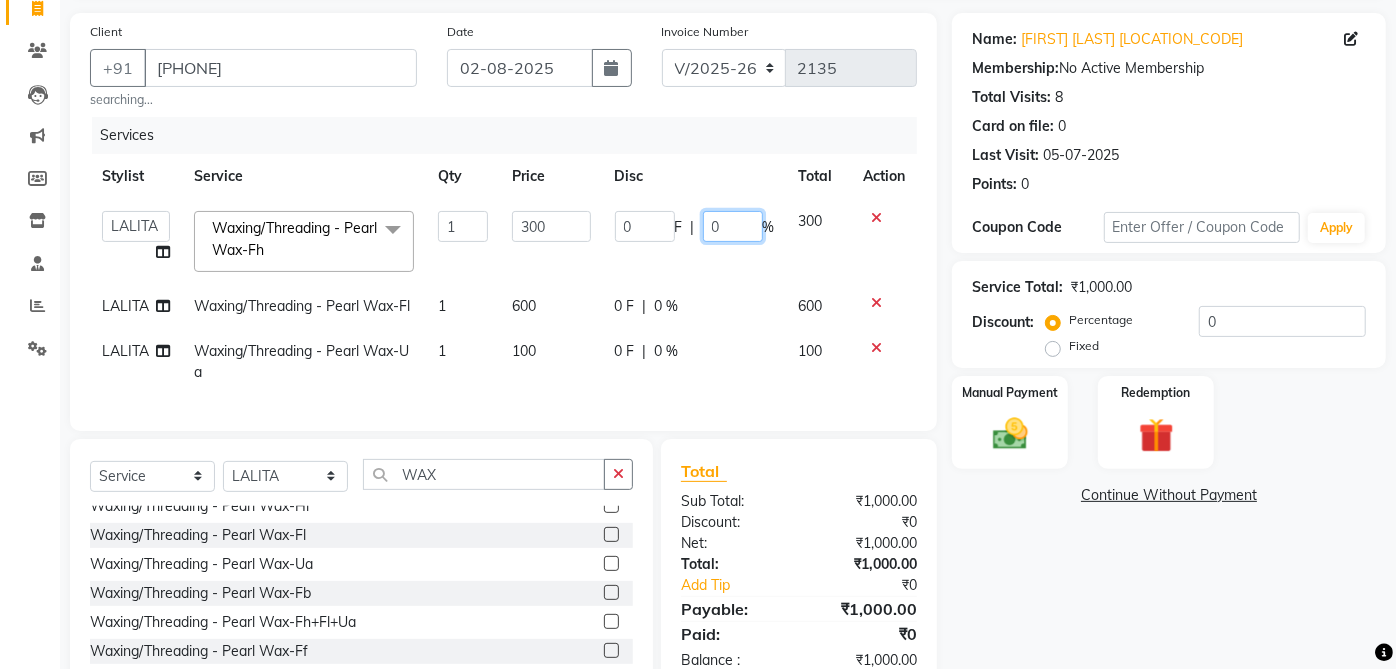 click on "0" 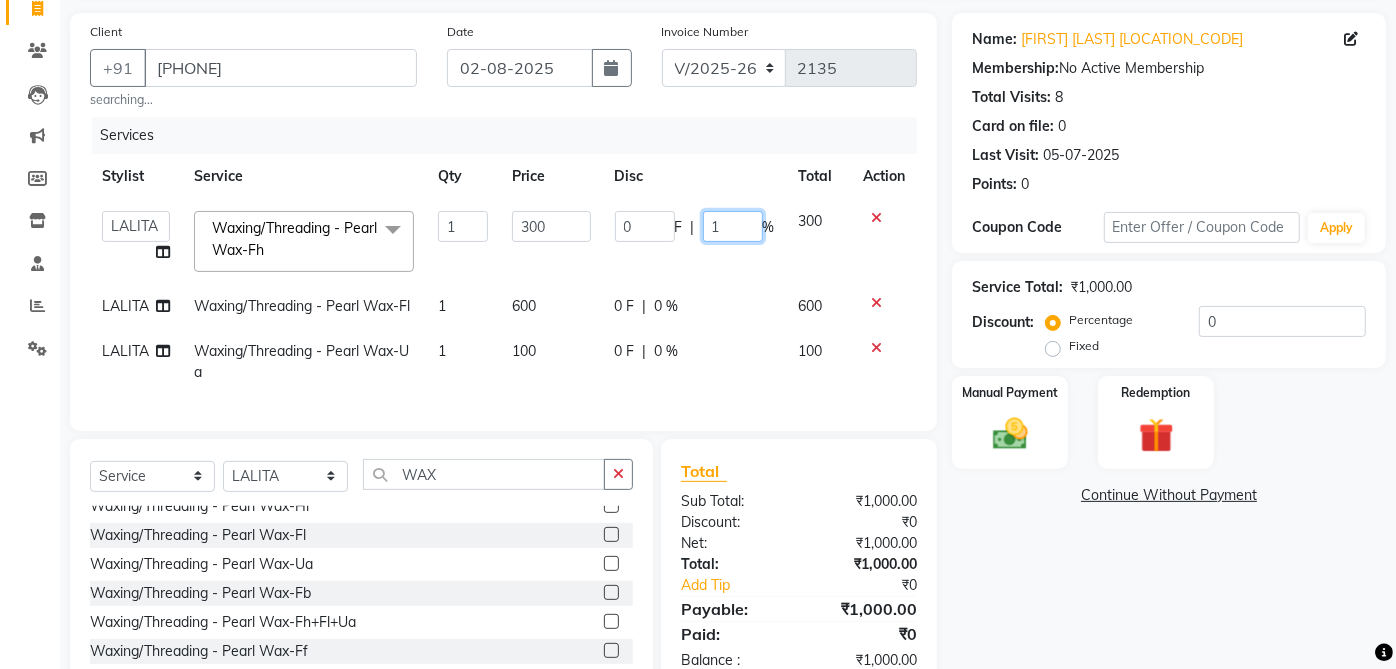 type on "15" 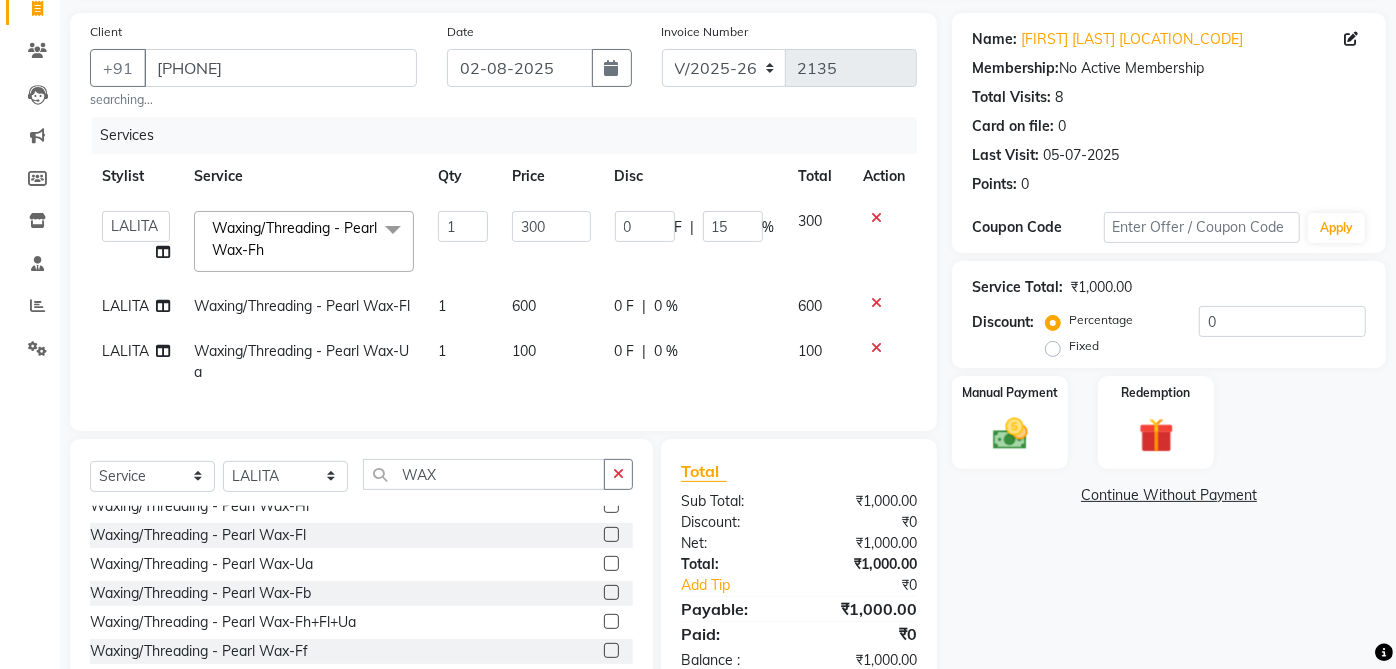 click on "0 F | 0 %" 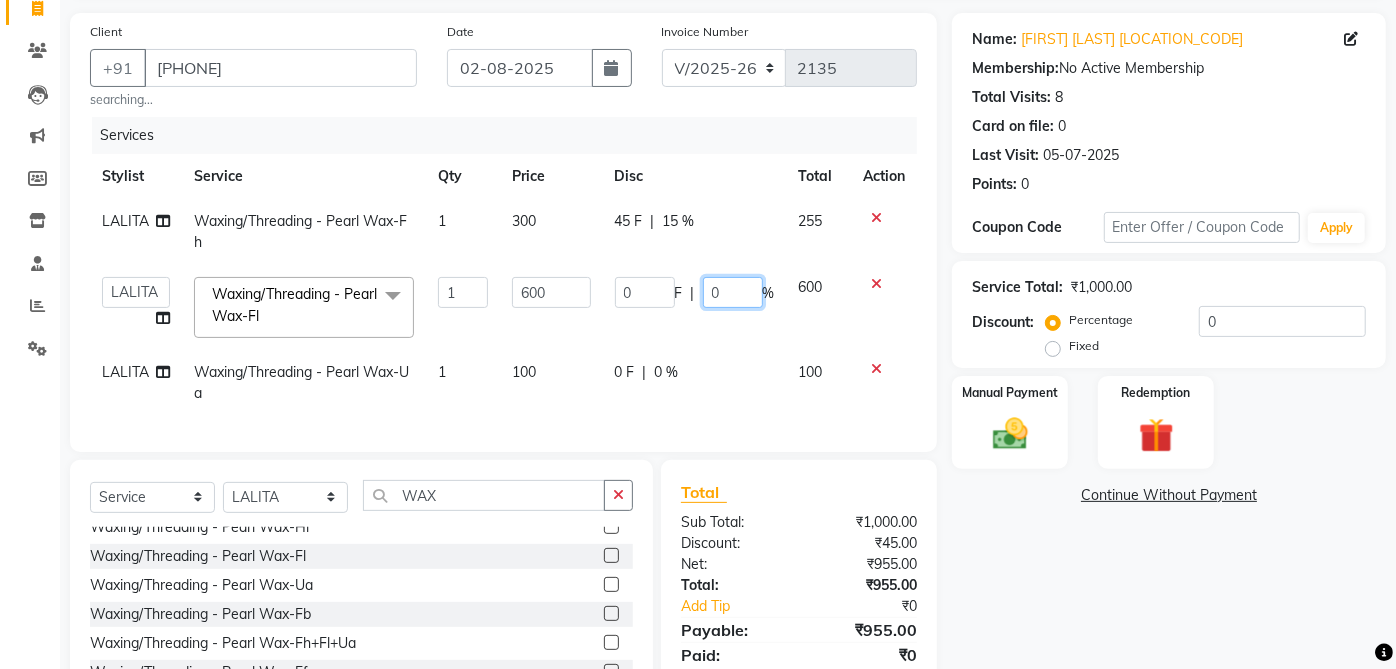 click on "0" 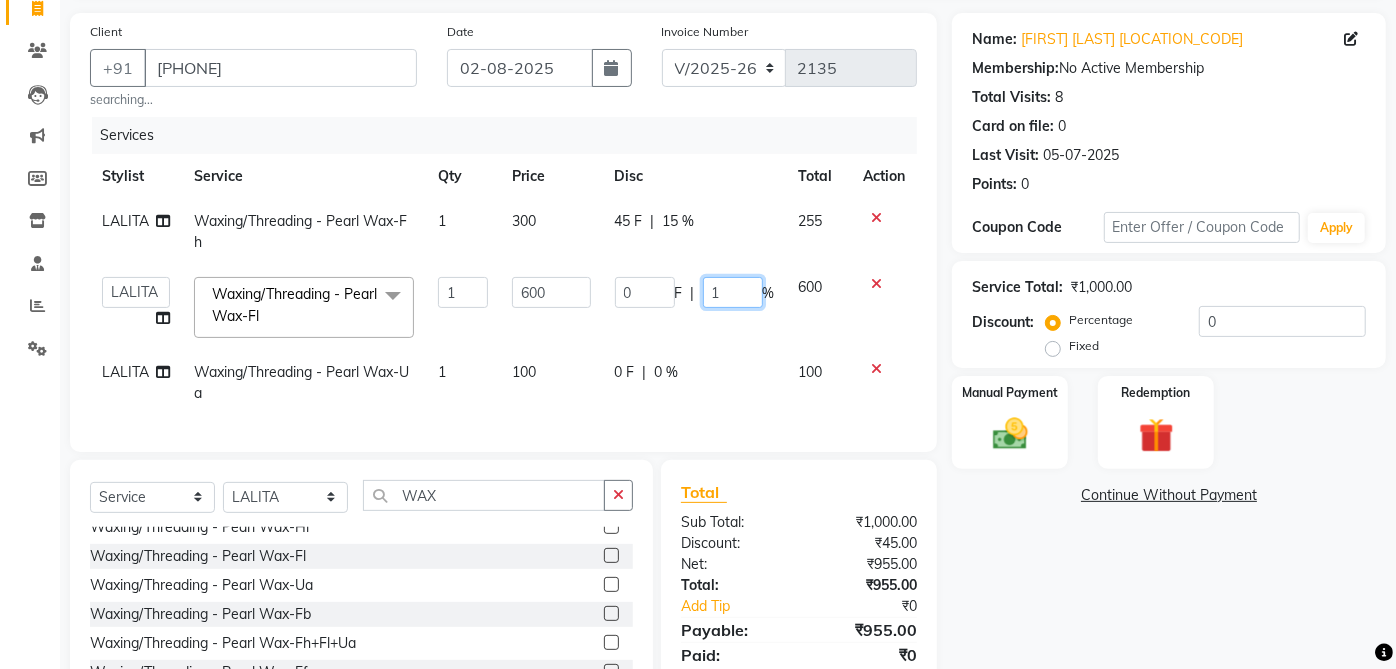 type on "15" 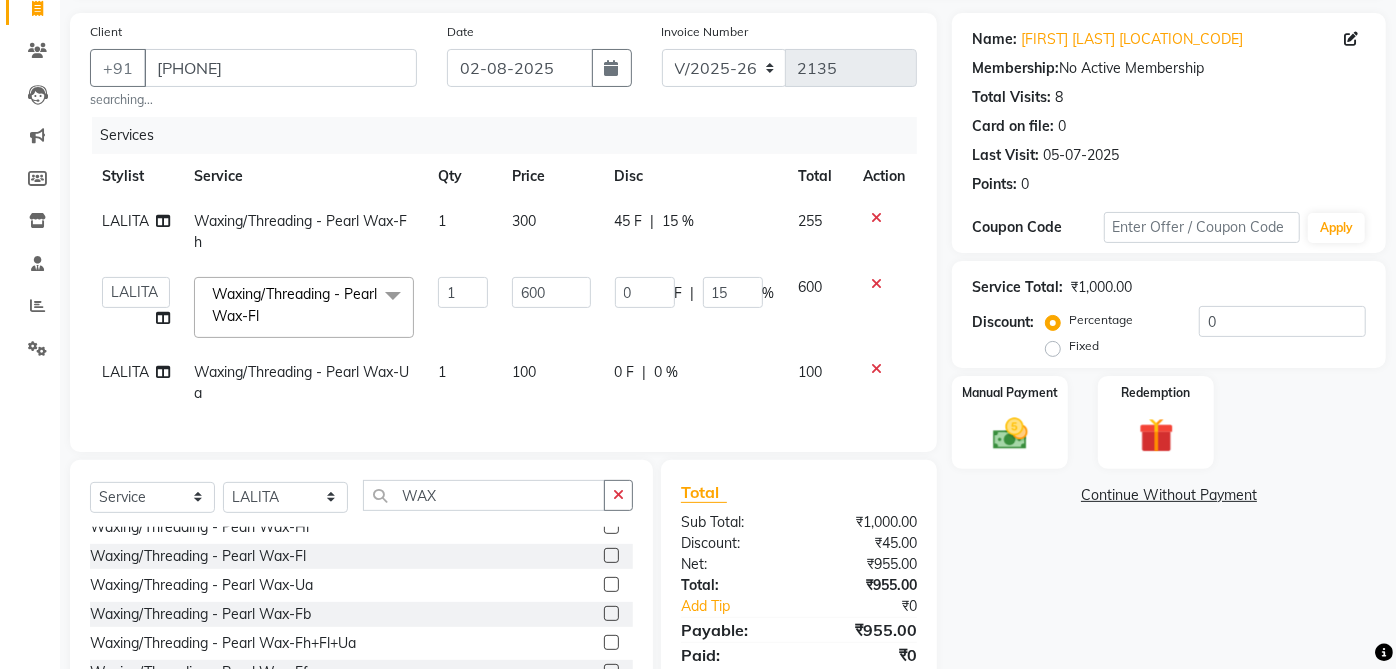click on "[LAST] Waxing/Threading - Pearl Wax-Fh 1 300 45 F | 15 % 255  [FIRST]    [FIRST]   [FIRST] [LAST]	   [LAST]   [LAST] [LAST]   [LAST]   [LAST] [LAST]   [LAST] 1   [LAST] 2   [LAST]   [LAST]   [LAST] DI   [LAST]   [LAST]   [LAST]  Waxing/Threading - Pearl Wax-Fl  x Hair Services - Hair Cut Hair Services - Trimming Hair Services - Hair Cut (Staff) Hair Services - Trimming (Staff) Hair Services - Blow Dry Hair Services - Shampoo+Conditioner Hair Services - Touch Up Regular Hair Services - Touch Up Long Regrowth Hair Services - Touch Up Regular - Inoa Hair Services - Touch Up Long Regrowth - Inoa Hair Services - Global Sl Hair Services - Global Ml Hair Services - Global Ll Hair Services - Highlights Sl Hair Services - Highlights Ml Hair Services - Highlights Ll Hair Services - Loral Spa Hair Services - Sp Wella Hair Services - Gold Hair Spa Hair Services - Protien Spa Hair Services - Protien Spa + Hair Services - Scalp Peel Hair Services - Rekeratin Hair Services - Degrease Treatment Hair Services - Perming 1" 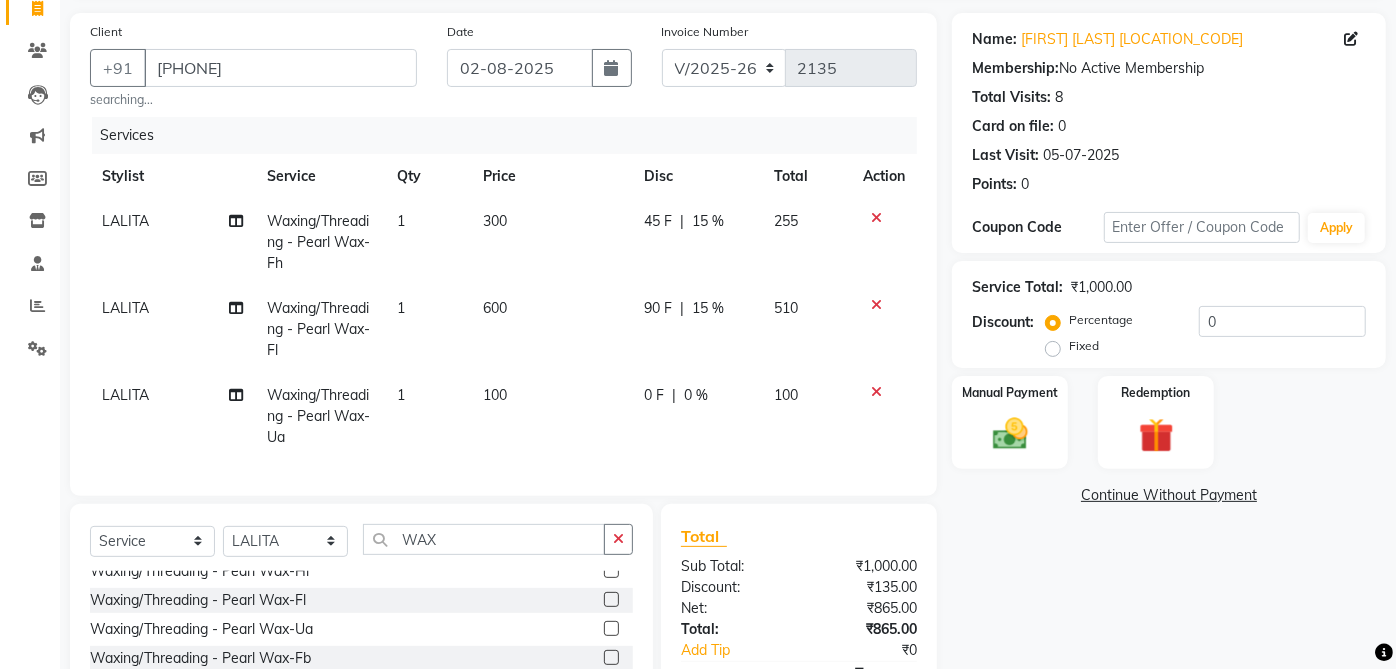 click on "0 F | 0 %" 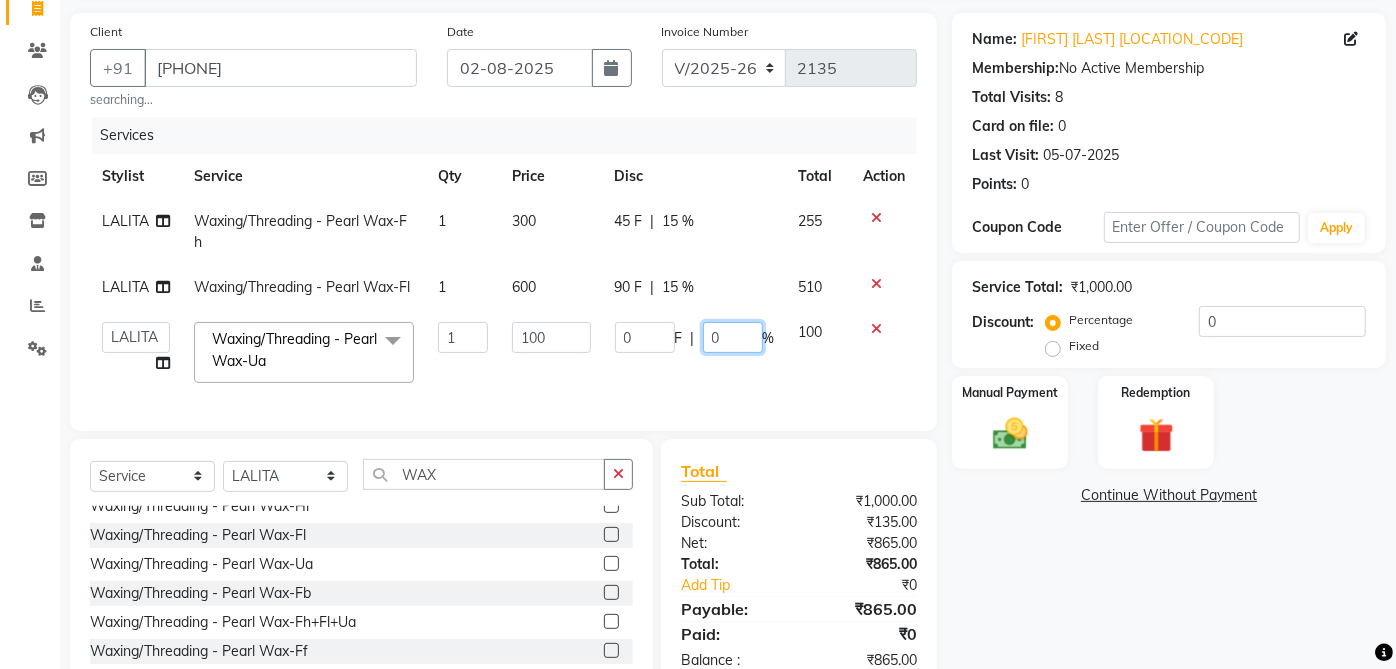 click on "0" 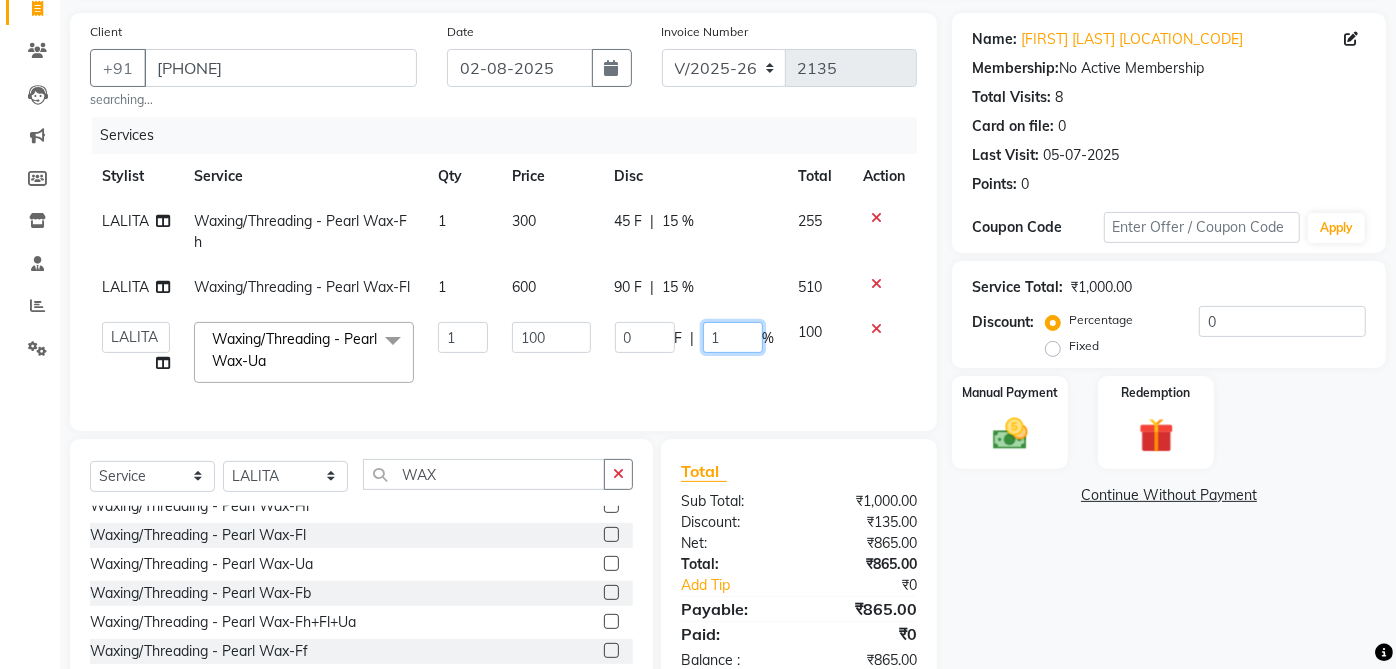 type on "15" 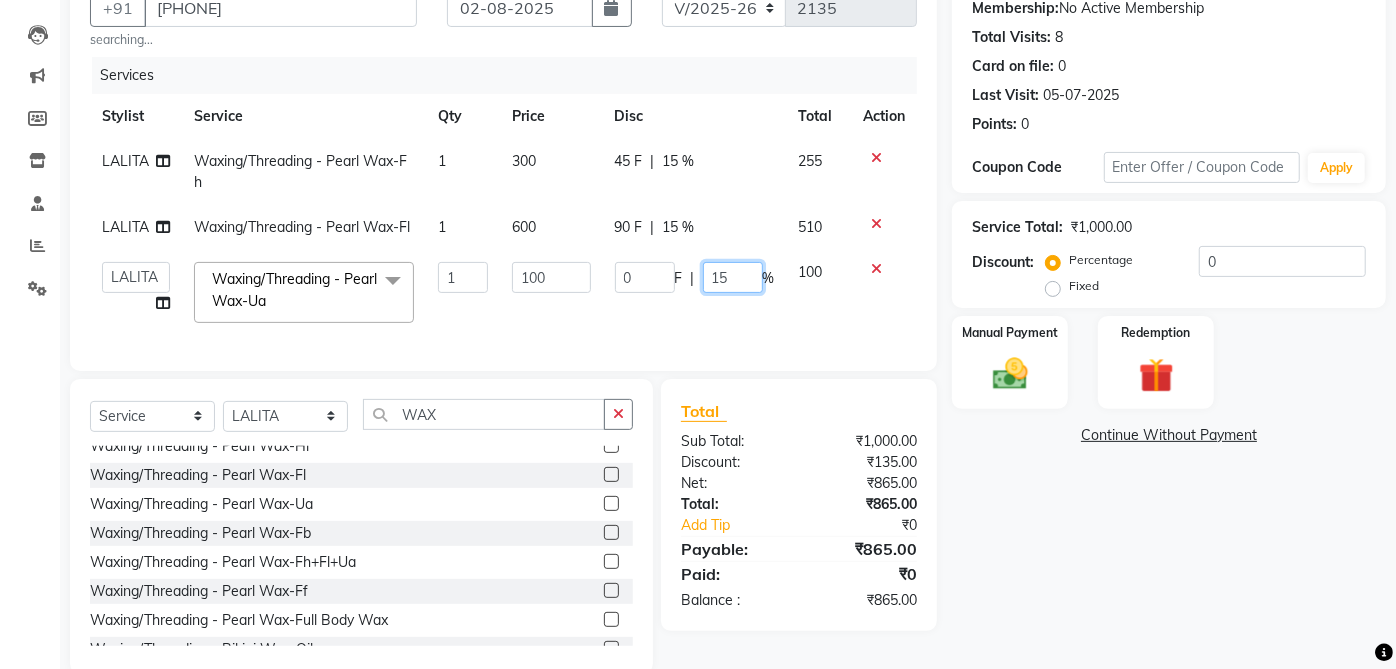 scroll, scrollTop: 248, scrollLeft: 0, axis: vertical 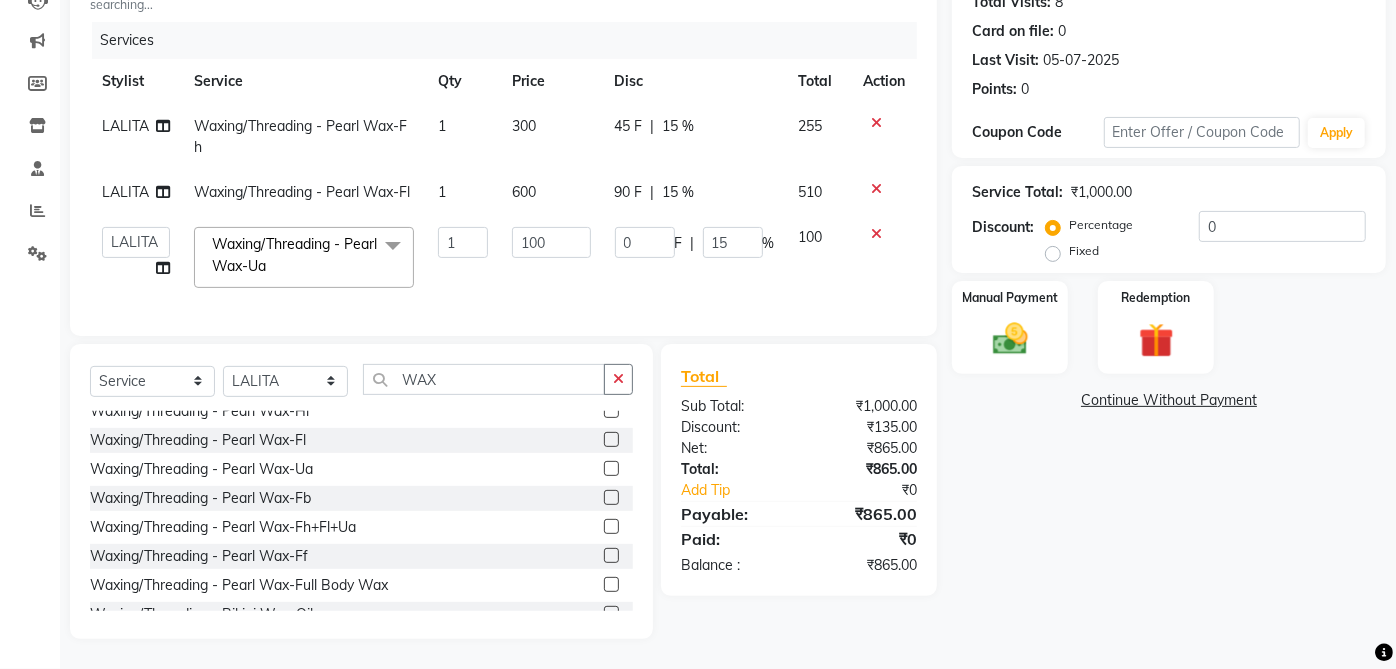 click on "Name: [FIRST] [LAST] [LOCATION_CODE] Membership:  No Active Membership  Total Visits:  8 Card on file:  0 Last Visit:   05-07-2025 Points:   0  Coupon Code Apply Service Total:  ₹1,000.00  Discount:  Percentage   Fixed  0 Manual Payment Redemption  Continue Without Payment" 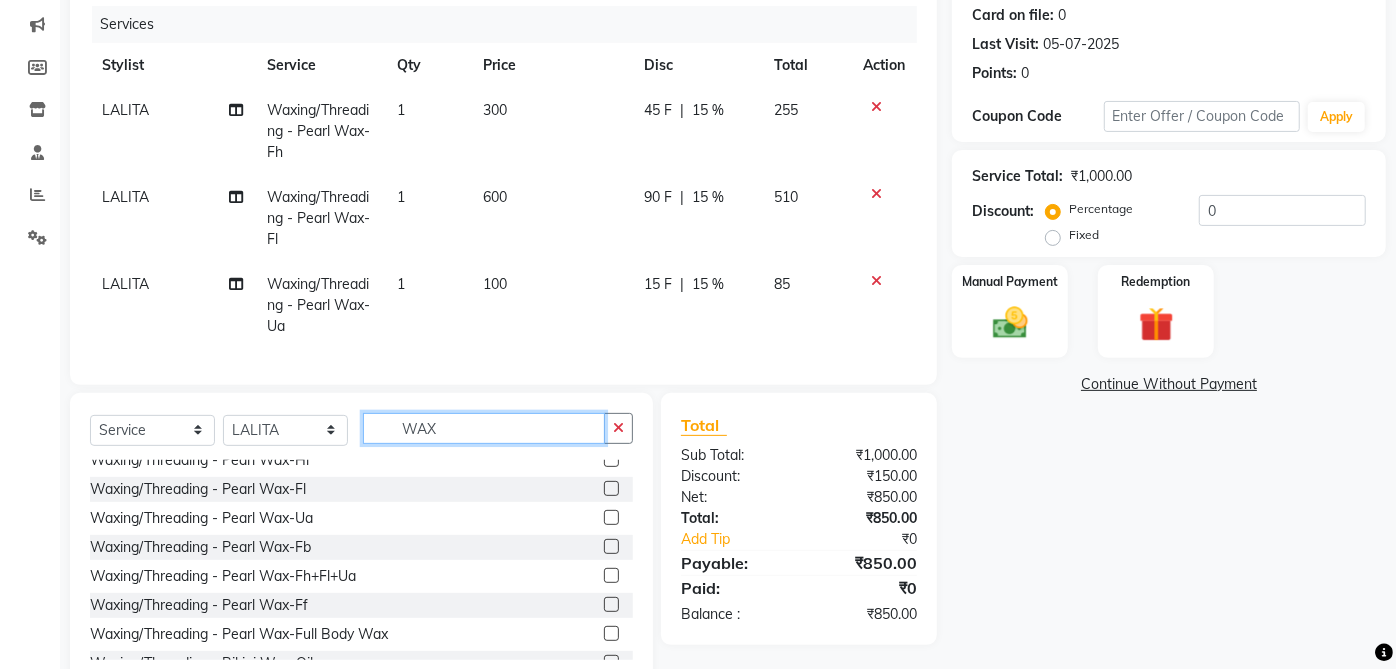 click on "WAX" 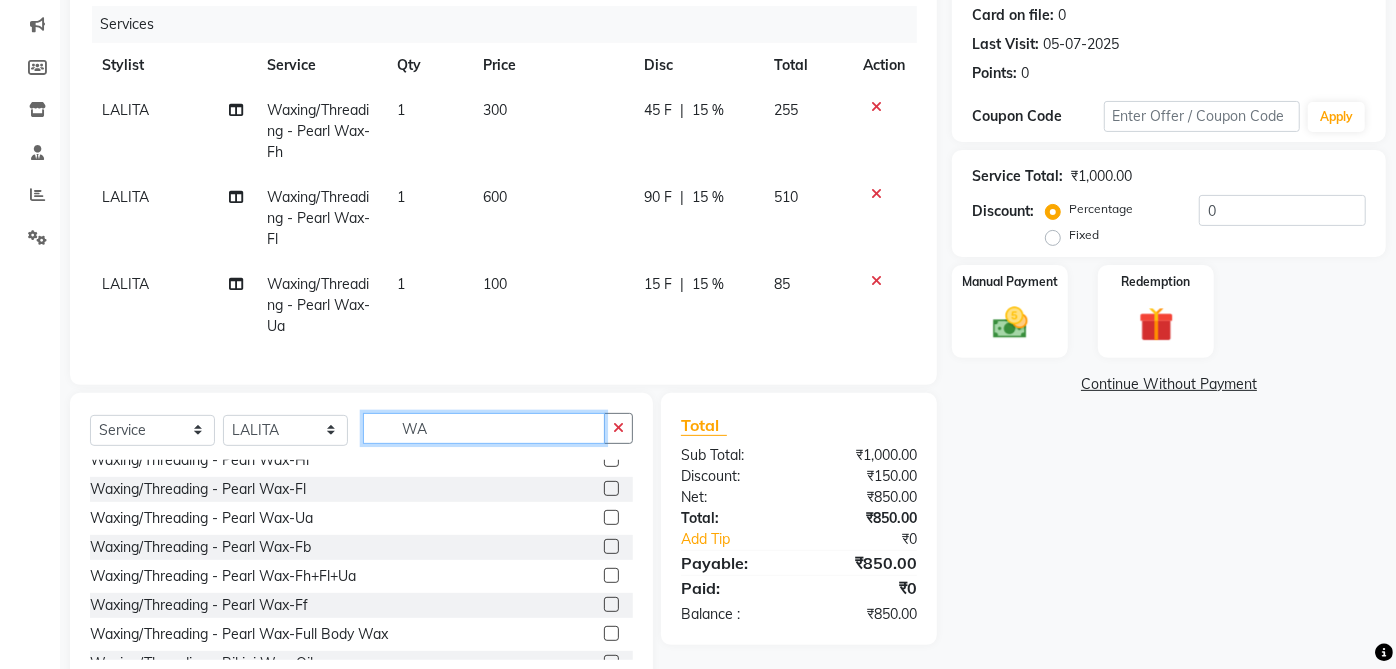type on "W" 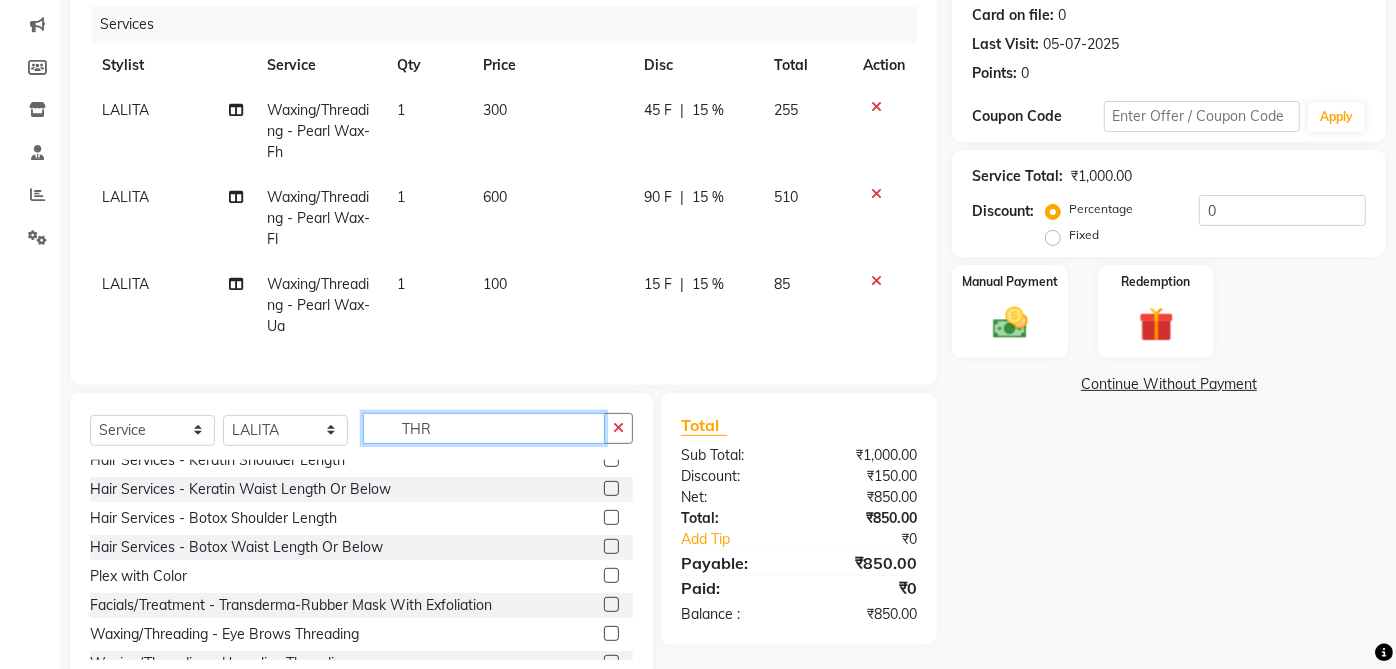 scroll, scrollTop: 0, scrollLeft: 0, axis: both 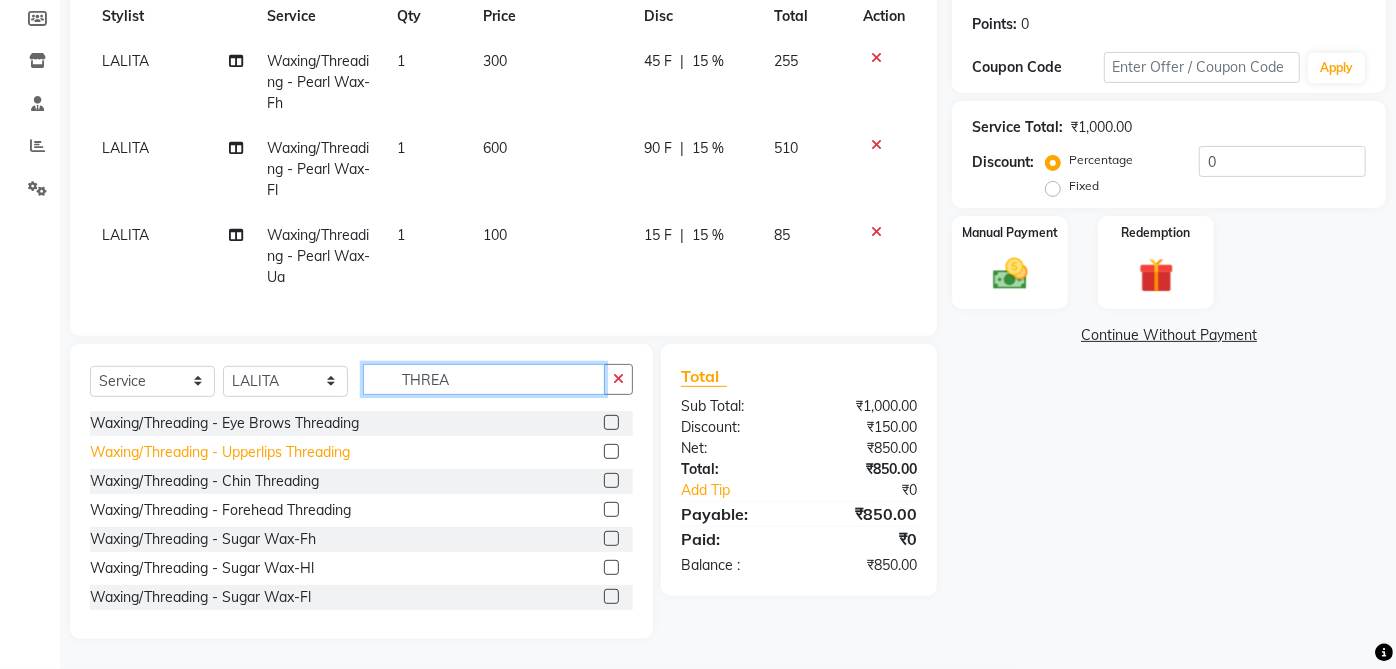 type on "THREA" 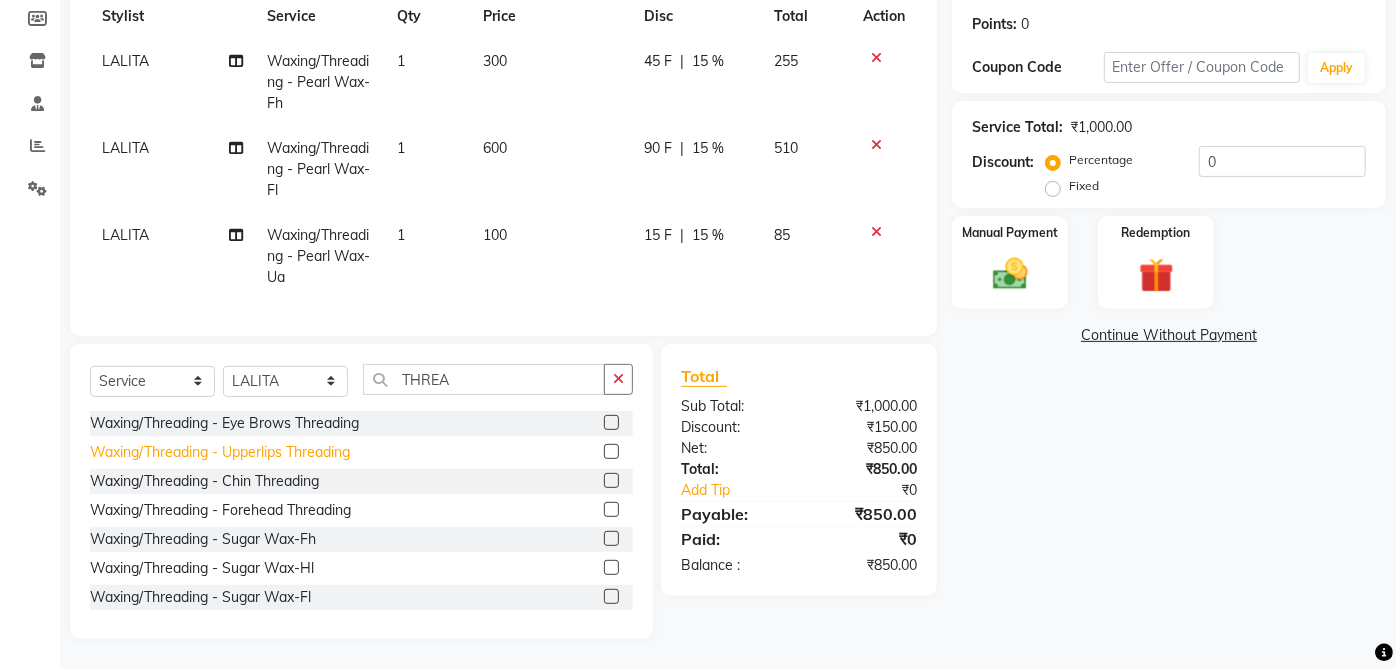 click on "Waxing/Threading - Upperlips Threading" 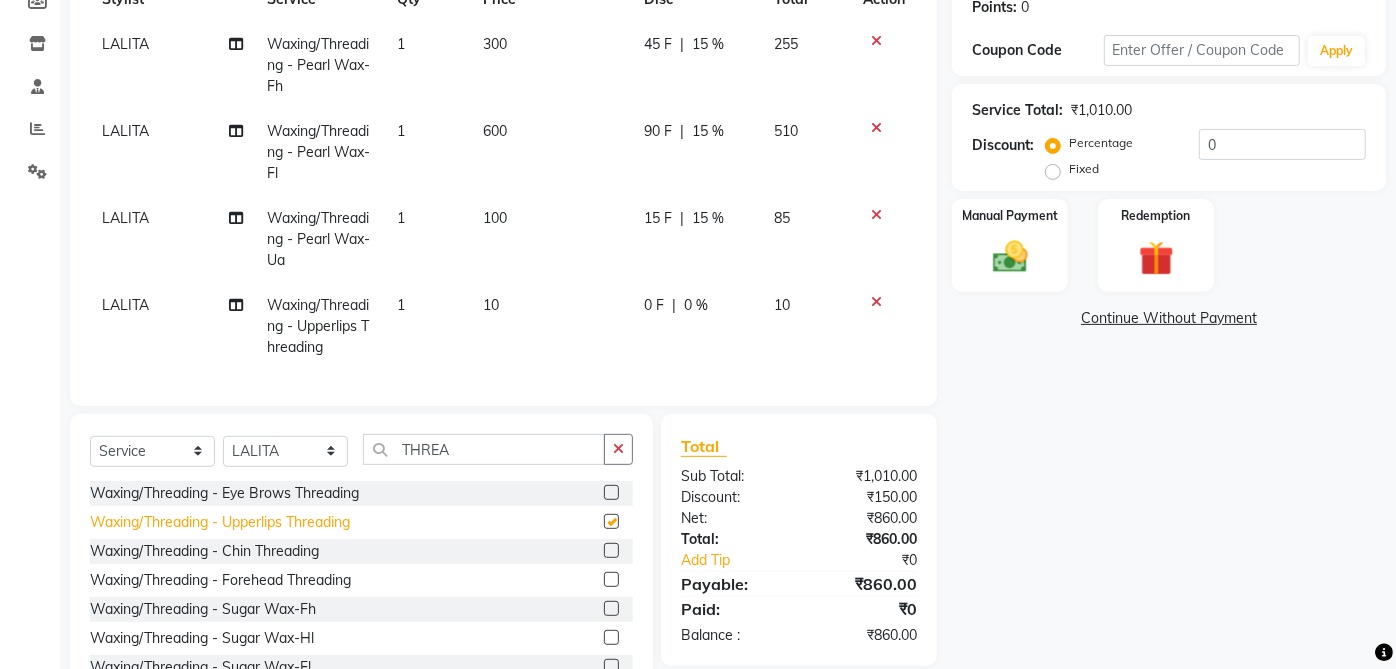 checkbox on "false" 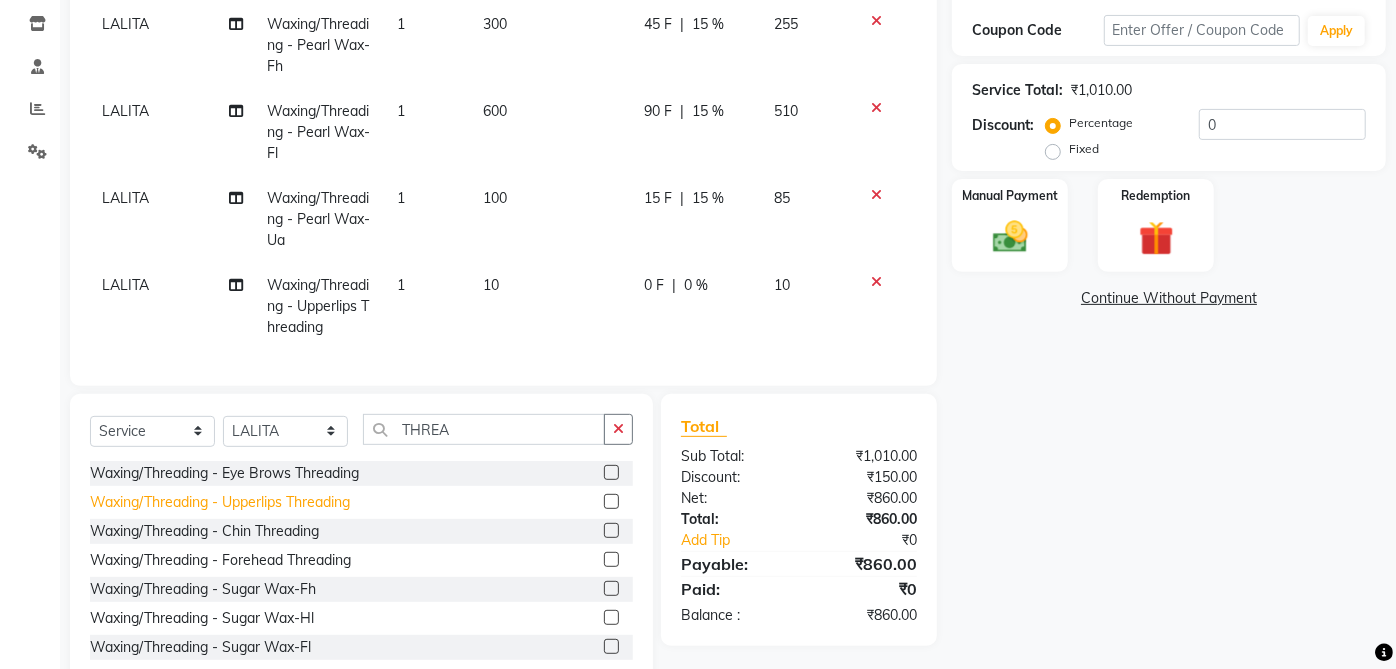 scroll, scrollTop: 385, scrollLeft: 0, axis: vertical 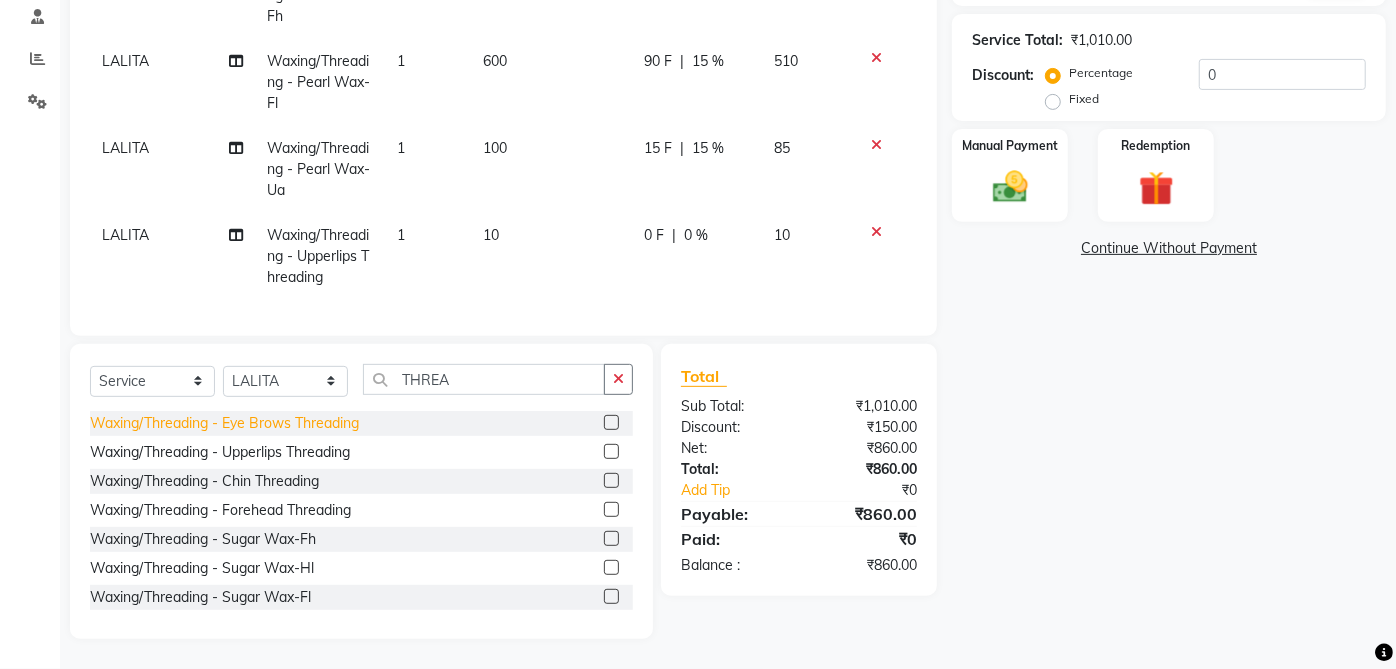 click on "Waxing/Threading - Eye Brows Threading" 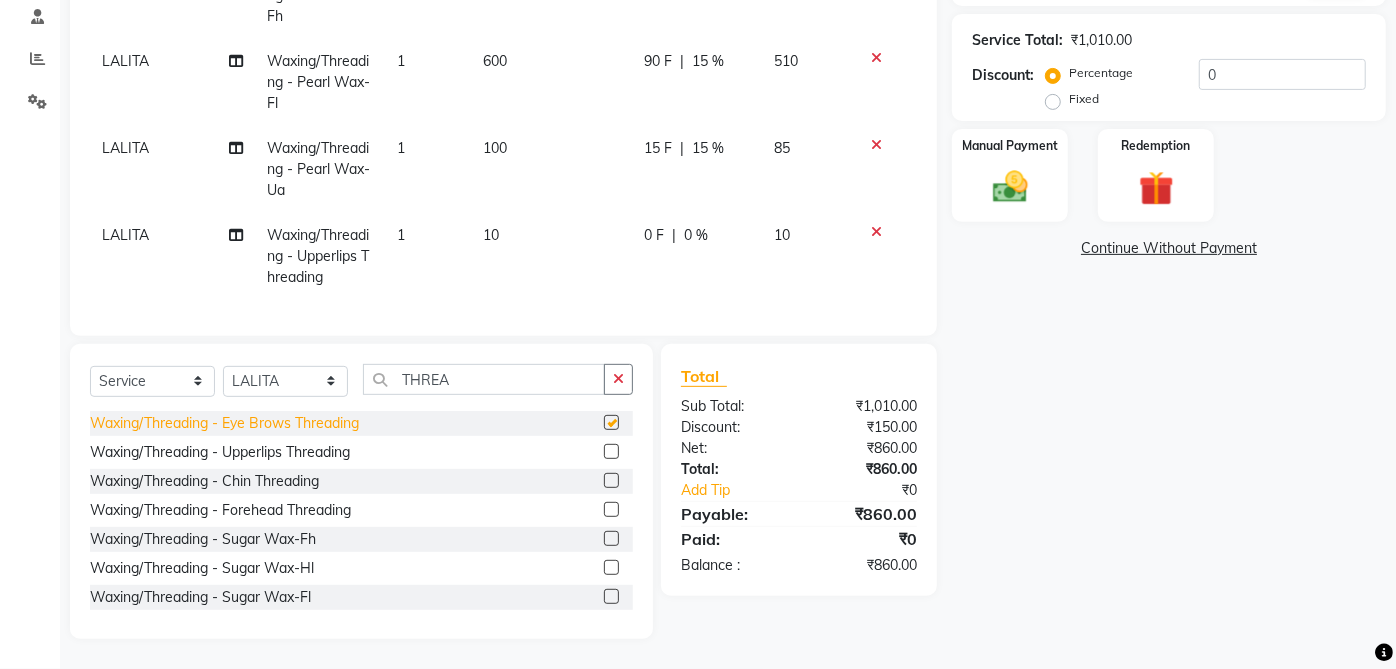 checkbox on "false" 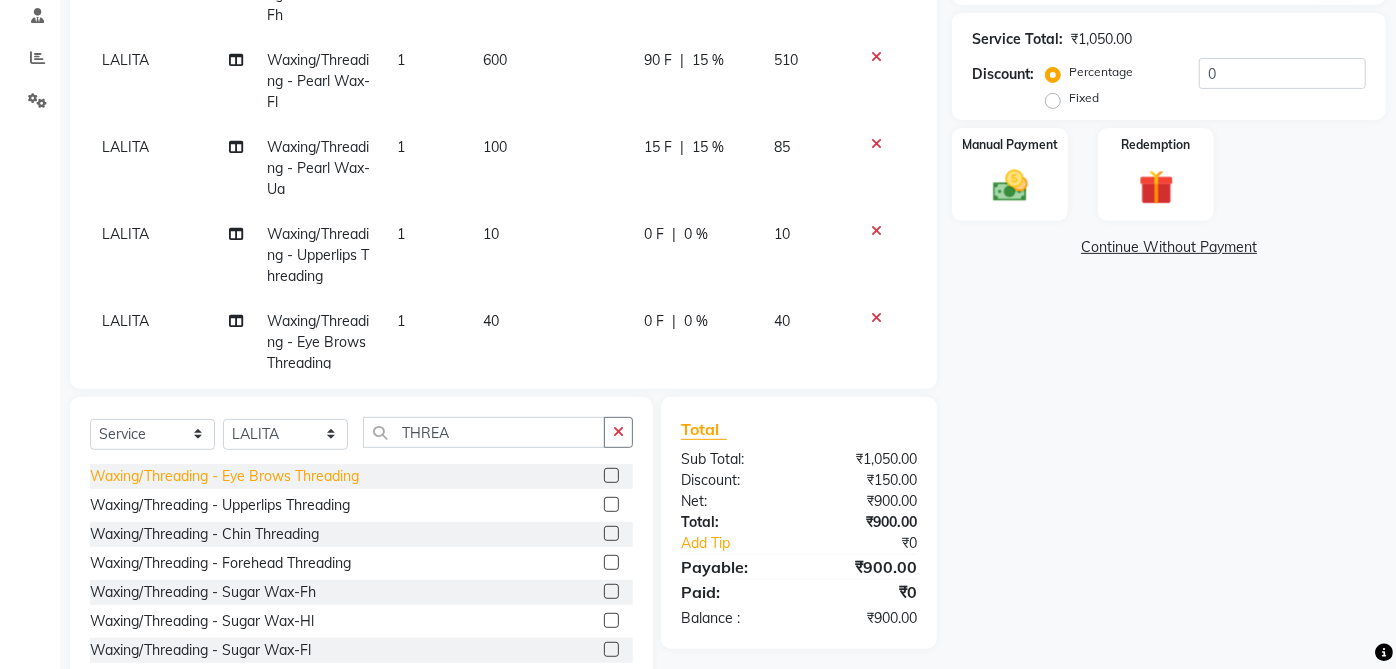 scroll, scrollTop: 437, scrollLeft: 0, axis: vertical 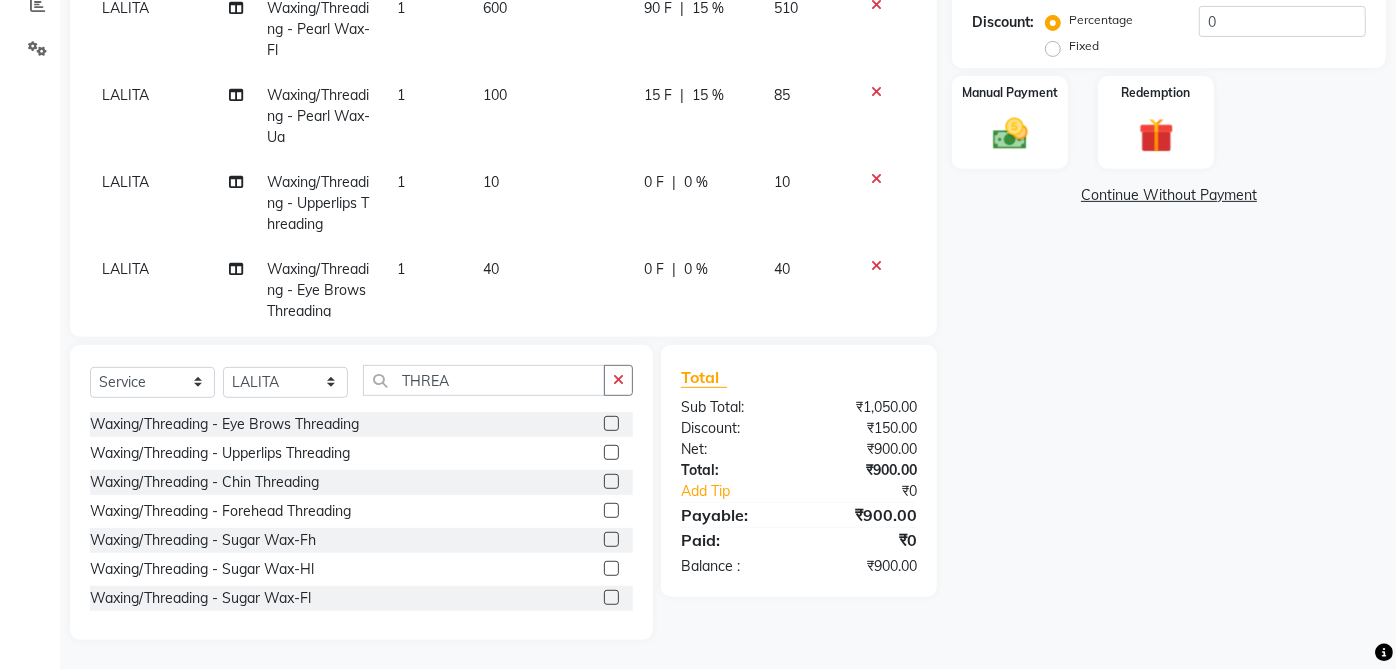 click on "Name: [FIRST] [LAST] [LOCATION_CODE] Membership:  No Active Membership  Total Visits:  8 Card on file:  0 Last Visit:   05-07-2025 Points:   0  Coupon Code Apply Service Total:  ₹1,050.00  Discount:  Percentage   Fixed  0 Manual Payment Redemption  Continue Without Payment" 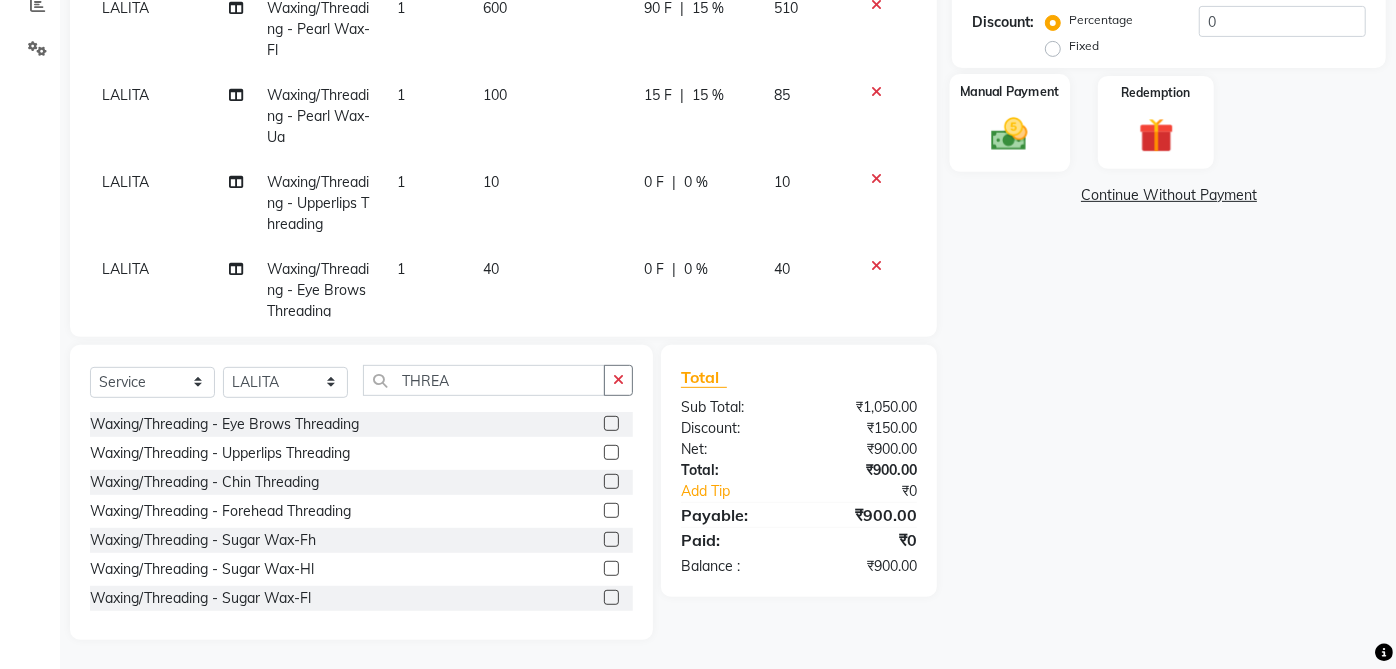 click 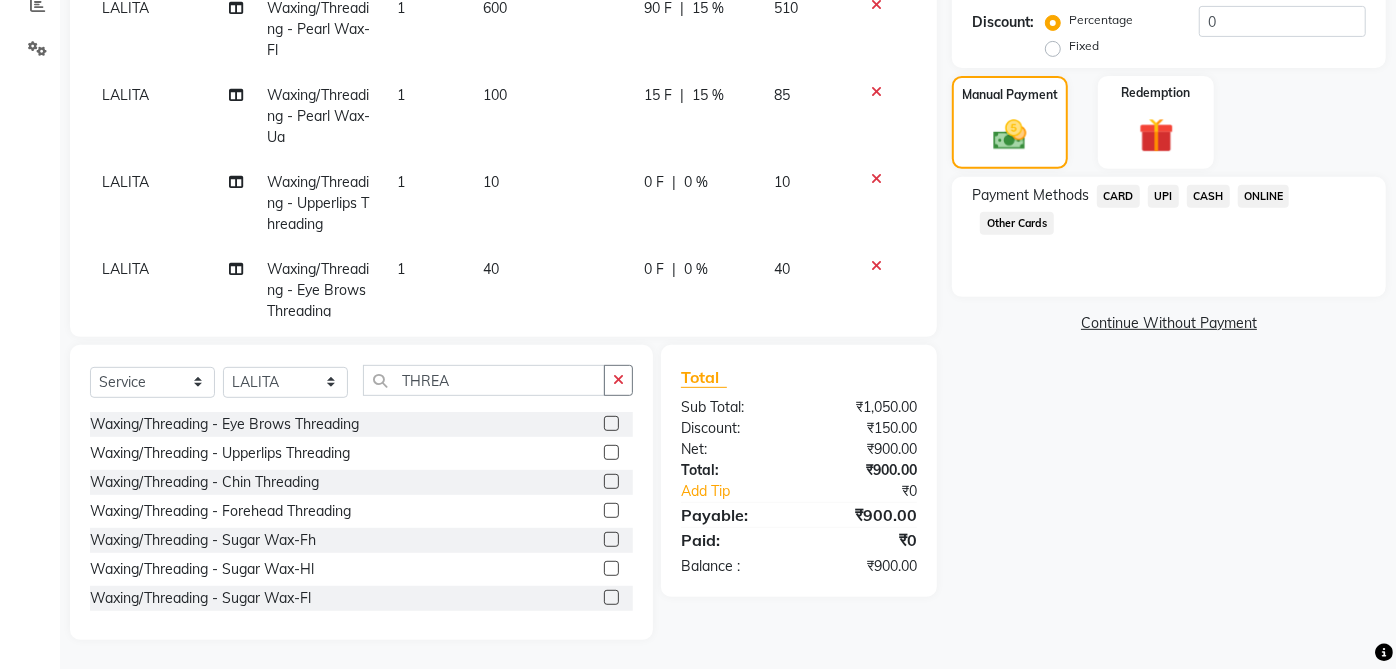 click on "CASH" 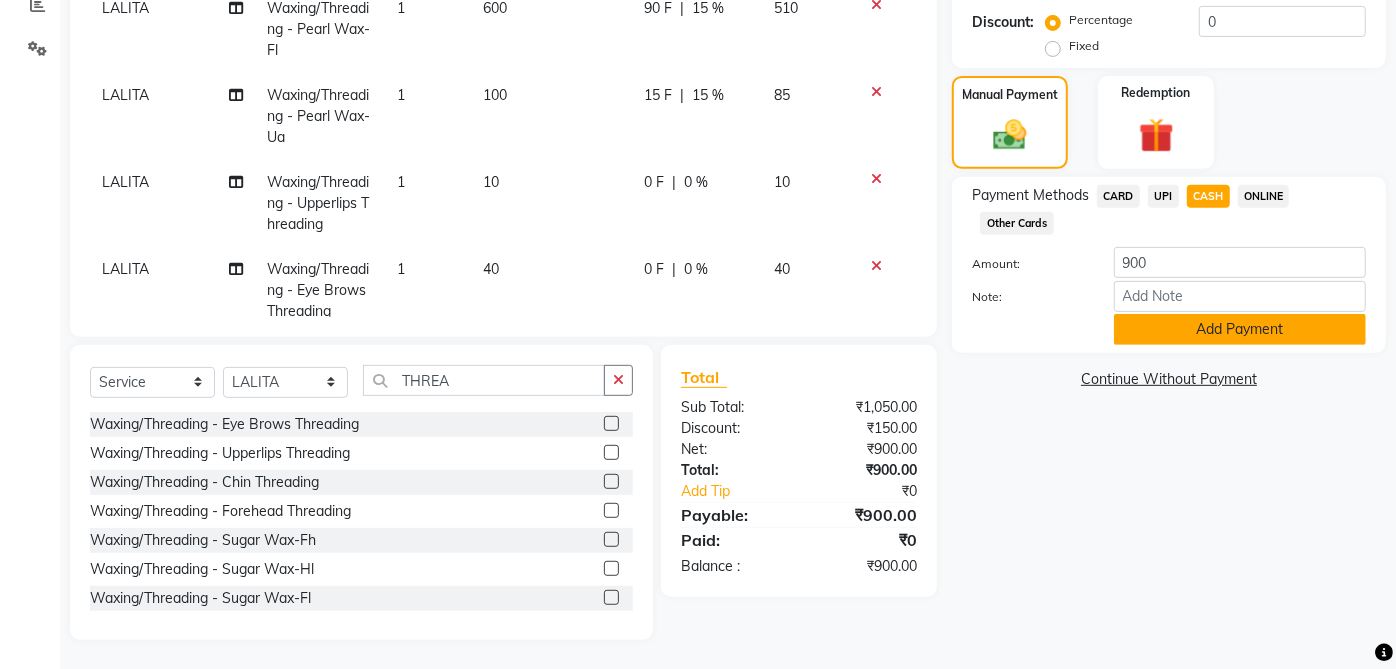 click on "Add Payment" 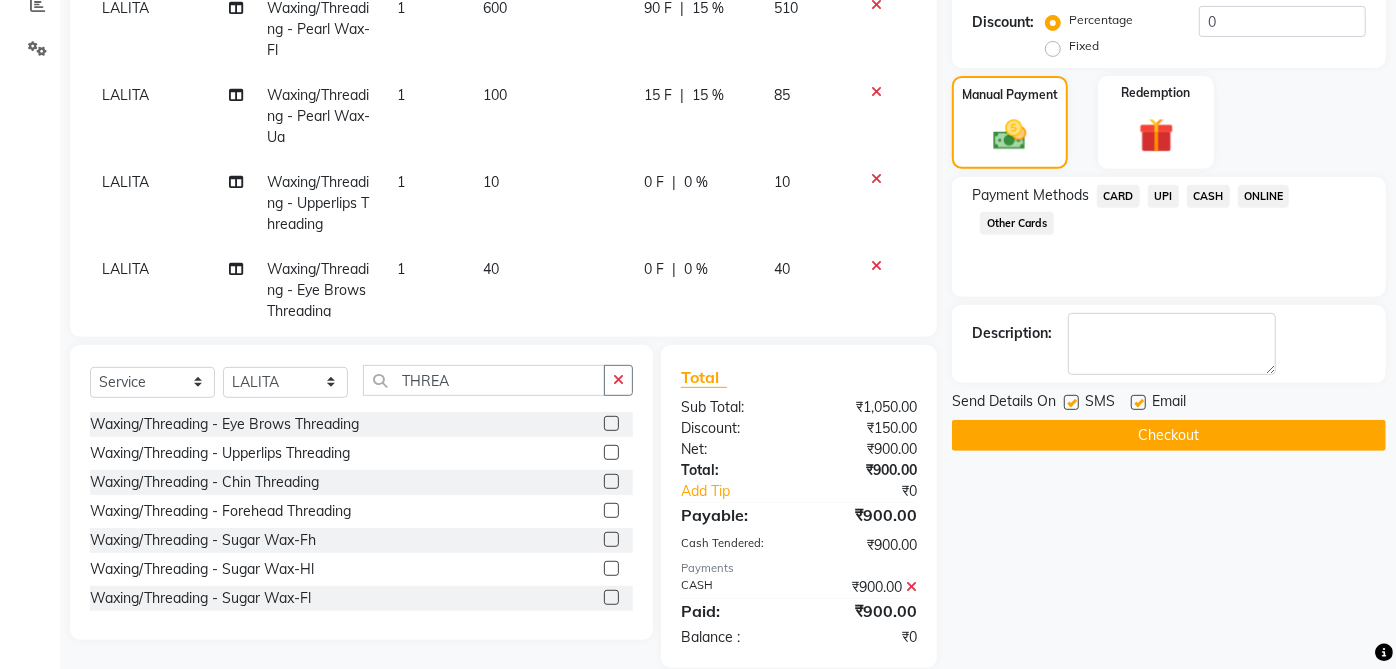 click 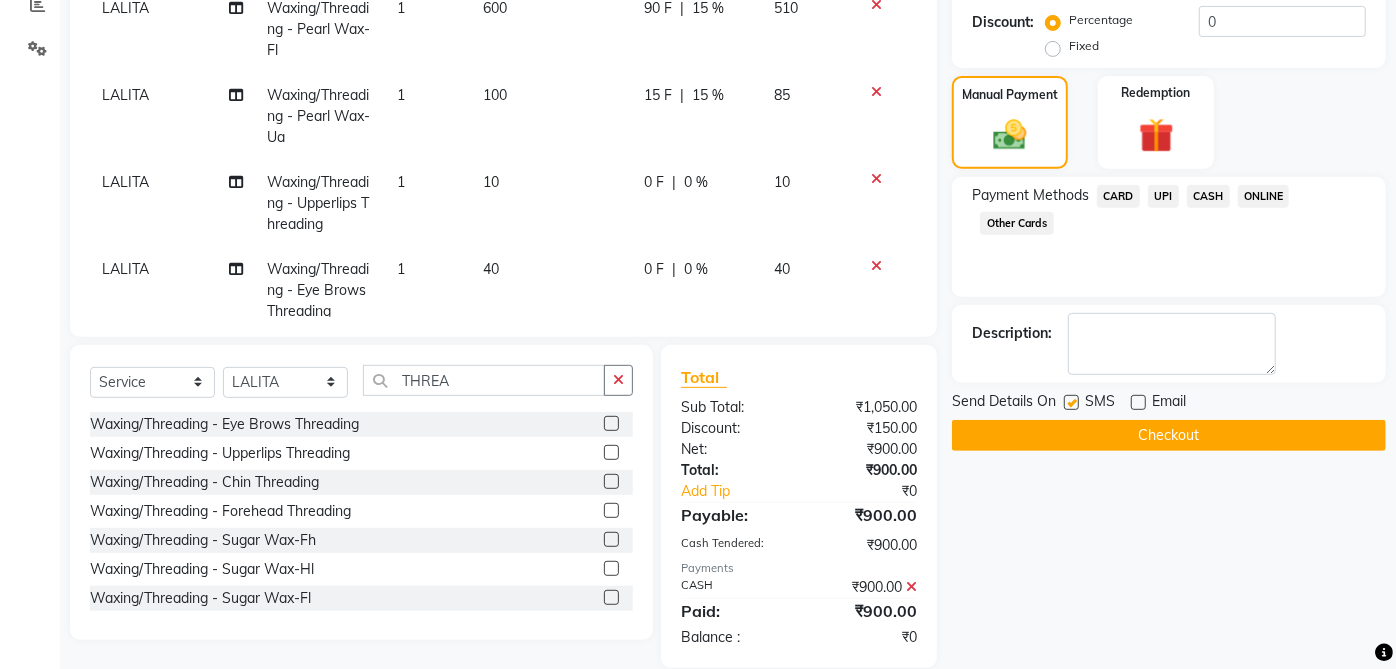 click 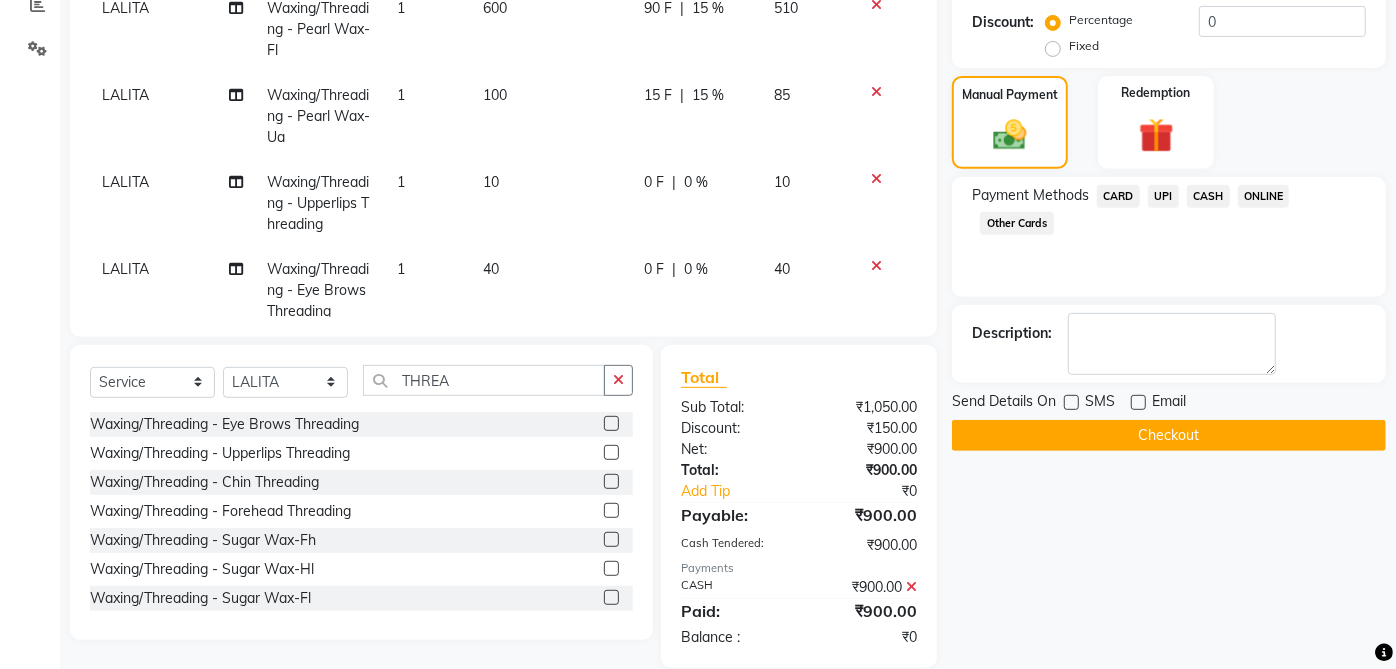 click on "Checkout" 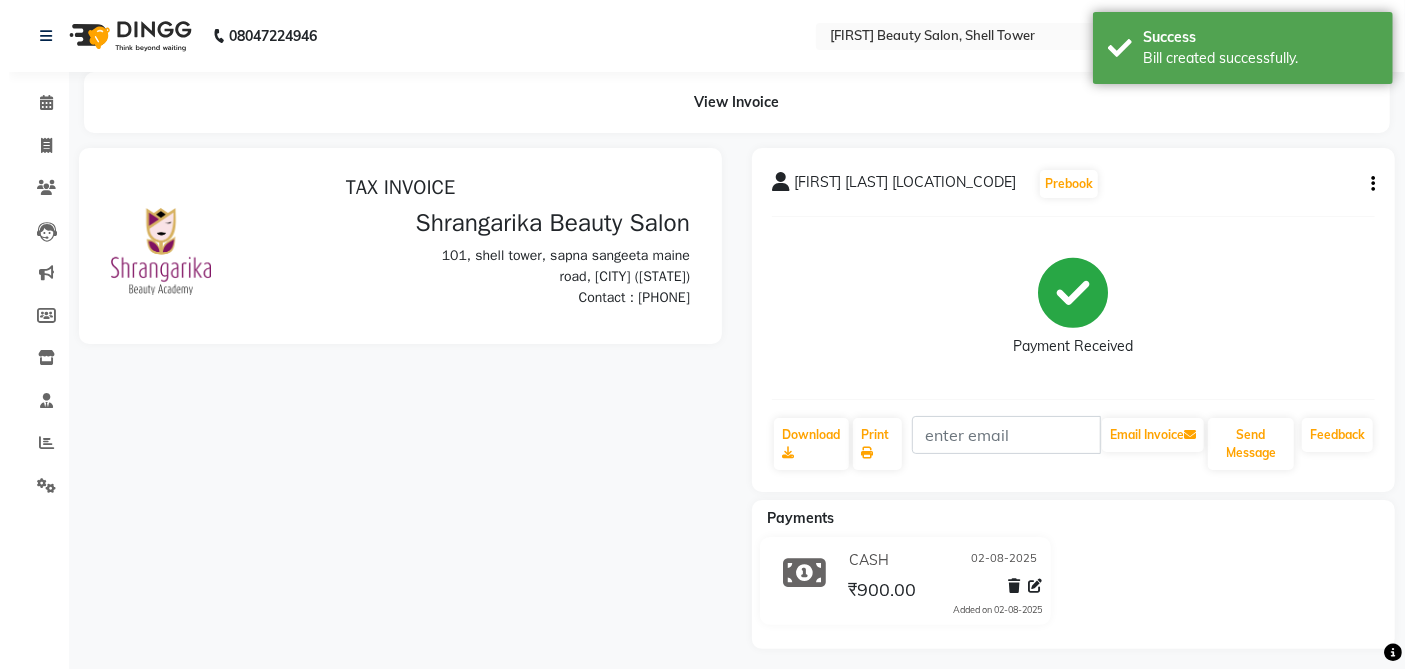 scroll, scrollTop: 0, scrollLeft: 0, axis: both 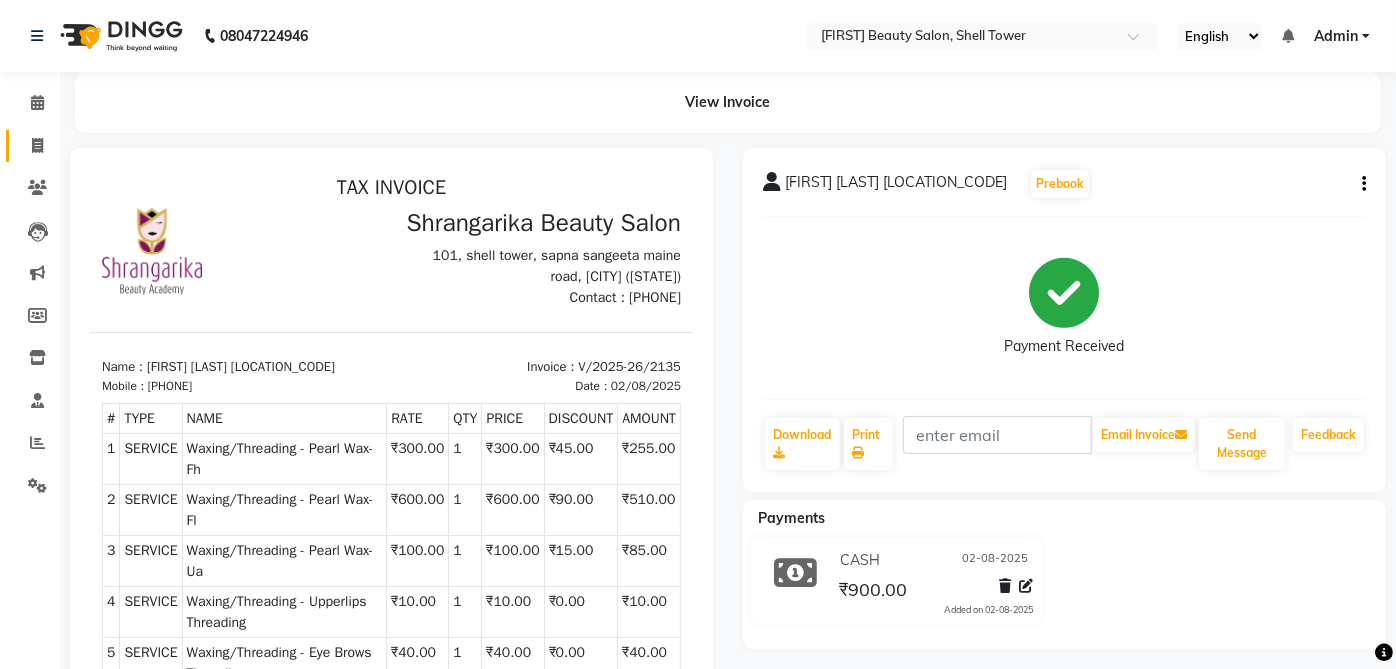 click on "Invoice" 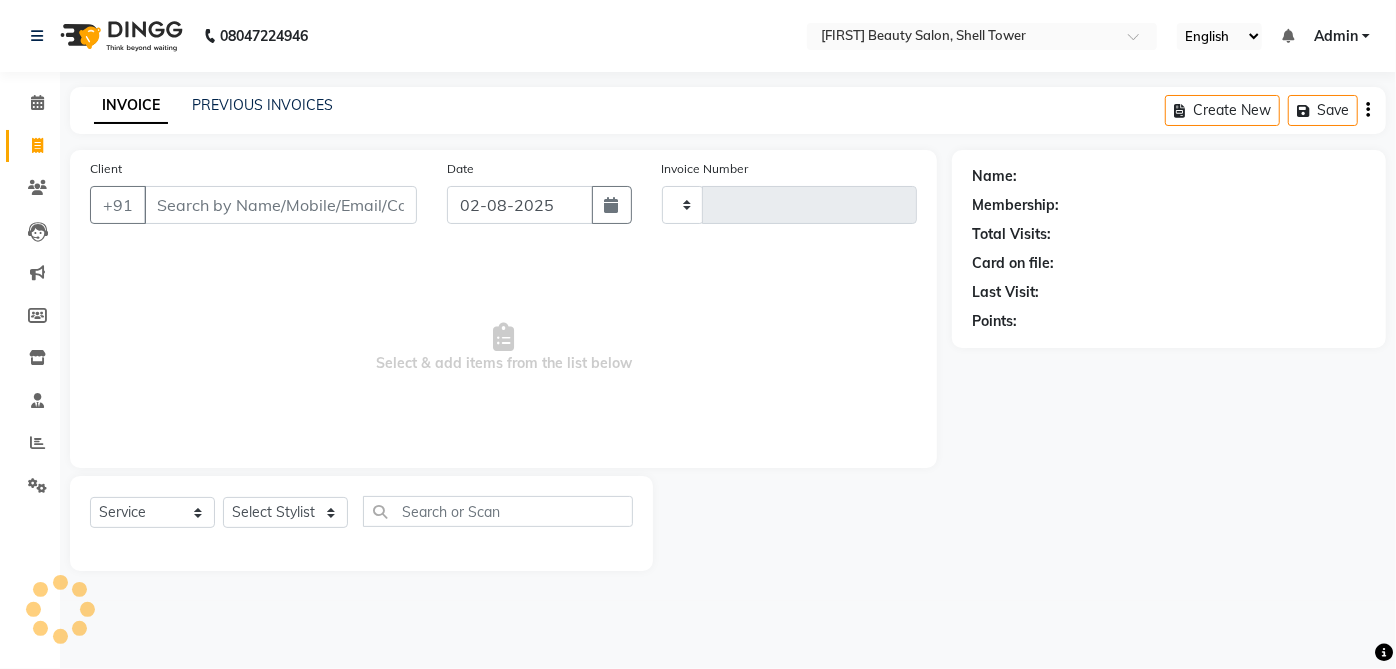 type on "2136" 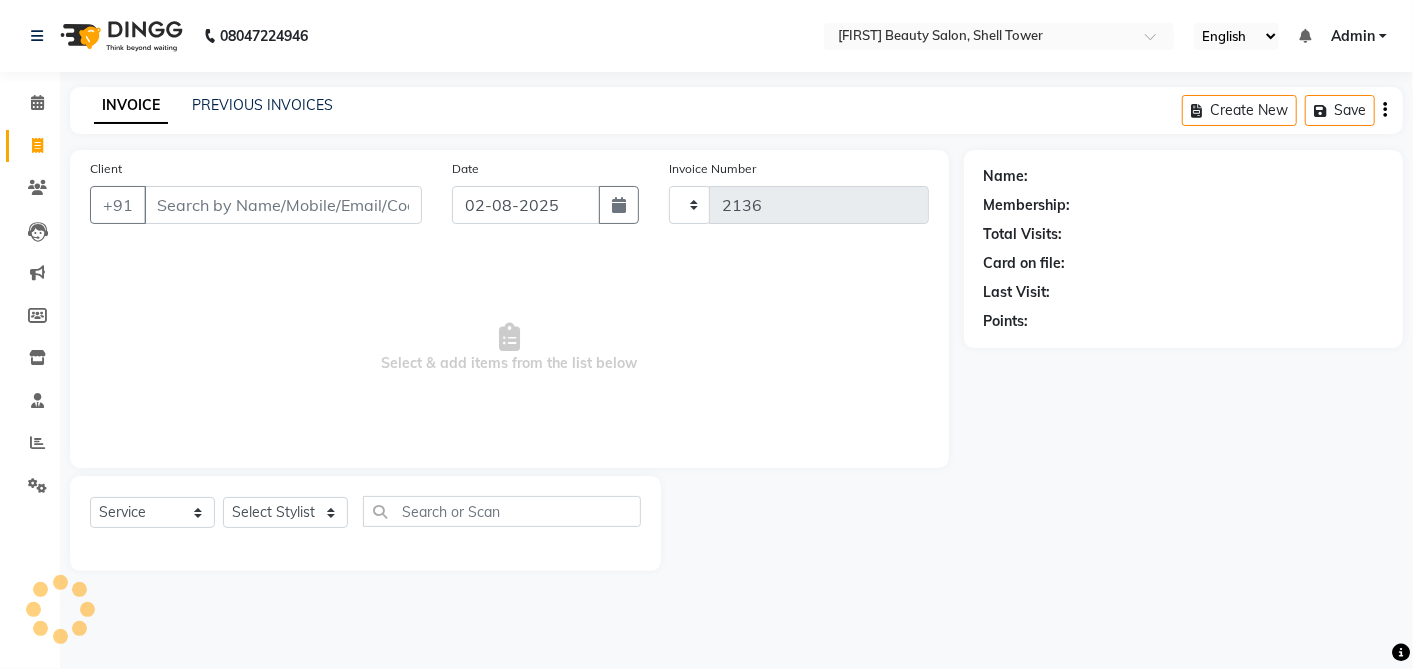 select on "5168" 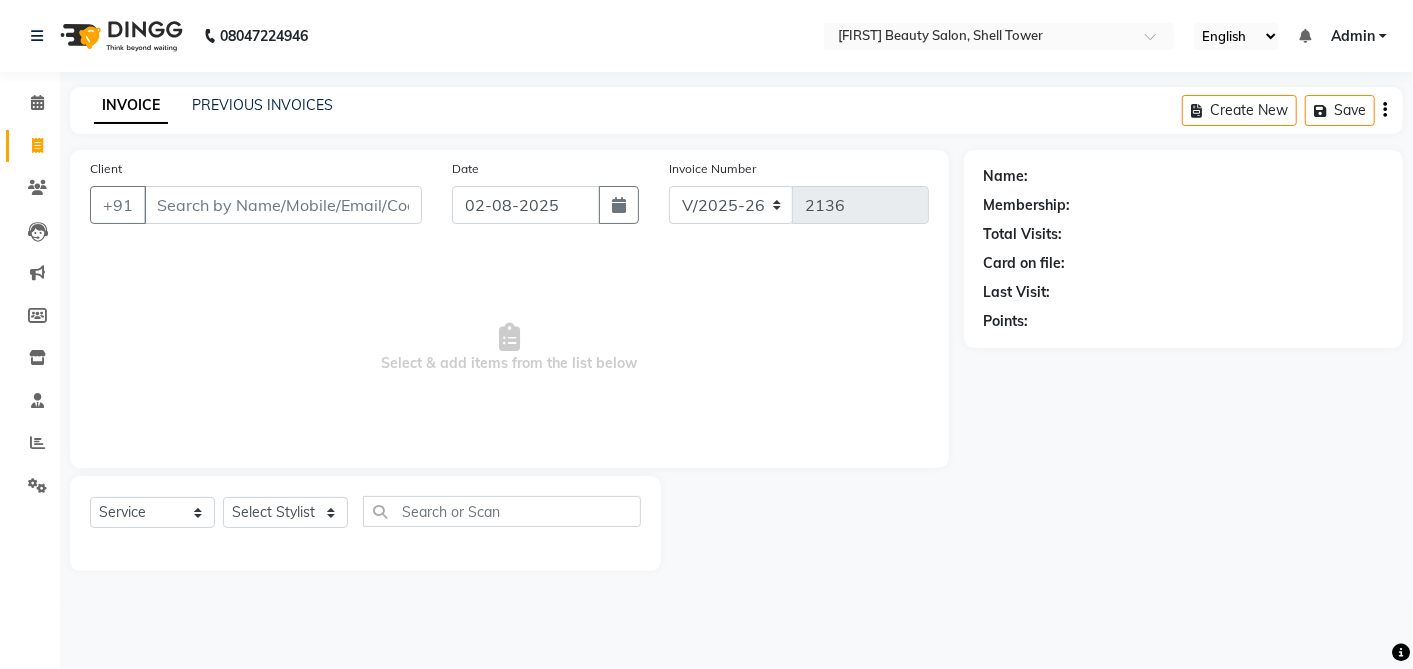 click on "Client" at bounding box center [283, 205] 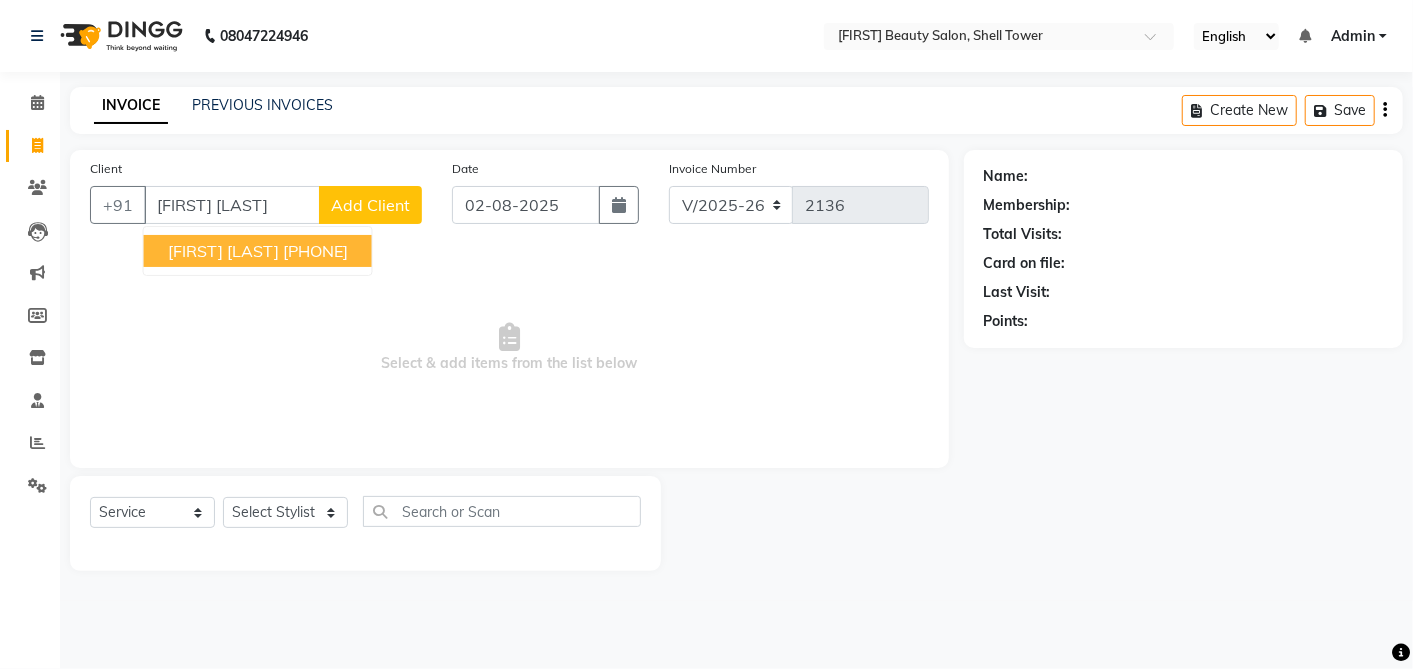 click on "[PHONE]" at bounding box center [315, 251] 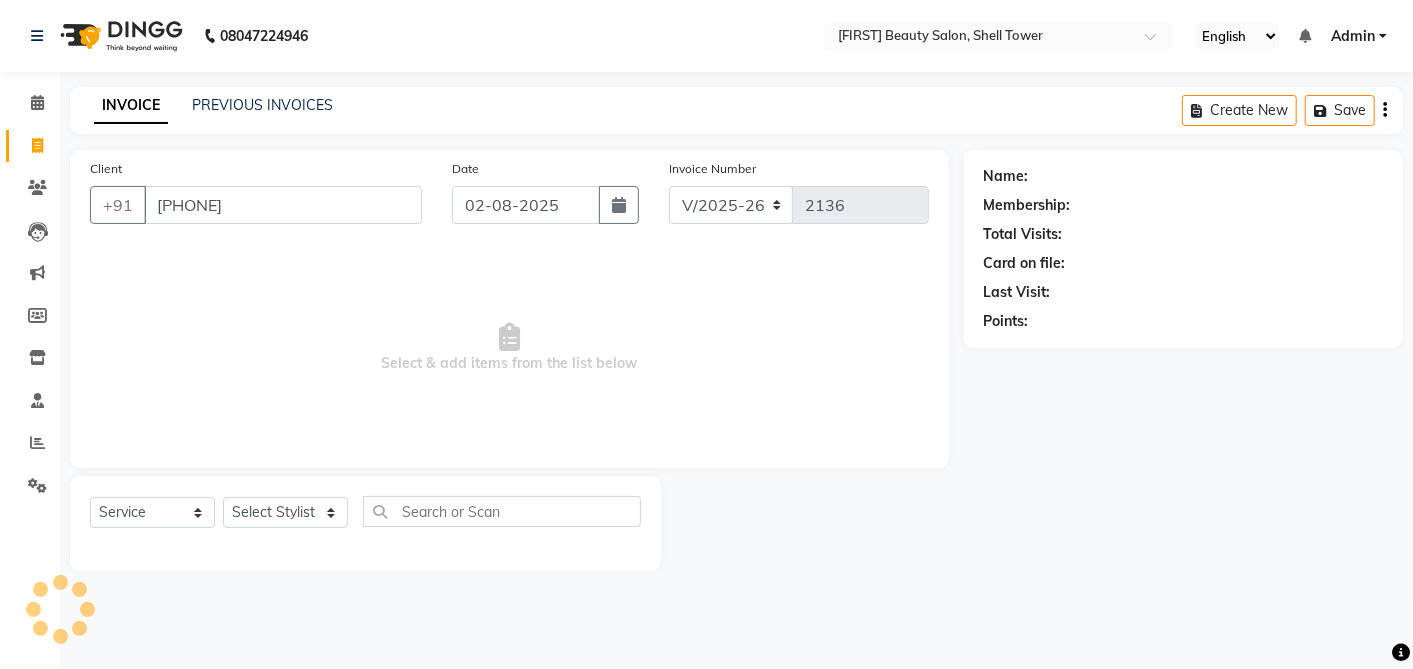 type on "[PHONE]" 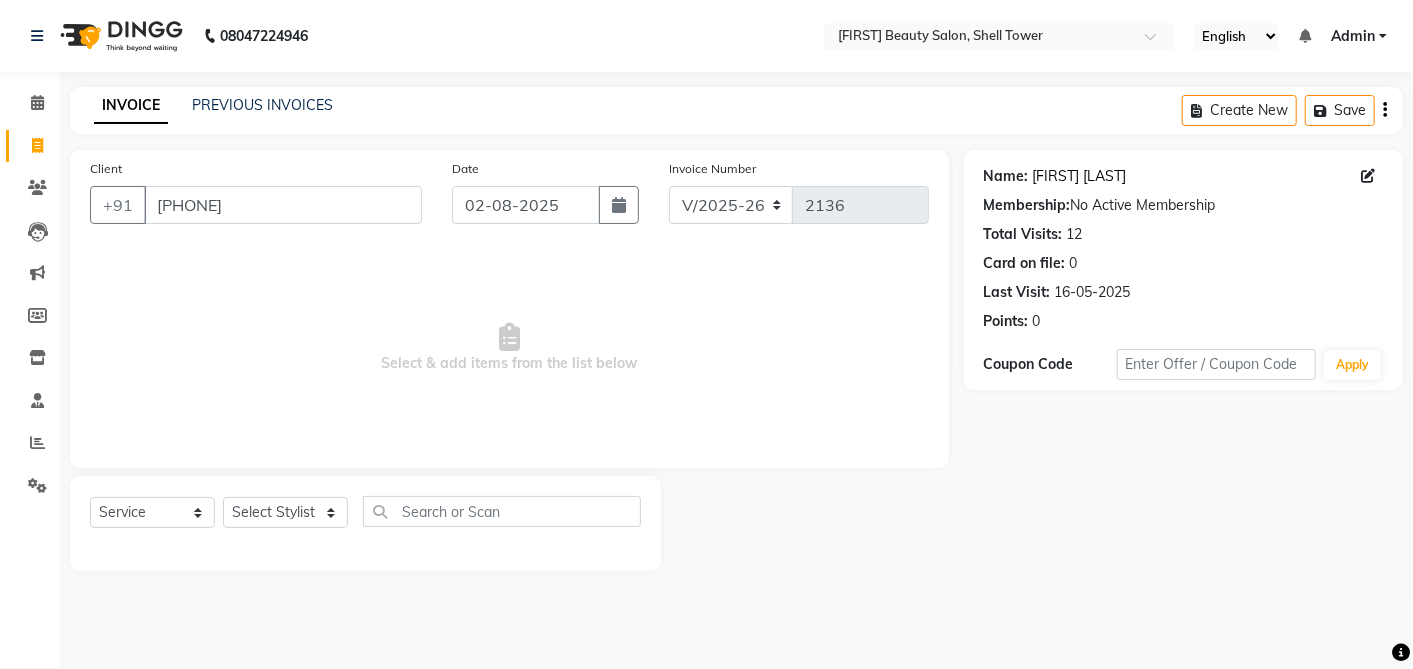 click on "[FIRST] [LAST]" 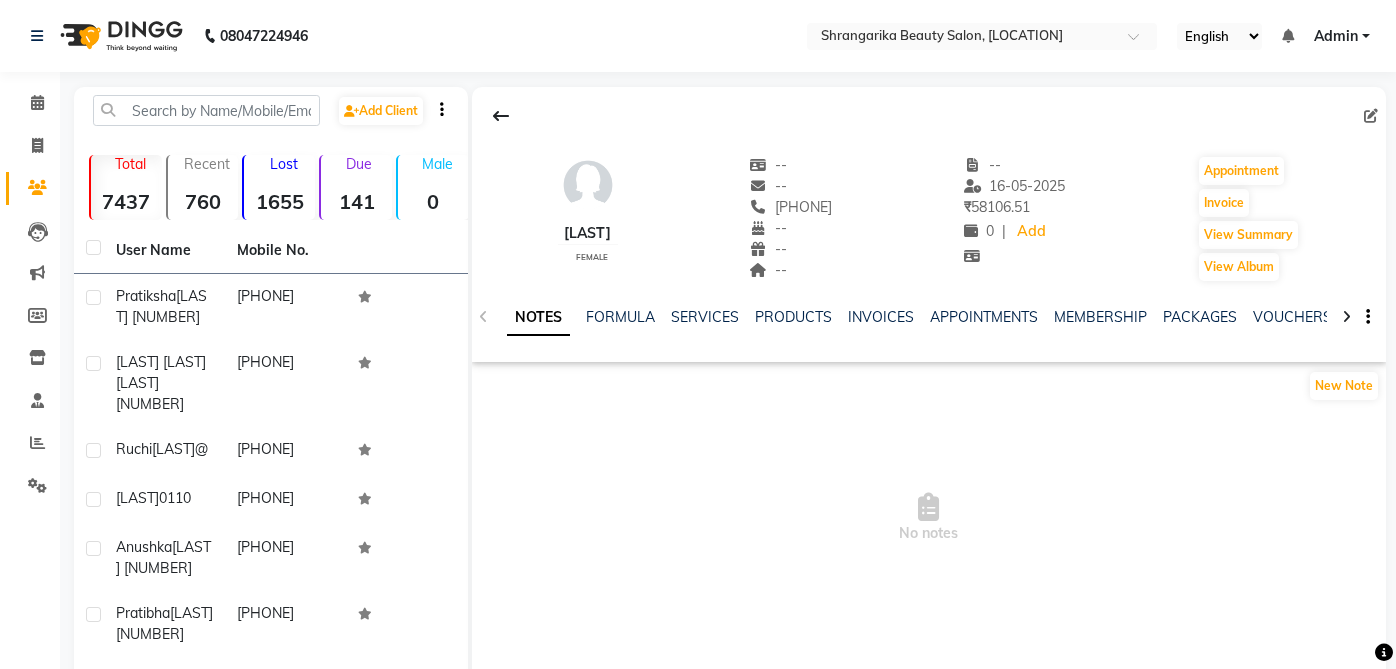 scroll, scrollTop: 0, scrollLeft: 0, axis: both 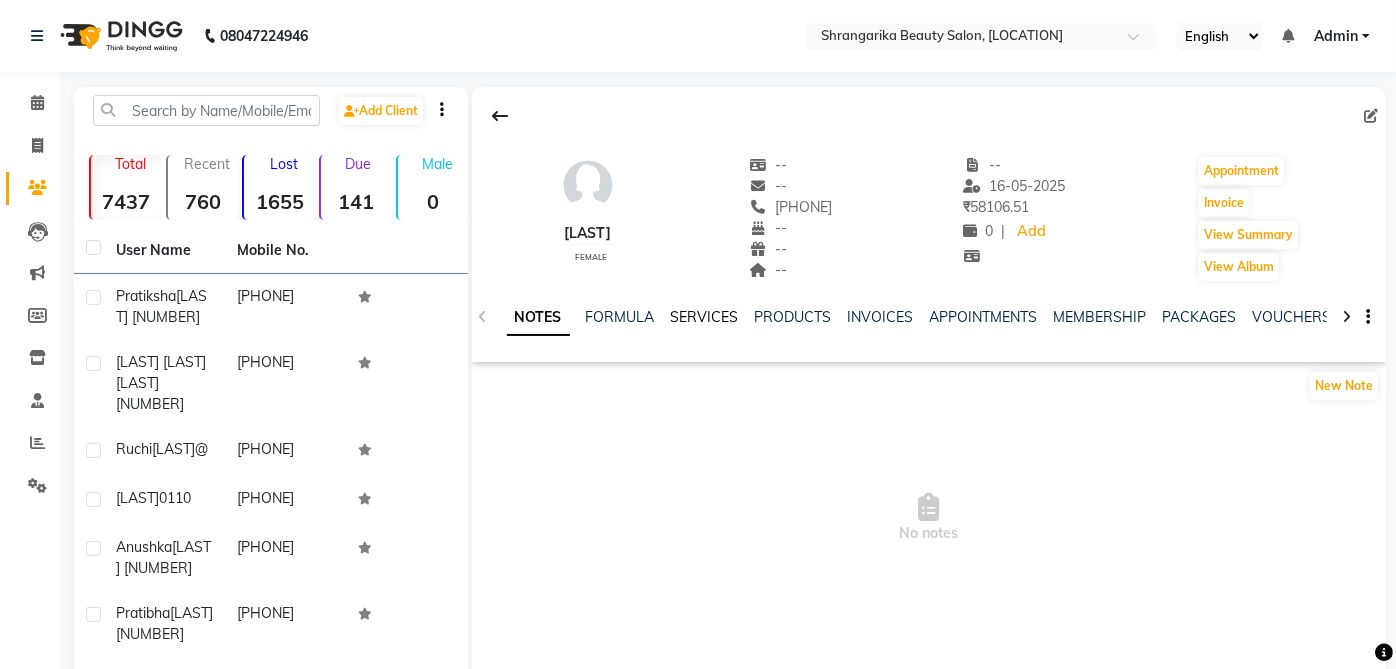 click on "SERVICES" 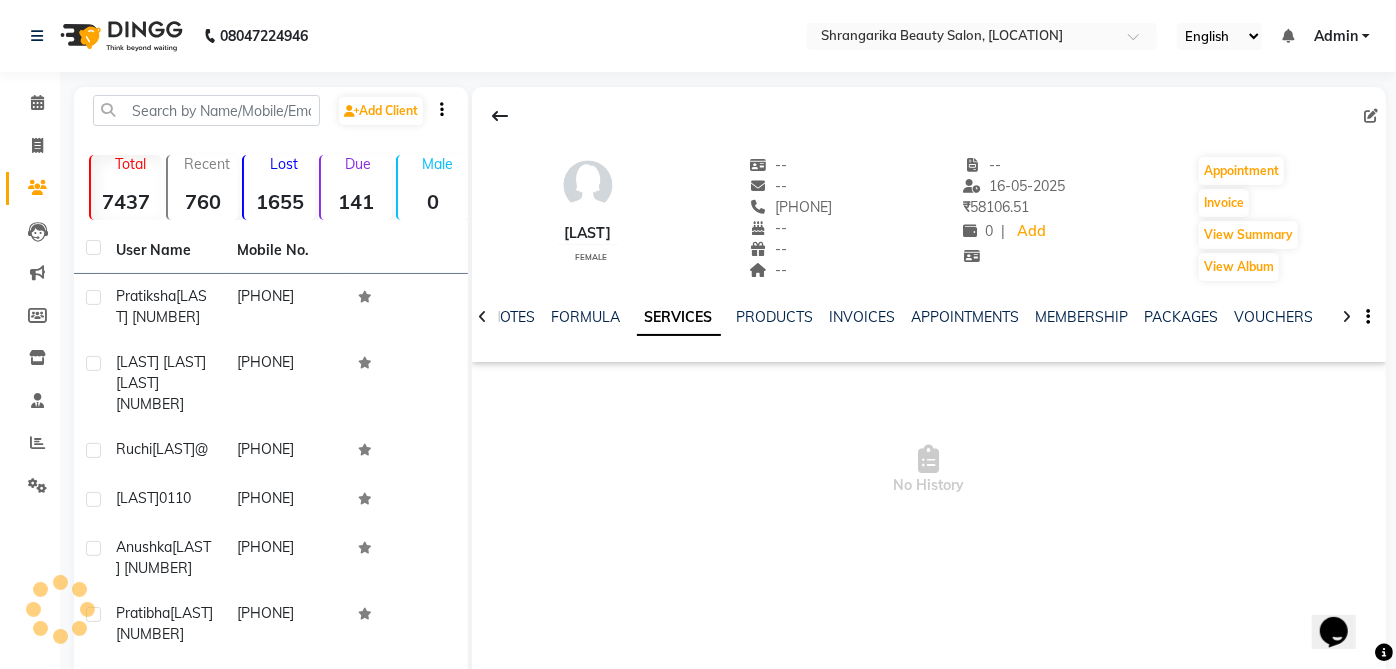 scroll, scrollTop: 0, scrollLeft: 0, axis: both 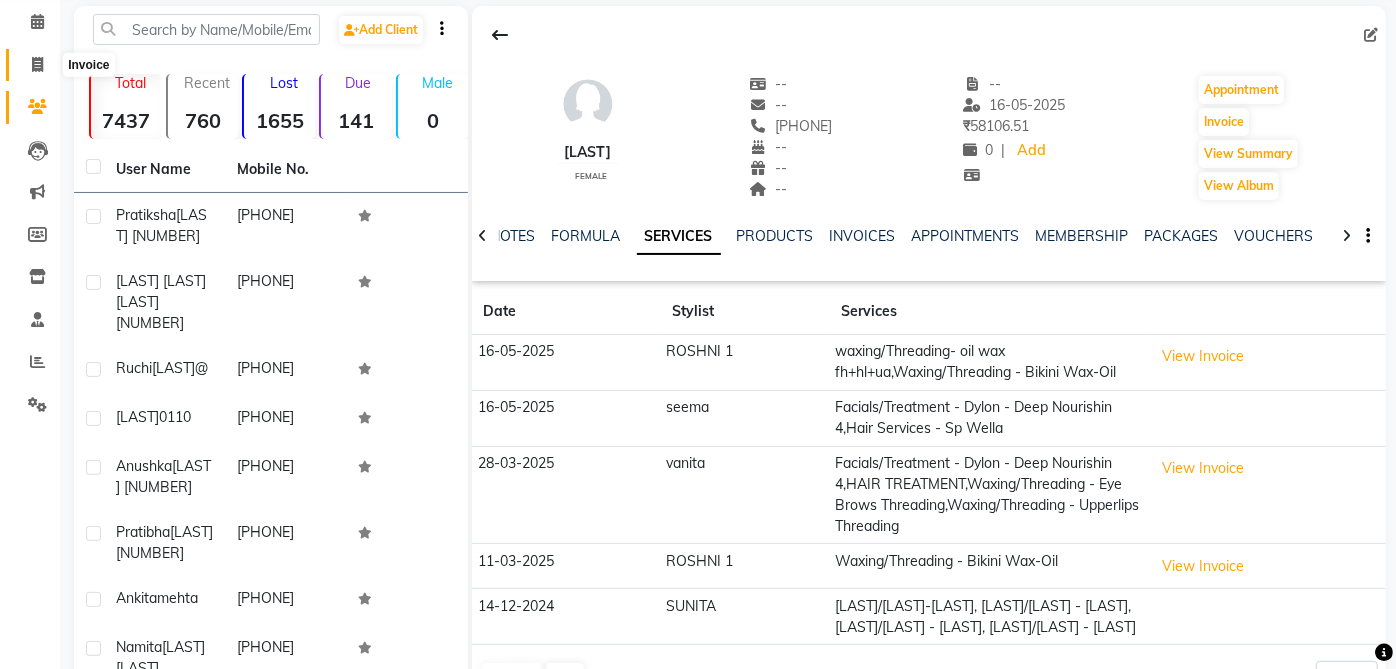click 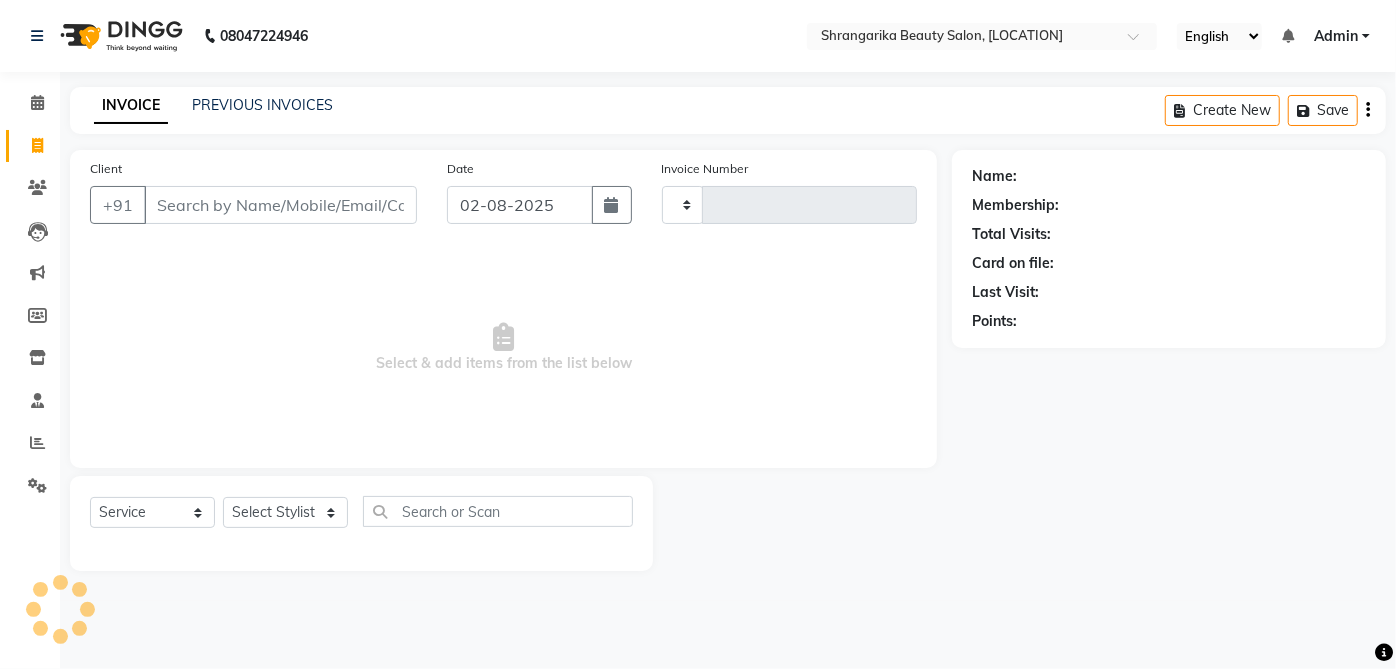 type on "2136" 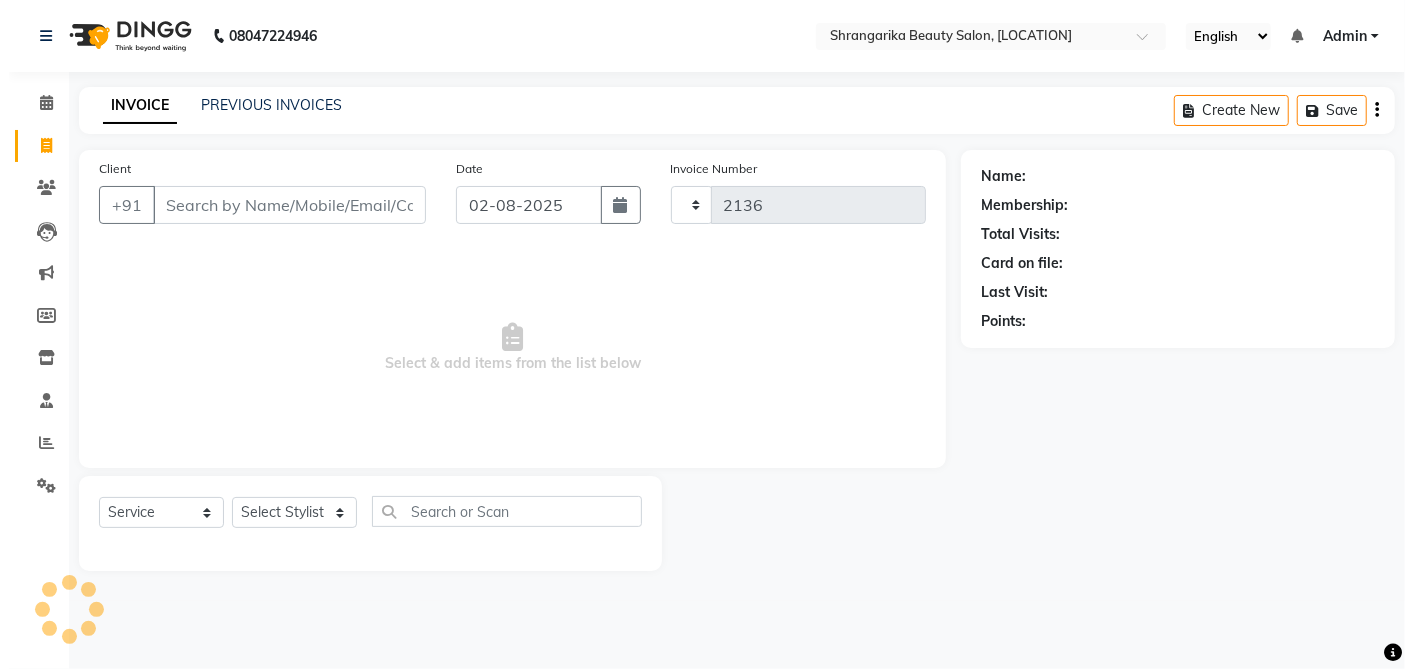 scroll, scrollTop: 0, scrollLeft: 0, axis: both 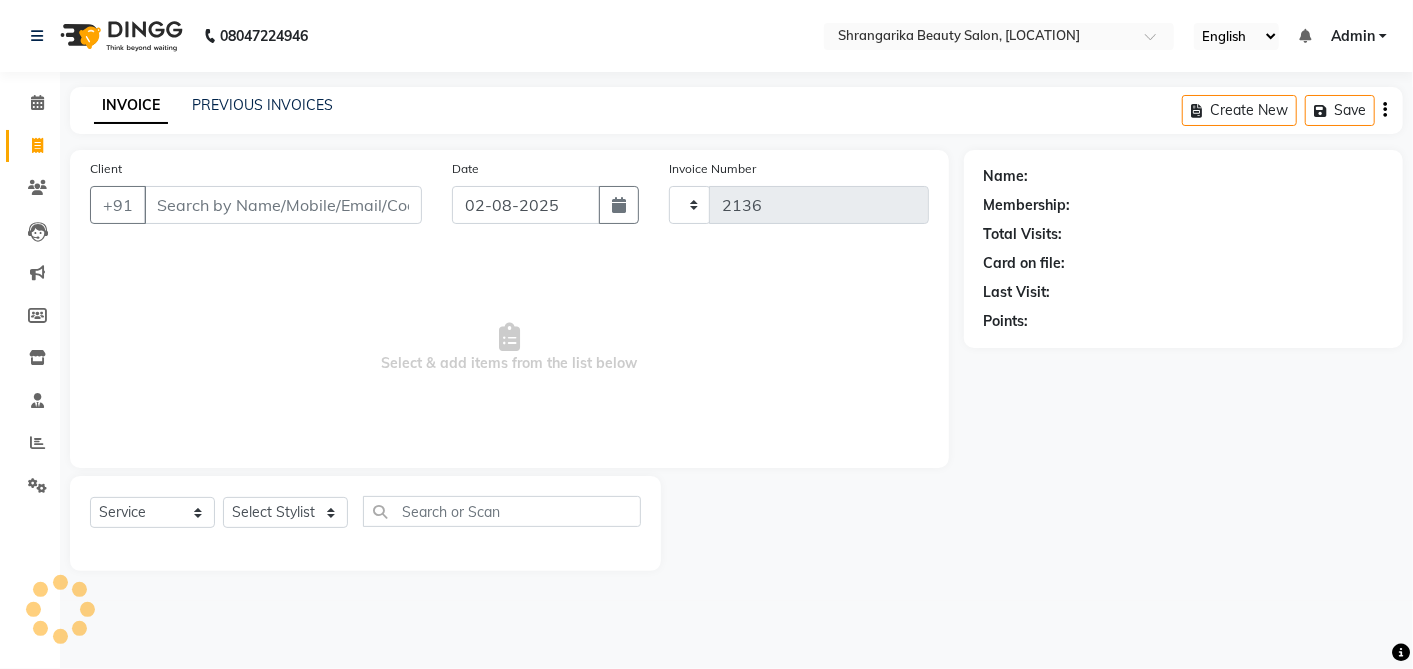 select on "5168" 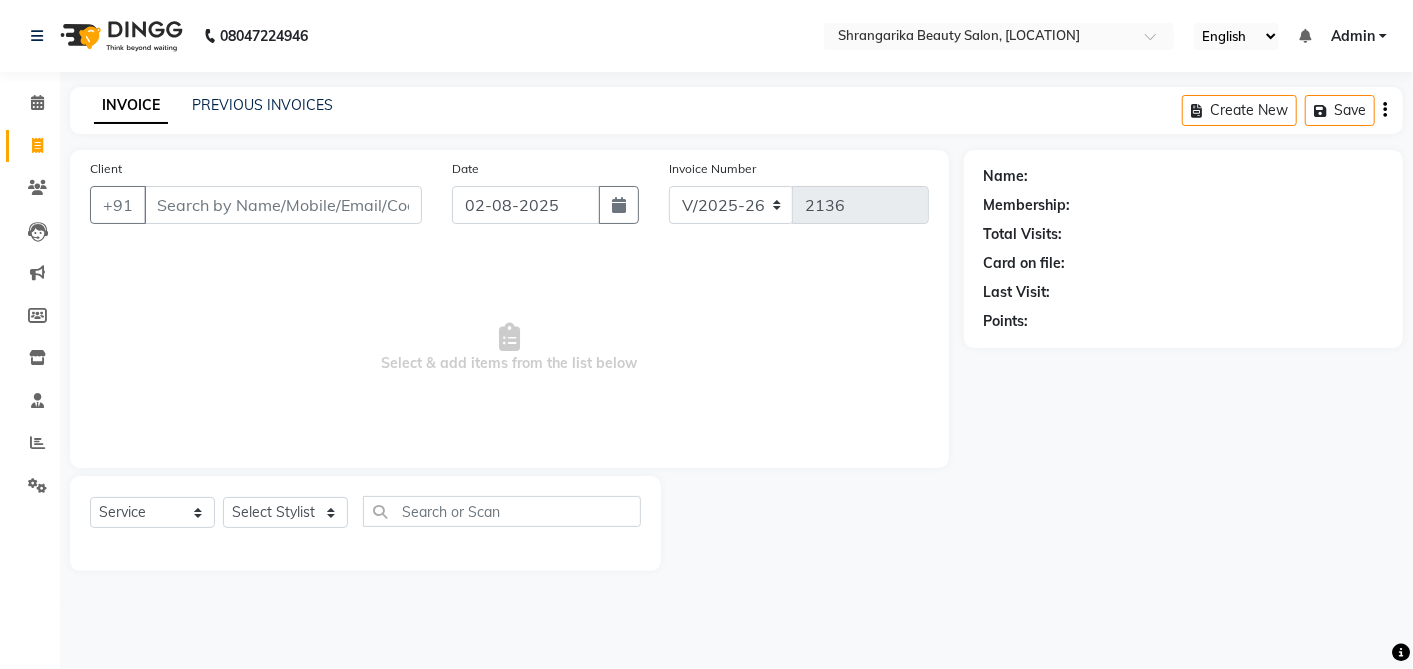 click on "Client" at bounding box center [283, 205] 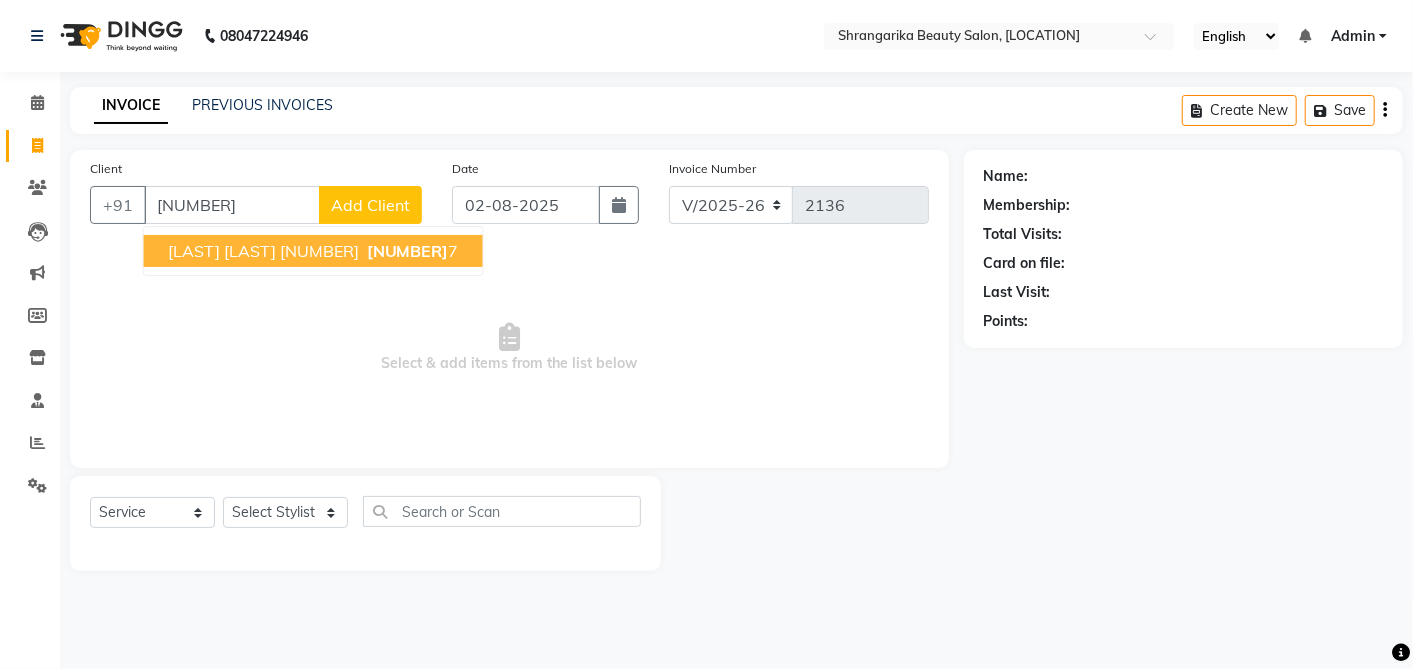 click on "Richa Kukreja   0255   887140685 7" at bounding box center (313, 251) 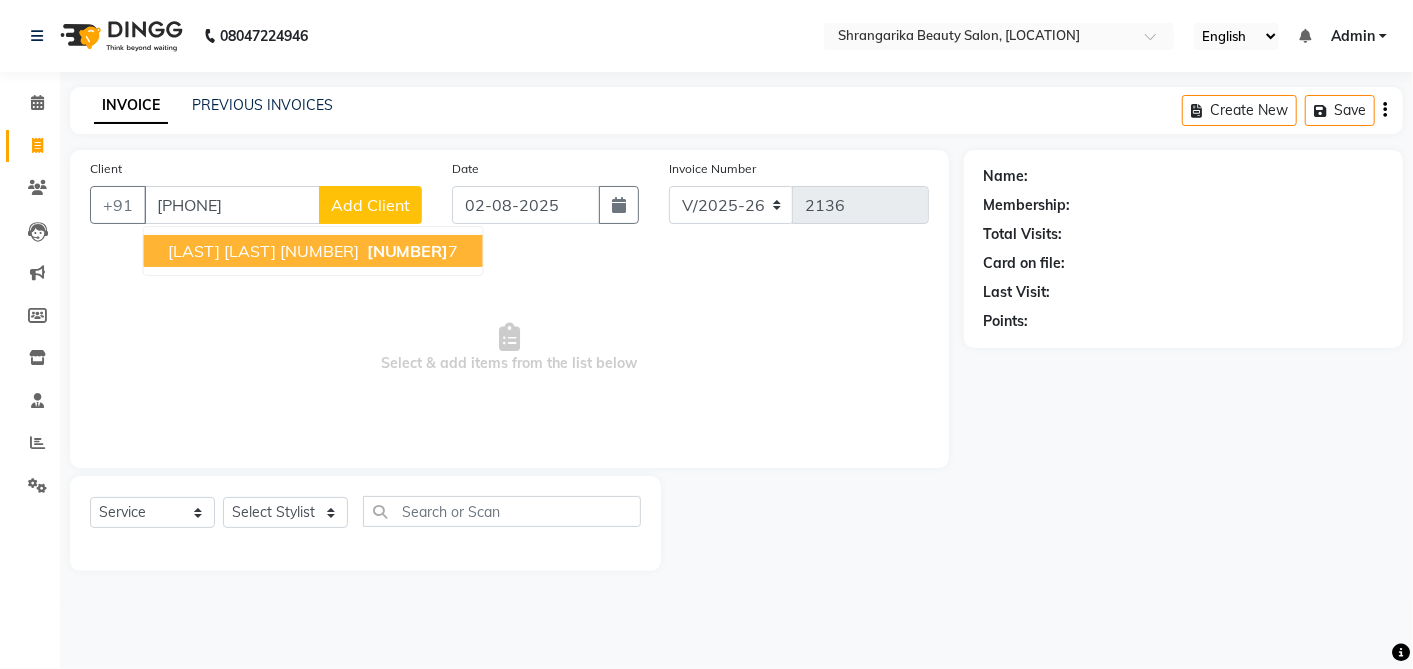 type on "8871406857" 